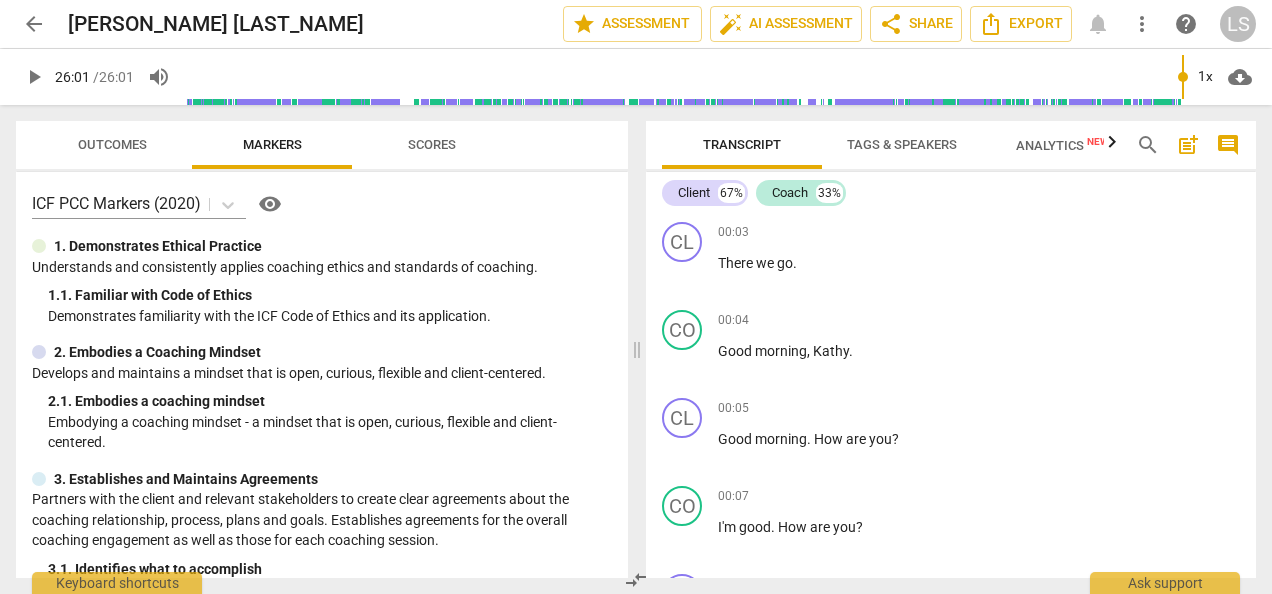 scroll, scrollTop: 0, scrollLeft: 0, axis: both 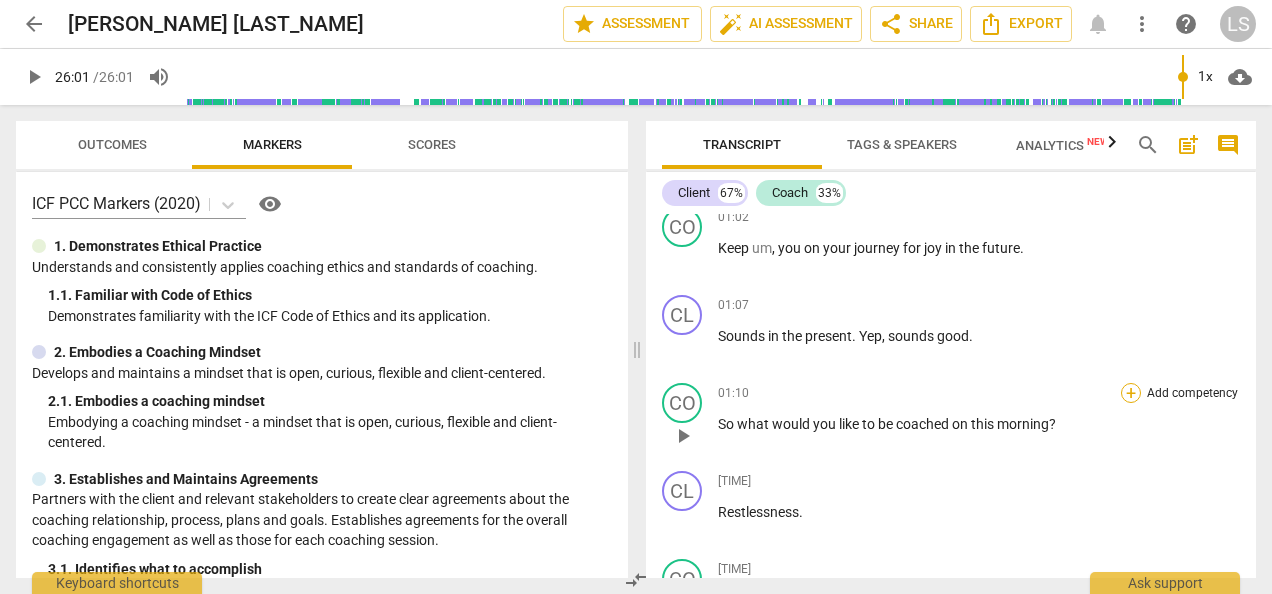 click on "+" at bounding box center [1131, 393] 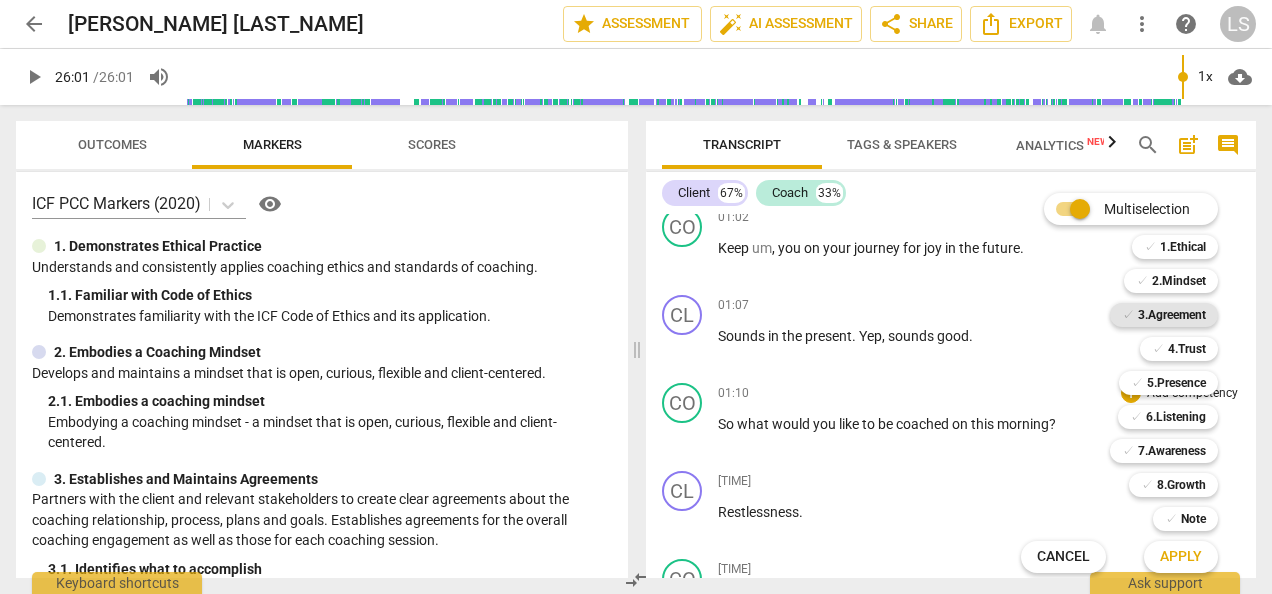 click on "3.Agreement" at bounding box center [1172, 315] 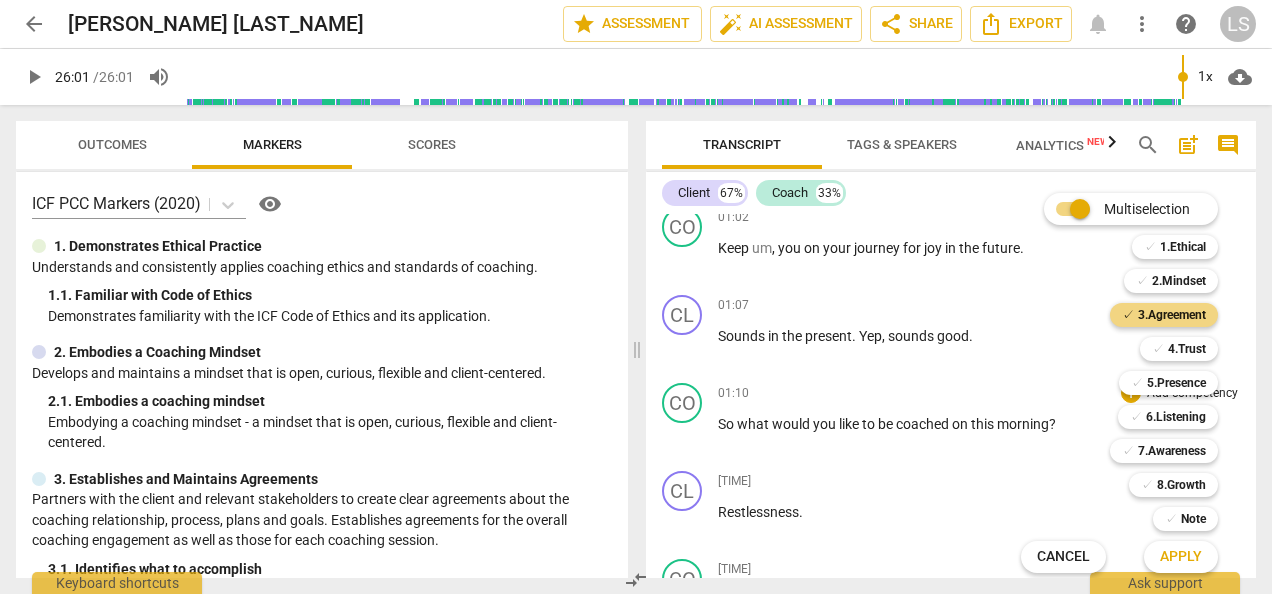 click on "Apply" at bounding box center (1181, 557) 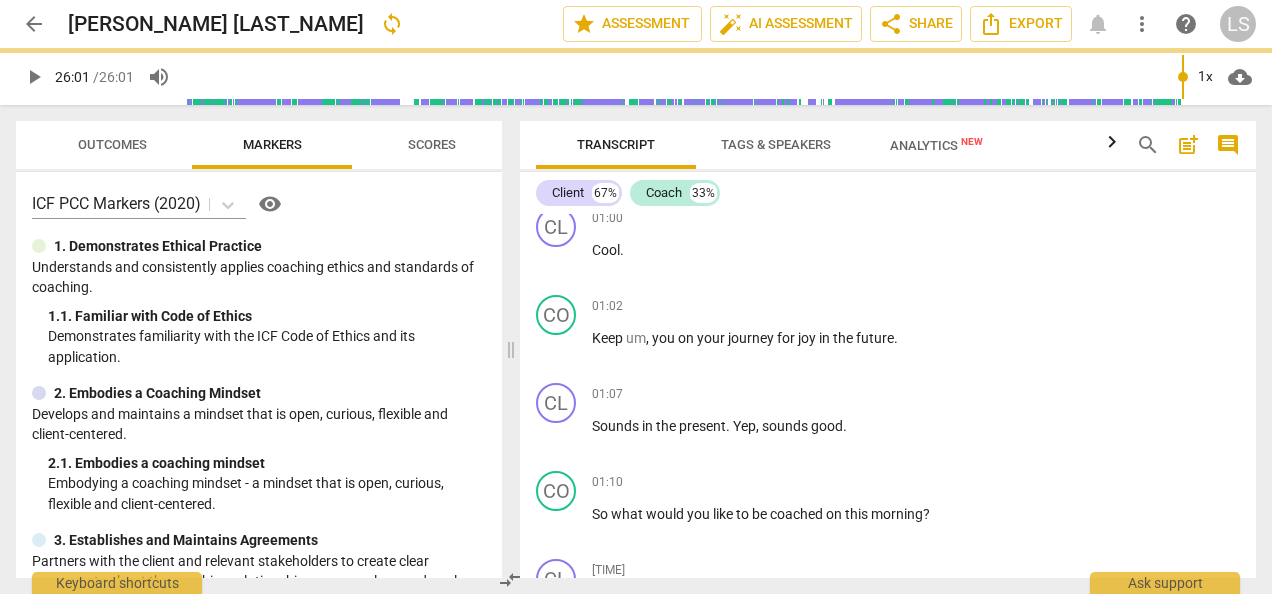 scroll, scrollTop: 1488, scrollLeft: 0, axis: vertical 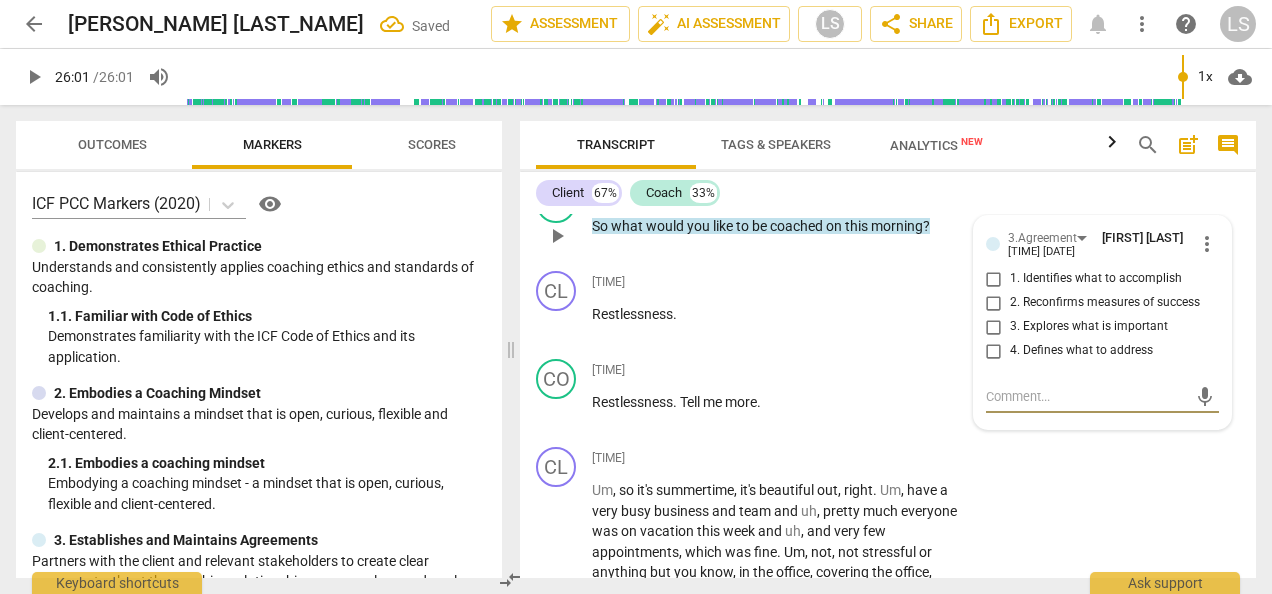 click on "1. Identifies what to accomplish" at bounding box center (994, 279) 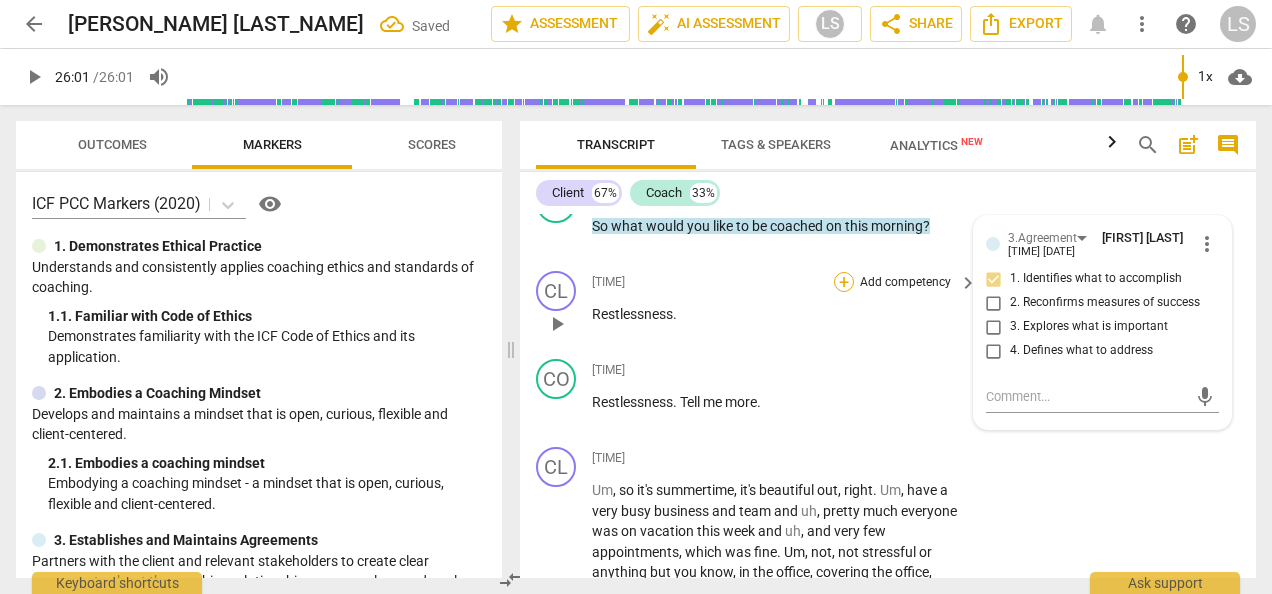 click on "+" at bounding box center (844, 282) 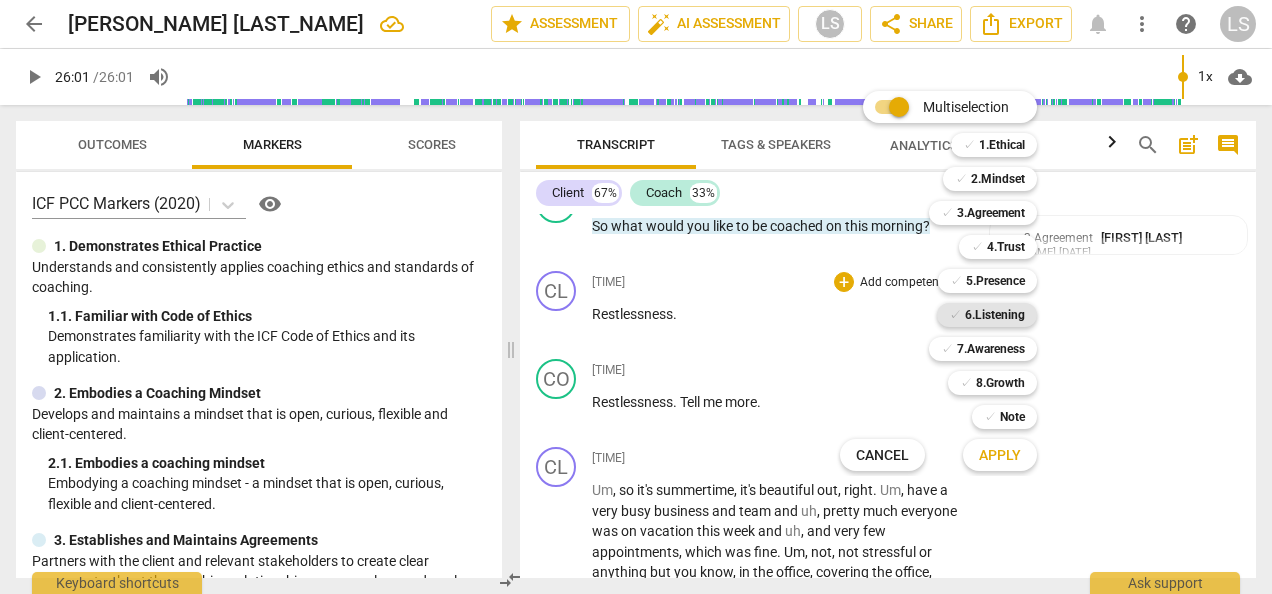 click on "6.Listening" at bounding box center [995, 315] 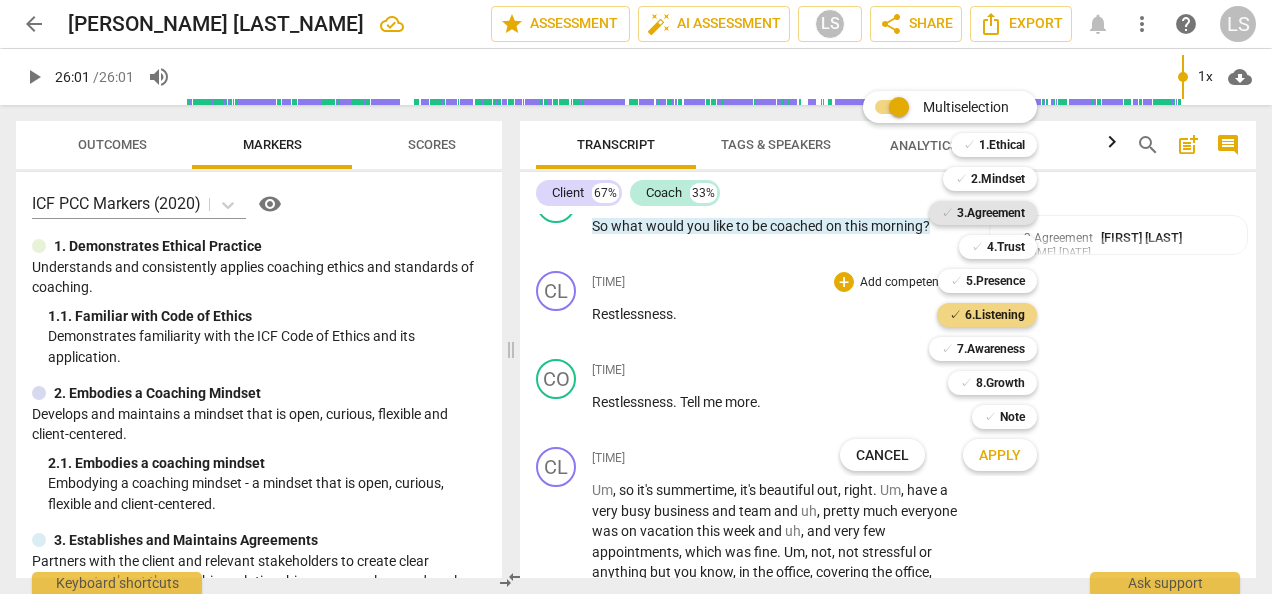 click on "3.Agreement" at bounding box center (991, 213) 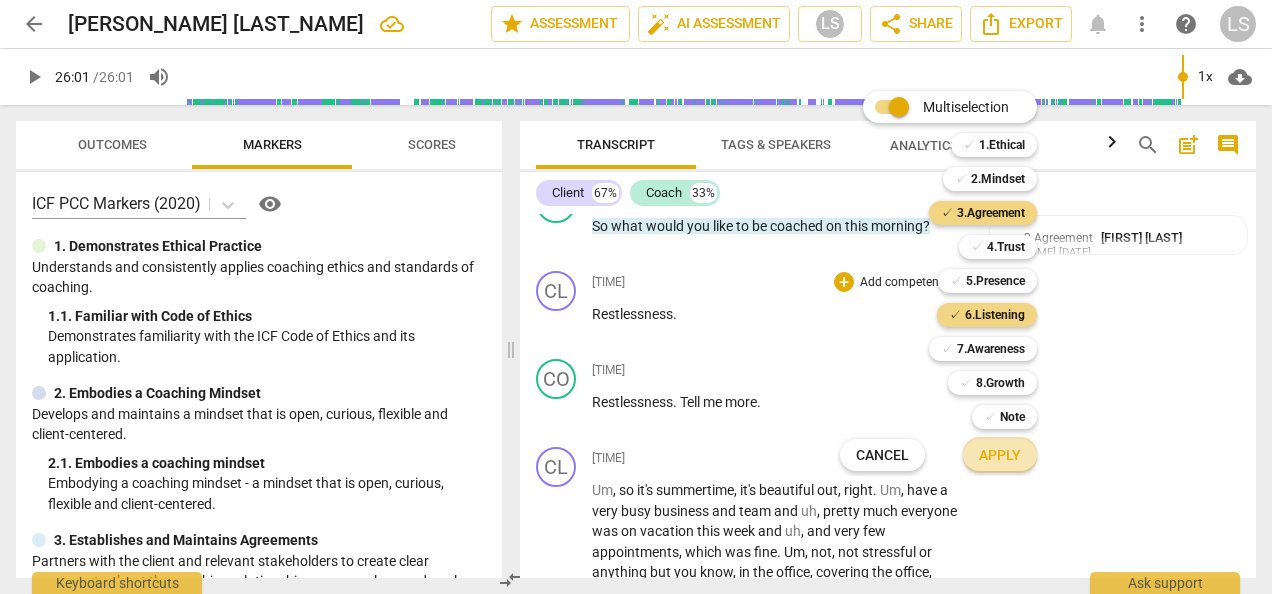 click on "Apply" at bounding box center [1000, 455] 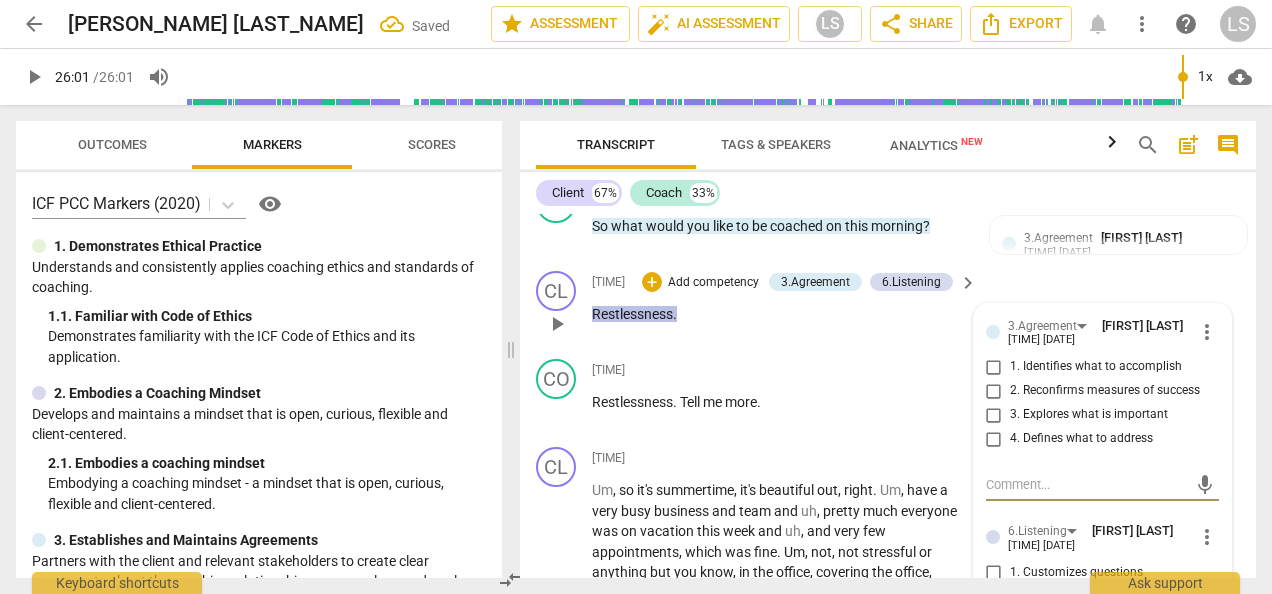 click on "1. Identifies what to accomplish" at bounding box center [994, 367] 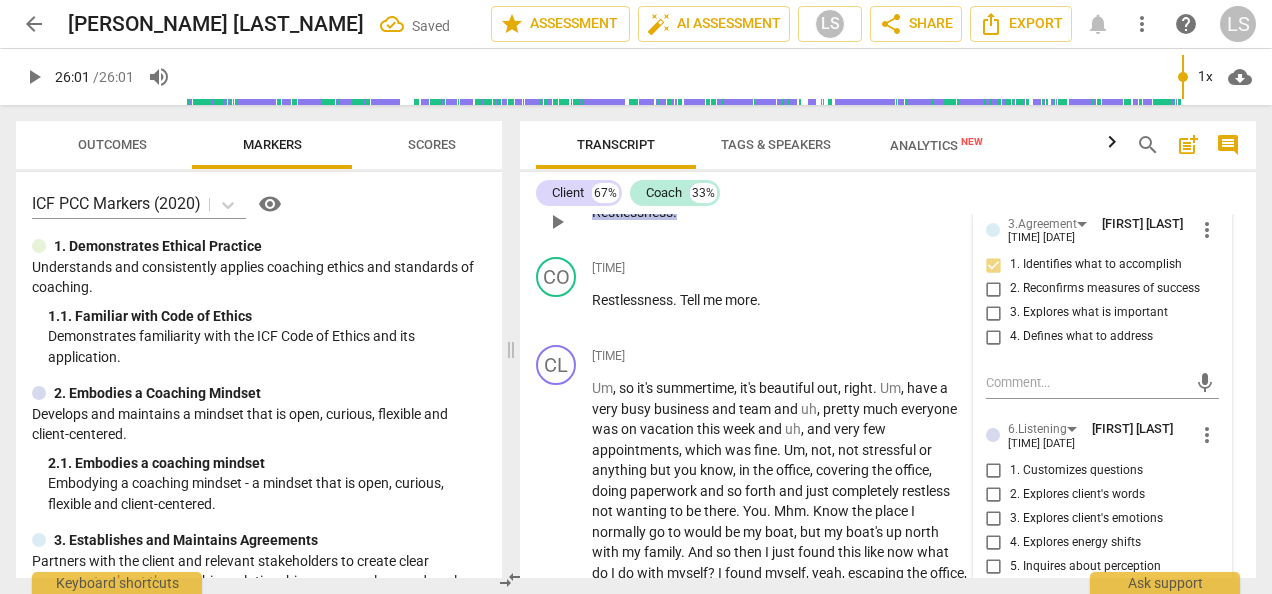 scroll, scrollTop: 1688, scrollLeft: 0, axis: vertical 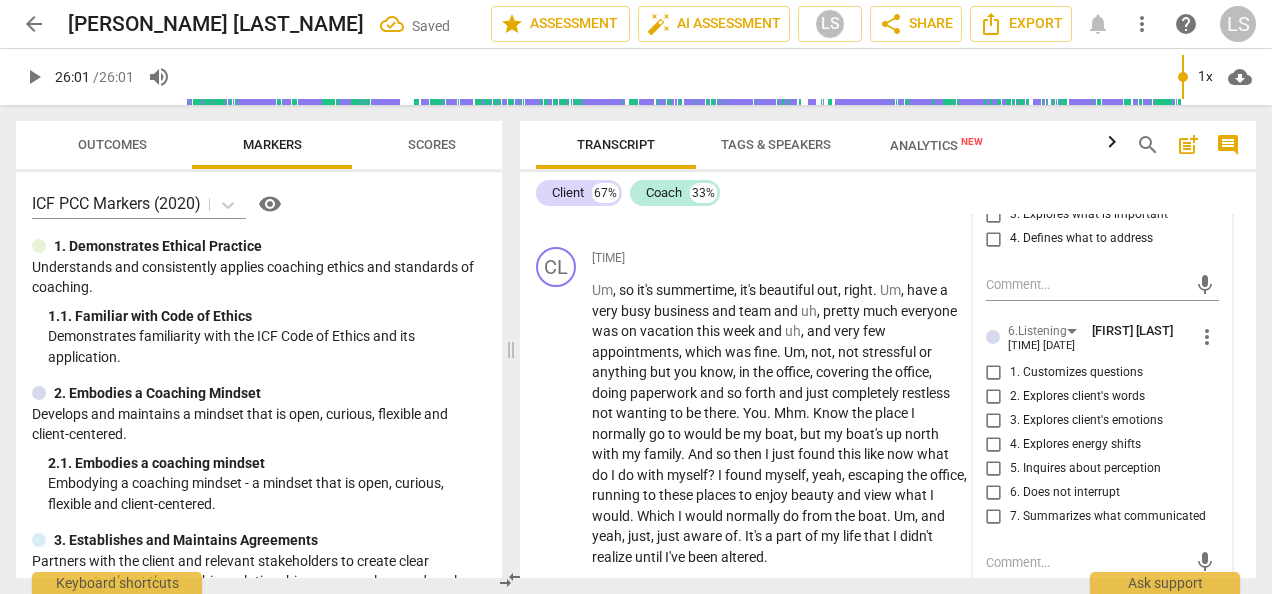 click on "2. Explores client's words" at bounding box center [994, 397] 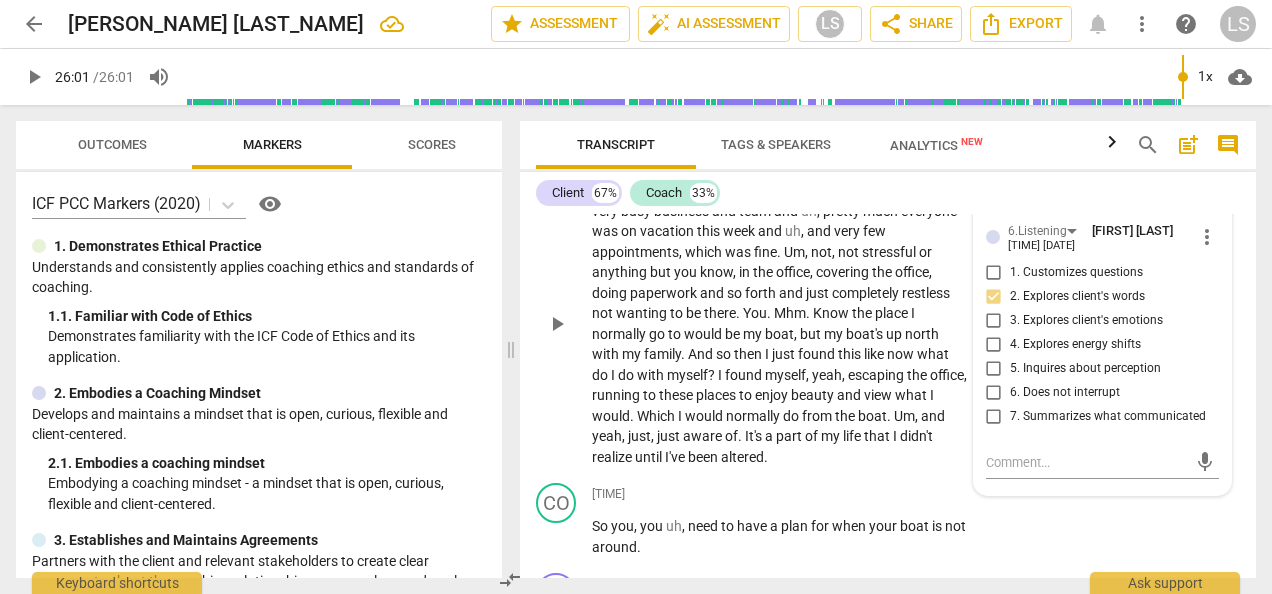 scroll, scrollTop: 1888, scrollLeft: 0, axis: vertical 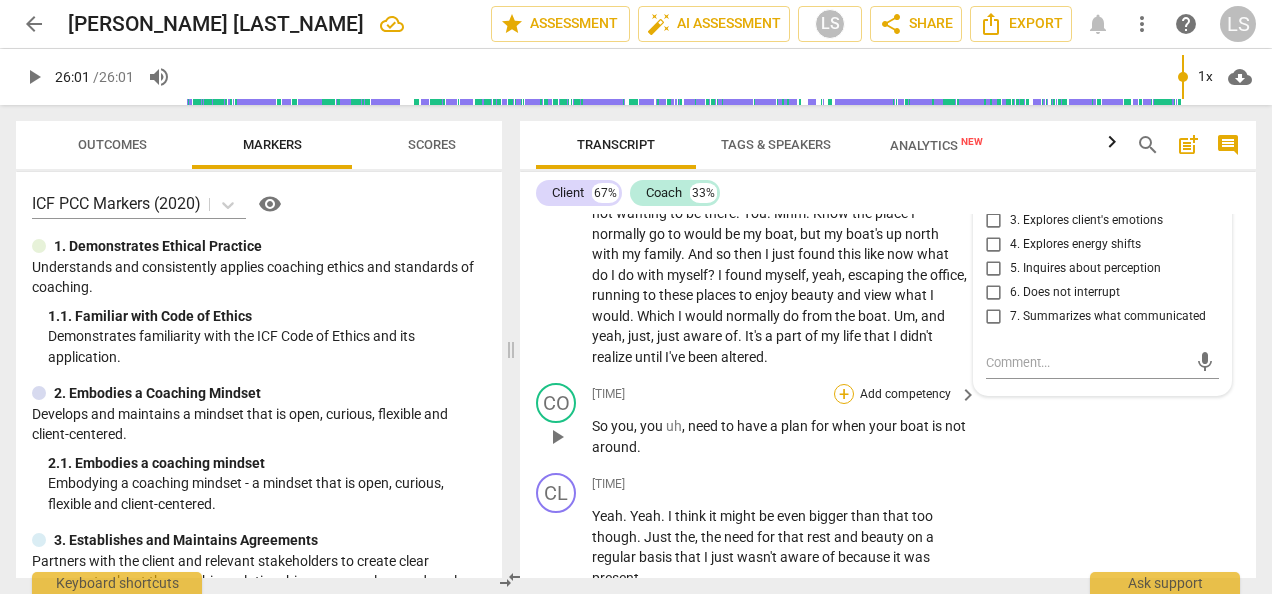 click on "+" at bounding box center [844, 394] 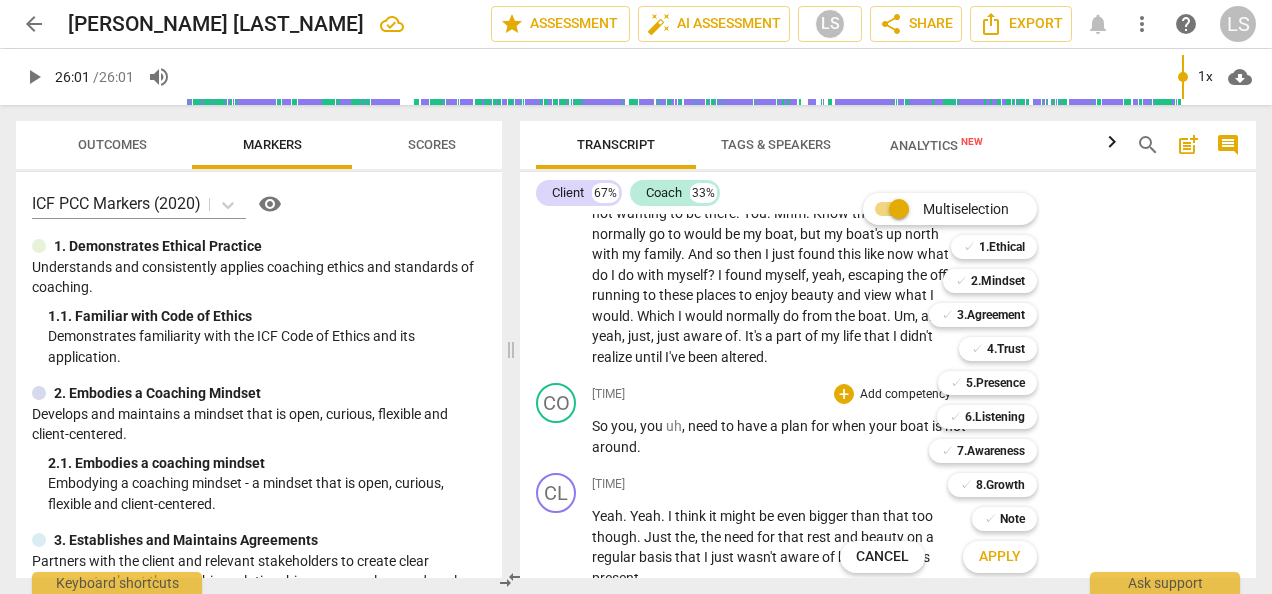 click on "Multiselection m ✓ 1.Ethical 1 ✓ 2.Mindset 2 ✓ 3.Agreement 3 ✓ 4.Trust 4 ✓ 5.Presence 5 ✓ 6.Listening 6 ✓ 7.Awareness 7 ✓ 8.Growth 8 ✓ Note 9 Cancel c Apply x" at bounding box center (953, 383) 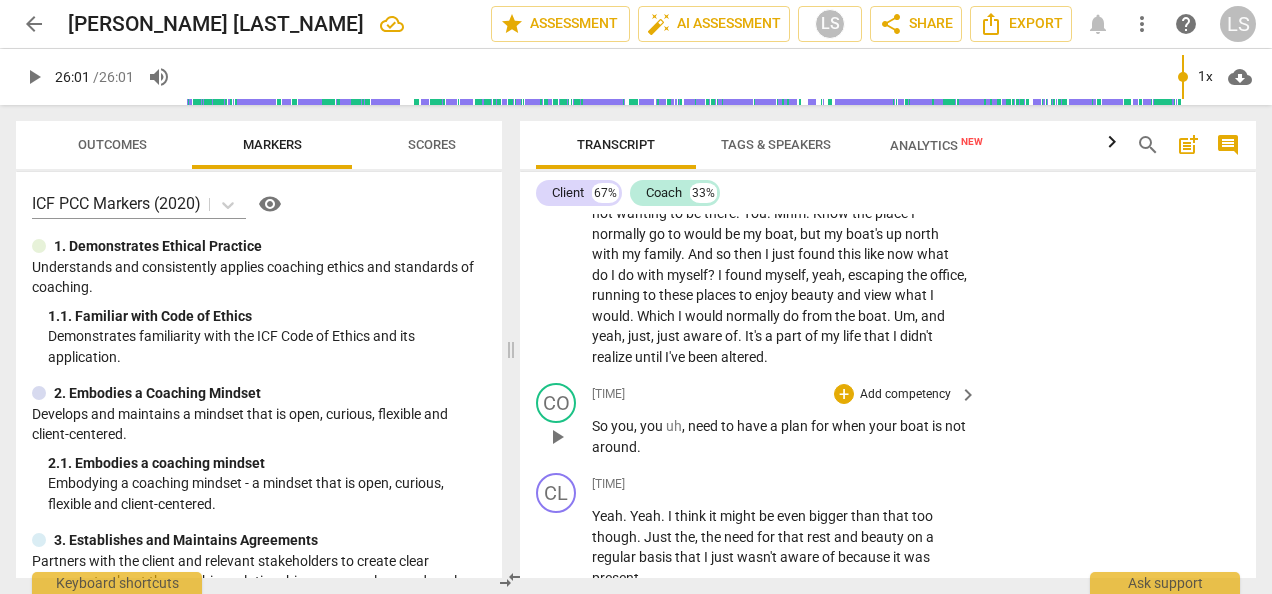 click on "+" at bounding box center [844, 394] 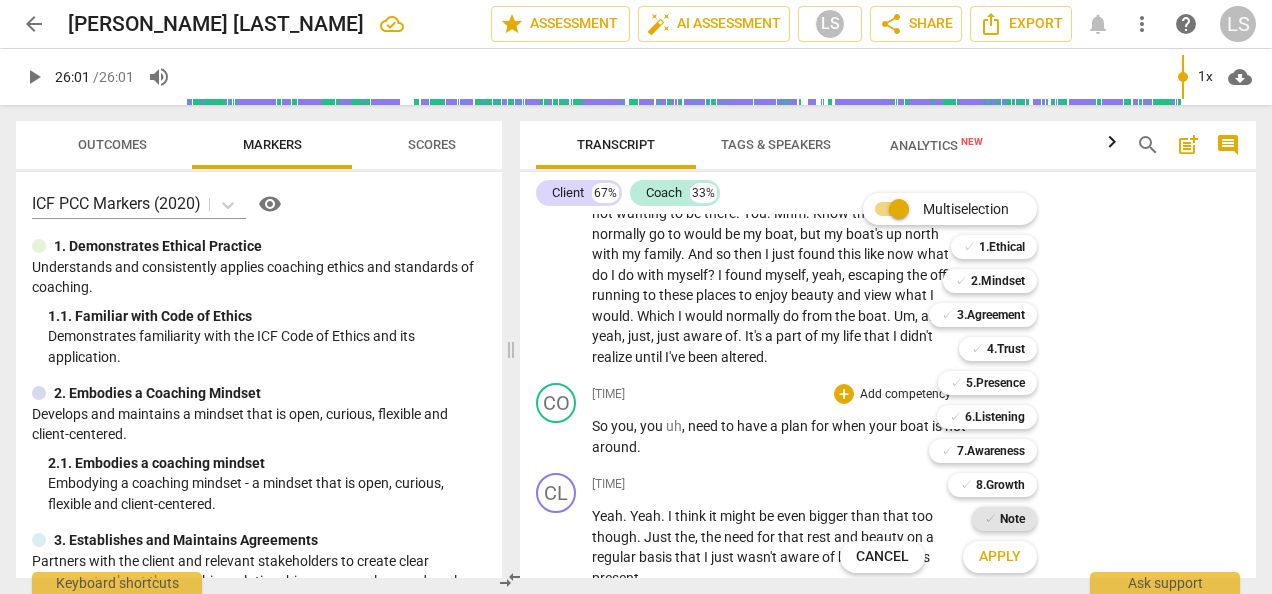 click on "Note" at bounding box center (1012, 519) 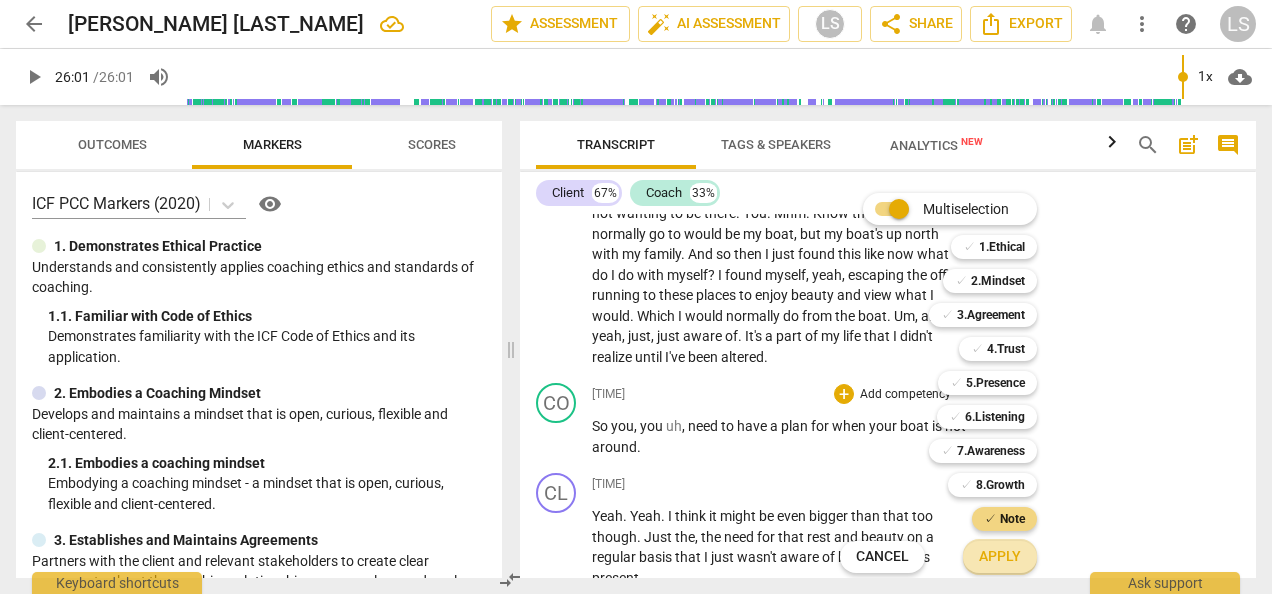 click on "Apply" at bounding box center [1000, 557] 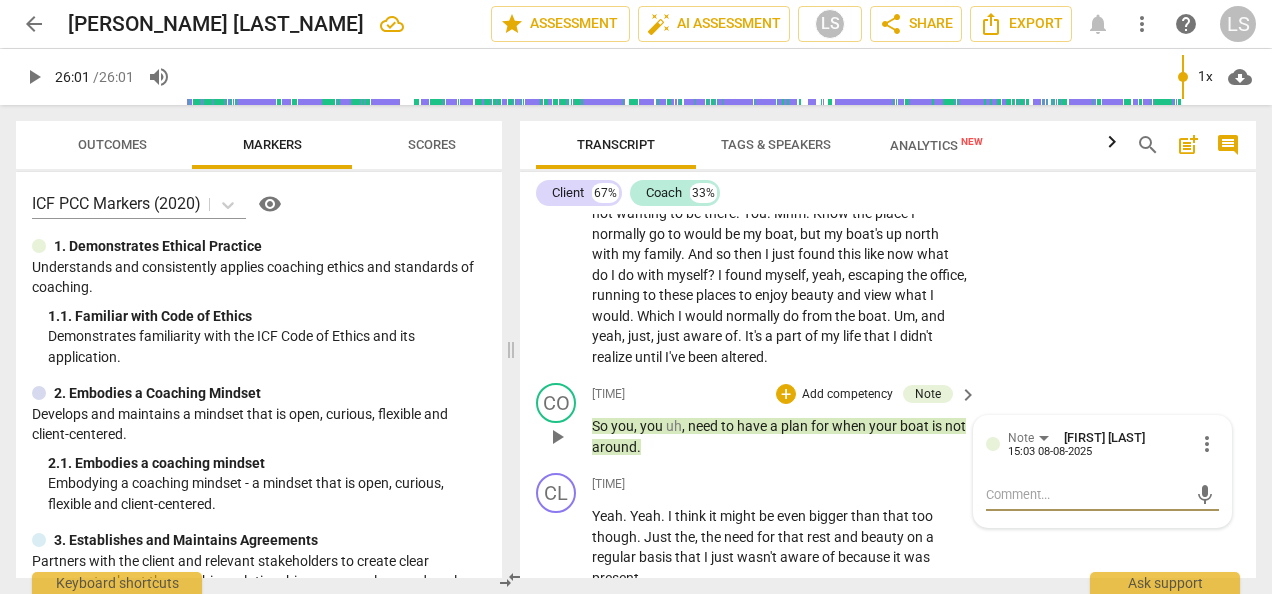 type on "C" 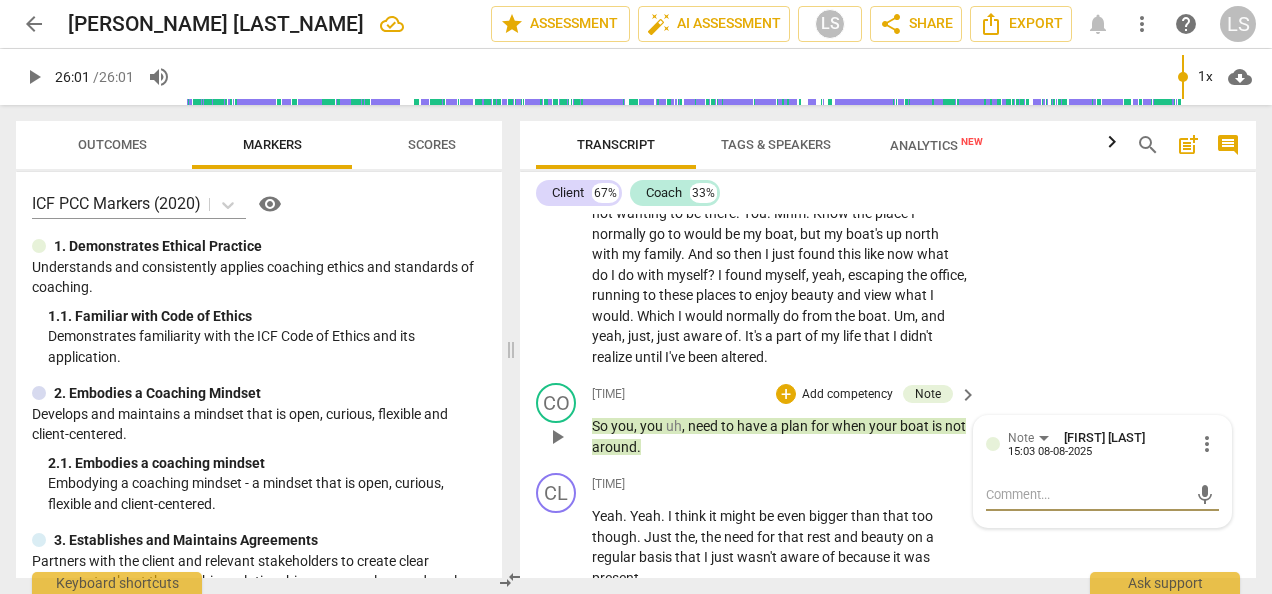 type on "C" 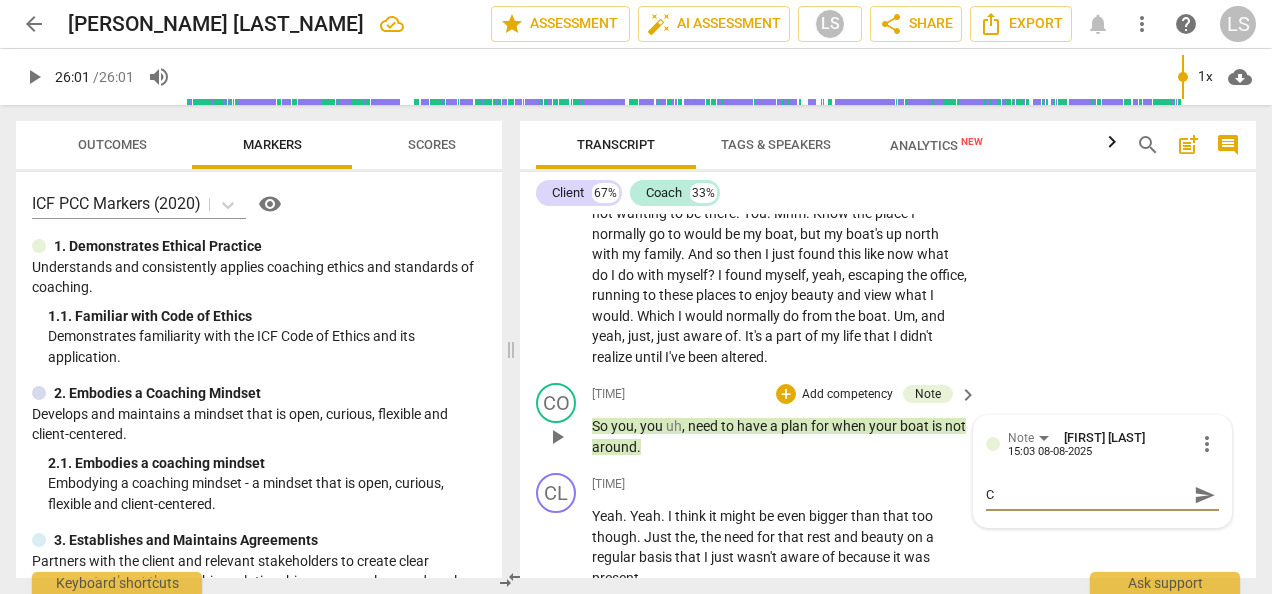 type on "Co" 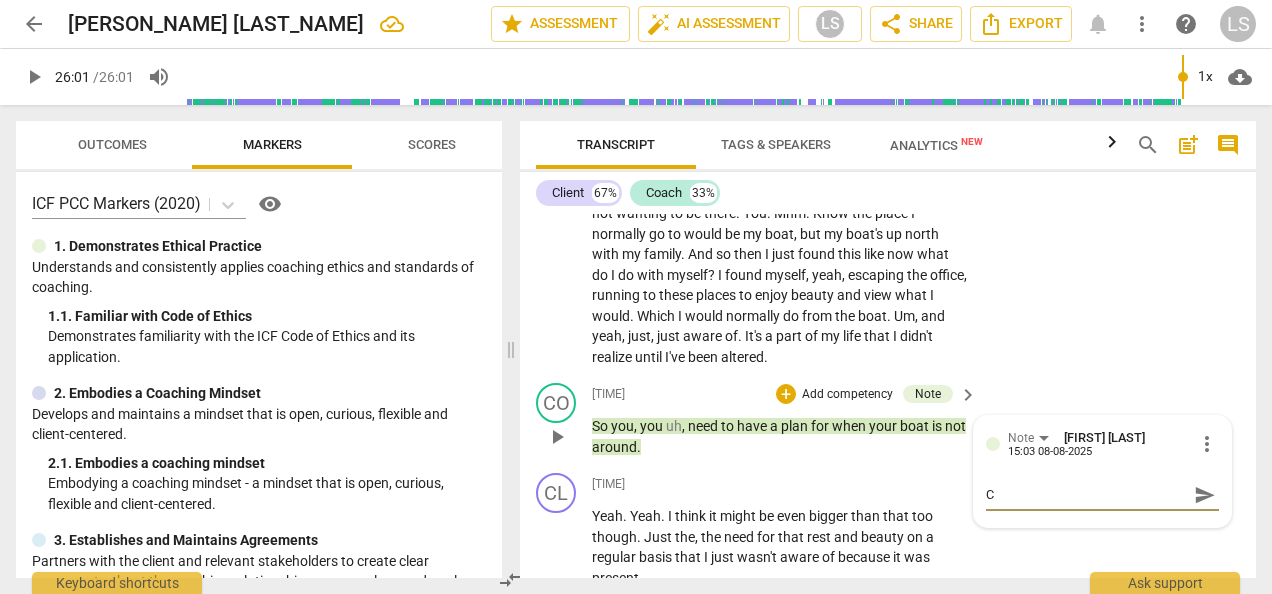 type on "Co" 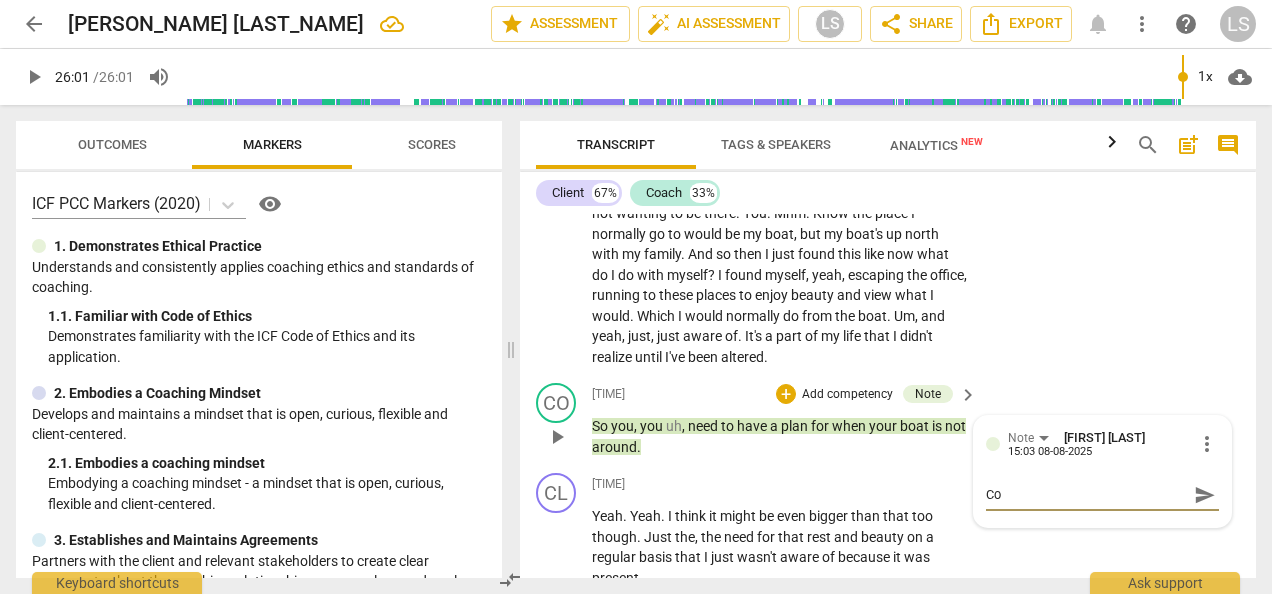 type on "Coa" 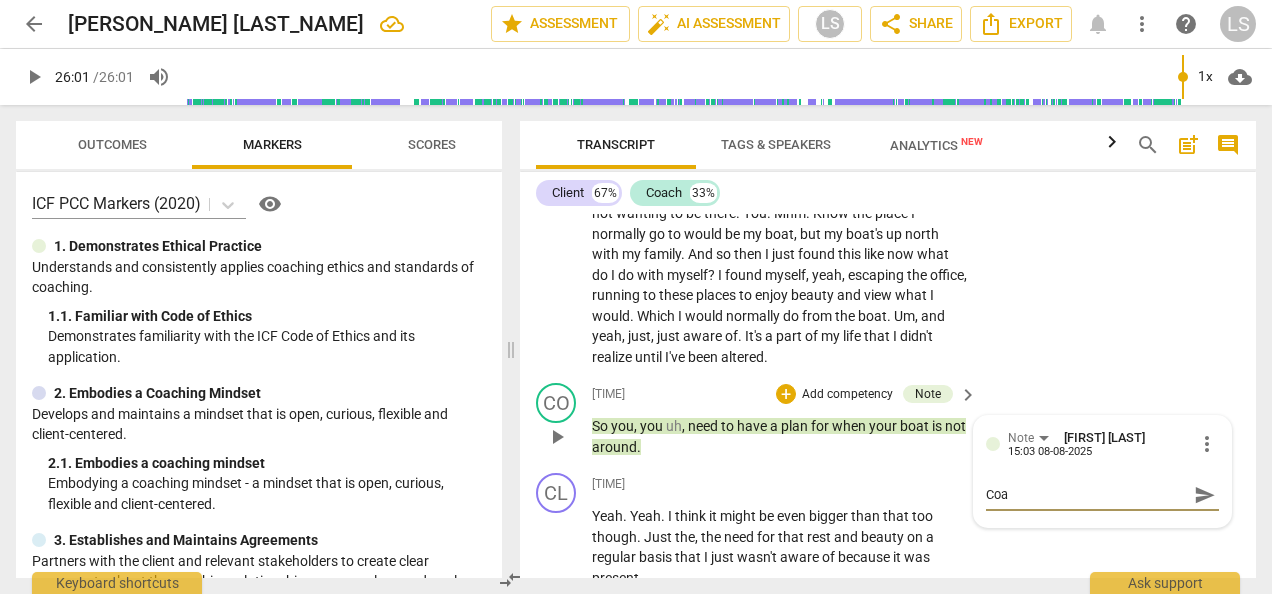 type on "Coac" 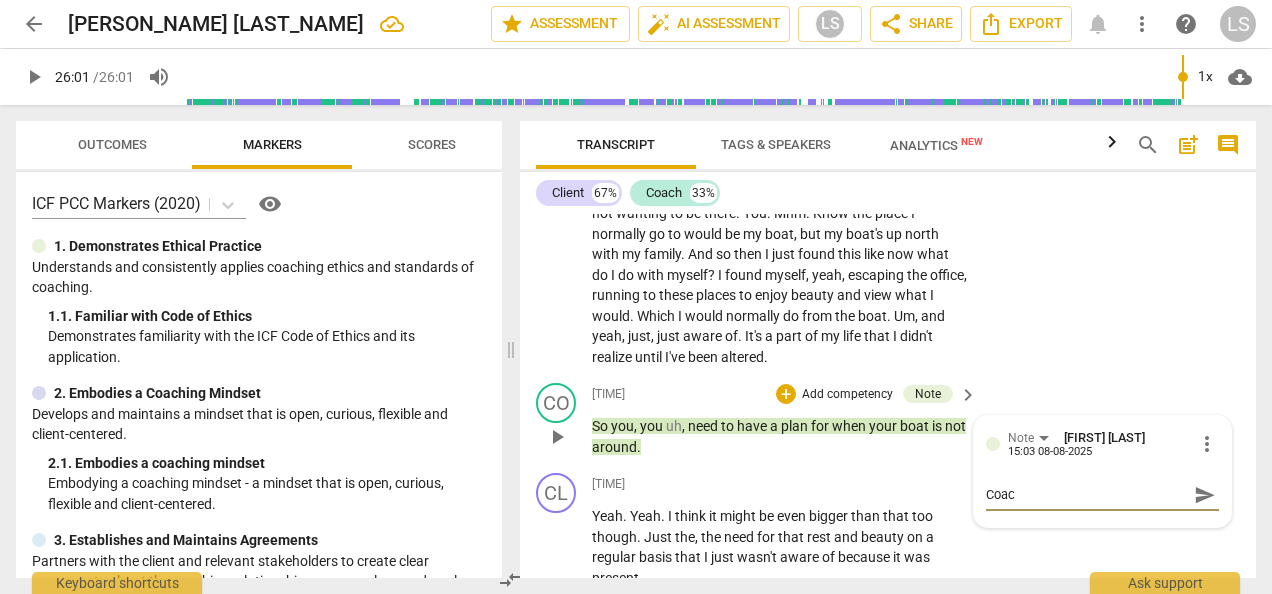 type on "Coach" 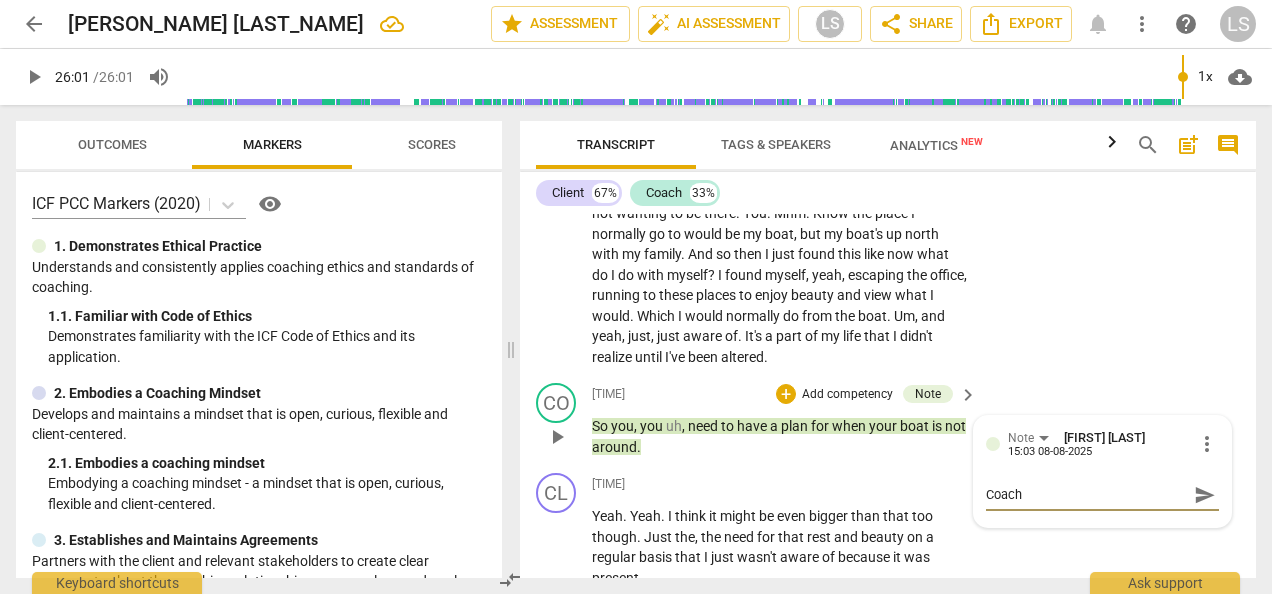 type on "Coach" 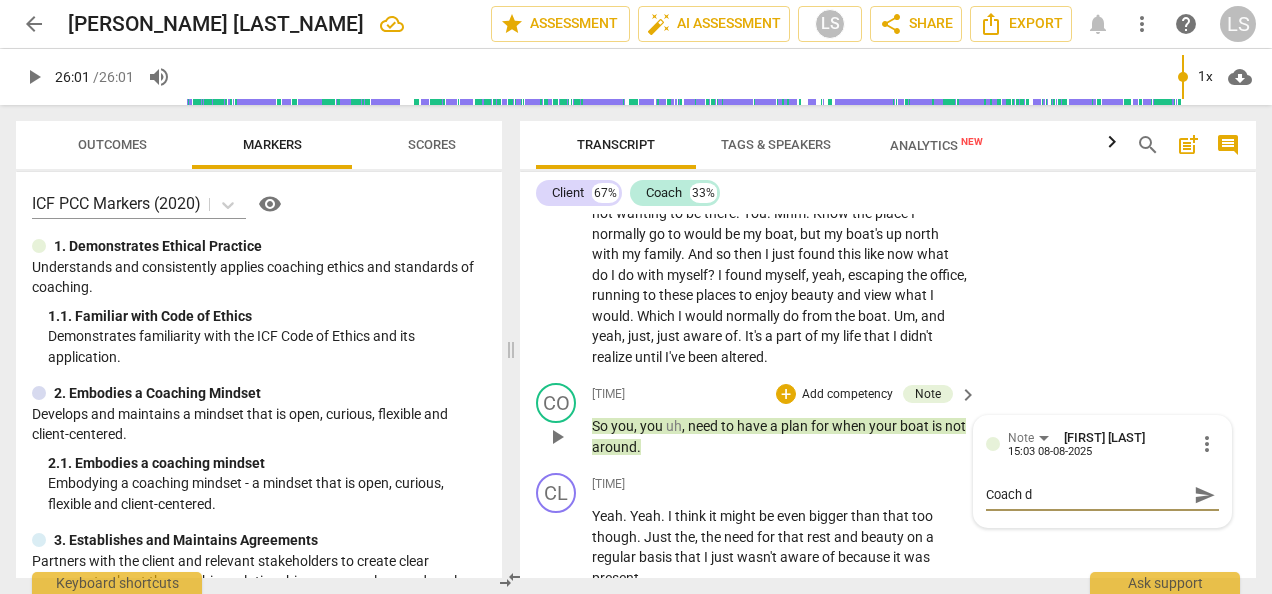 type on "Coach dr" 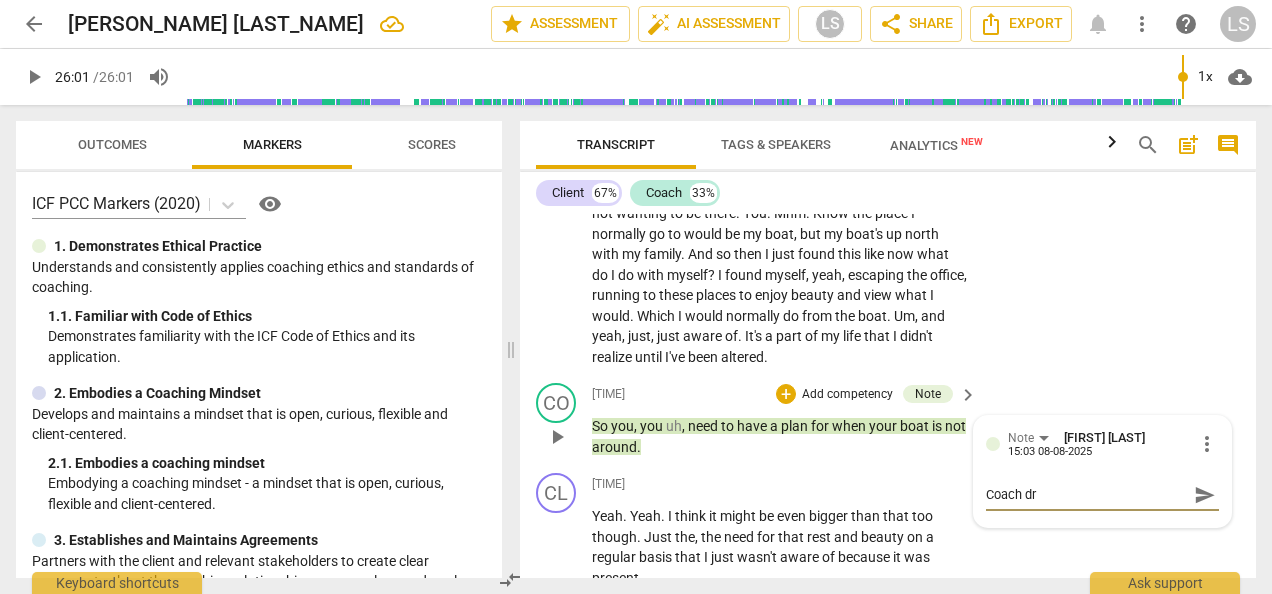 type on "Coach dra" 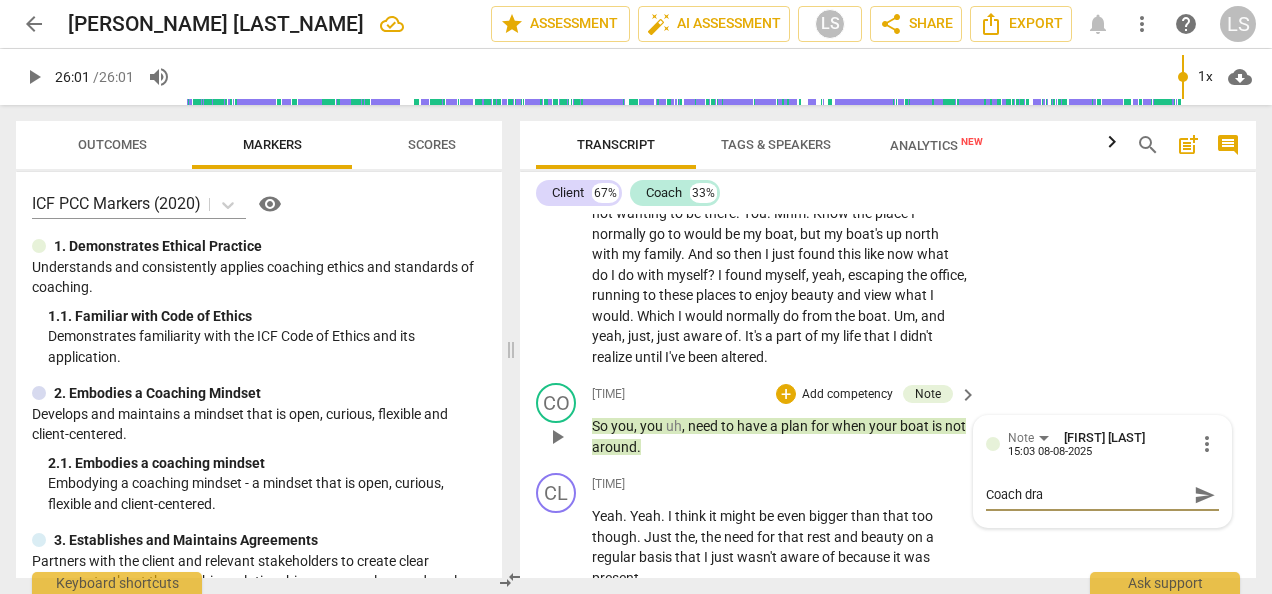 type on "Coach draw" 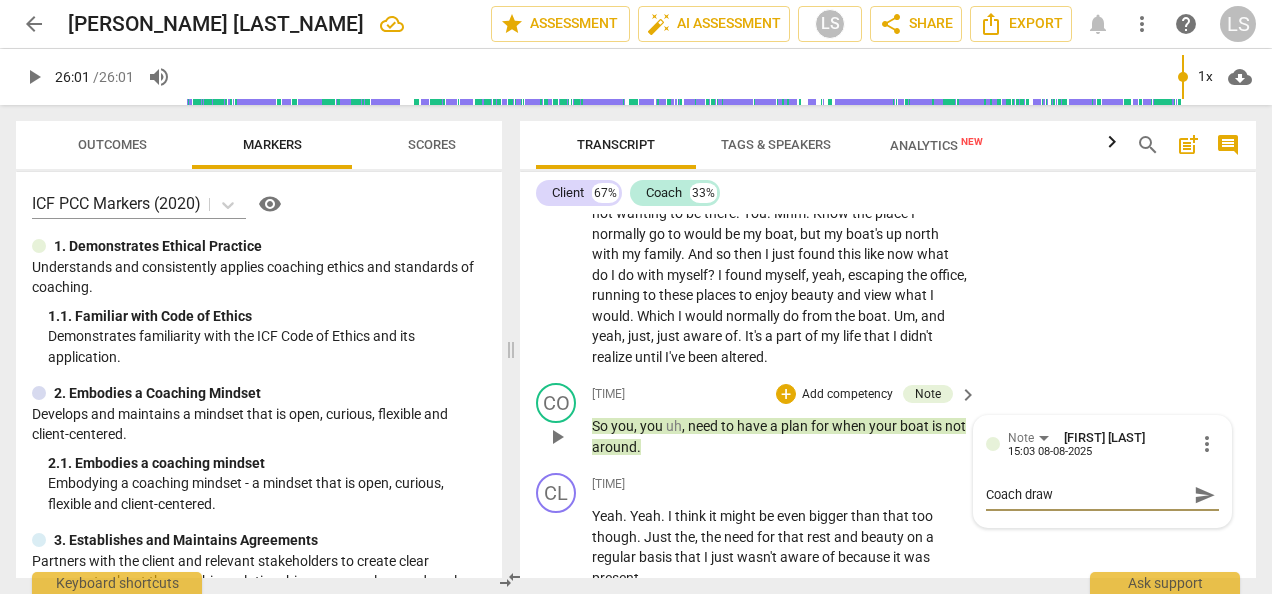 type on "Coach draws" 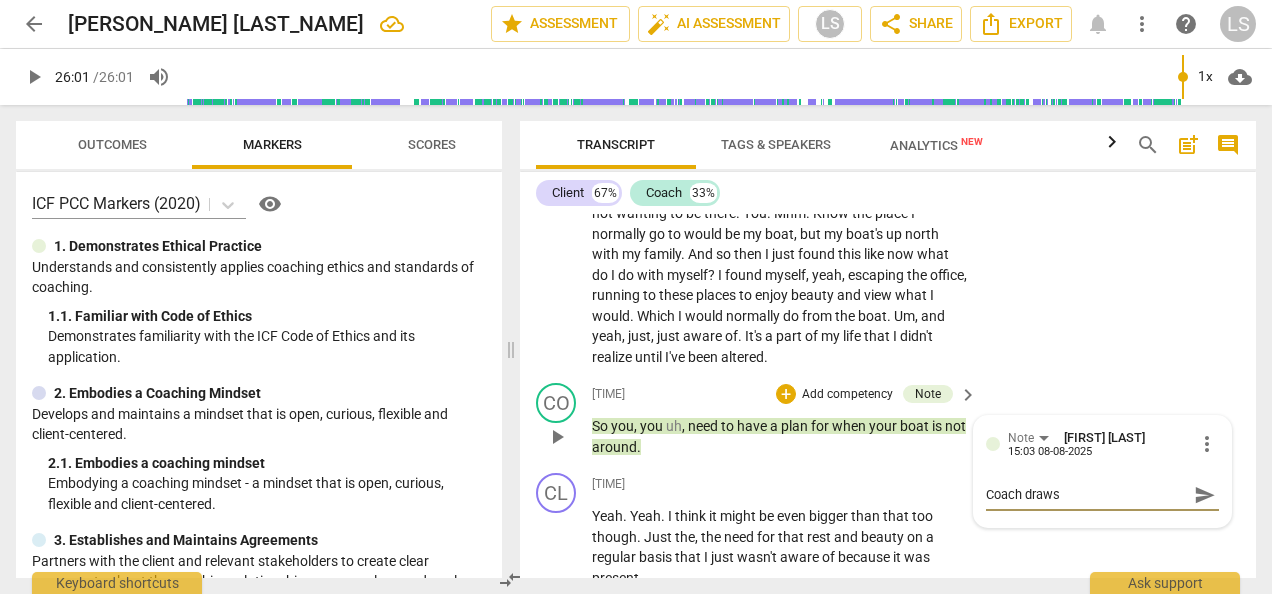 type on "Coach draws" 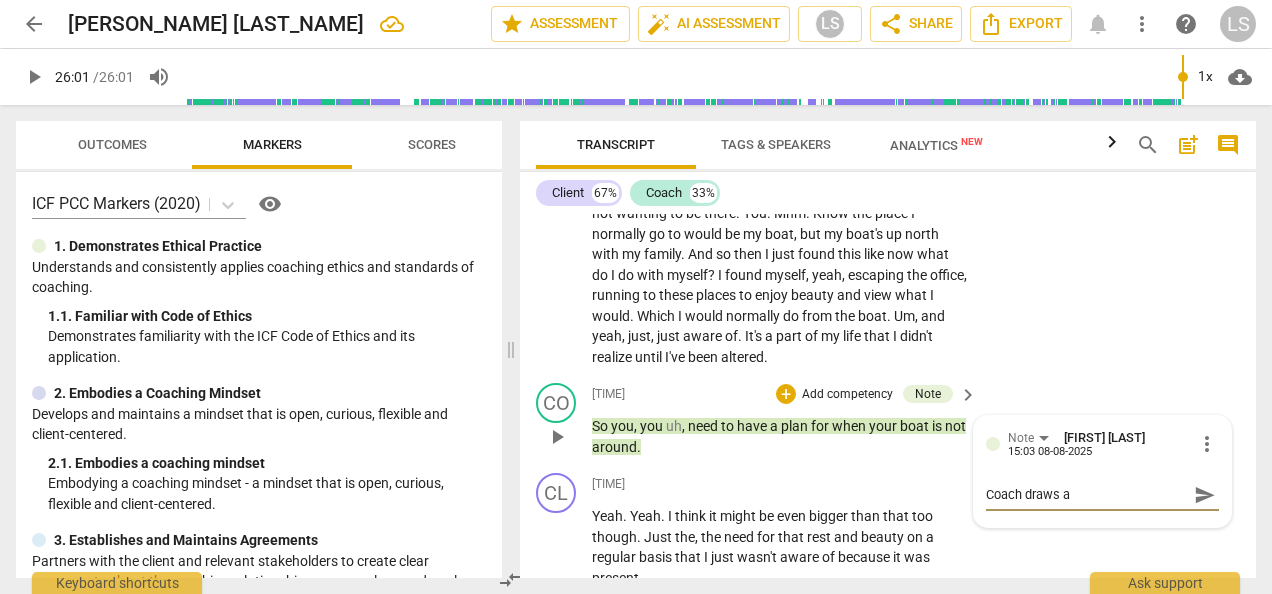 type on "Coach draws a" 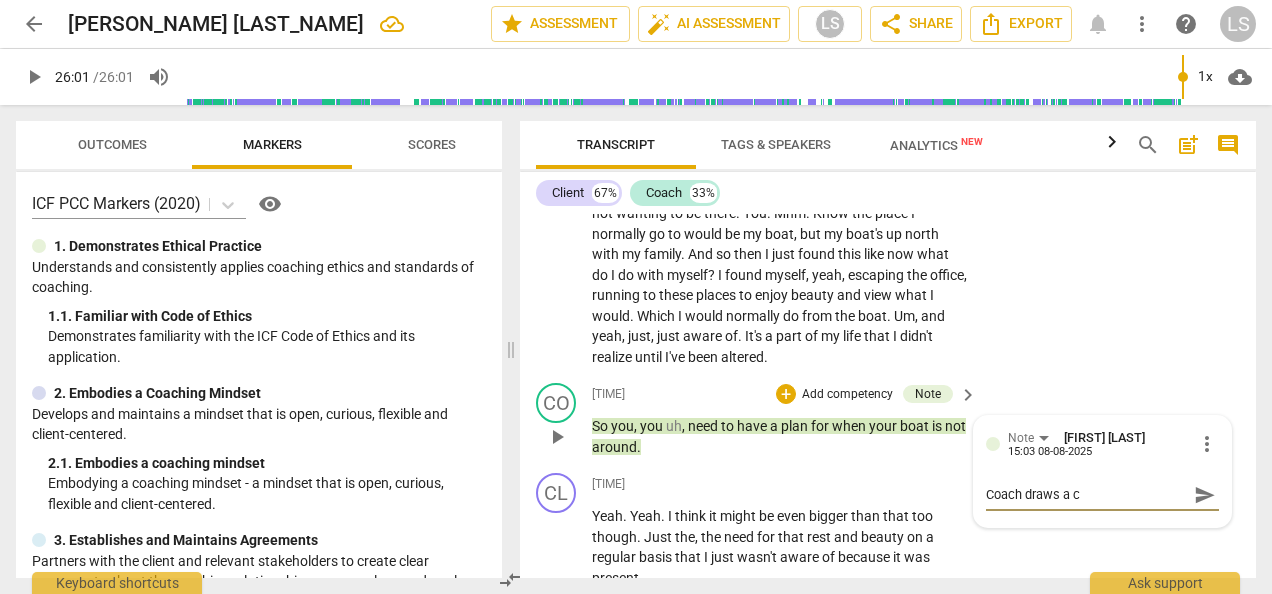 type on "Coach draws a co" 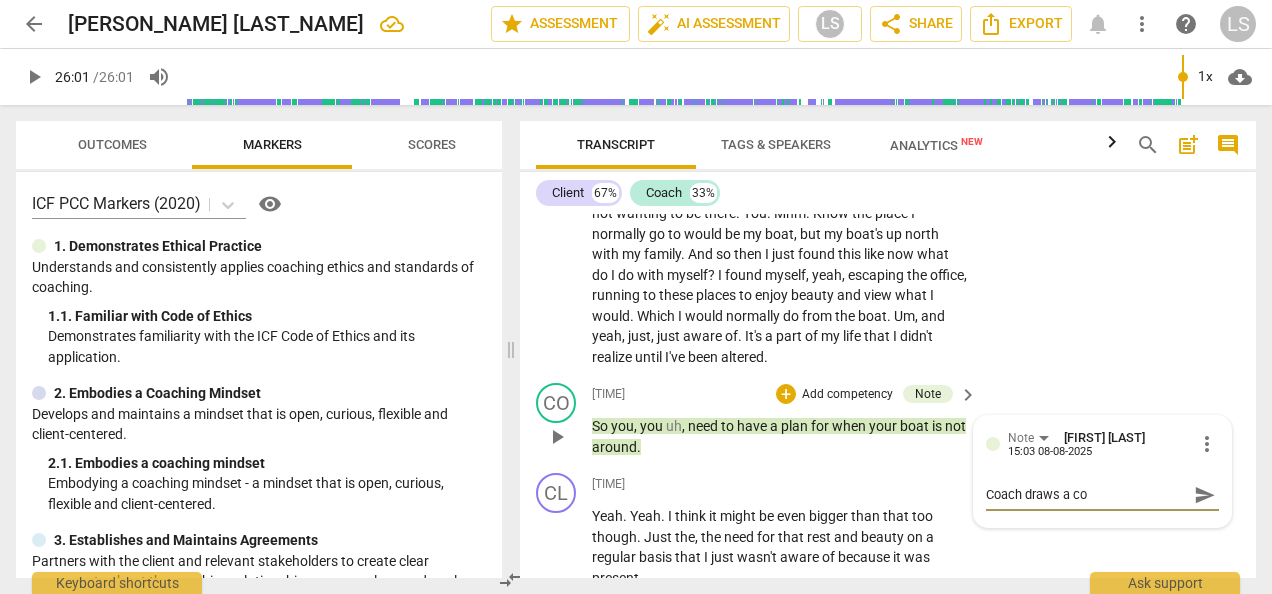 type on "Coach draws a con" 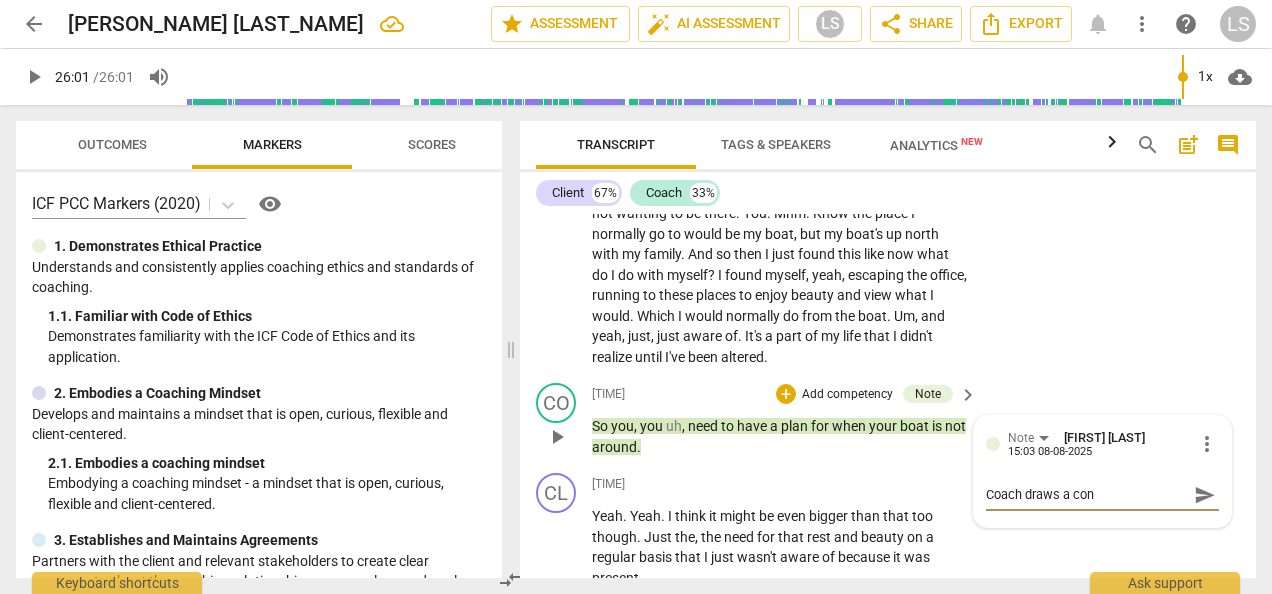 type on "Coach draws a conl" 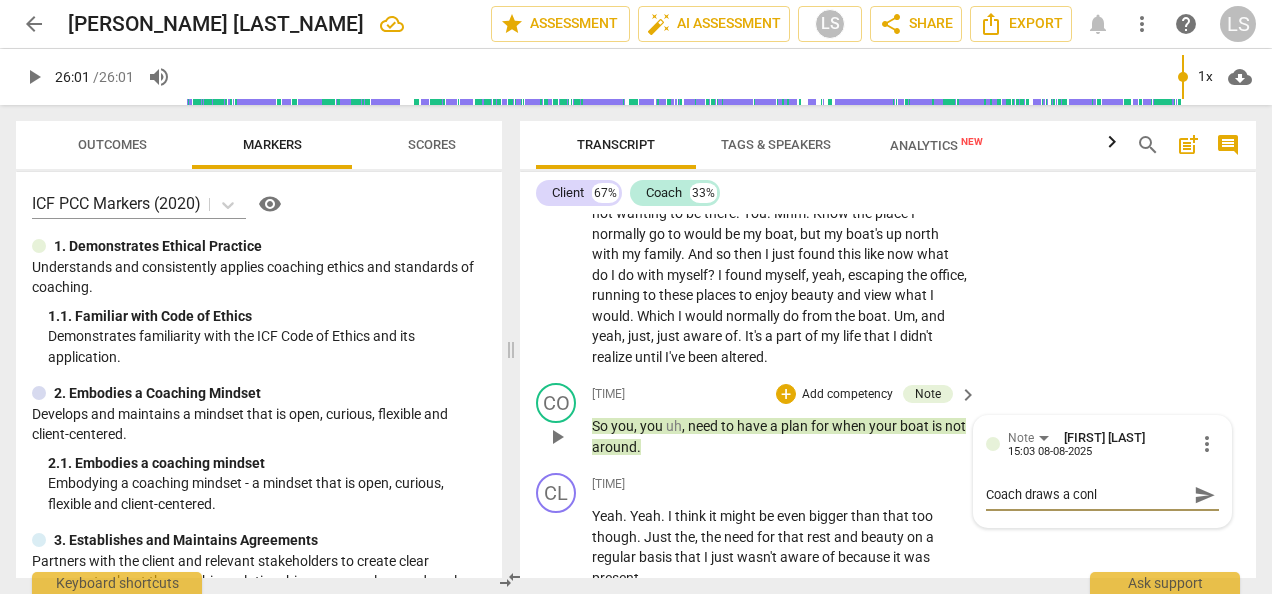 type on "Coach draws a conlc" 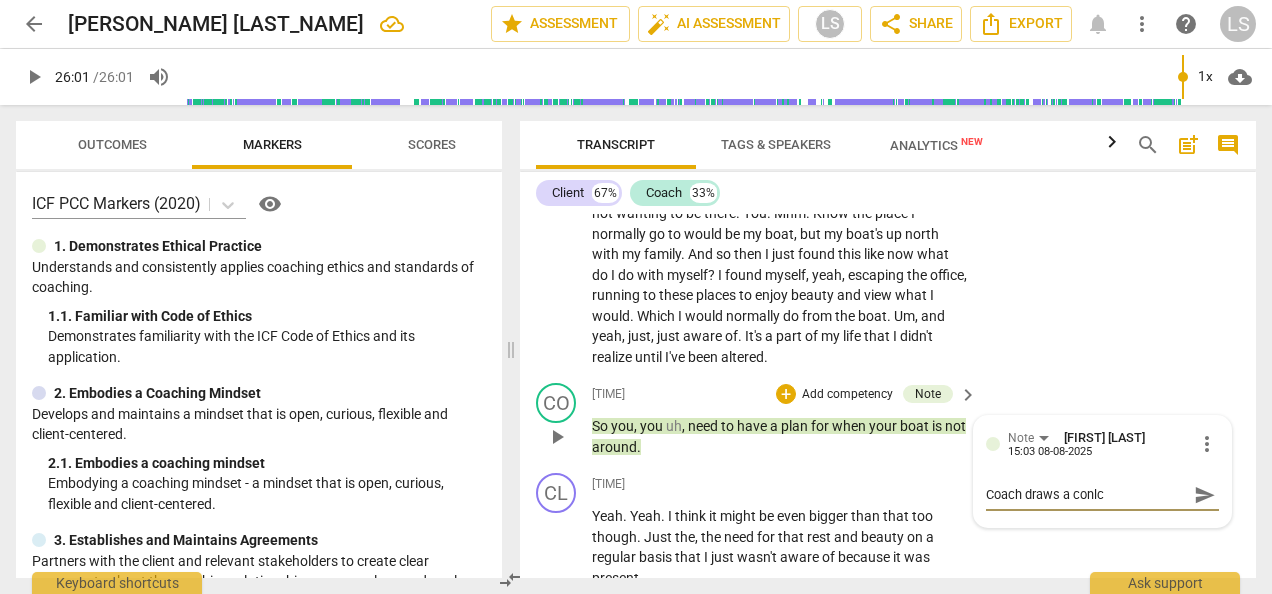 type on "Coach draws a conlcu" 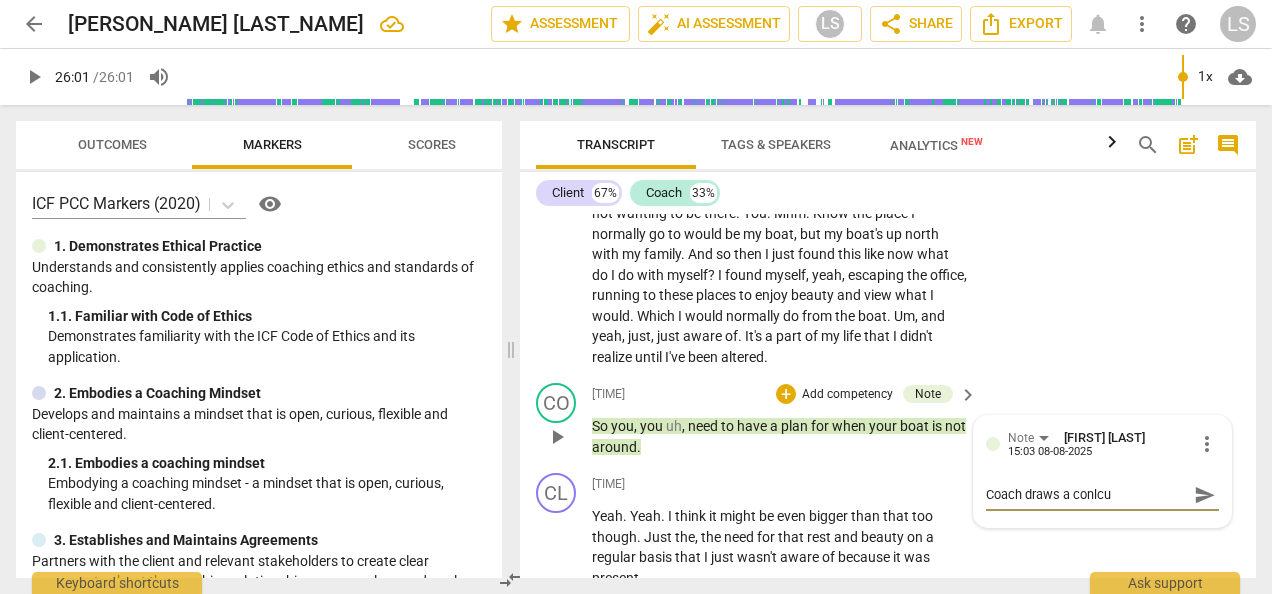 type on "Coach draws a conlcus" 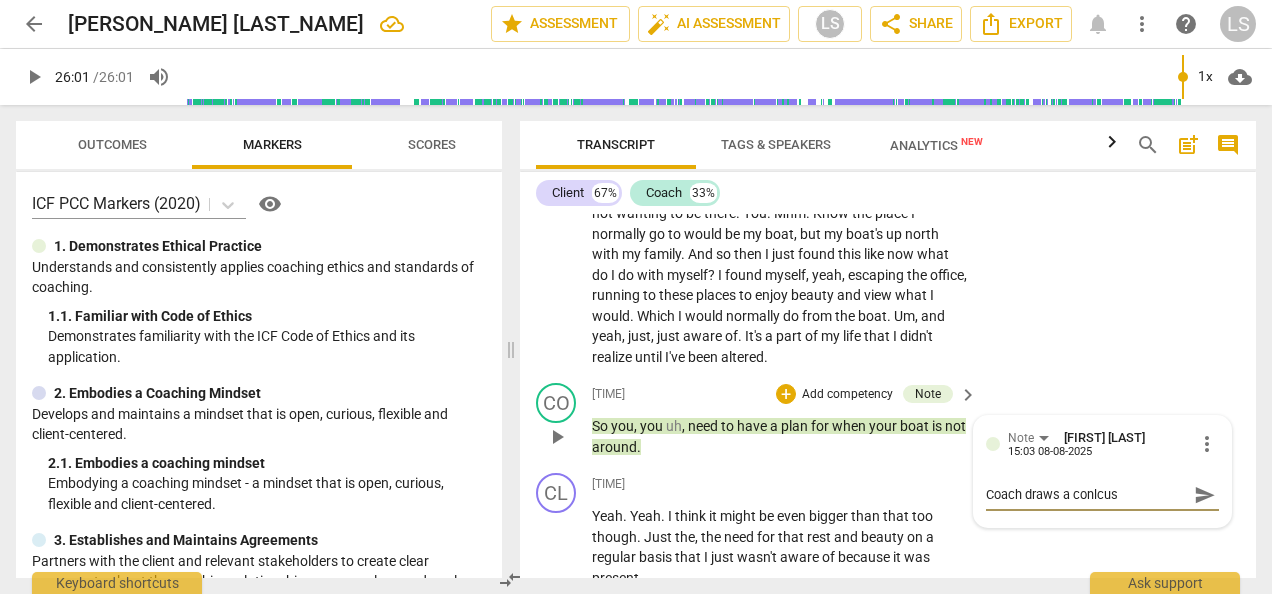 type on "Coach draws a conlcusi" 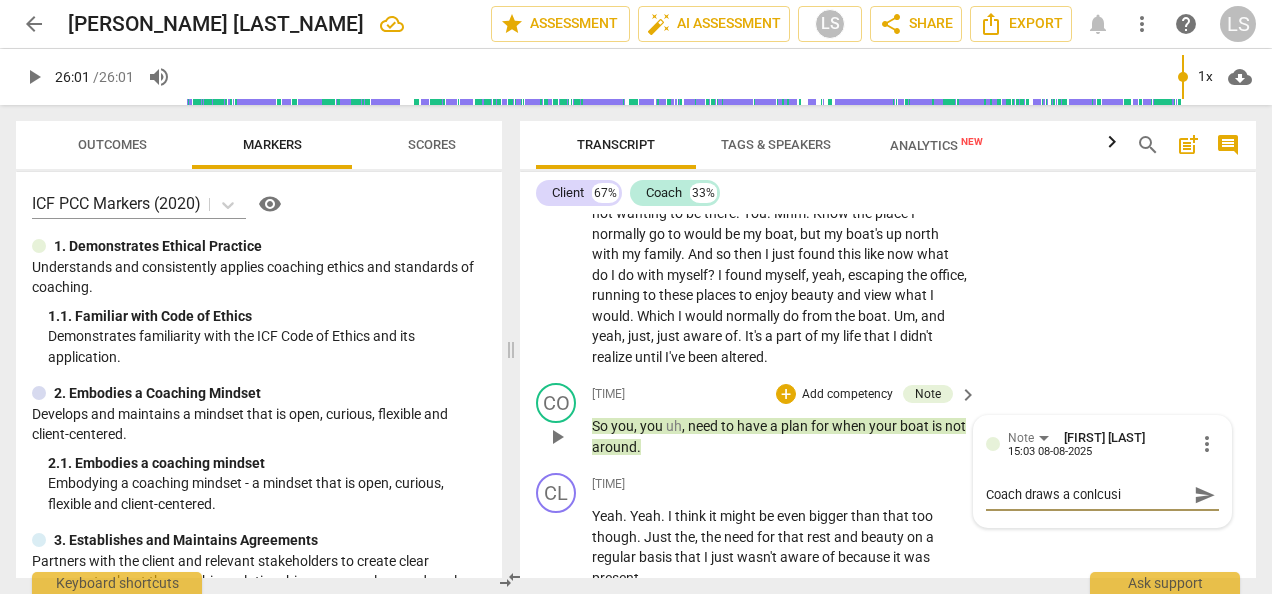type on "Coach draws a conlcusio" 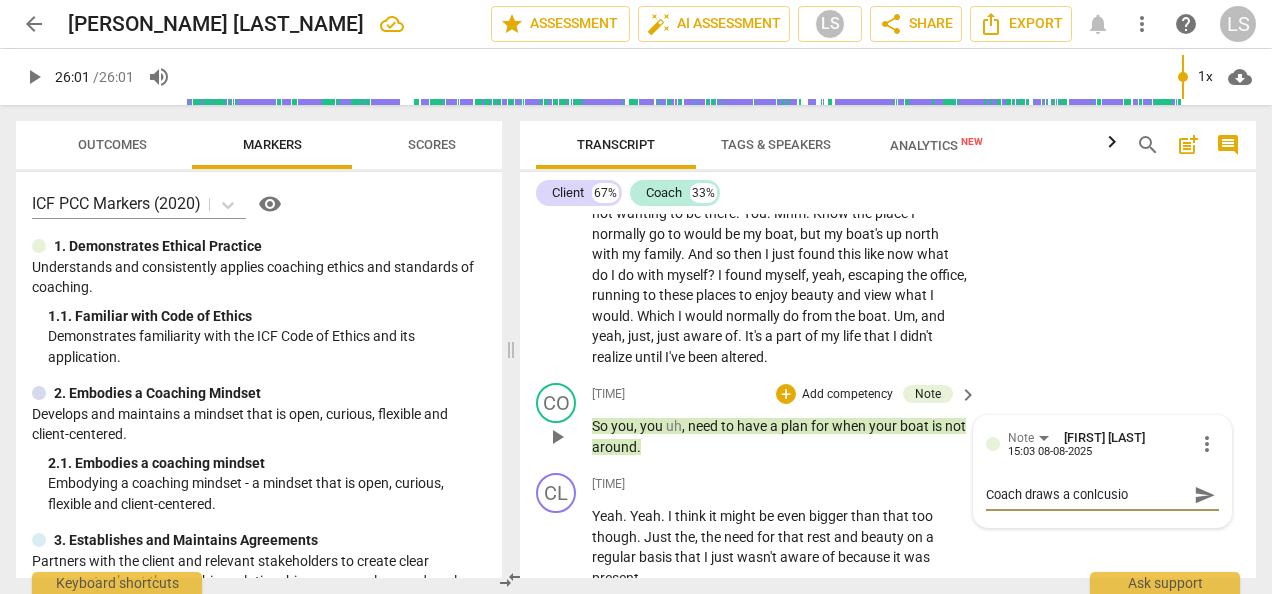 type on "Coach draws a conlcusion" 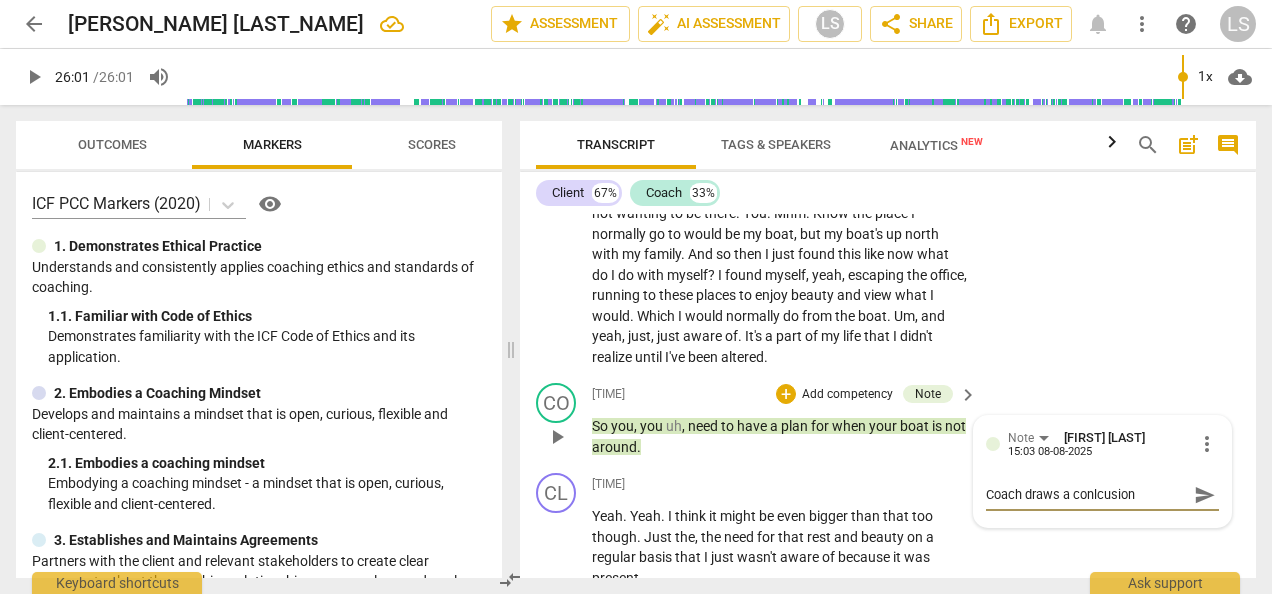 type on "Coach draws a conlcusio" 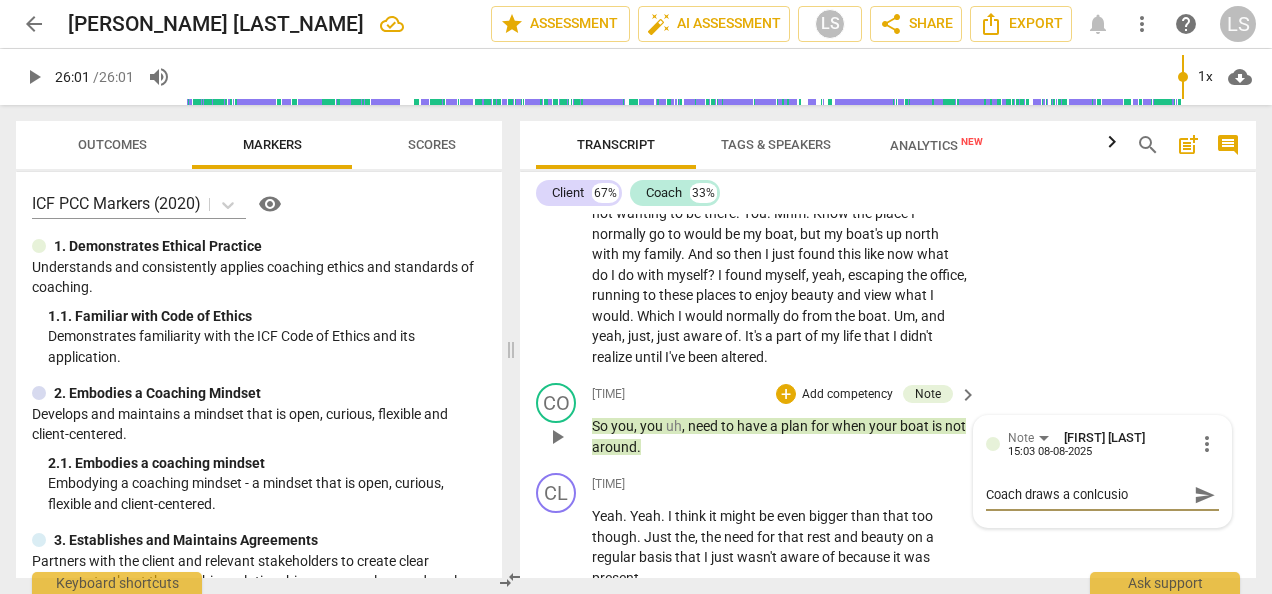type on "Coach draws a conlcusi" 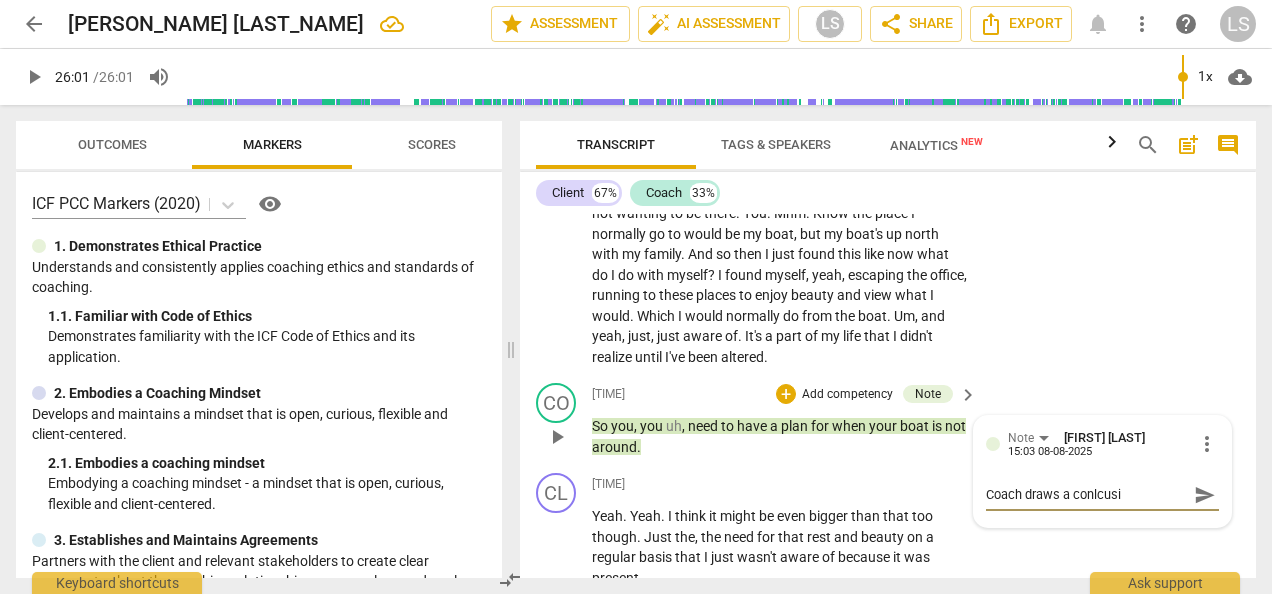 type on "Coach draws a conlcus" 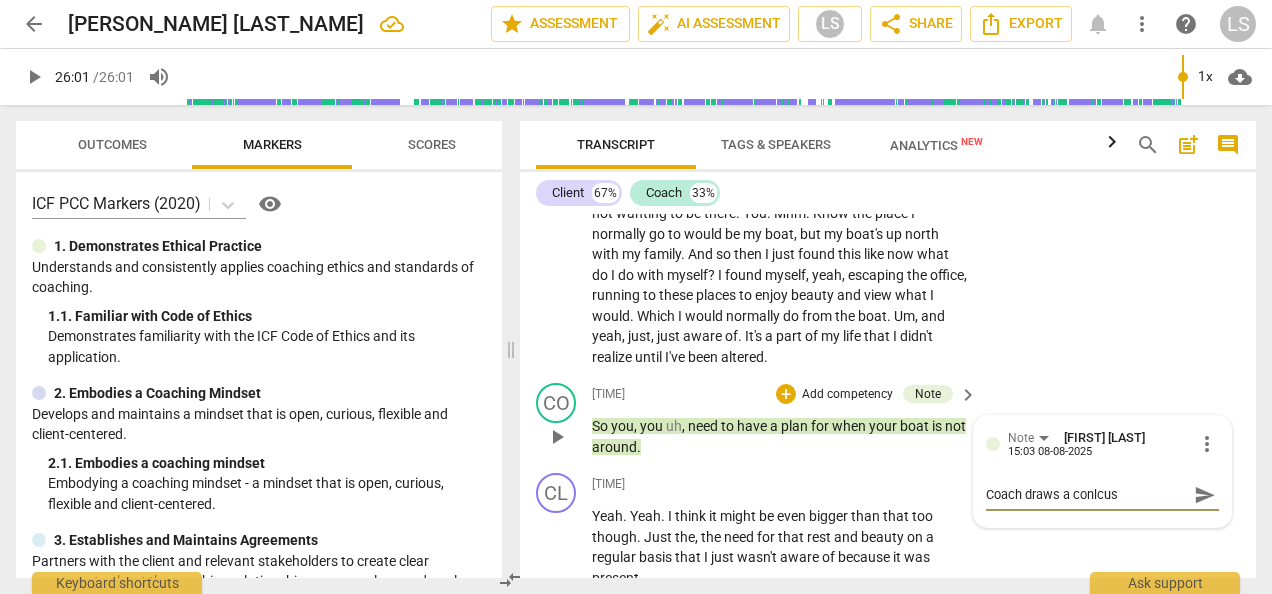 type on "Coach draws a conlcu" 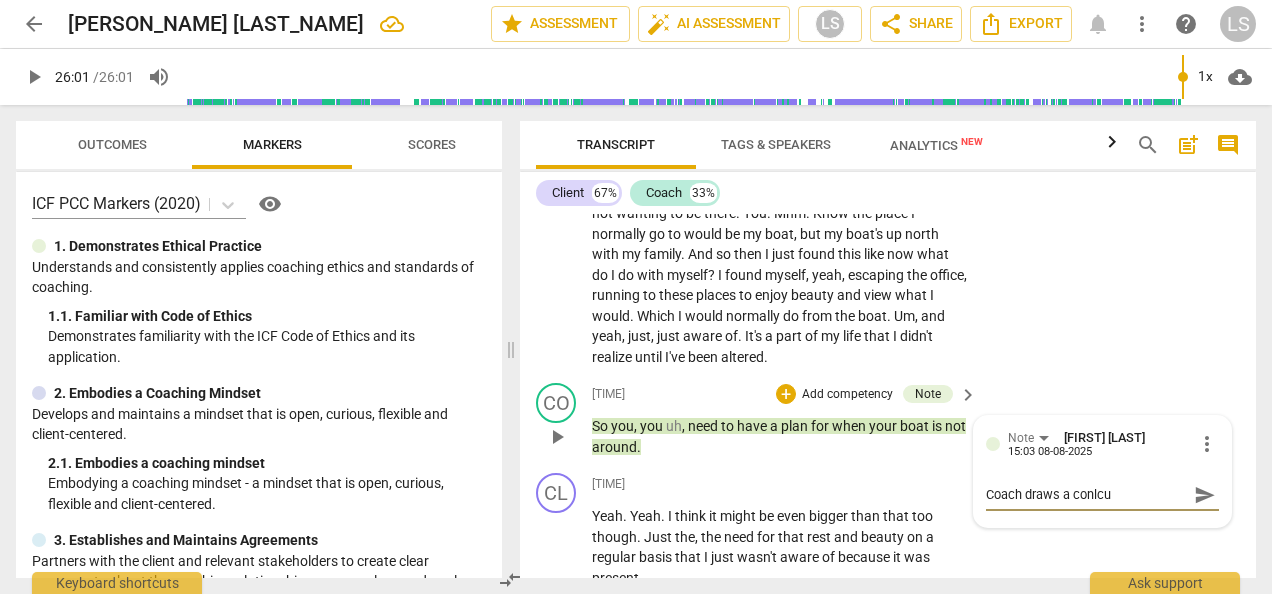 type on "Coach draws a conlc" 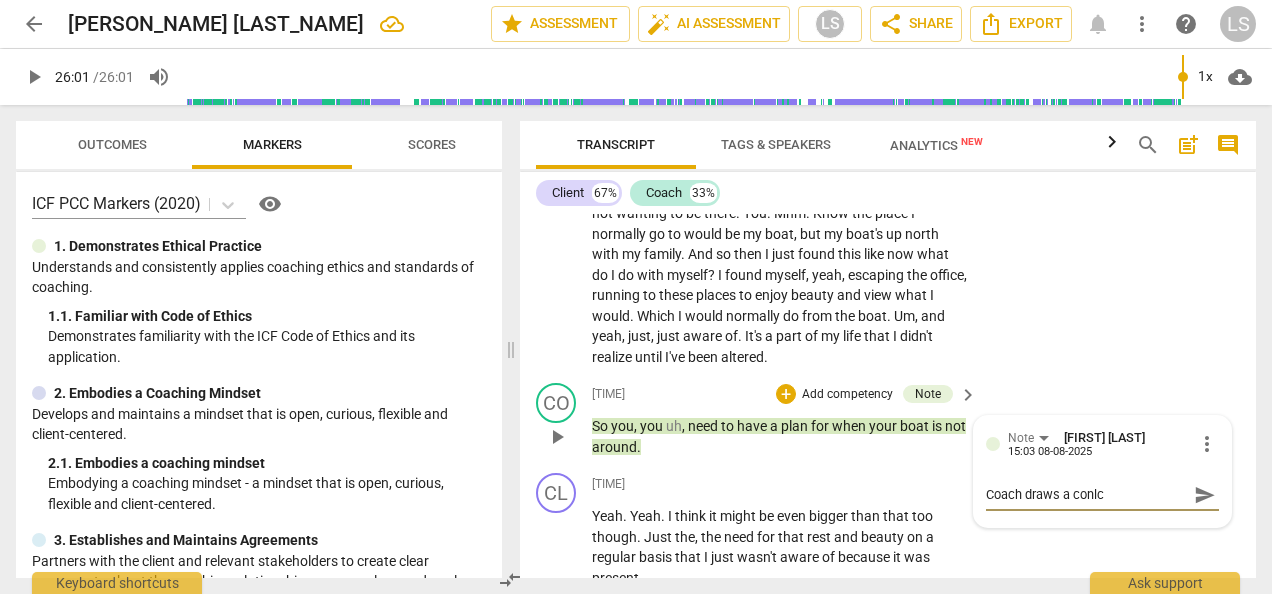 type on "Coach draws a conl" 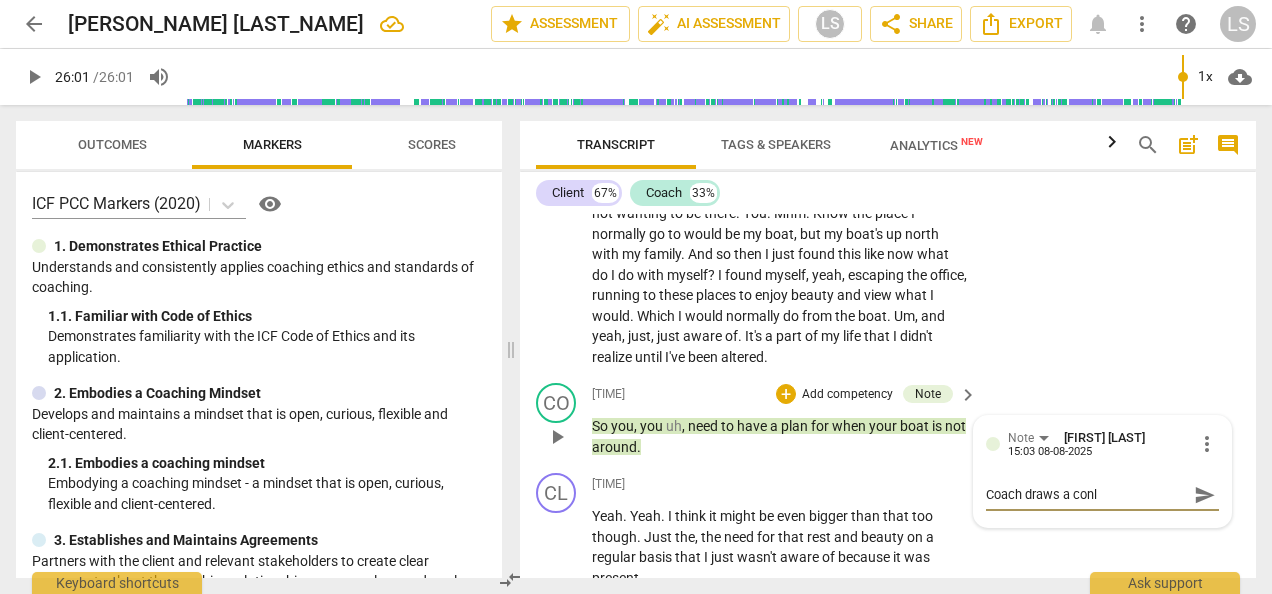 type on "Coach draws a con" 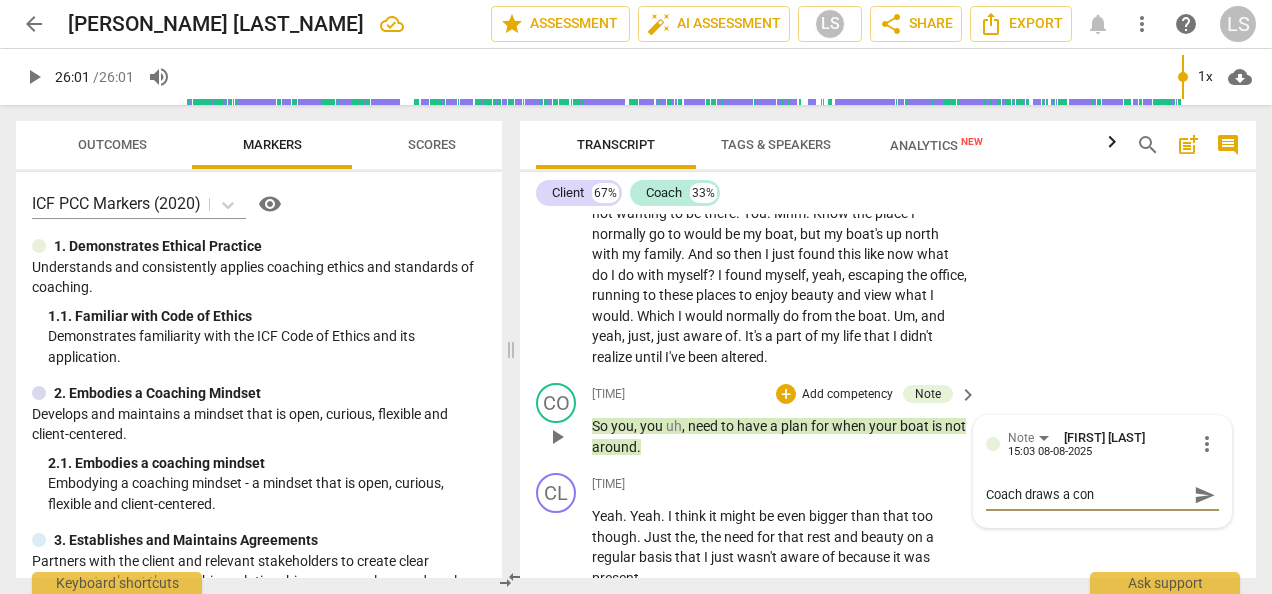 type on "Coach draws a conc" 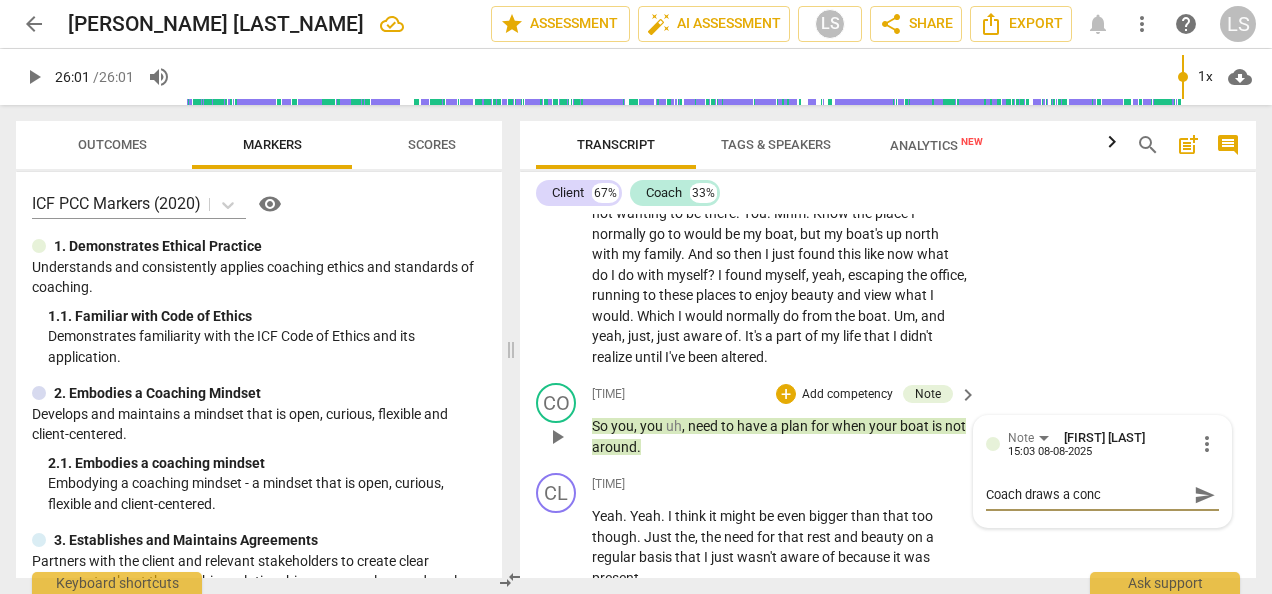 type on "Coach draws a concl" 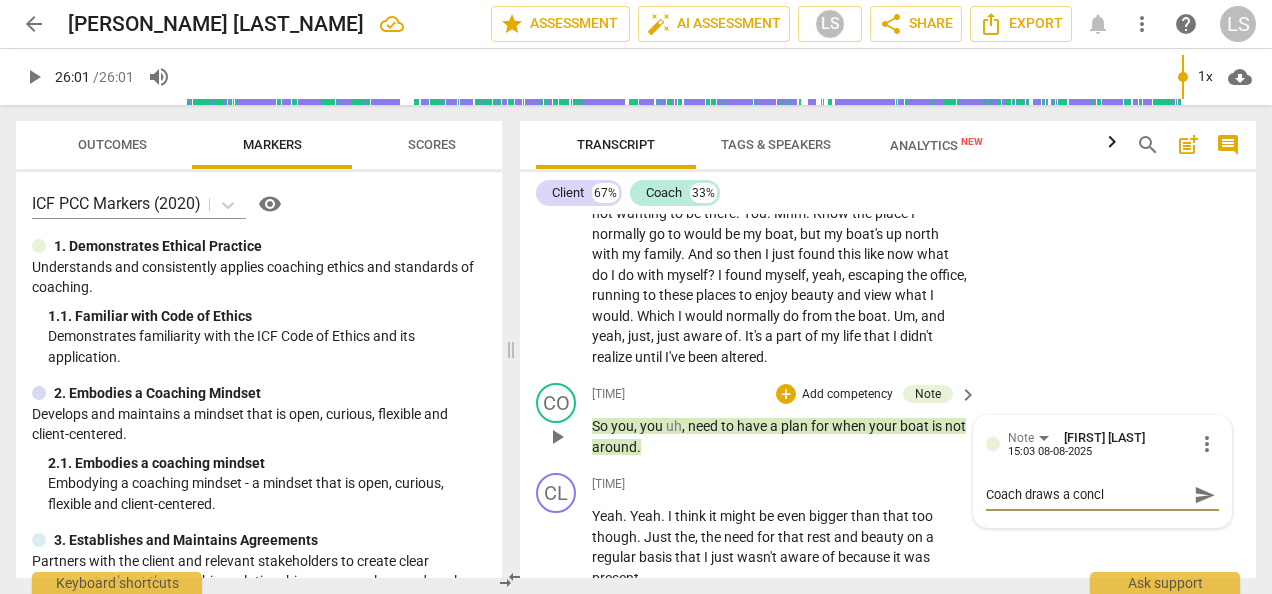 type on "Coach draws a conclu" 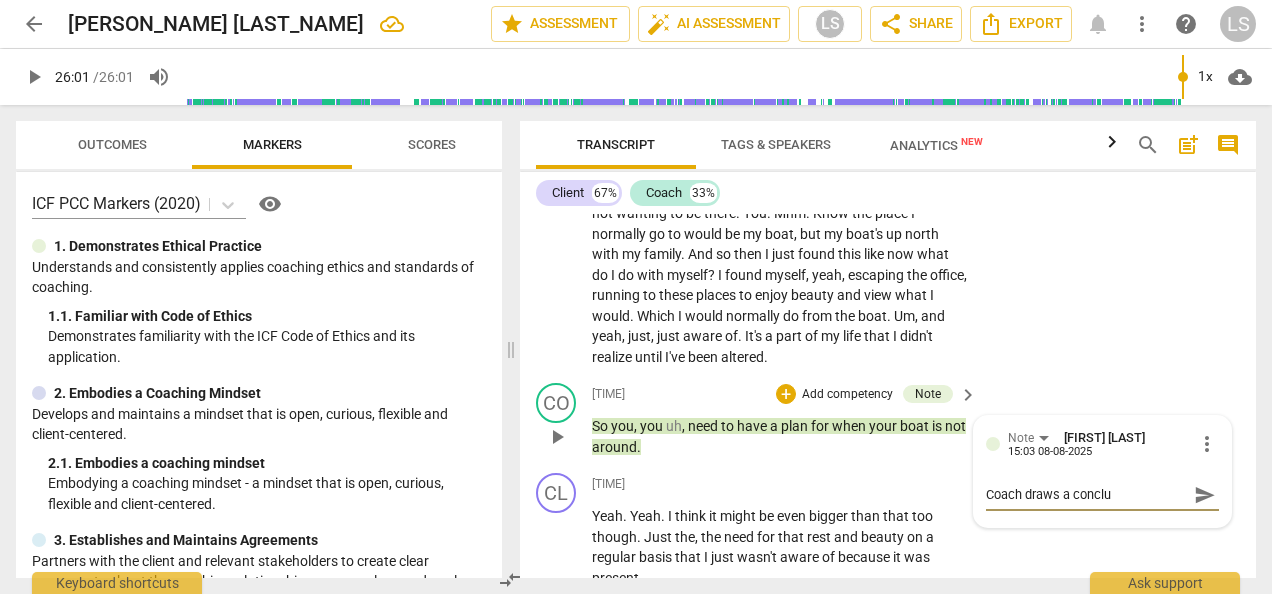 type on "Coach draws a conclus" 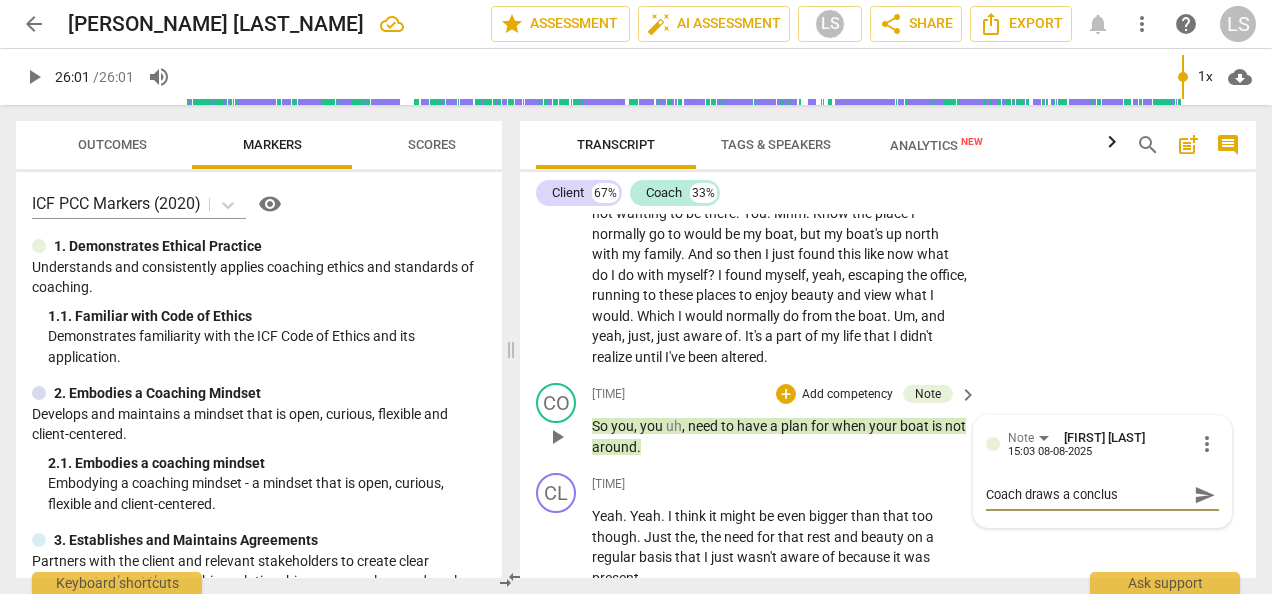 type on "Coach draws a conclusi" 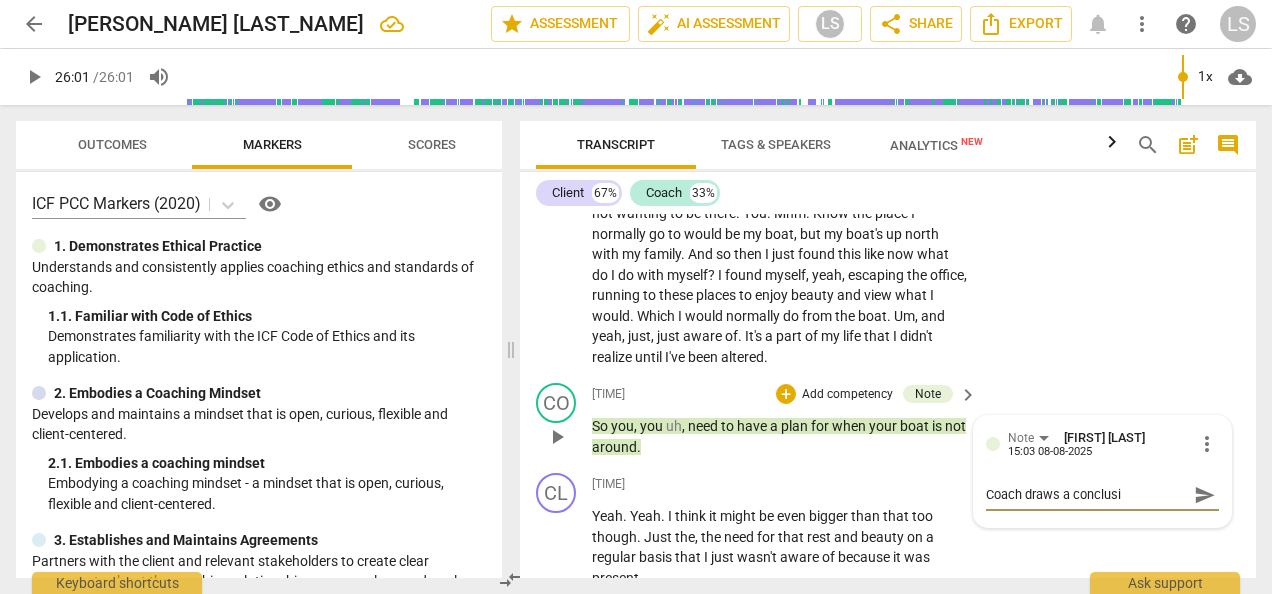 type on "Coach draws a conclusio" 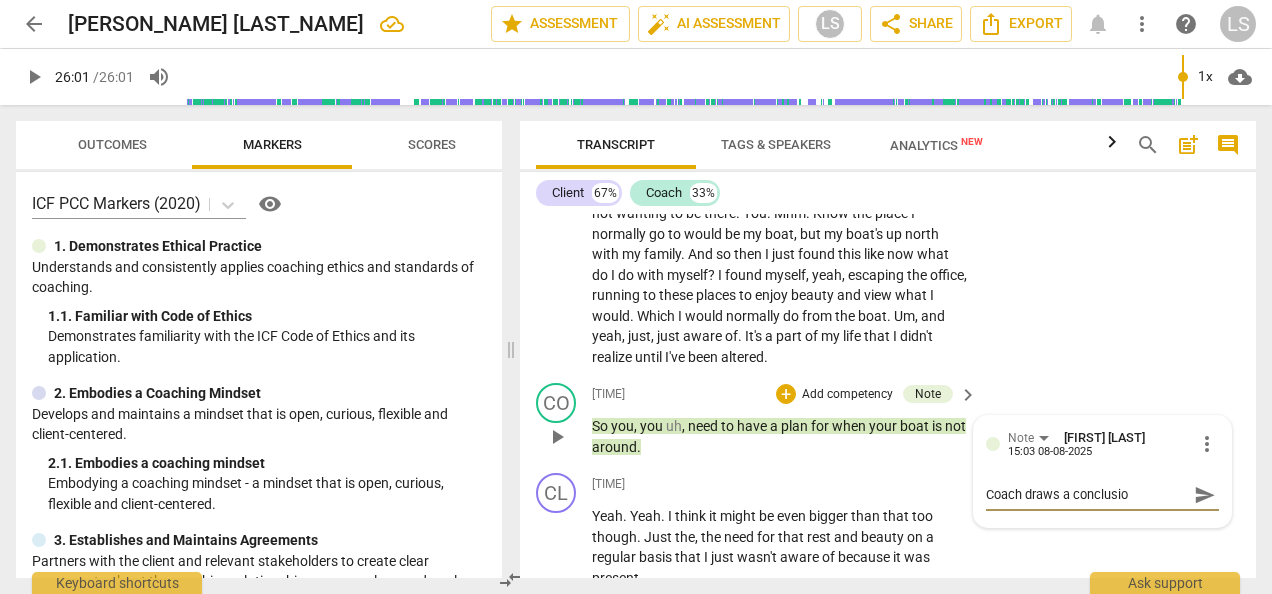 type on "Coach draws a conclusion" 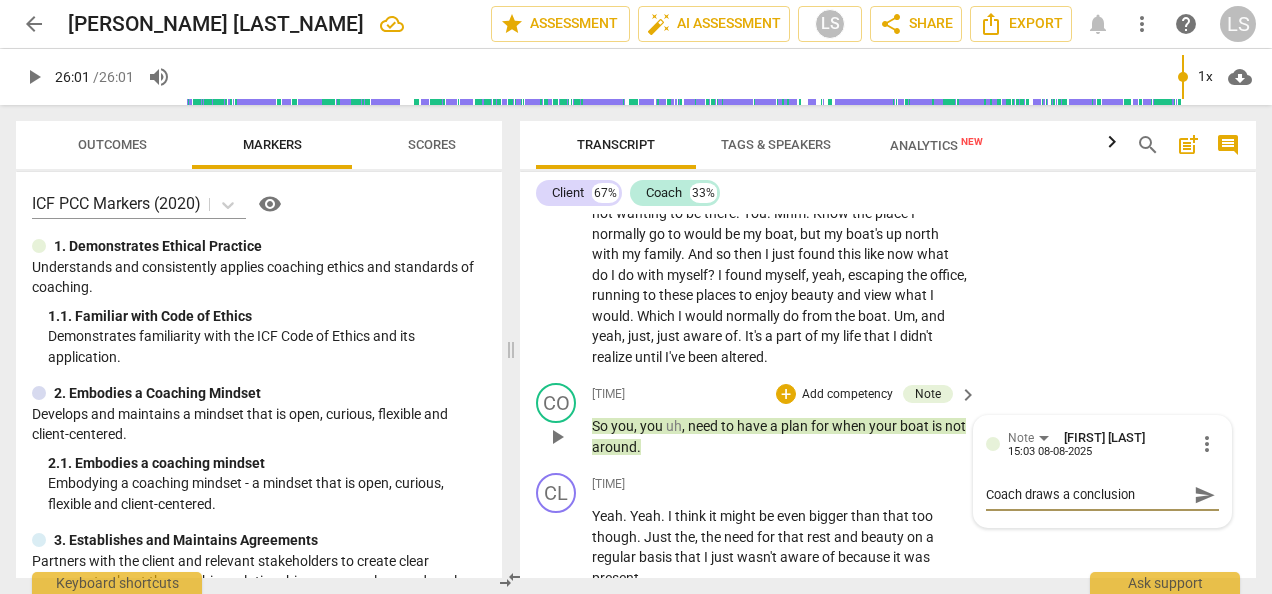type on "Coach draws a conclusion" 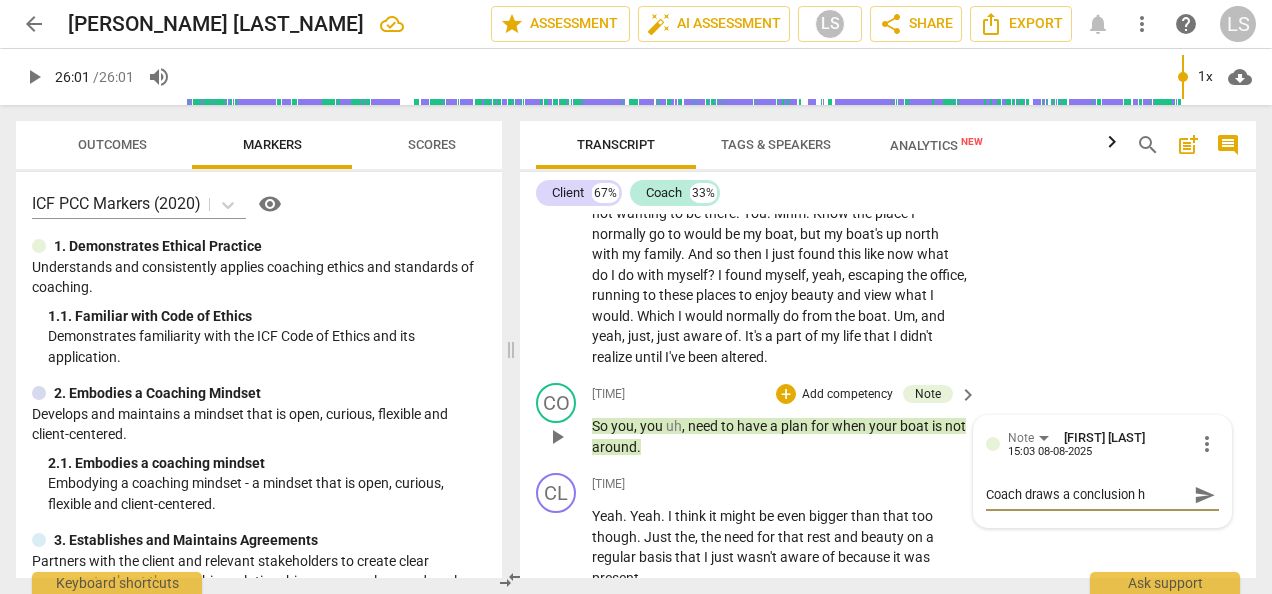 type on "Coach draws a conclusion he" 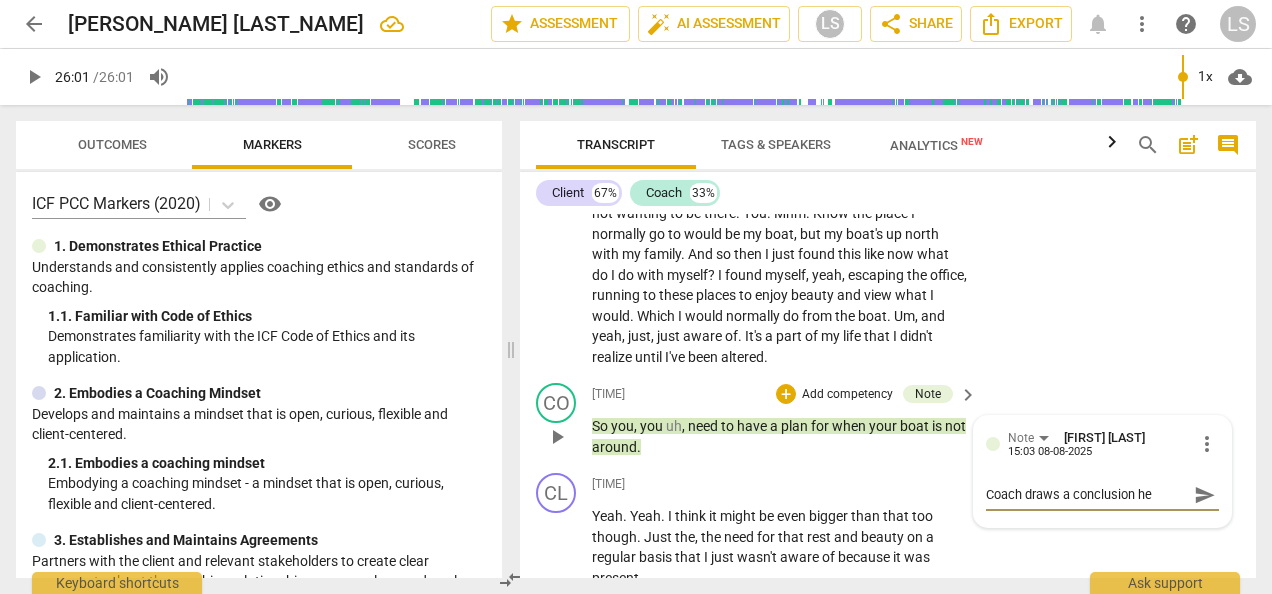 type on "Coach draws a conclusion her" 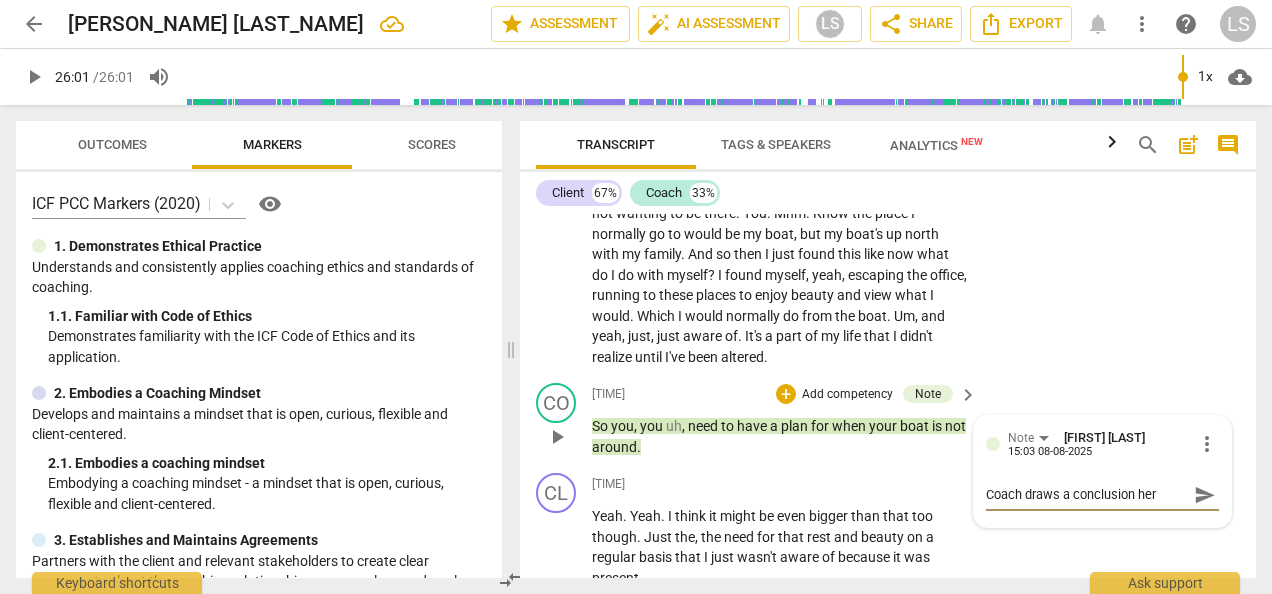 type on "Coach draws a conclusion here" 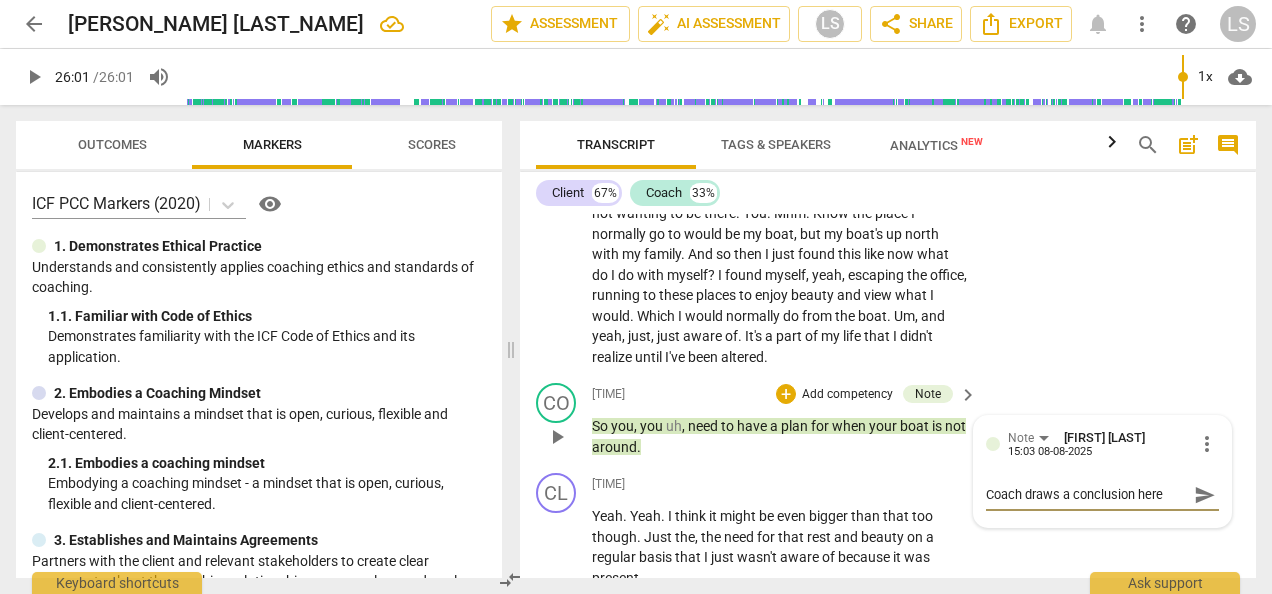 type on "Coach draws a conclusion here." 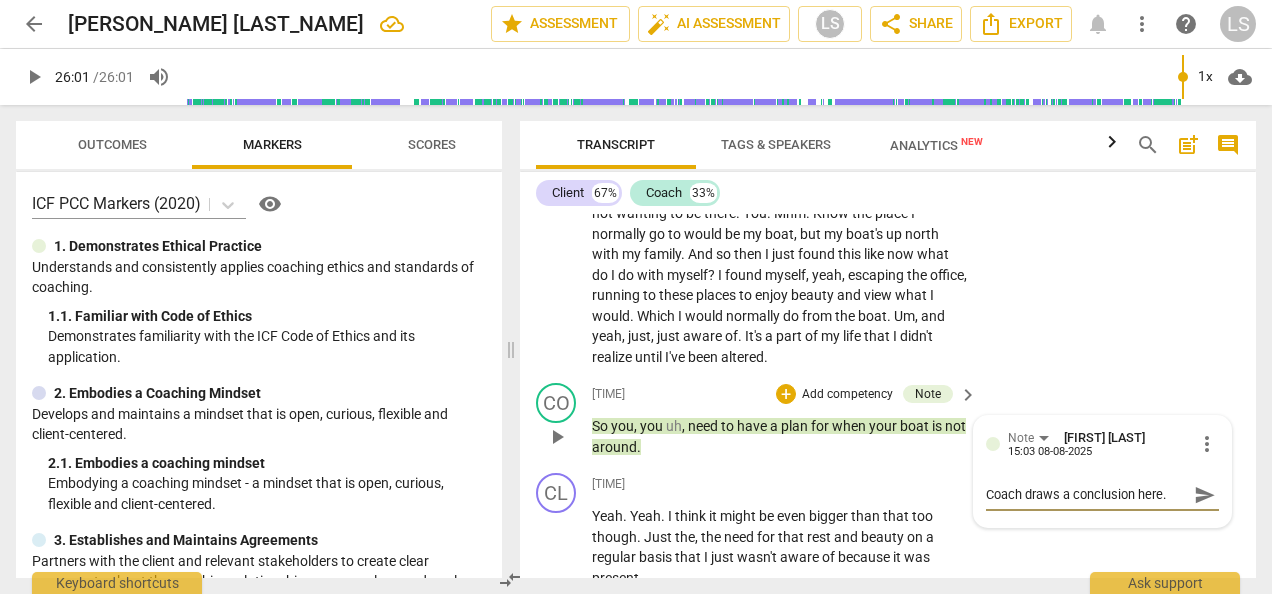 type on "Coach draws a conclusion here." 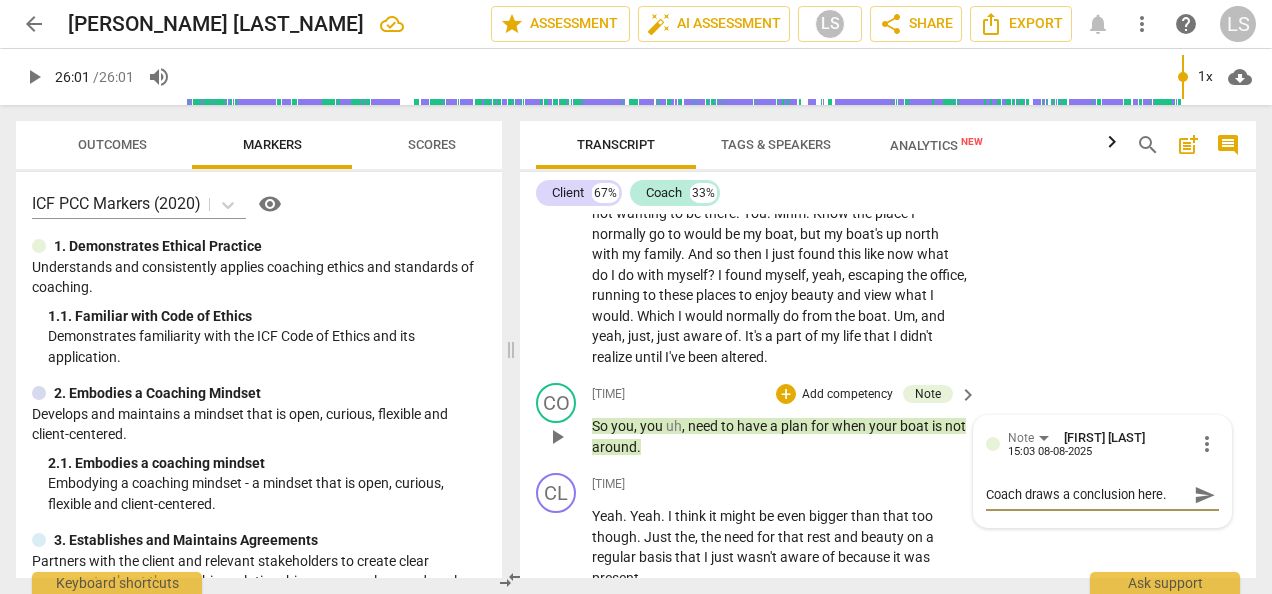 type on "Coach draws a conclusion here. I" 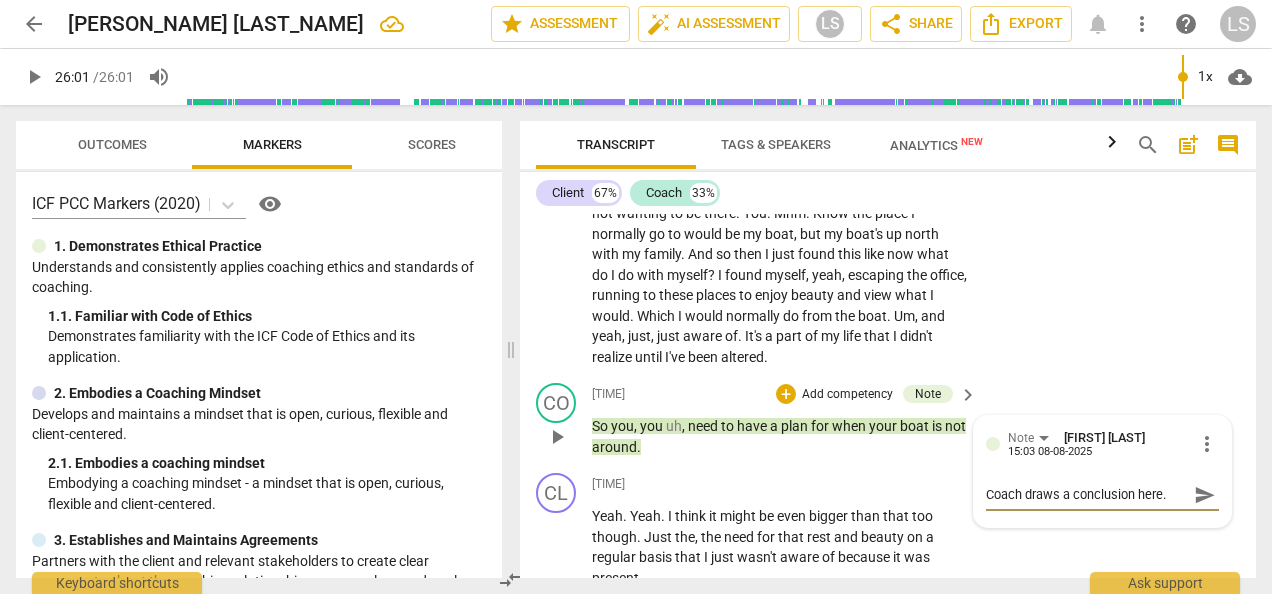 type on "Coach draws a conclusion here. I" 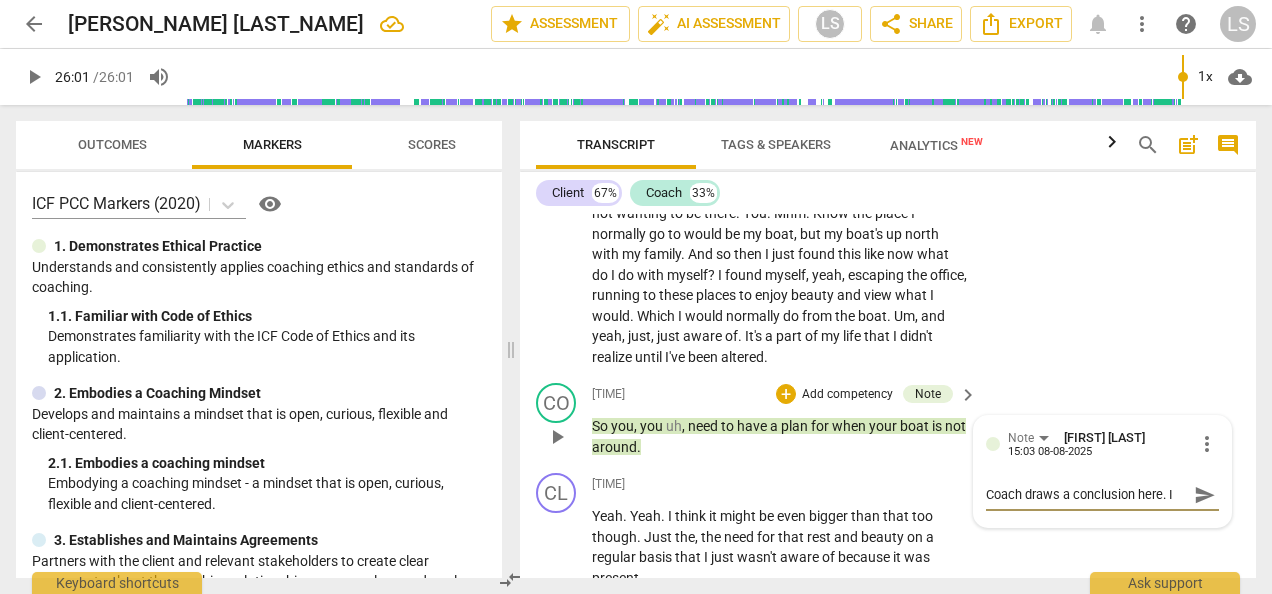 type on "Coach draws a conclusion here. In" 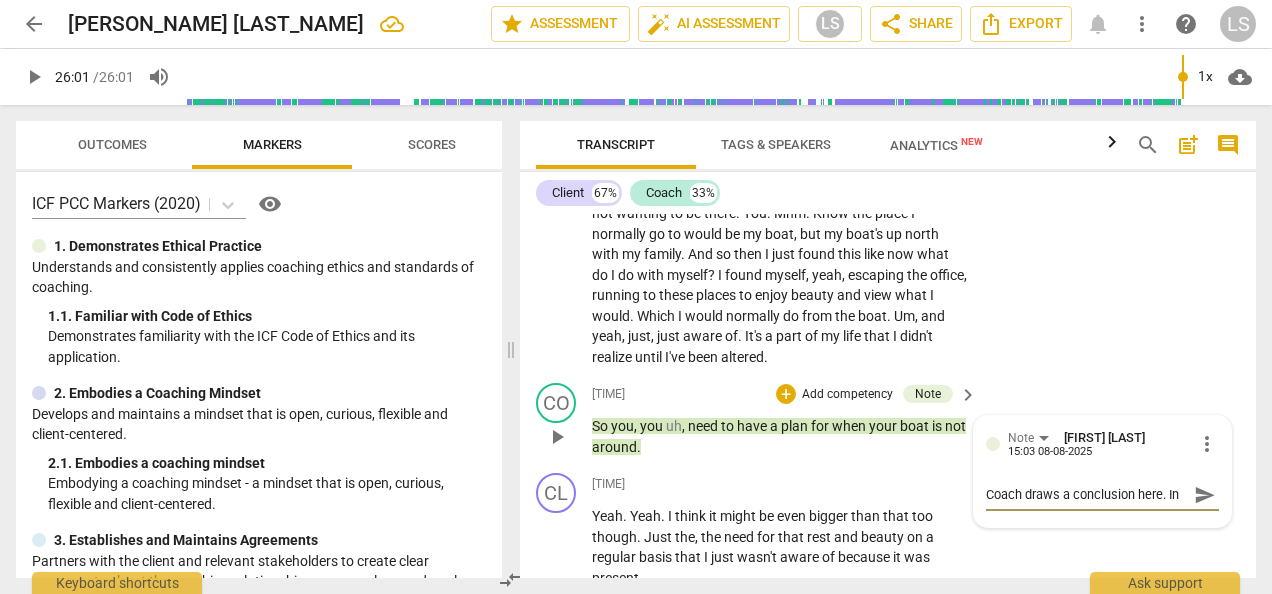 type on "Coach draws a conclusion here. Ins" 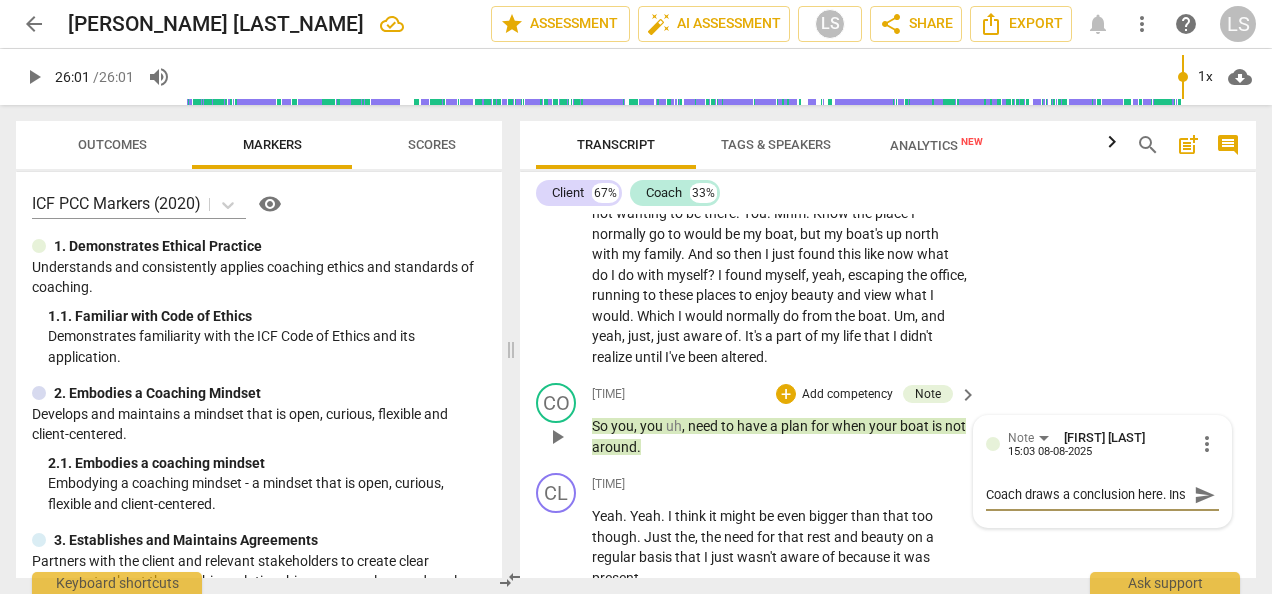 scroll, scrollTop: 16, scrollLeft: 0, axis: vertical 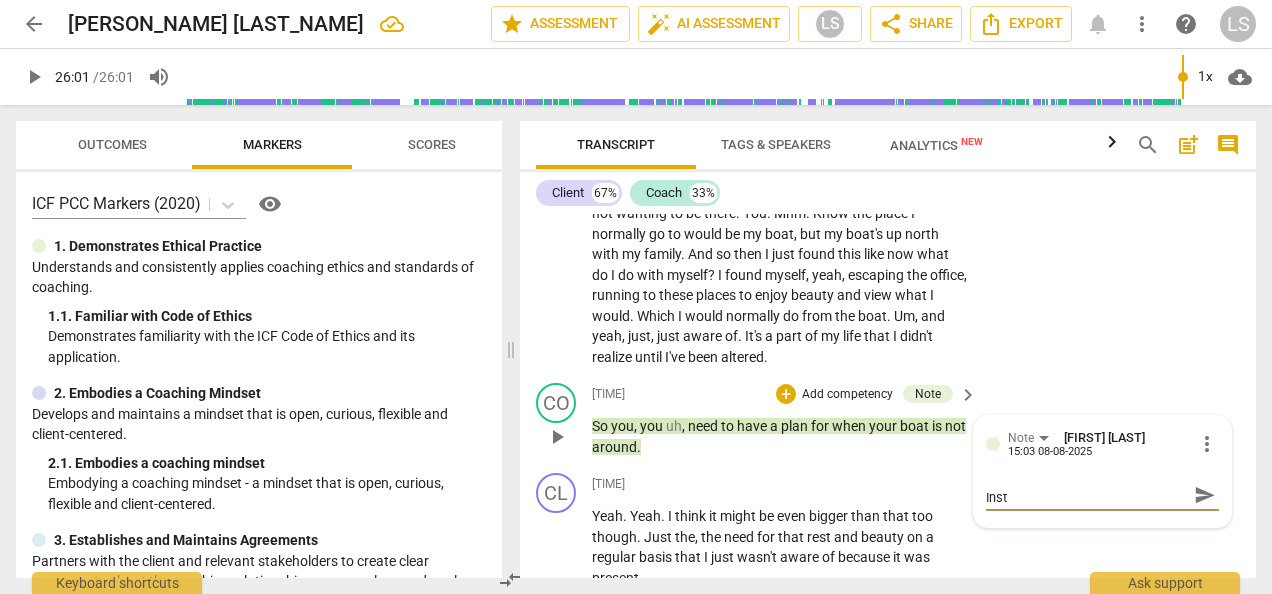 type on "Coach draws a conclusion here. Inst" 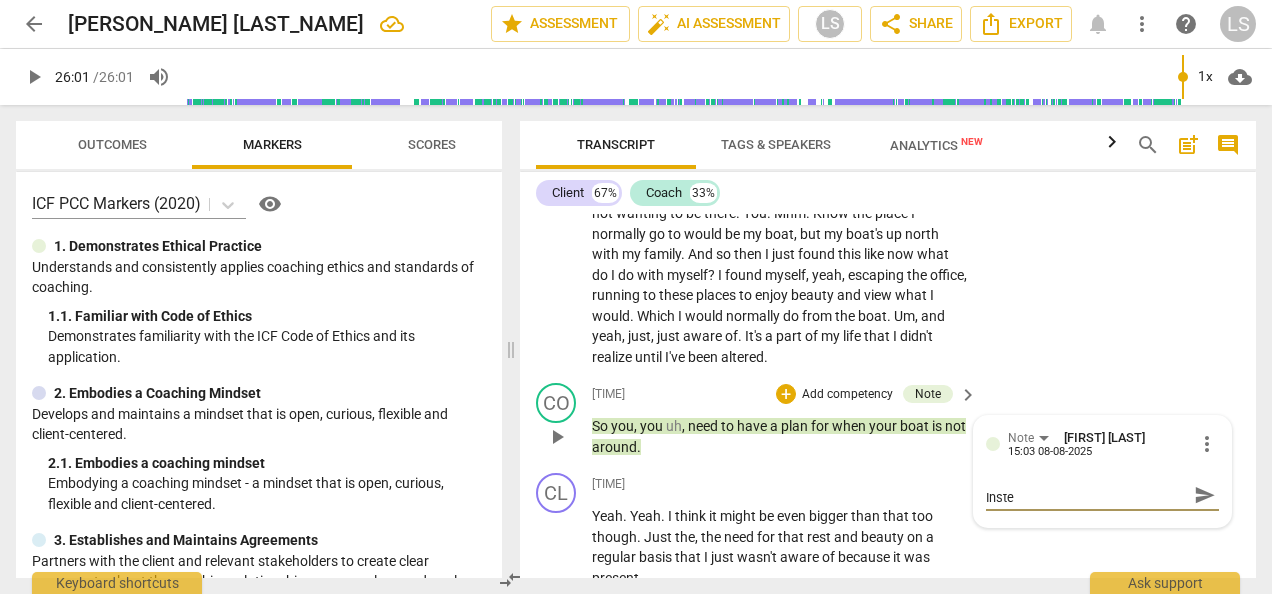 type on "Coach draws a conclusion here. Instea" 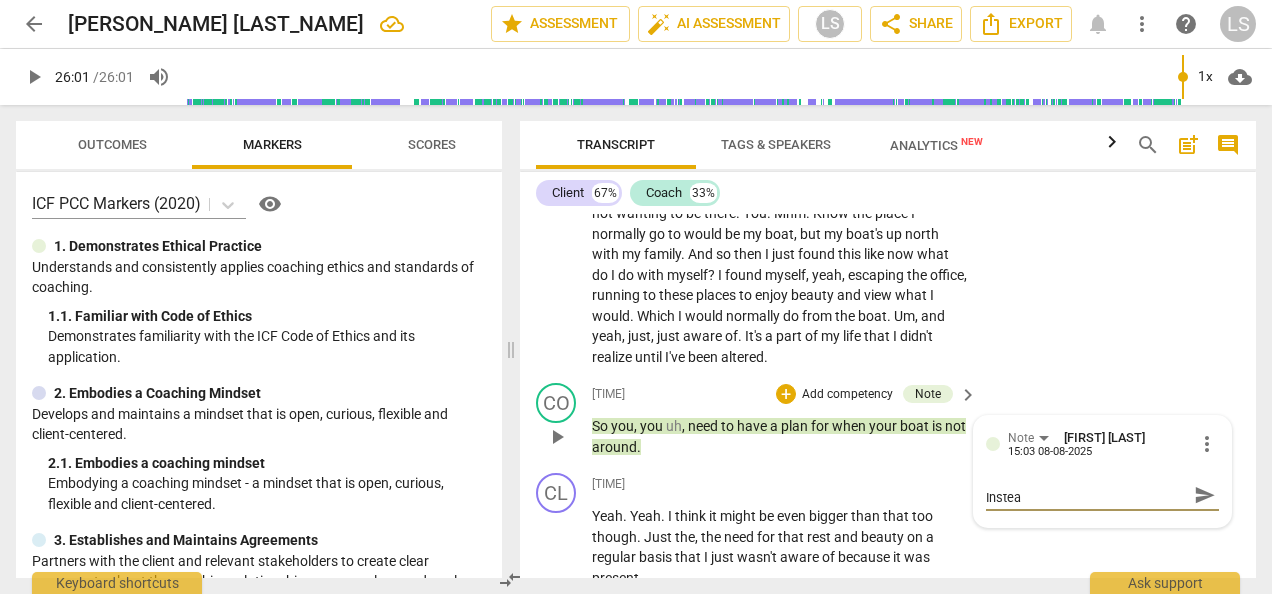 type on "Coach draws a conclusion here. Instead" 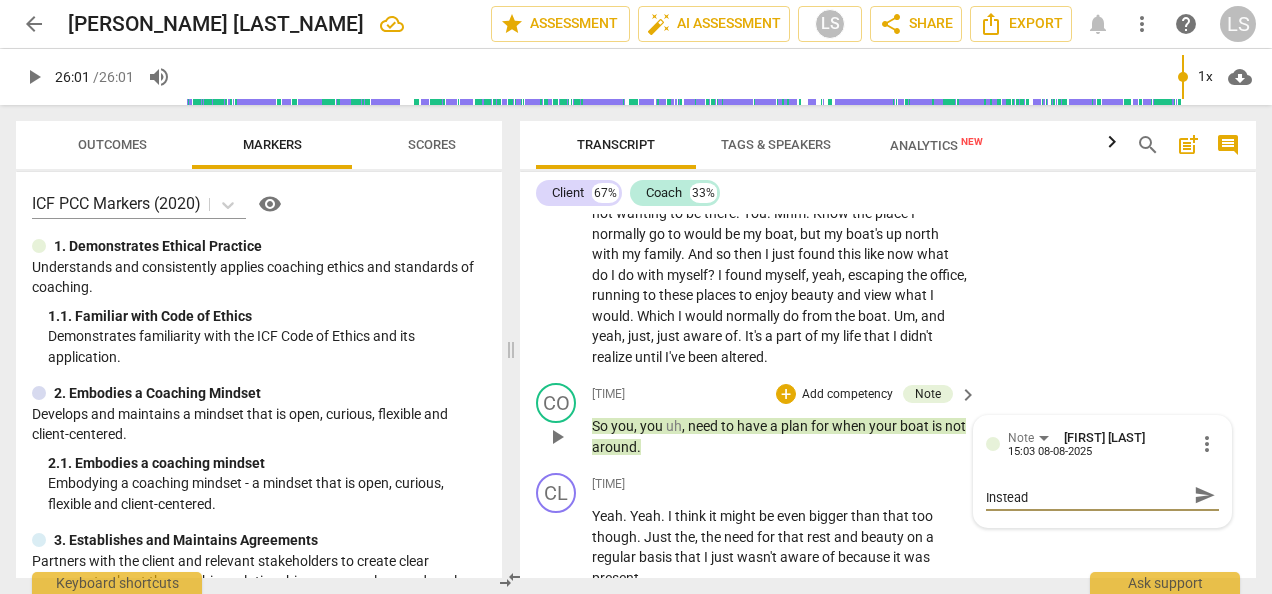 type on "Coach draws a conclusion here. Instead" 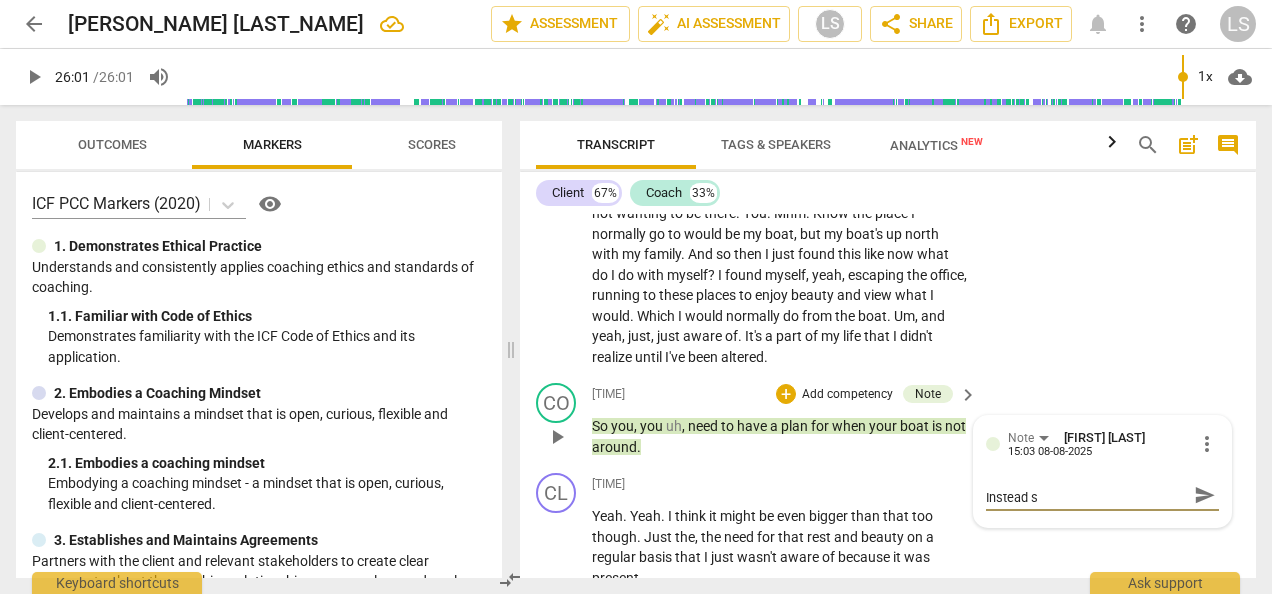 scroll, scrollTop: 0, scrollLeft: 0, axis: both 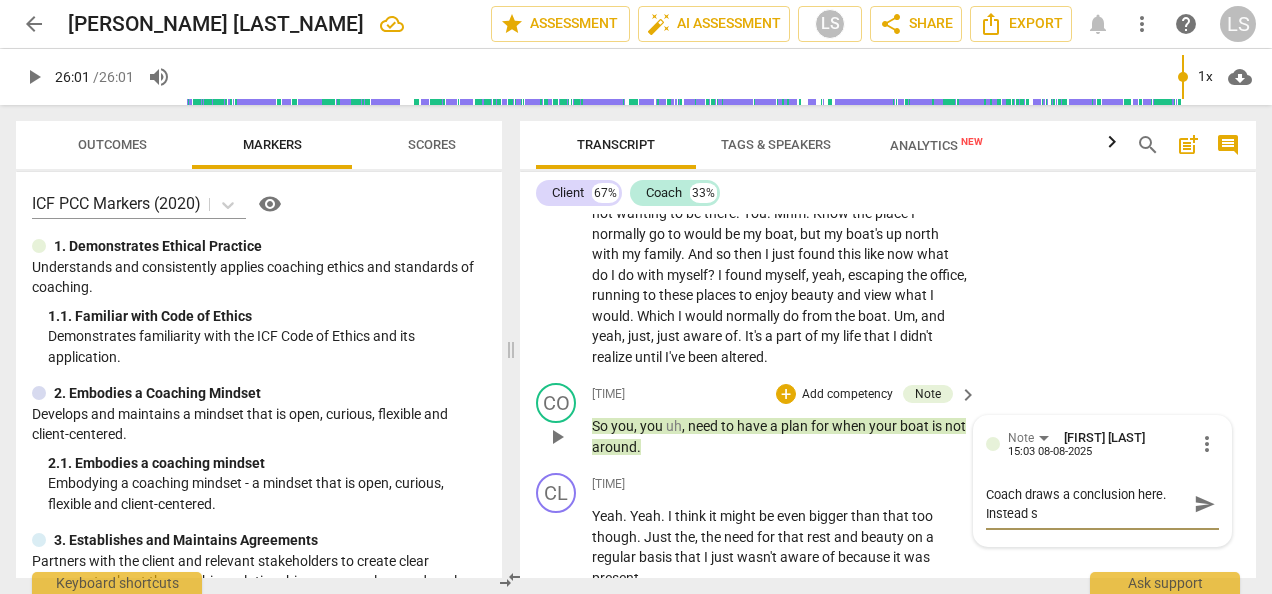 type on "Coach draws a conclusion here. Instead se" 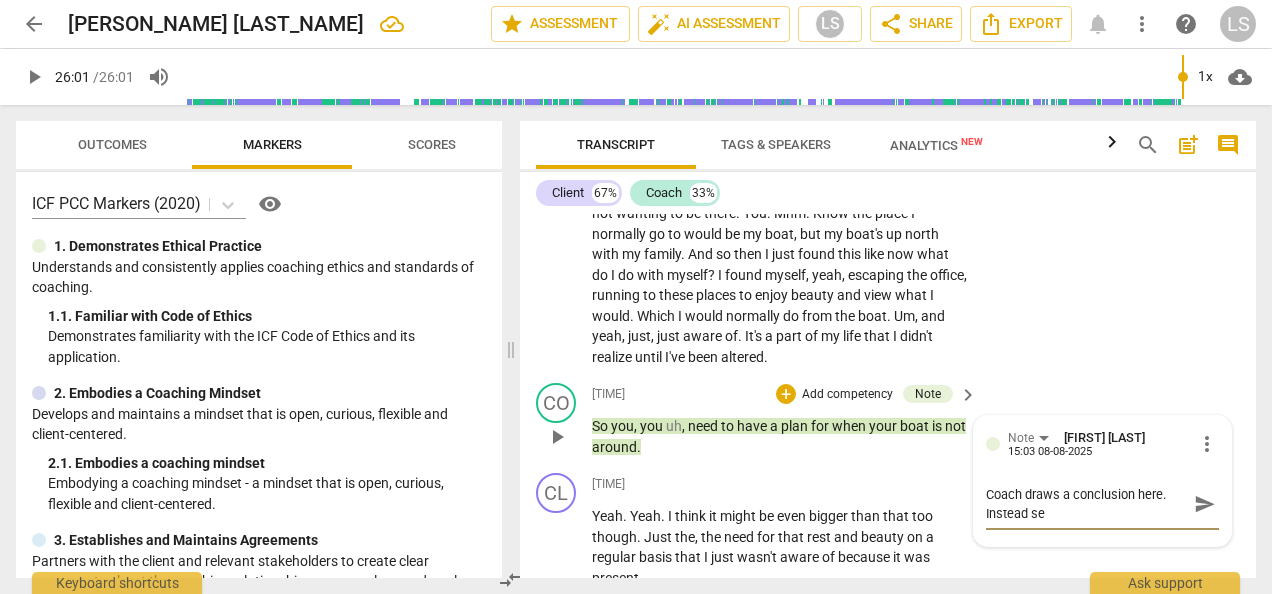type on "Coach draws a conclusion here. Instead seh" 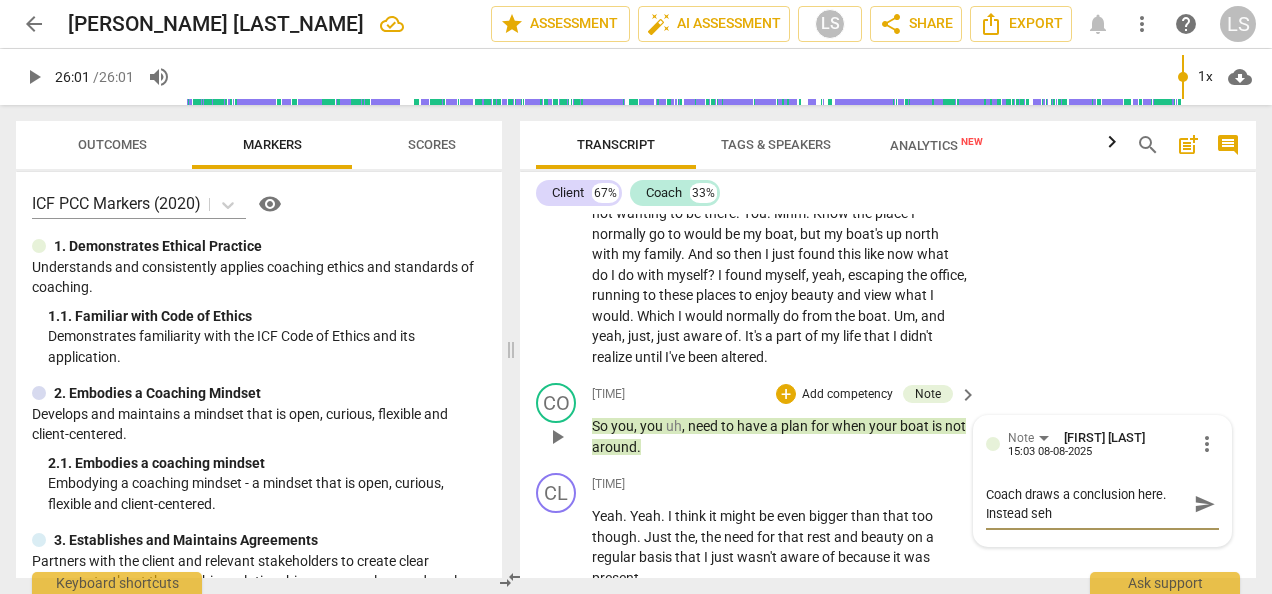 type on "Coach draws a conclusion here. Instead se" 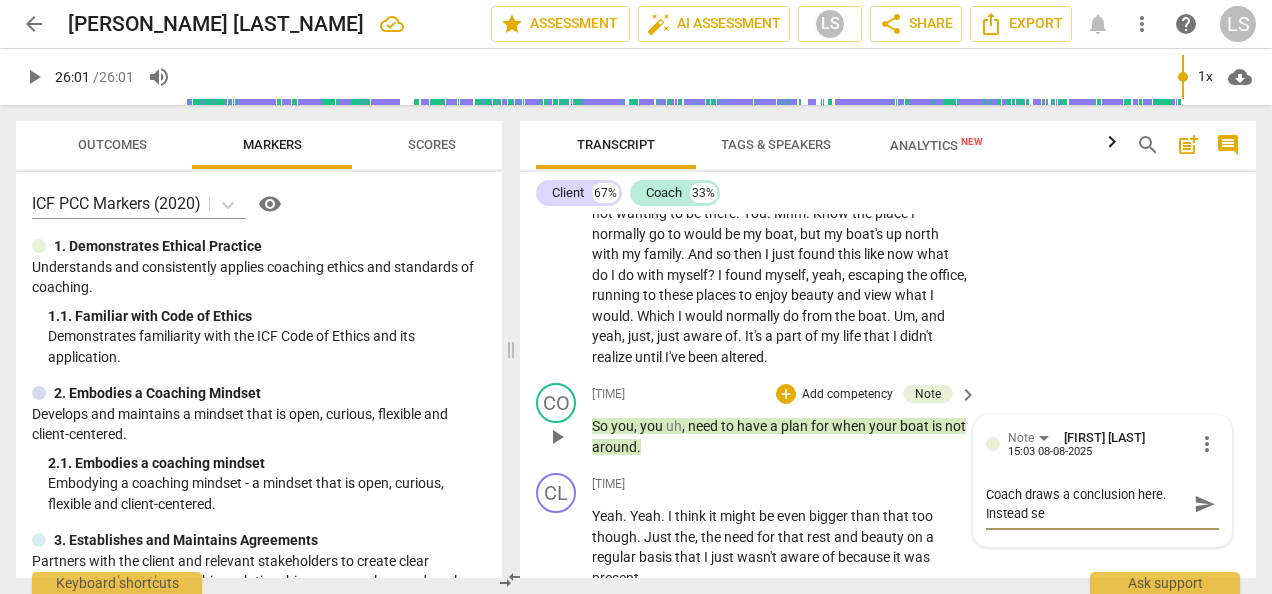 type on "Coach draws a conclusion here. Instead s" 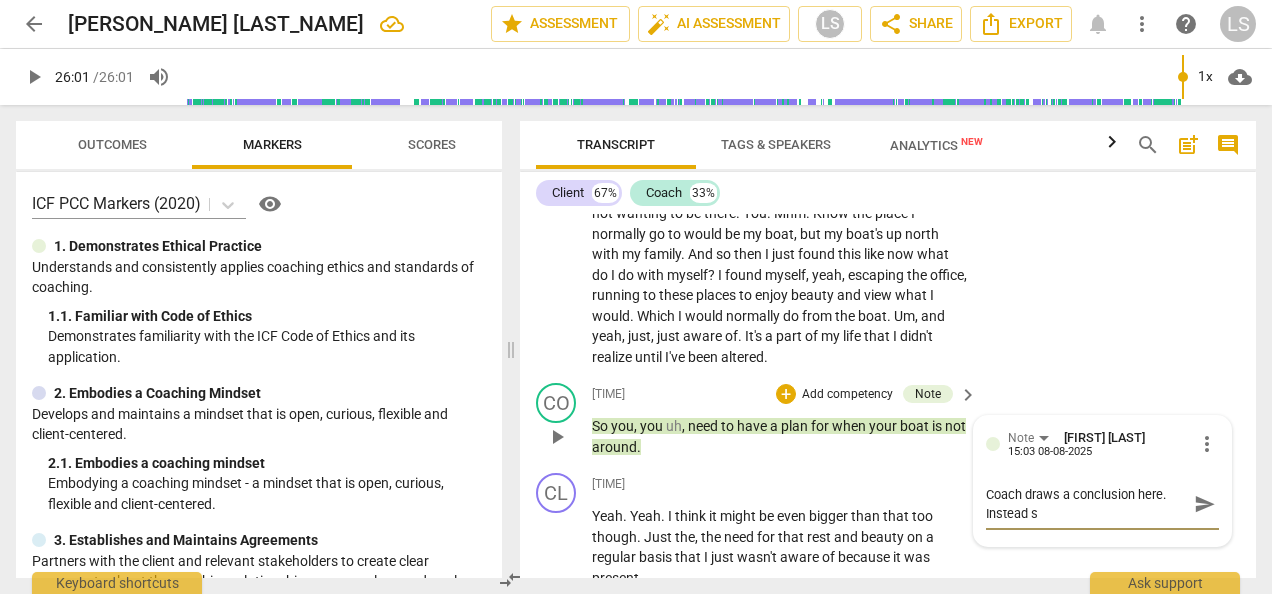 type on "Coach draws a conclusion here. Instead sh" 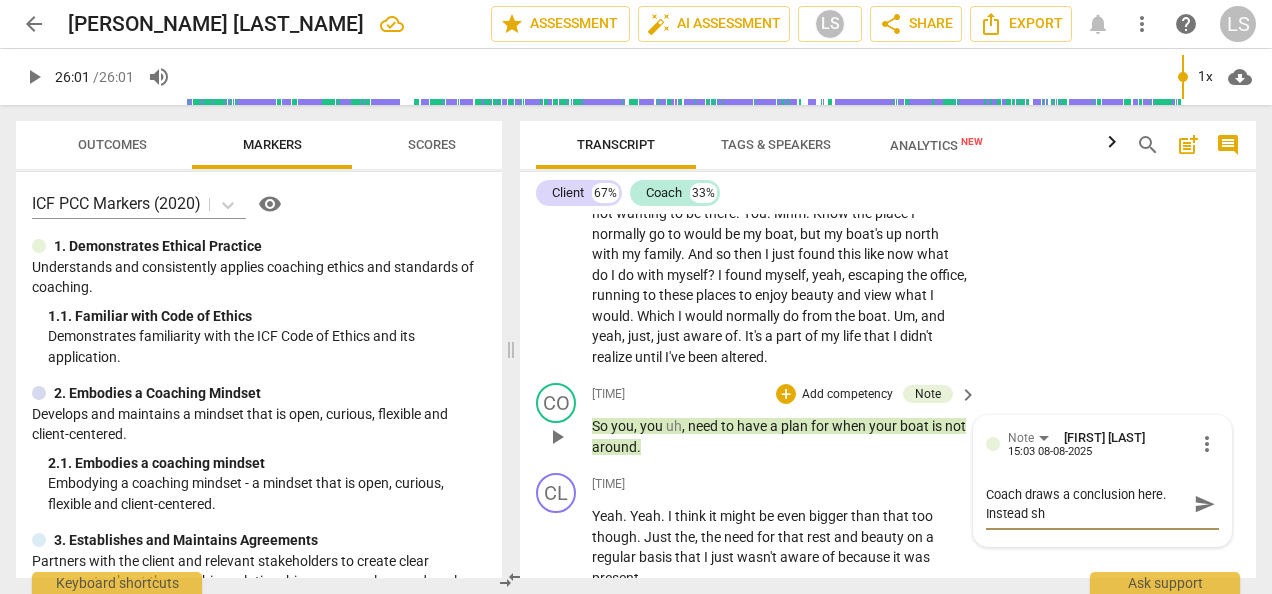 type on "Coach draws a conclusion here. Instead she" 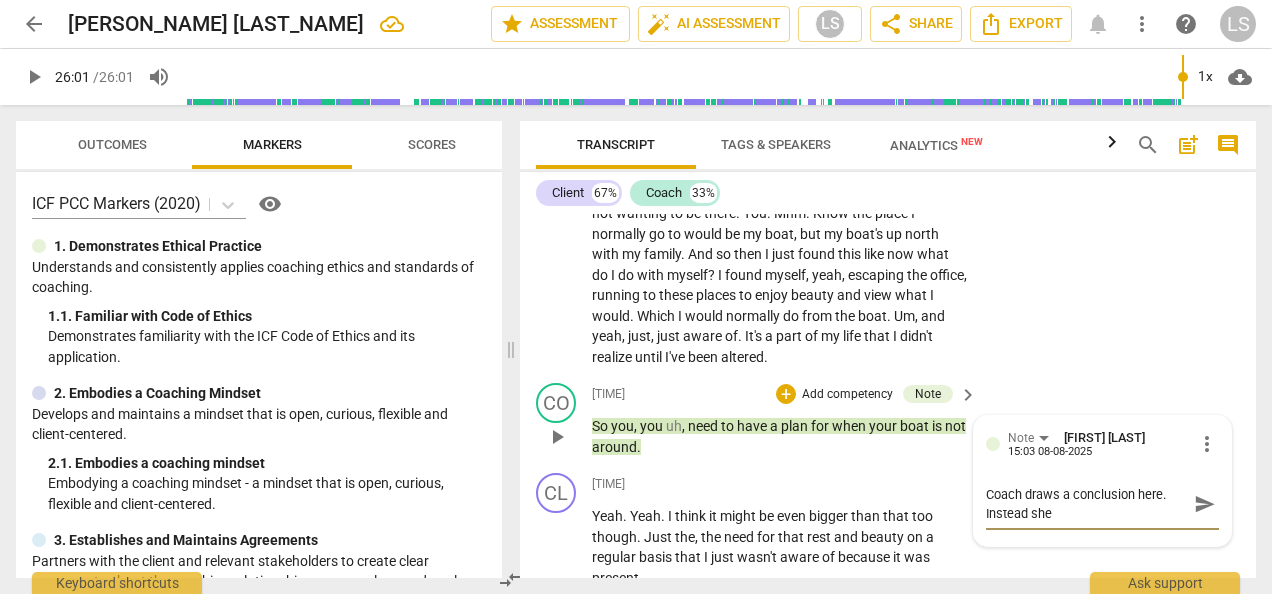 type on "Coach draws a conclusion here. Instead she" 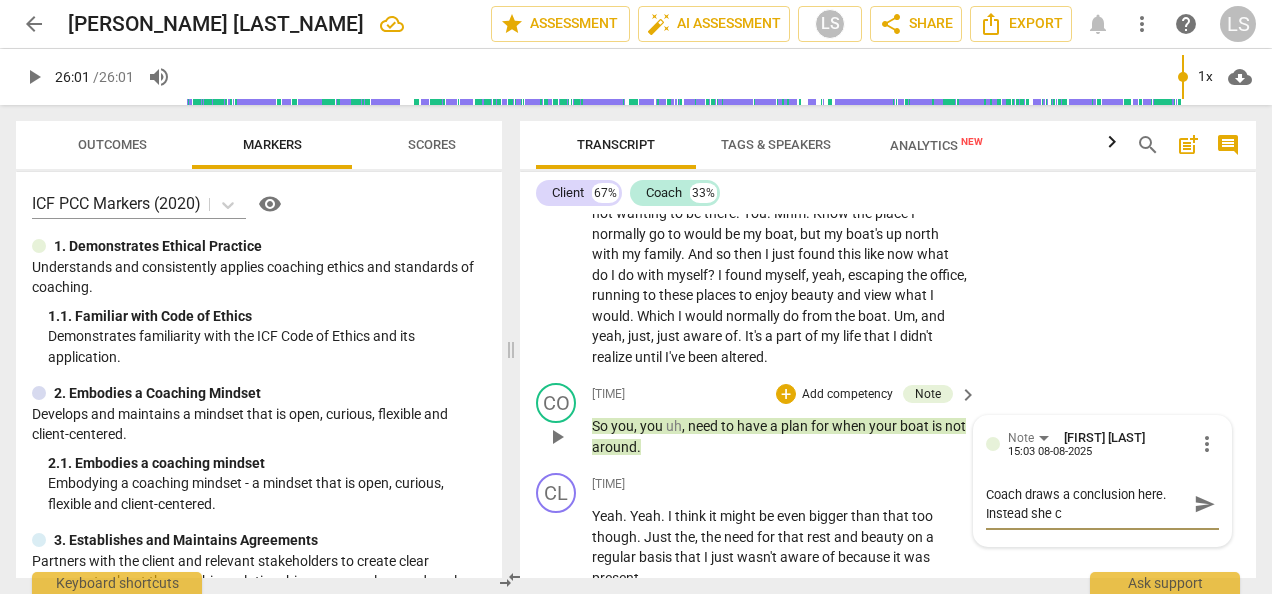 type on "Coach draws a conclusion here. Instead she co" 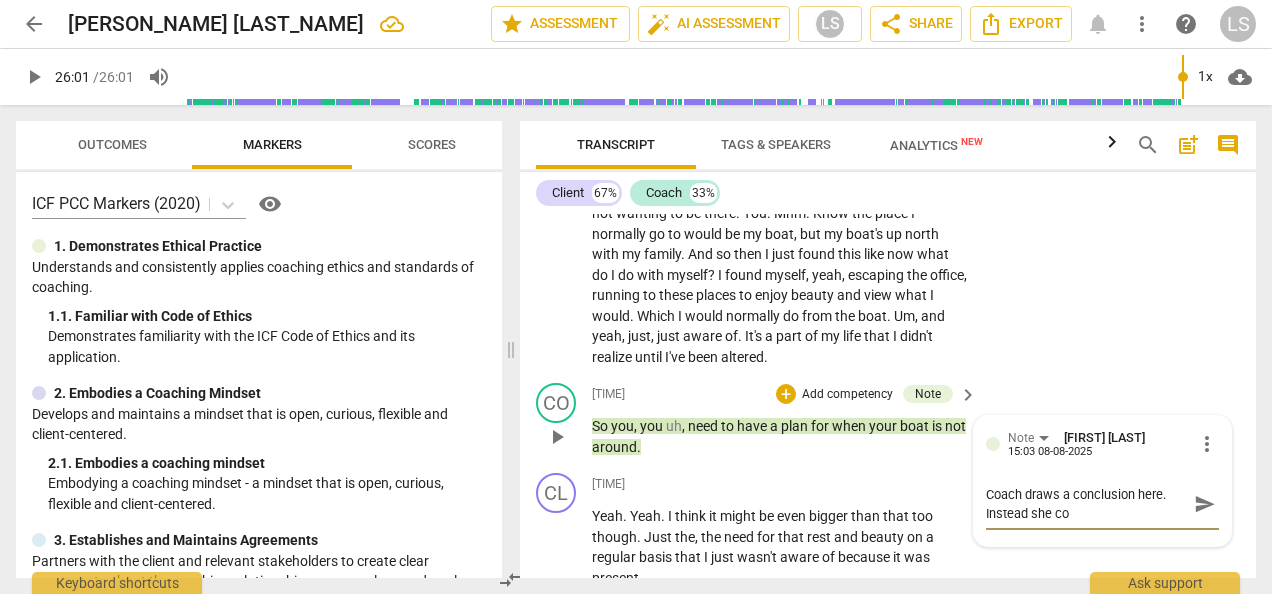 type on "Coach draws a conclusion here. Instead she cou" 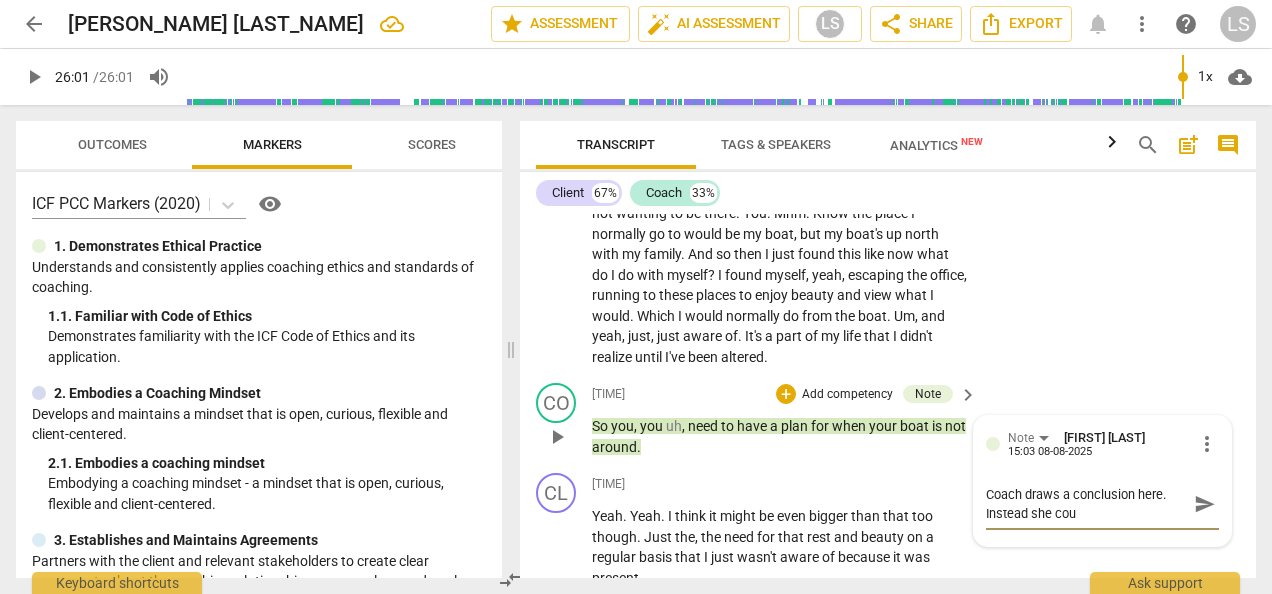 type on "Coach draws a conclusion here. Instead she coul" 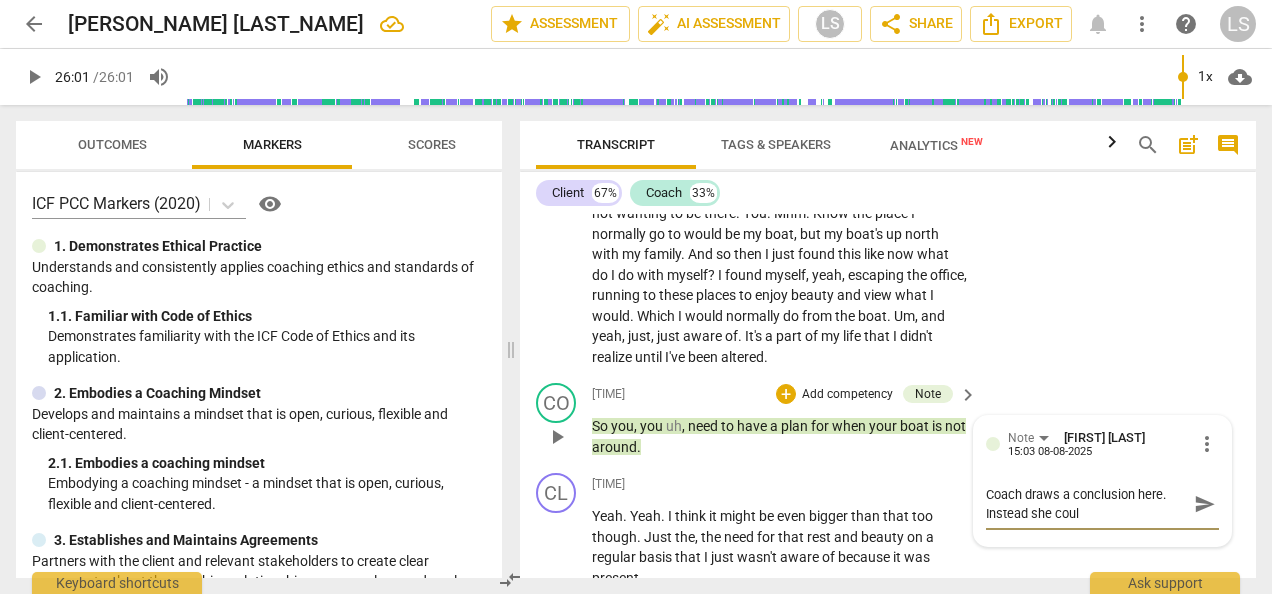 type on "Coach draws a conclusion here. Instead she could" 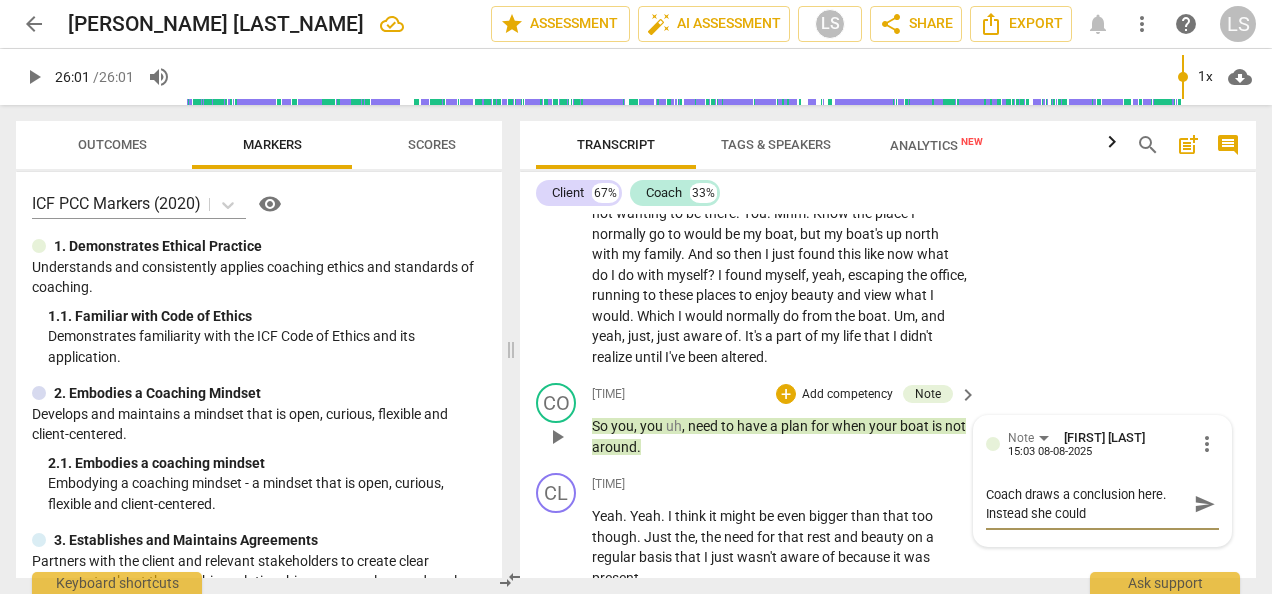 type on "Coach draws a conclusion here. Instead she could" 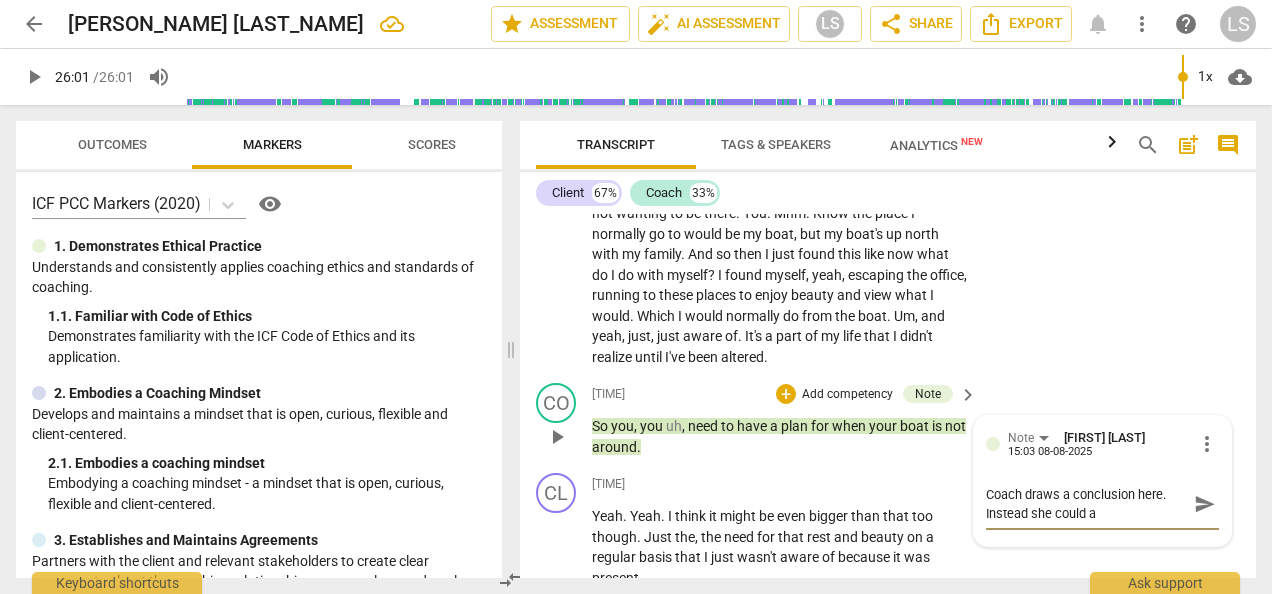 type on "Coach draws a conclusion here. Instead she could" 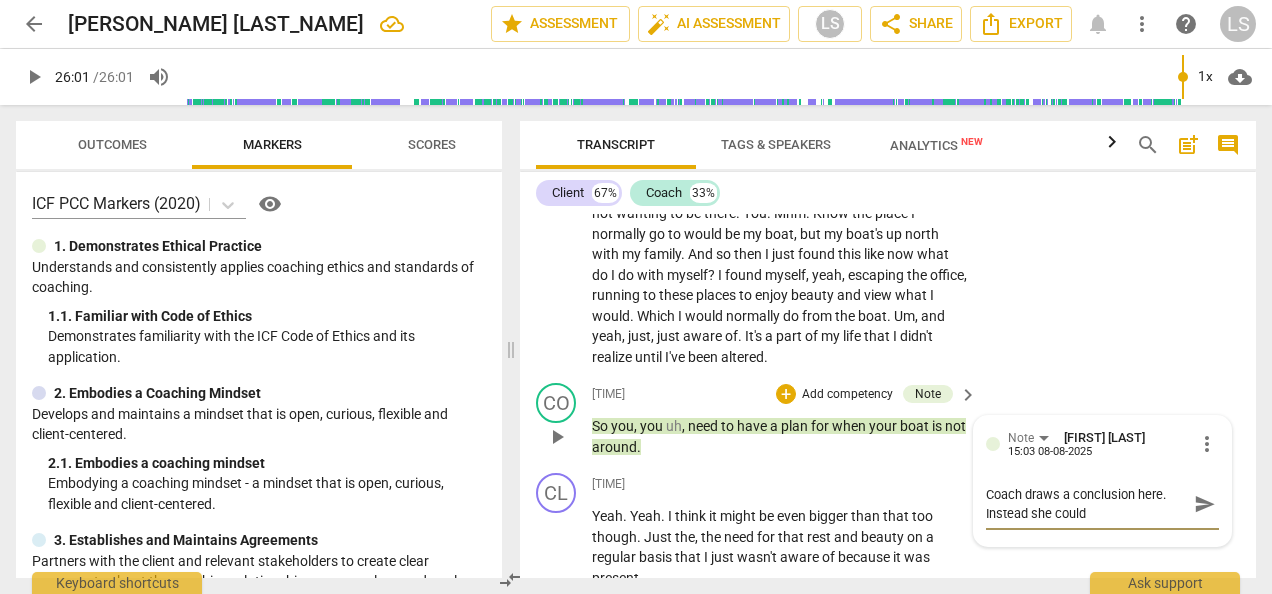 type on "Coach draws a conclusion here. Instead she could" 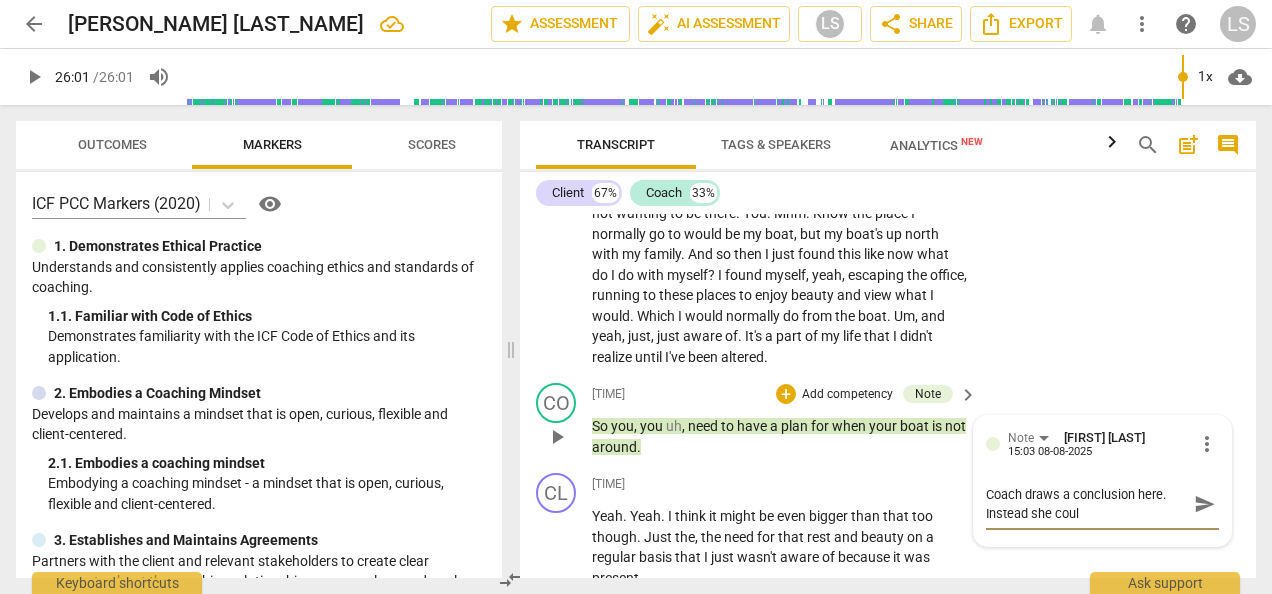 type on "Coach draws a conclusion here. Instead she cou" 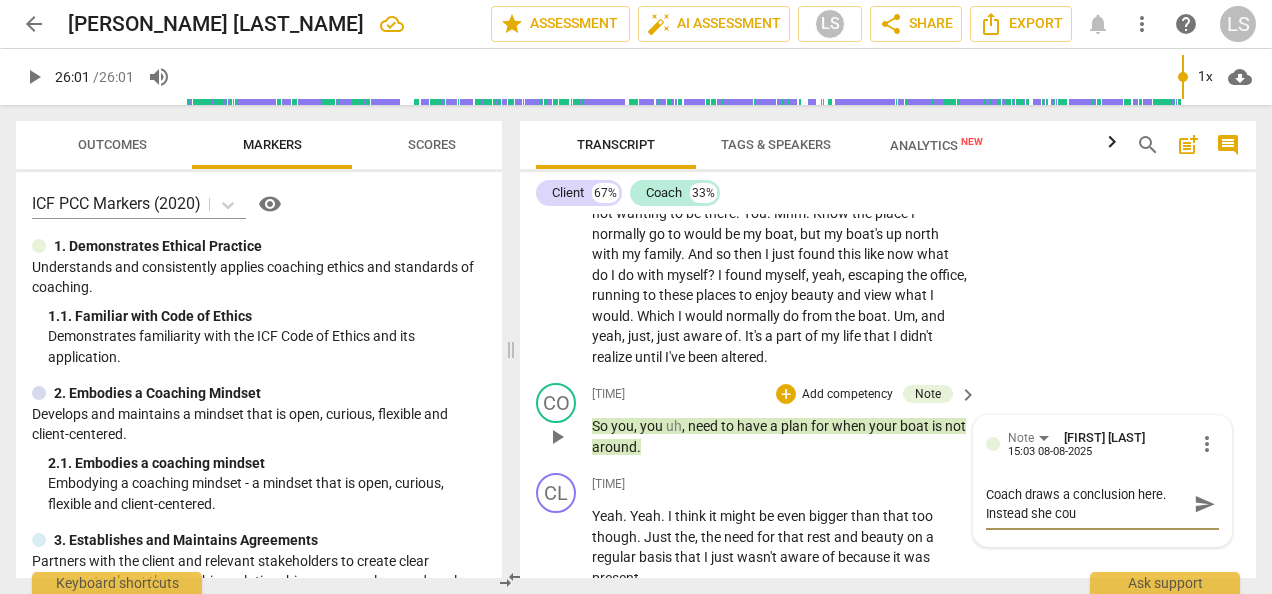 type on "Coach draws a conclusion here. Instead she co" 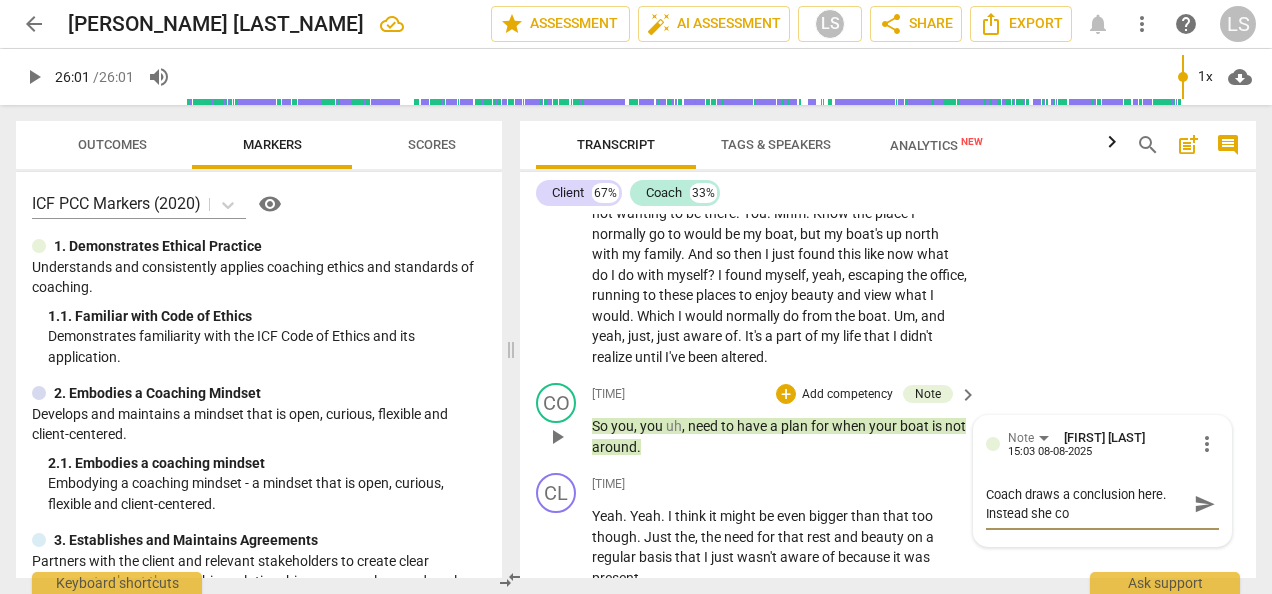 type on "Coach draws a conclusion here. Instead she c" 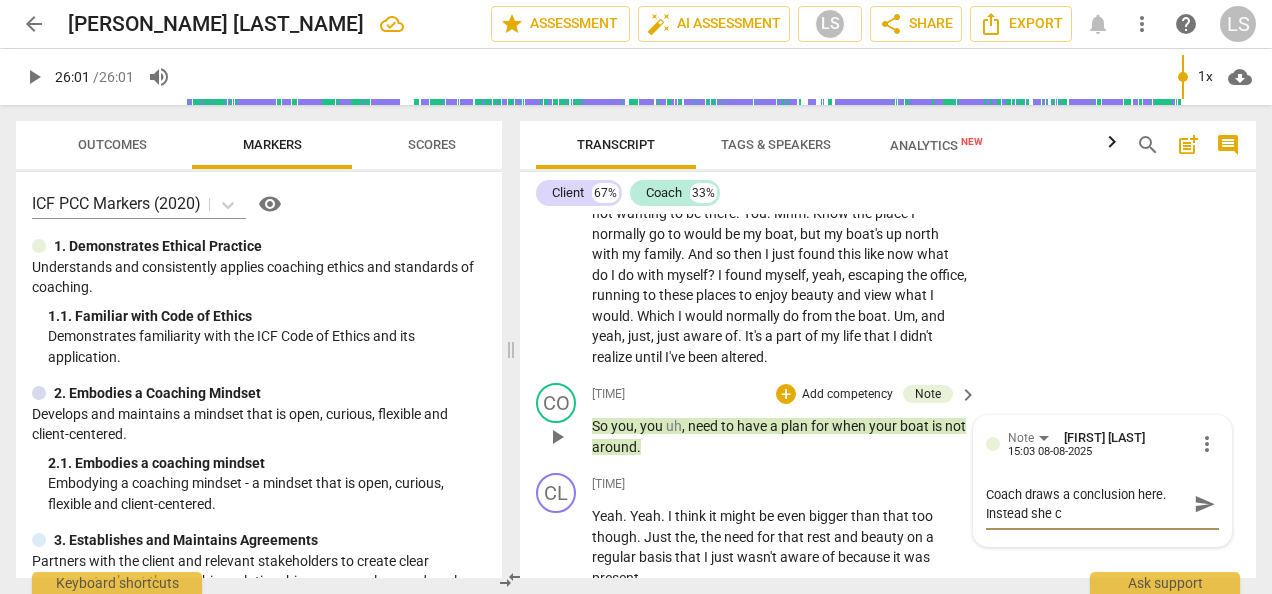 type on "Coach draws a conclusion here. Instead she" 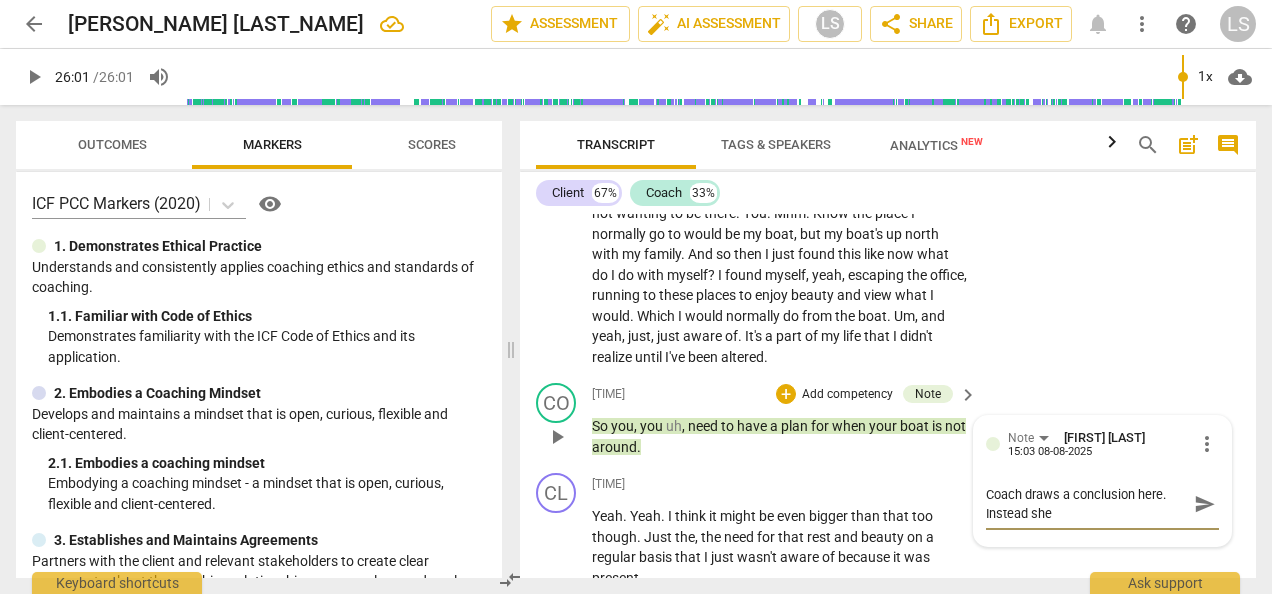 type on "Coach draws a conclusion here. Instead she" 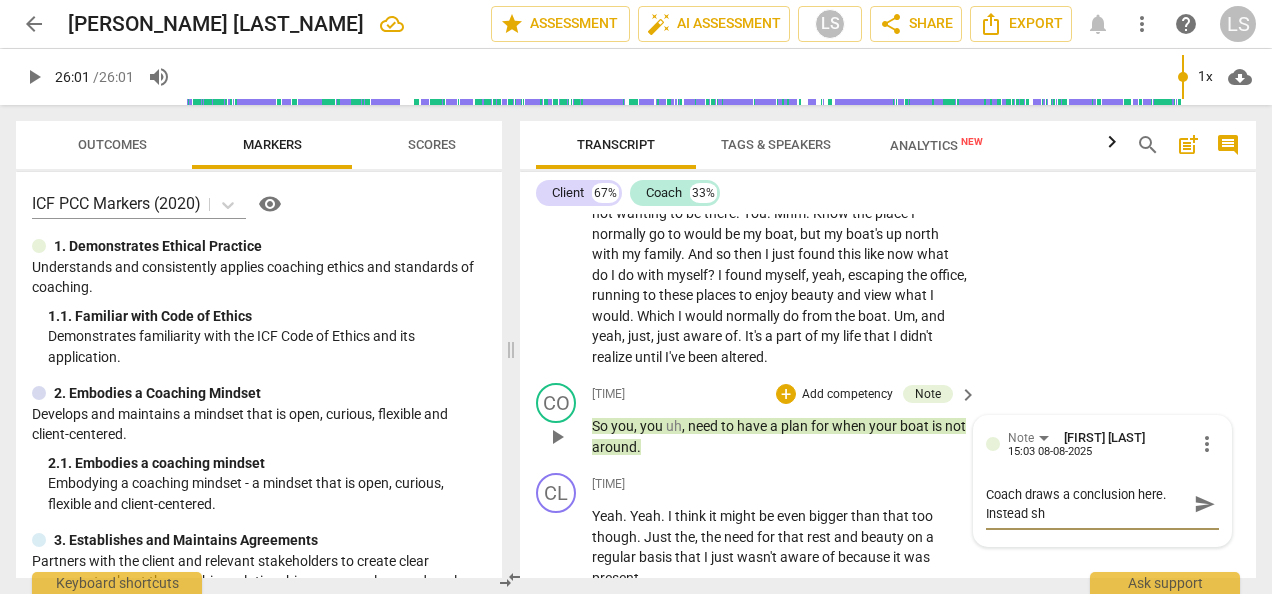 type on "Coach draws a conclusion here. Instead s" 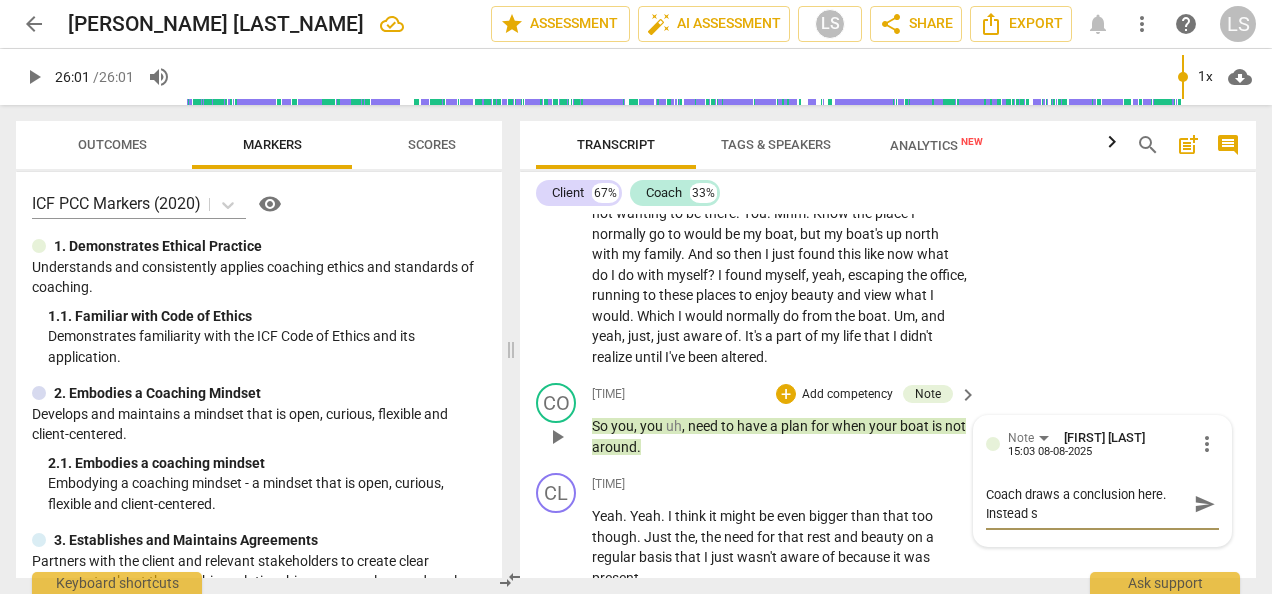 type on "Coach draws a conclusion here. Instead" 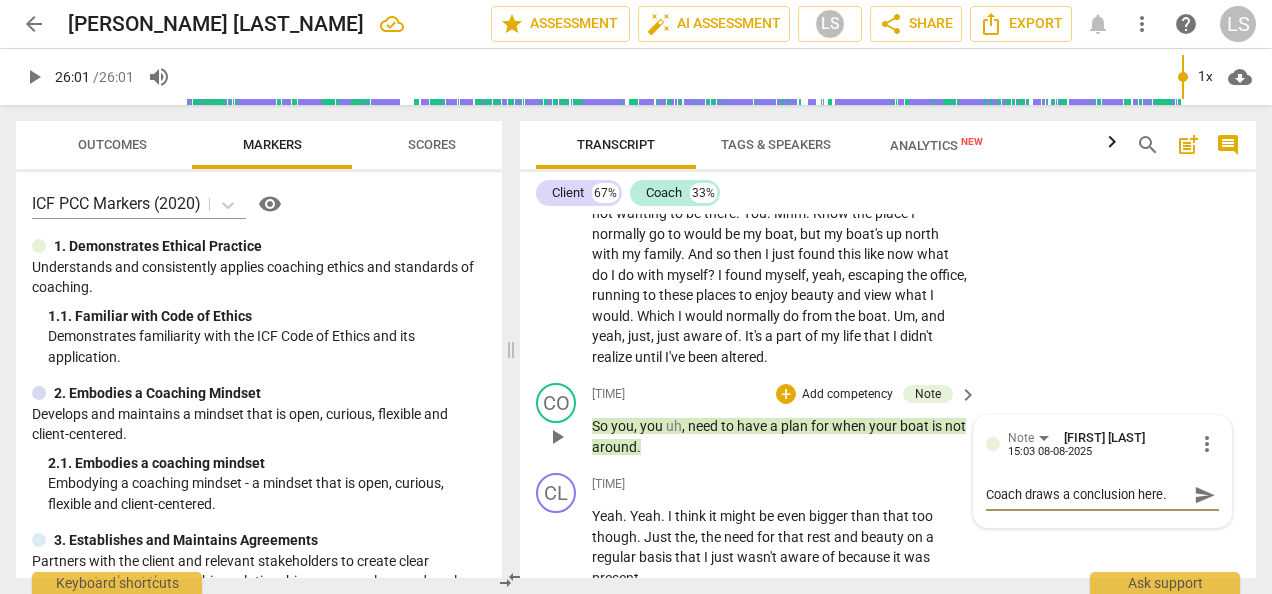 type on "Coach draws a conclusion here. Instead" 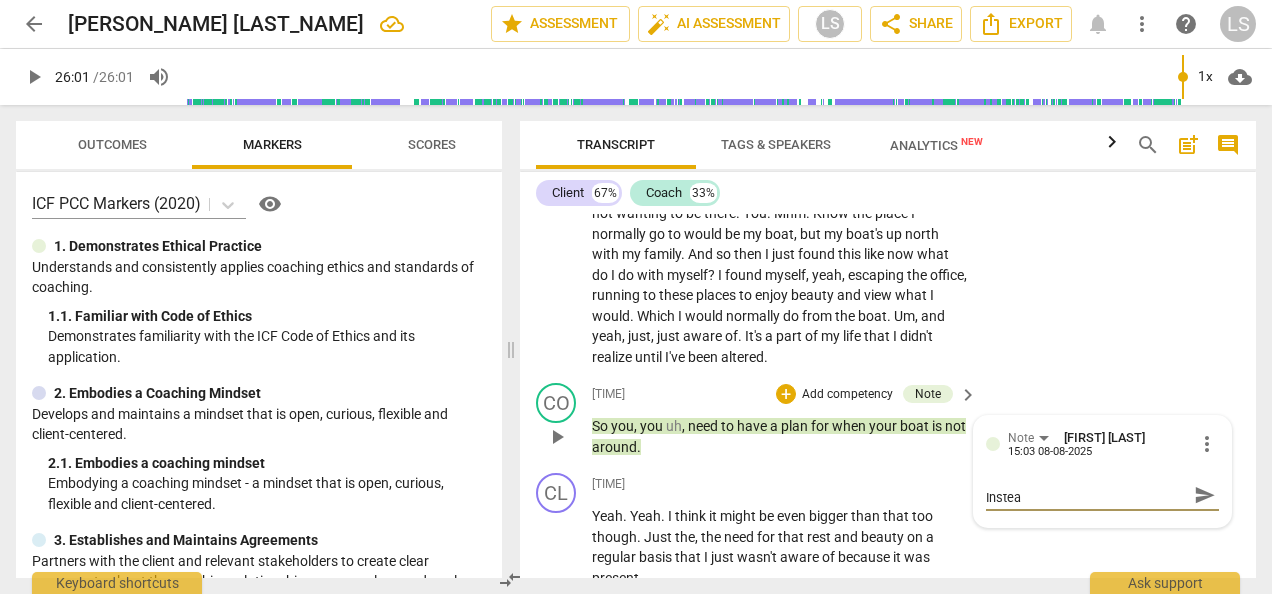 type on "Coach draws a conclusion here. Inste" 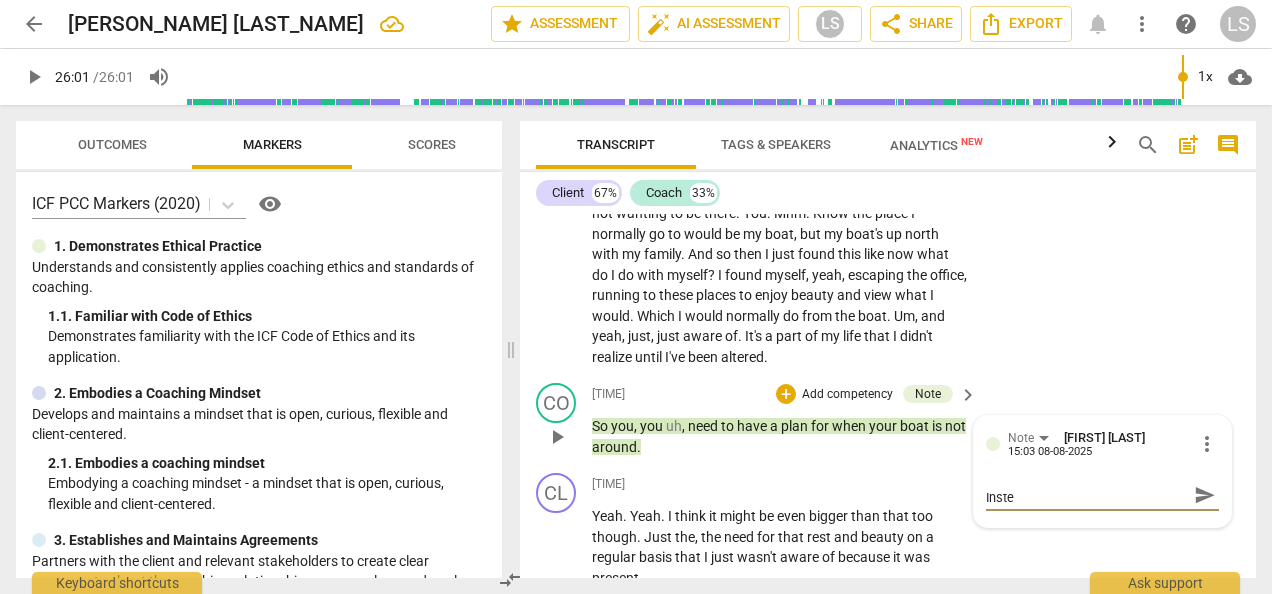 type on "Coach draws a conclusion here. Inst" 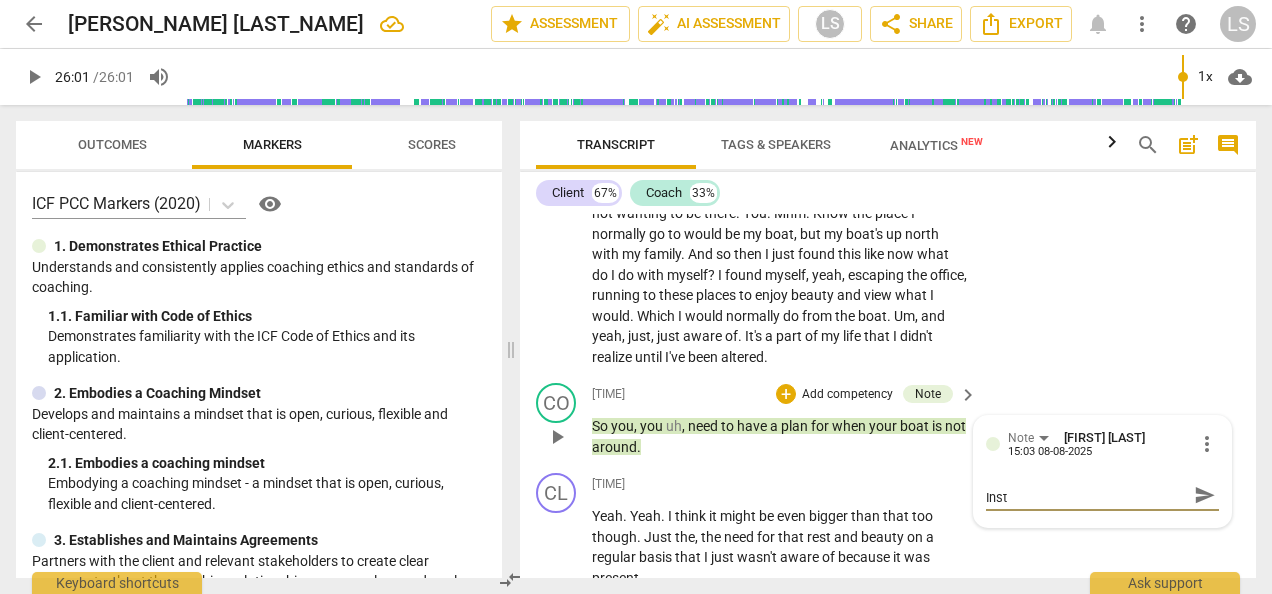 type on "Coach draws a conclusion here. Ins" 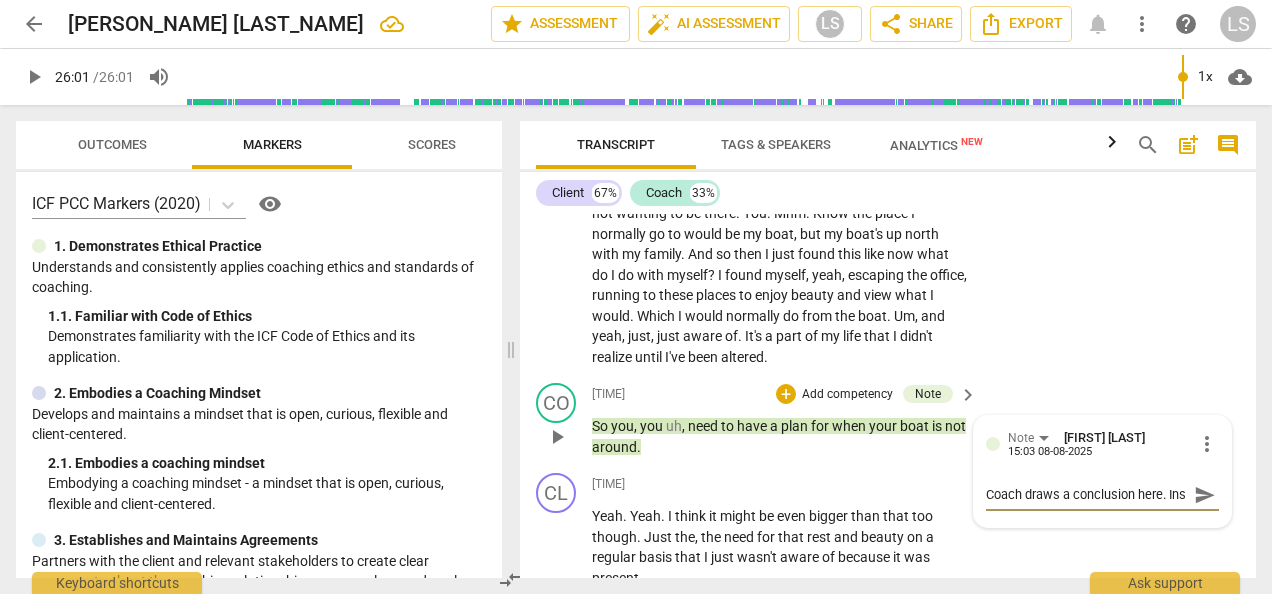type on "Coach draws a conclusion here. In" 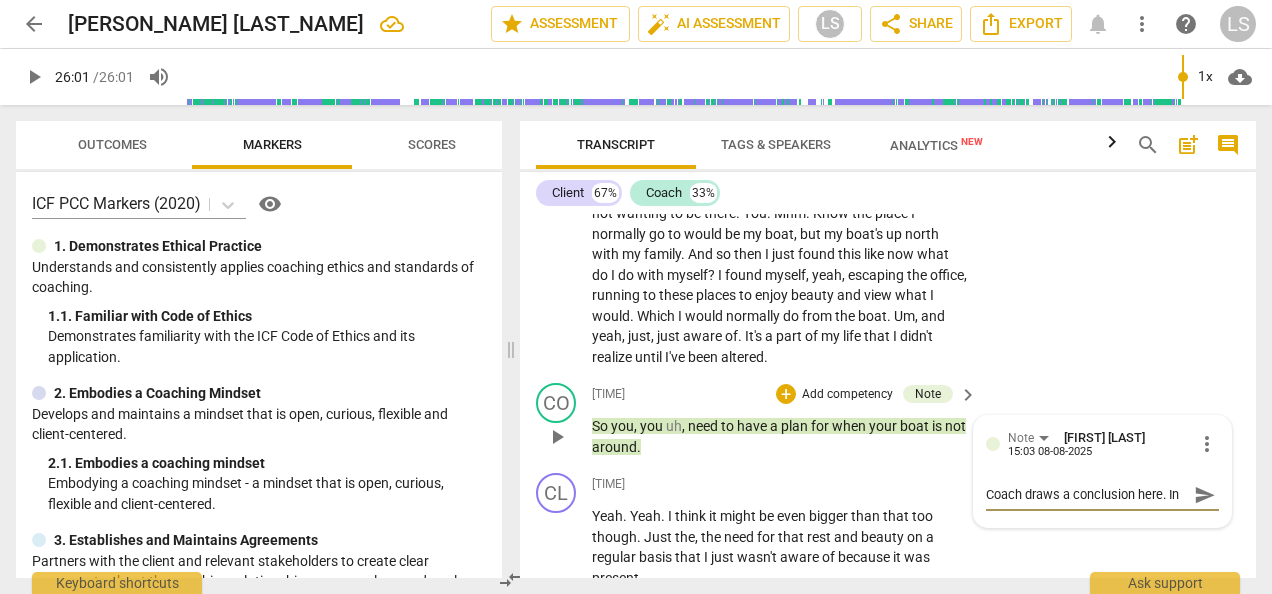 type on "Coach draws a conclusion here. I" 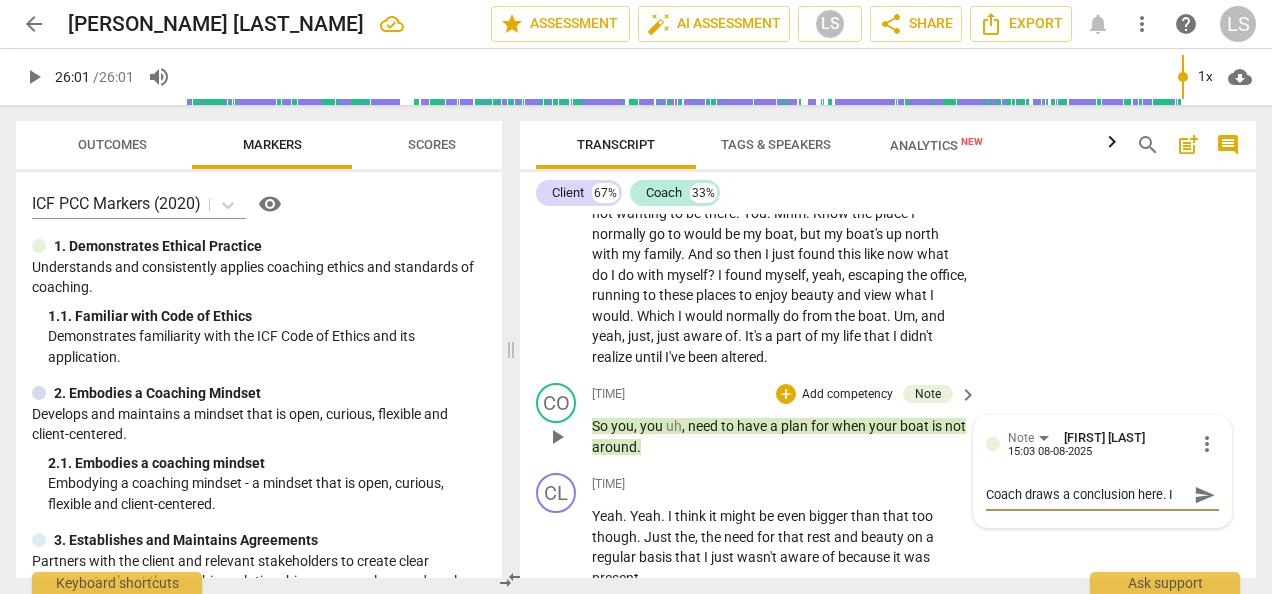 type on "Coach draws a conclusion here." 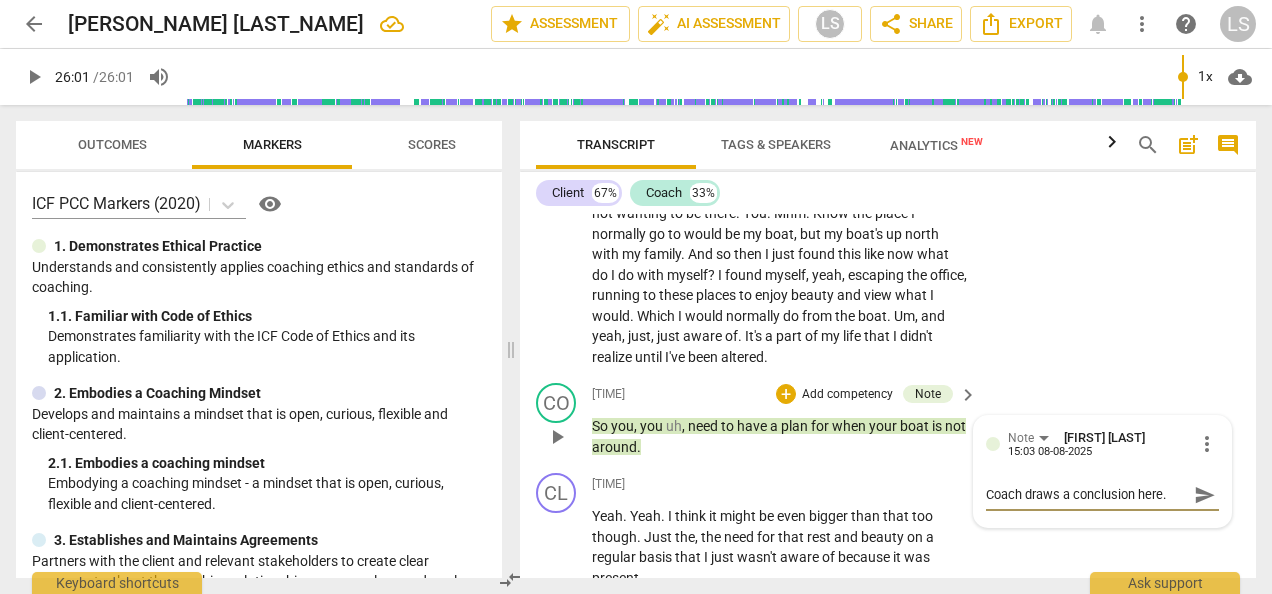 scroll, scrollTop: 0, scrollLeft: 0, axis: both 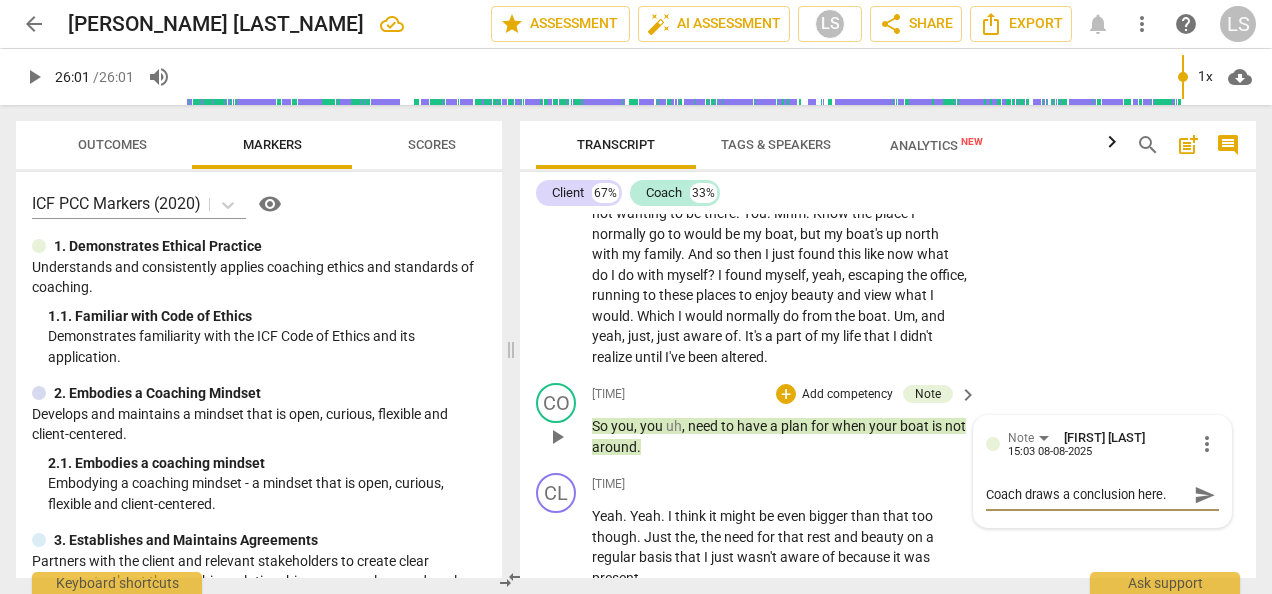 type on "Coach draws a conclusion here." 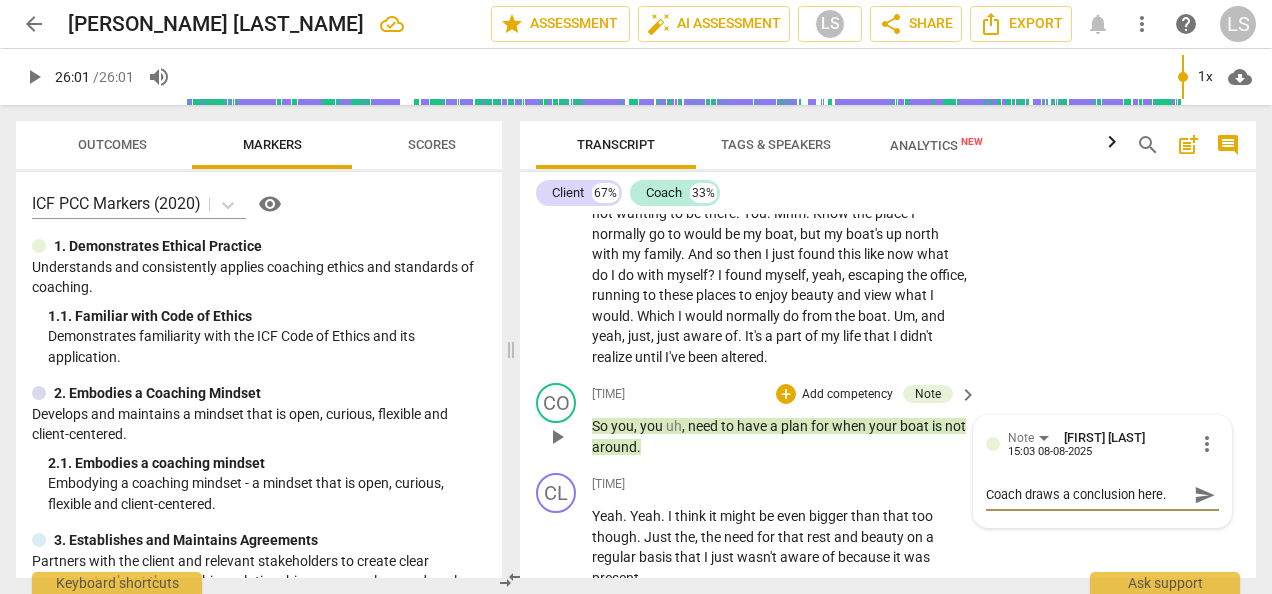 type on "Coach draws a conclusion here." 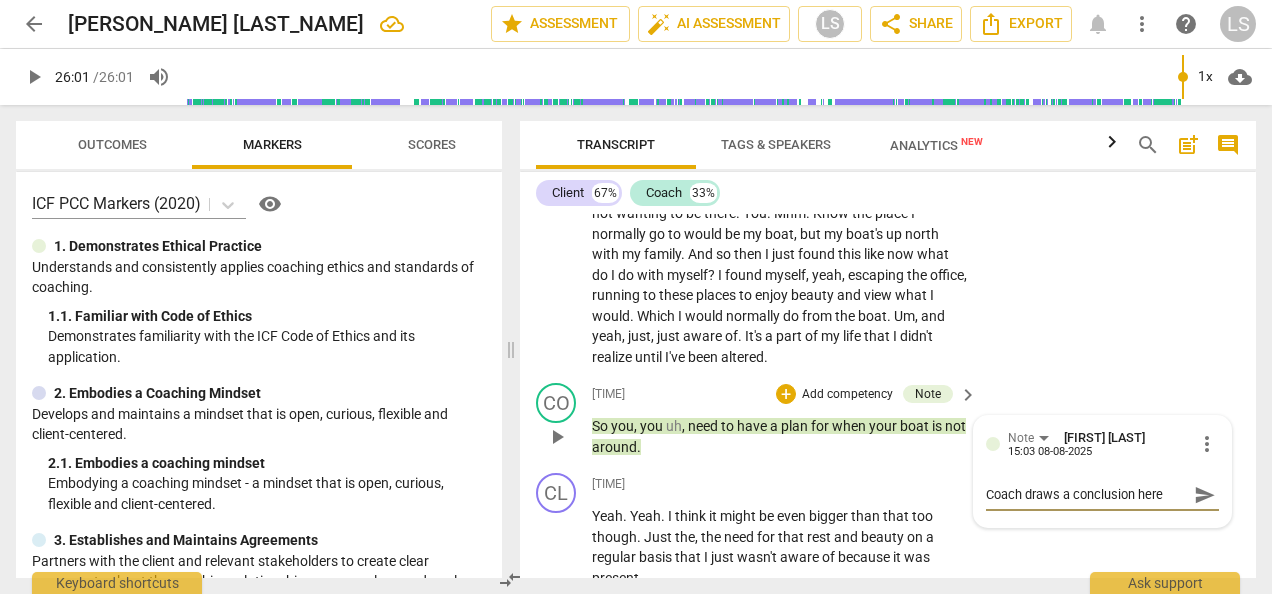 type on "Coach draws a conclusion here" 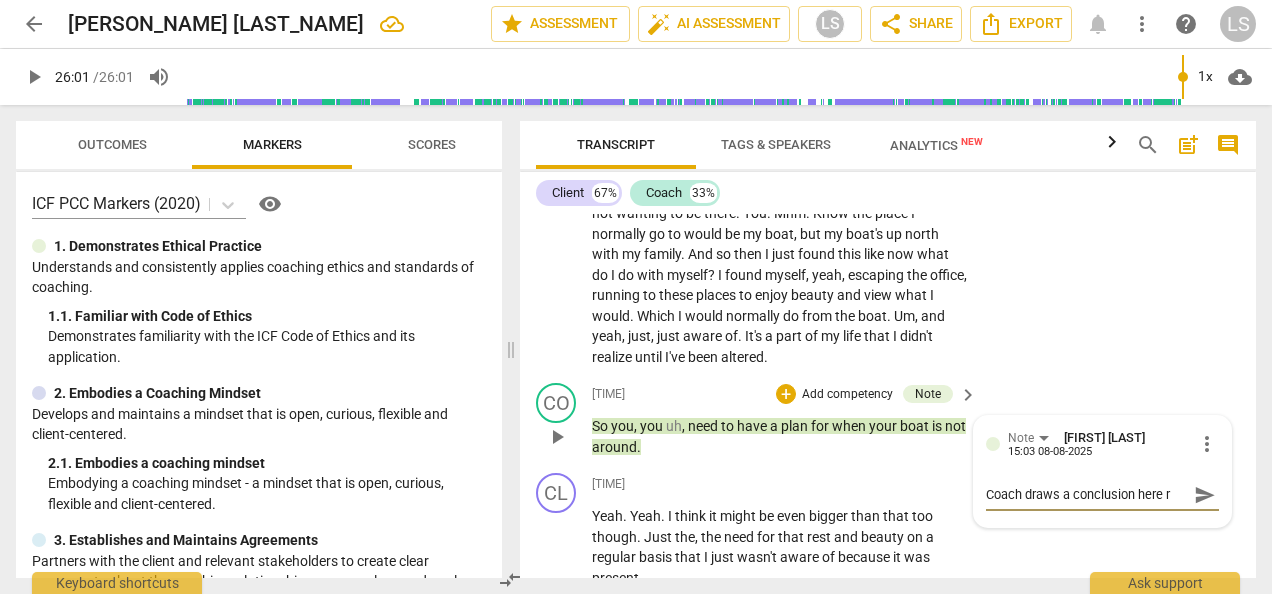 type on "Coach draws a conclusion here ra" 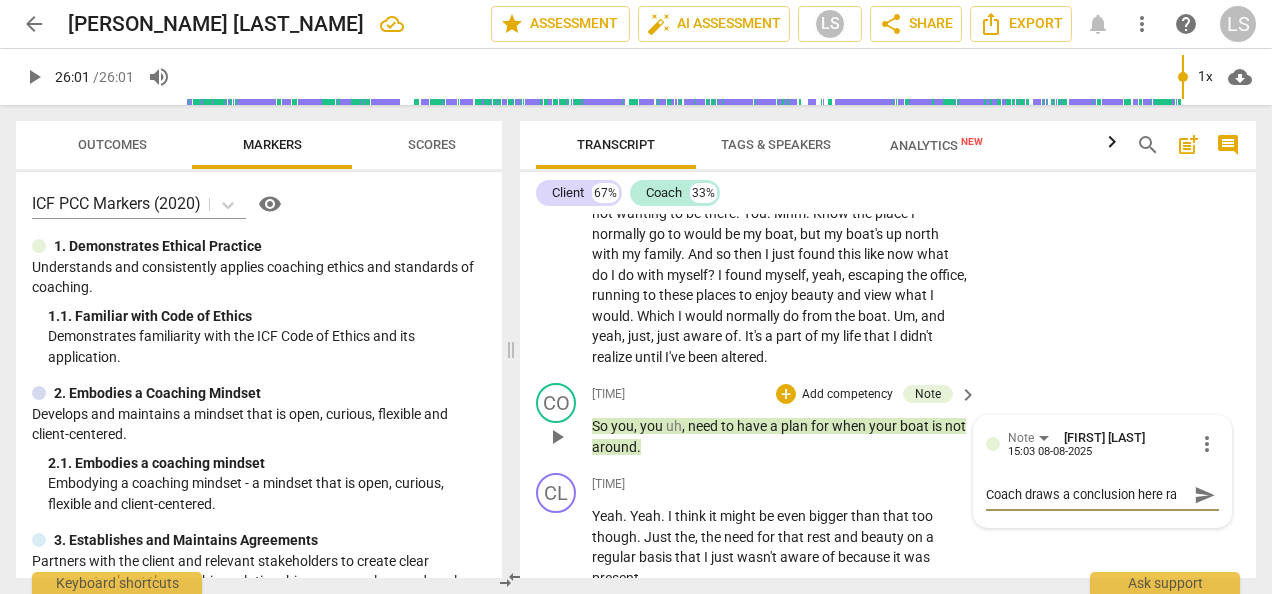 type on "Coach draws a conclusion here rat" 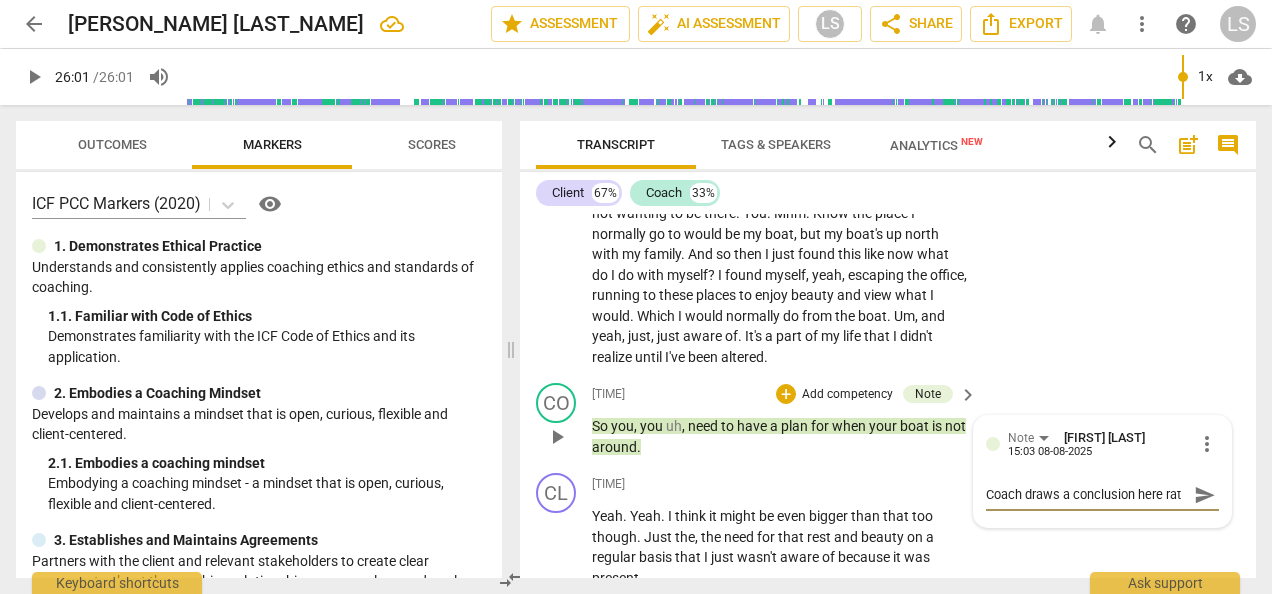 type on "Coach draws a conclusion here rath" 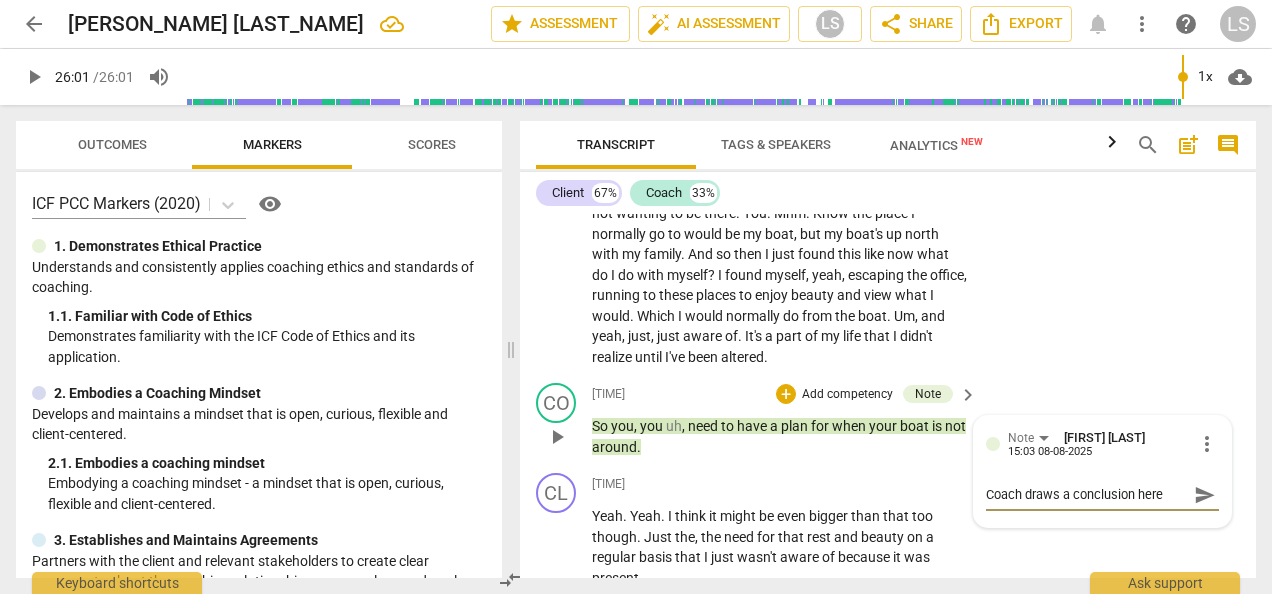 scroll, scrollTop: 16, scrollLeft: 0, axis: vertical 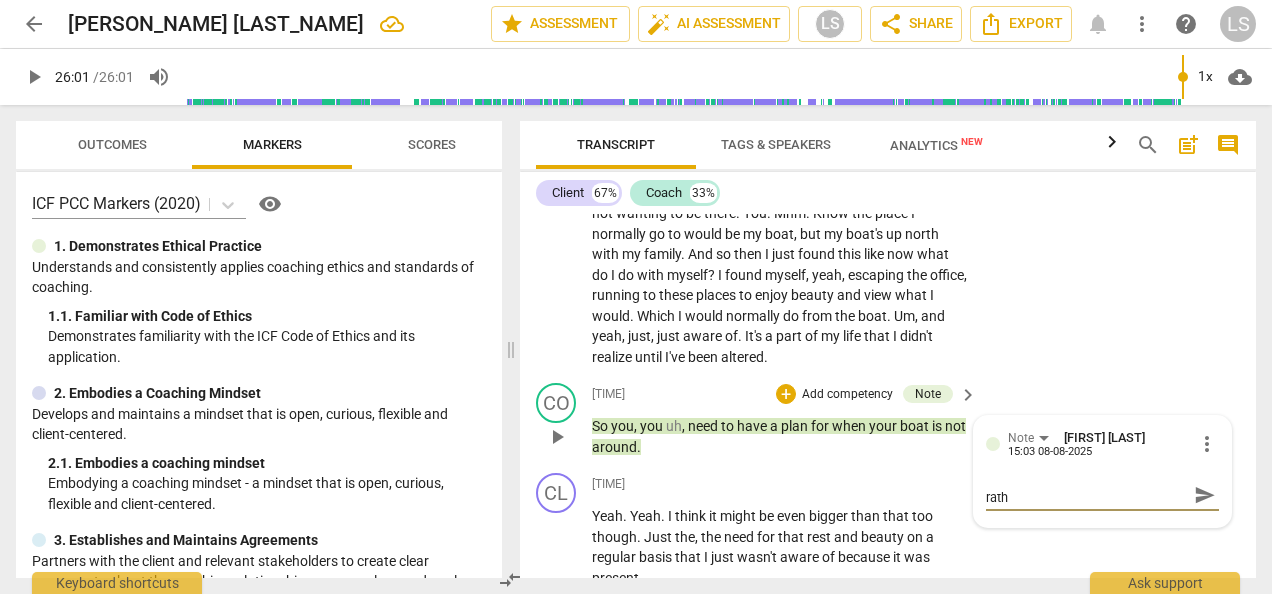 type on "Coach draws a conclusion here rathe" 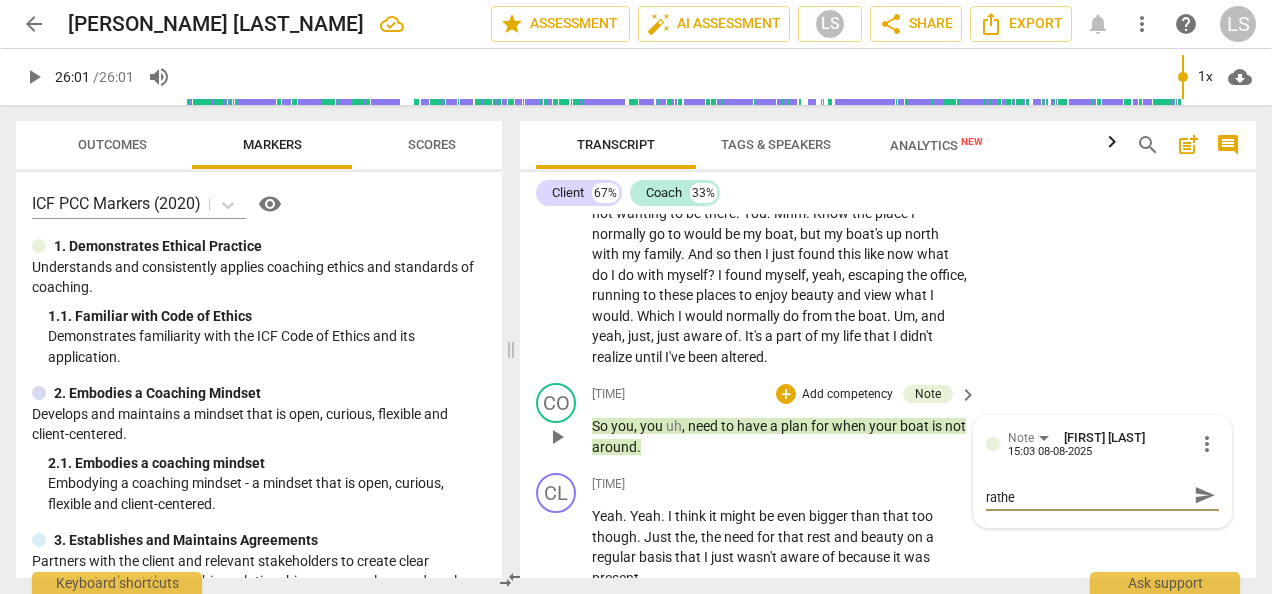 type on "Coach draws a conclusion here rather" 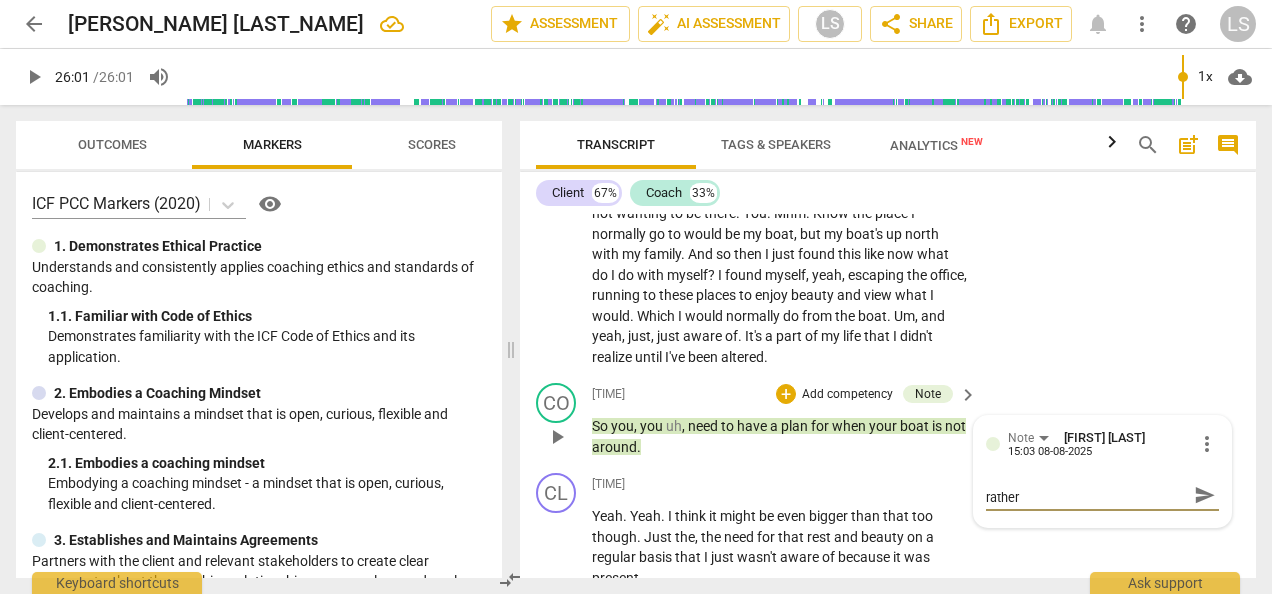 type on "Coach draws a conclusion here rather" 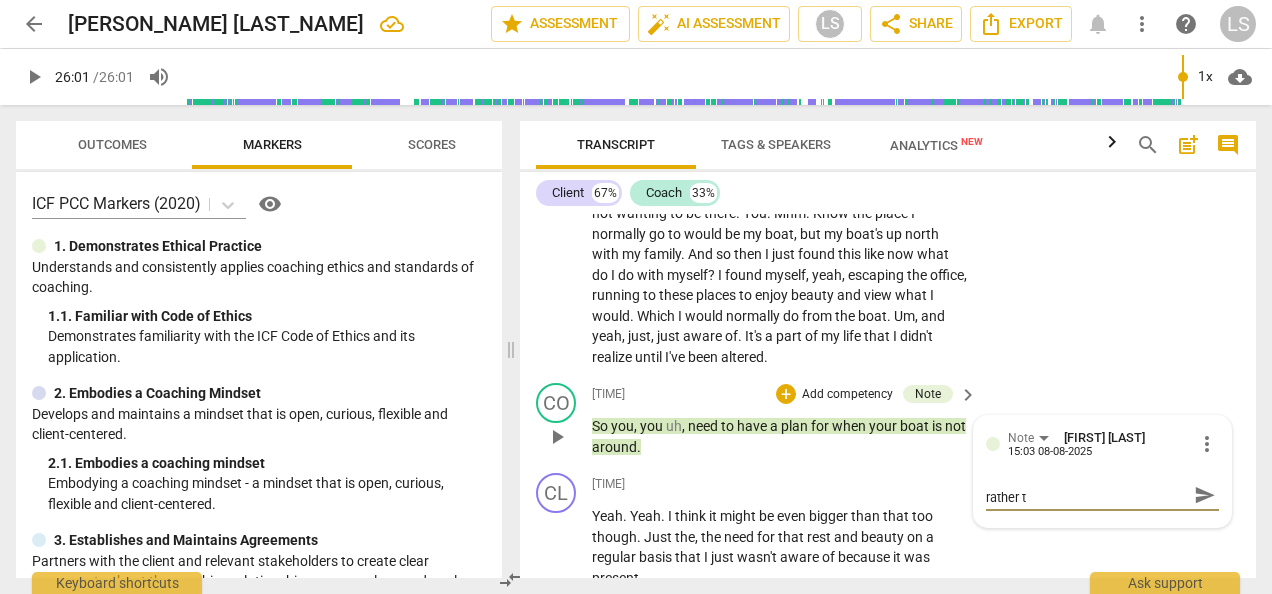 type on "Coach draws a conclusion here rather th" 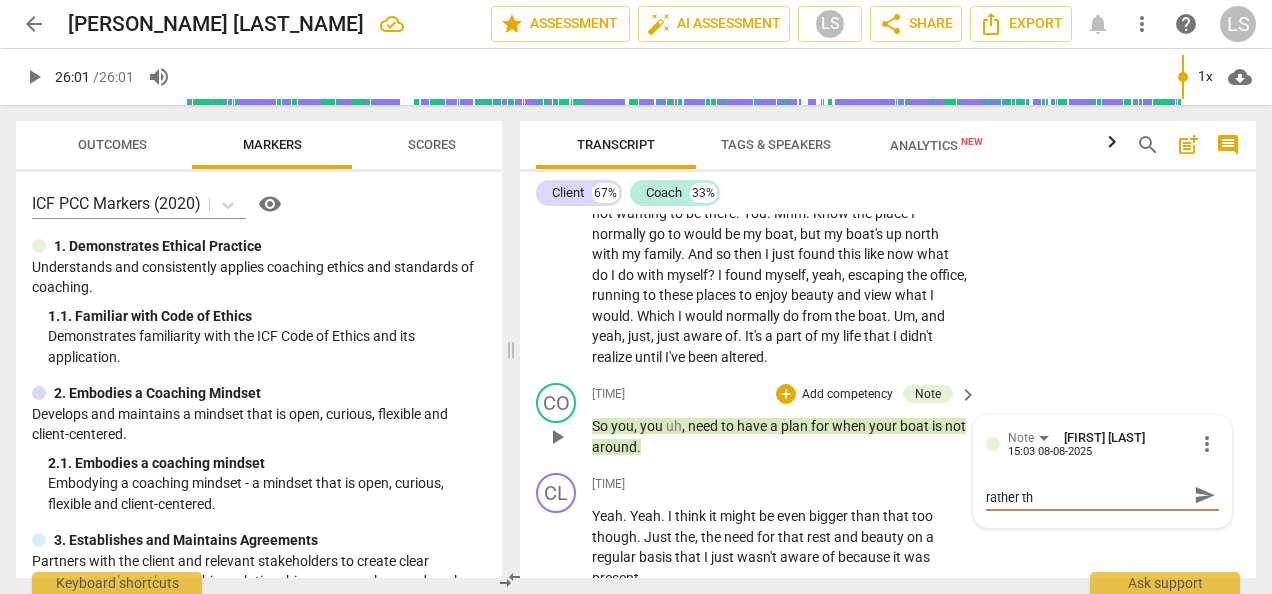 type on "Coach draws a conclusion here rather tha" 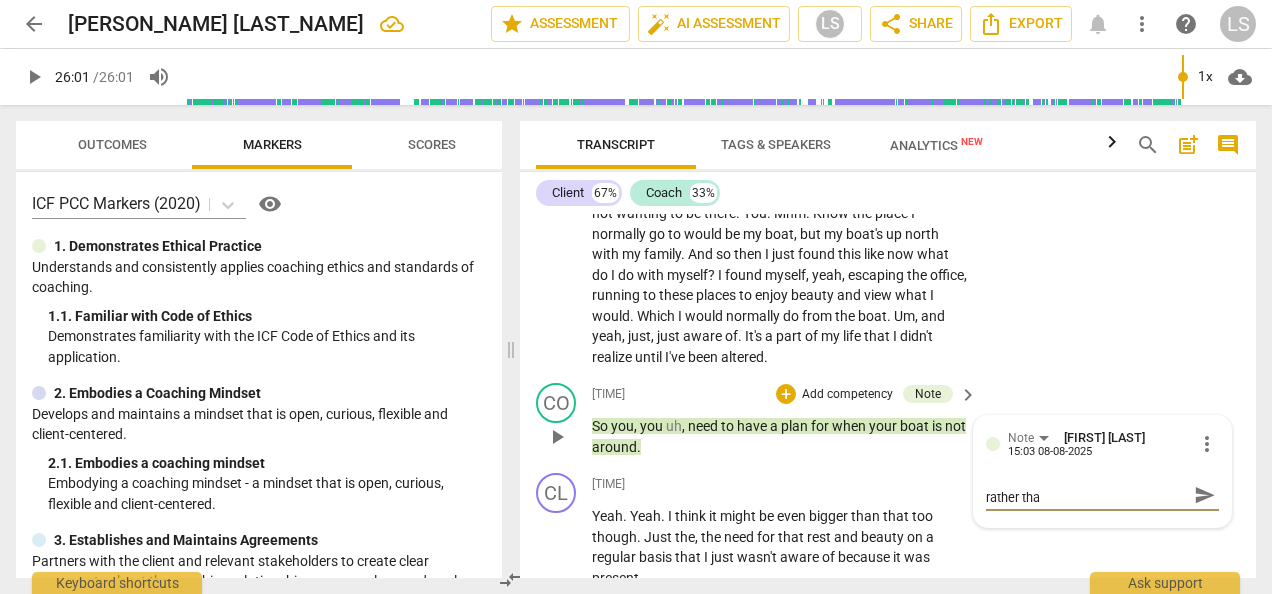 scroll, scrollTop: 0, scrollLeft: 0, axis: both 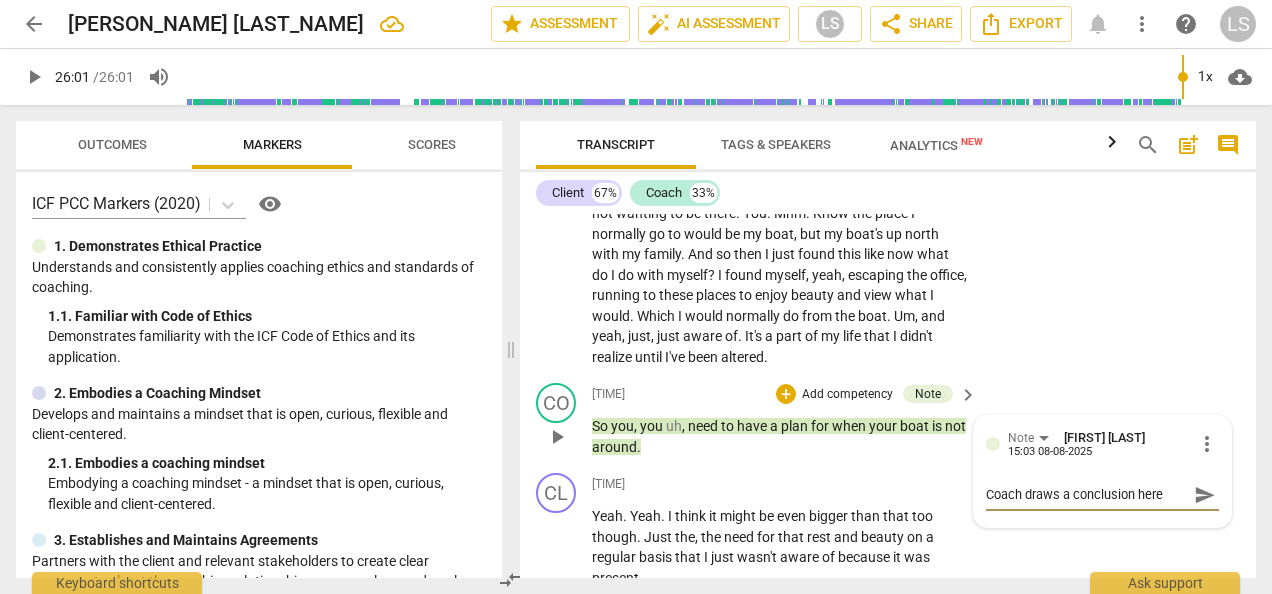 type on "Coach draws a conclusion here rather than" 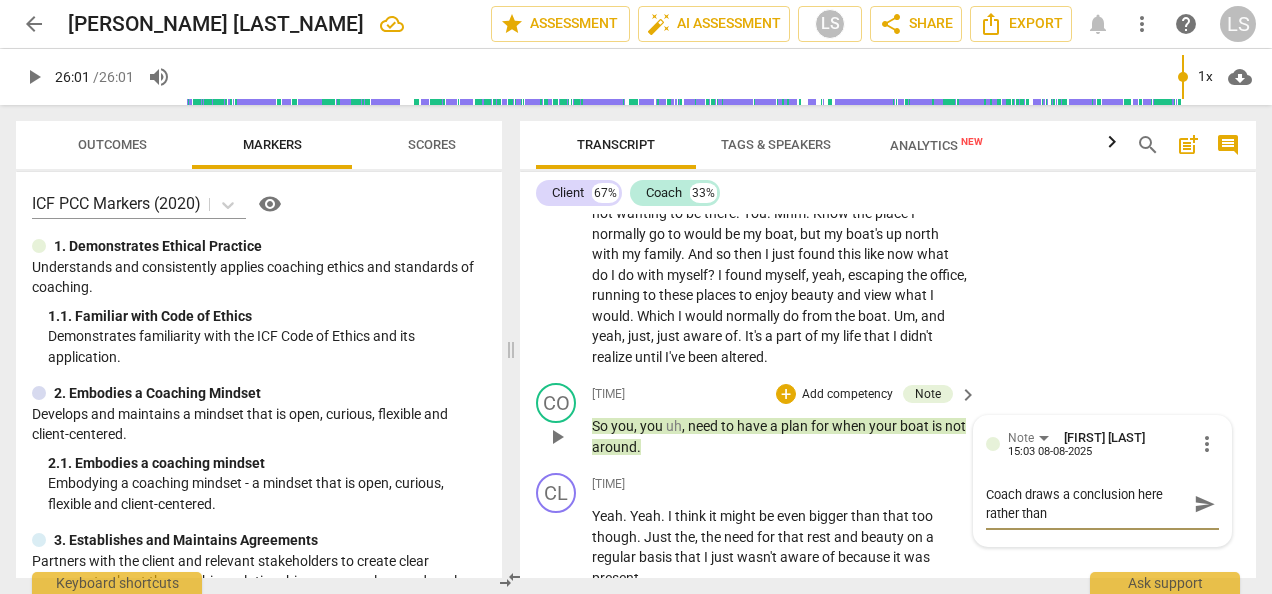 type on "Coach draws a conclusion here rather than" 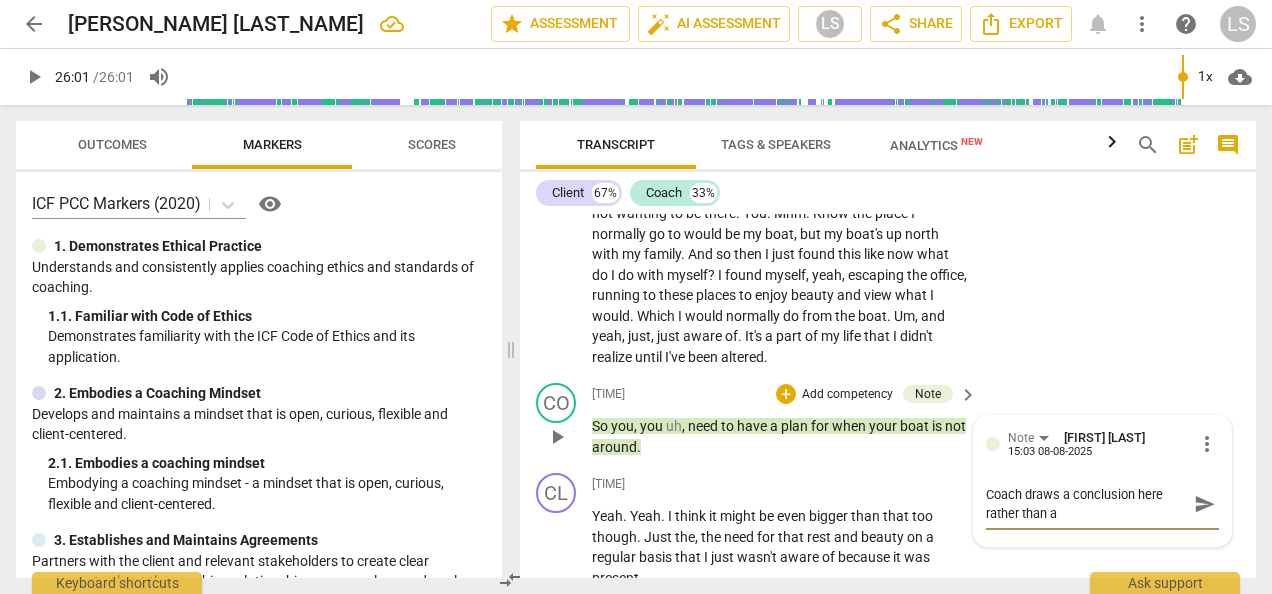 type on "Coach draws a conclusion here rather than as" 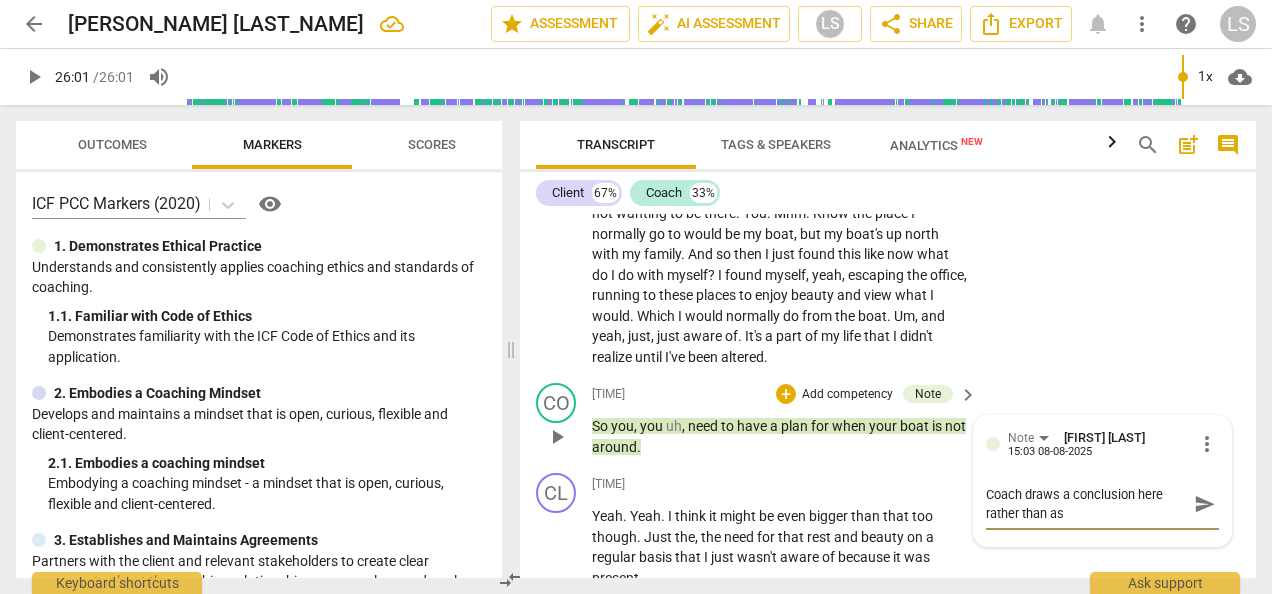 type on "Coach draws a conclusion here rather than ask" 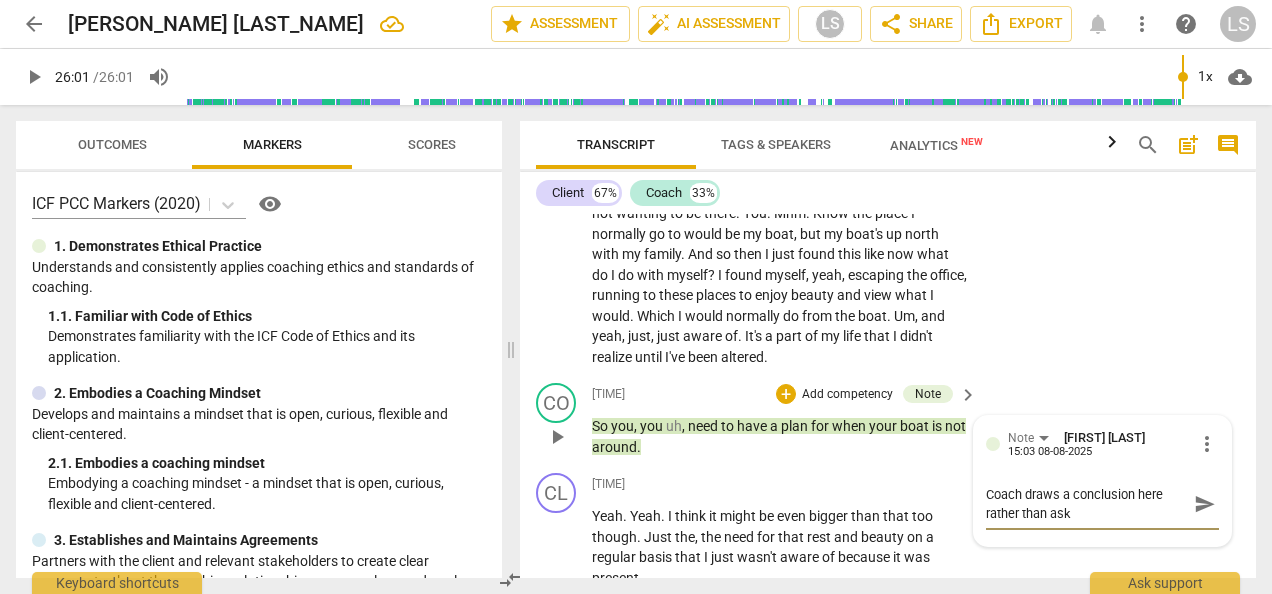 type on "Coach draws a conclusion here rather than aski" 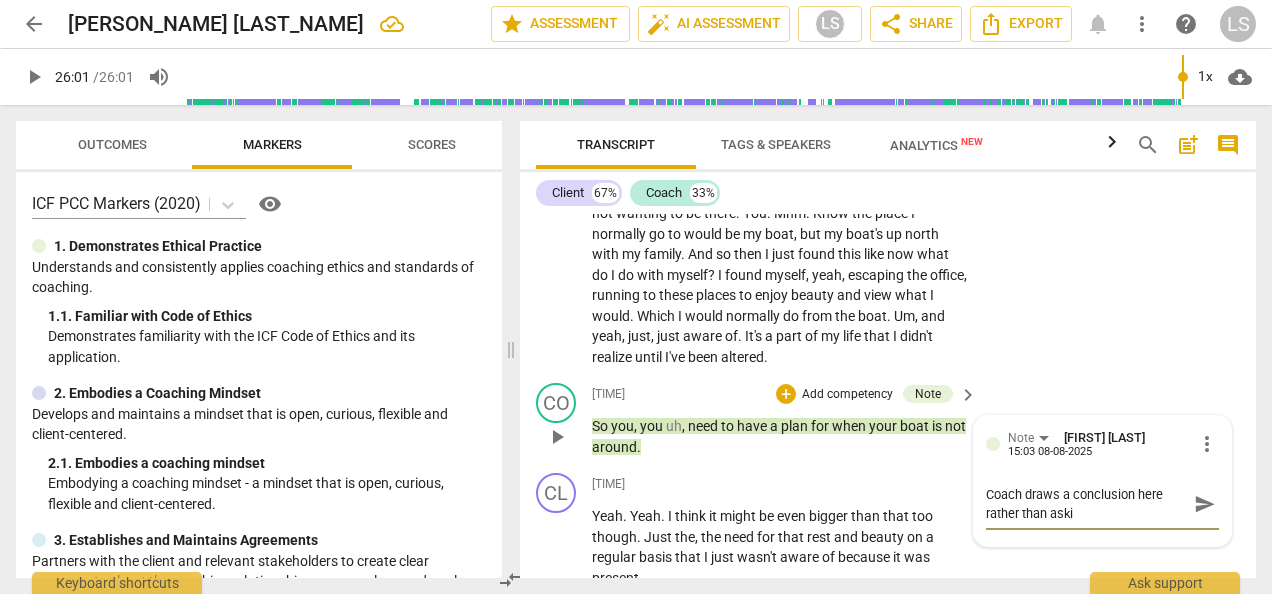 type on "Coach draws a conclusion here rather than askin" 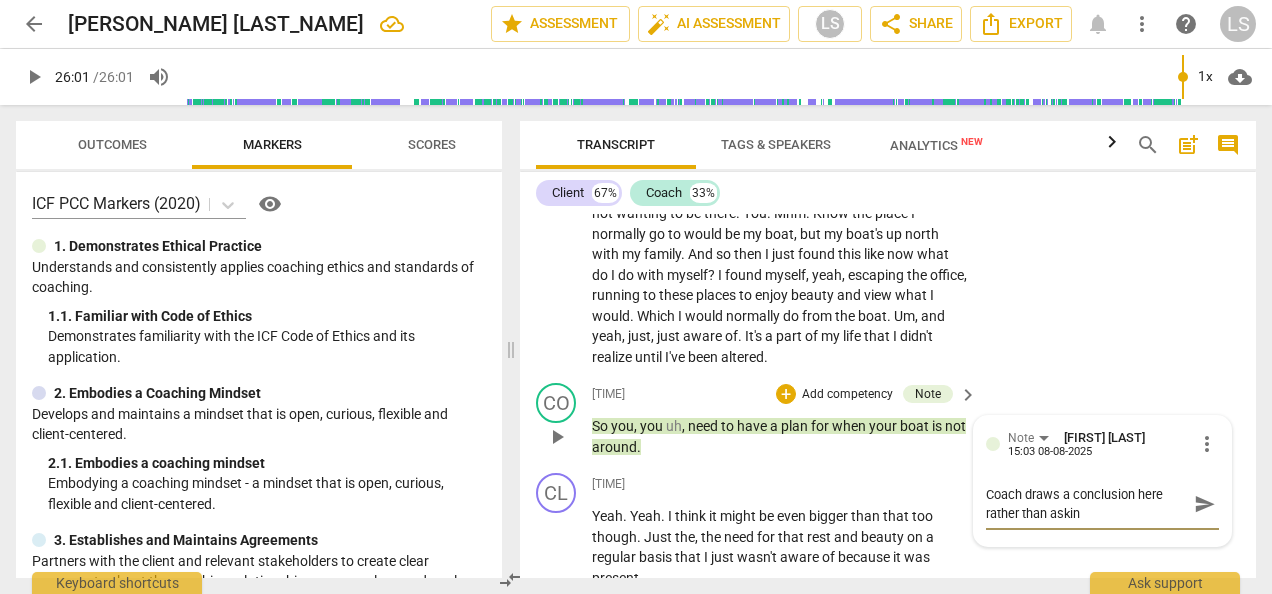 type on "Coach draws a conclusion here rather than asking" 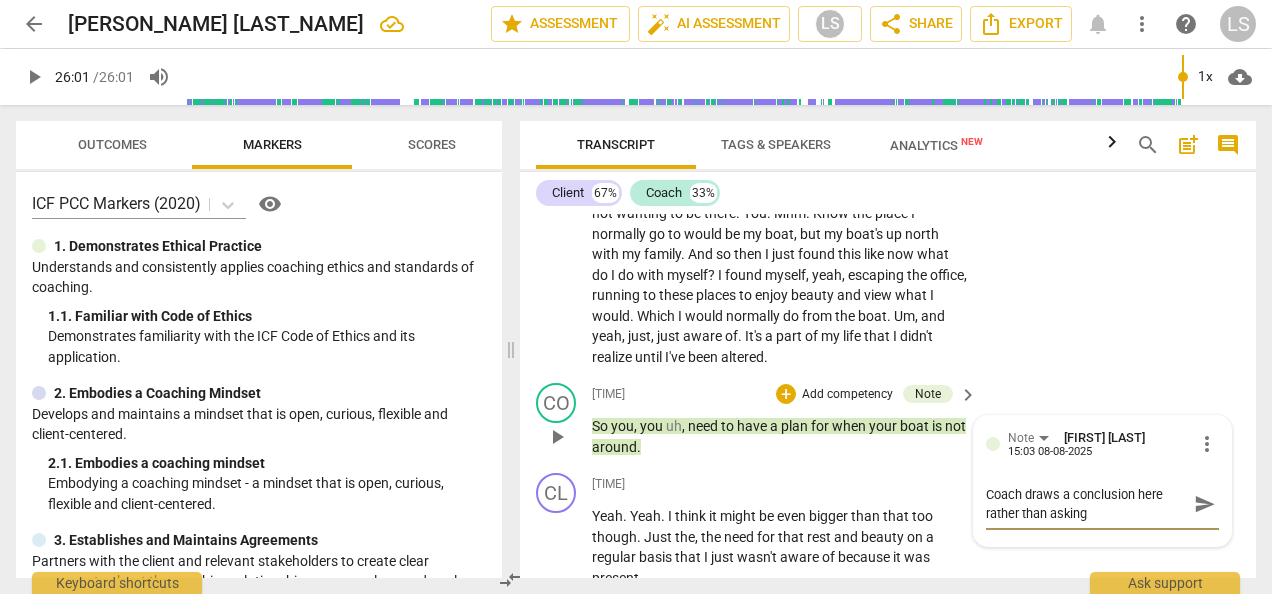 type on "Coach draws a conclusion here rather than asking" 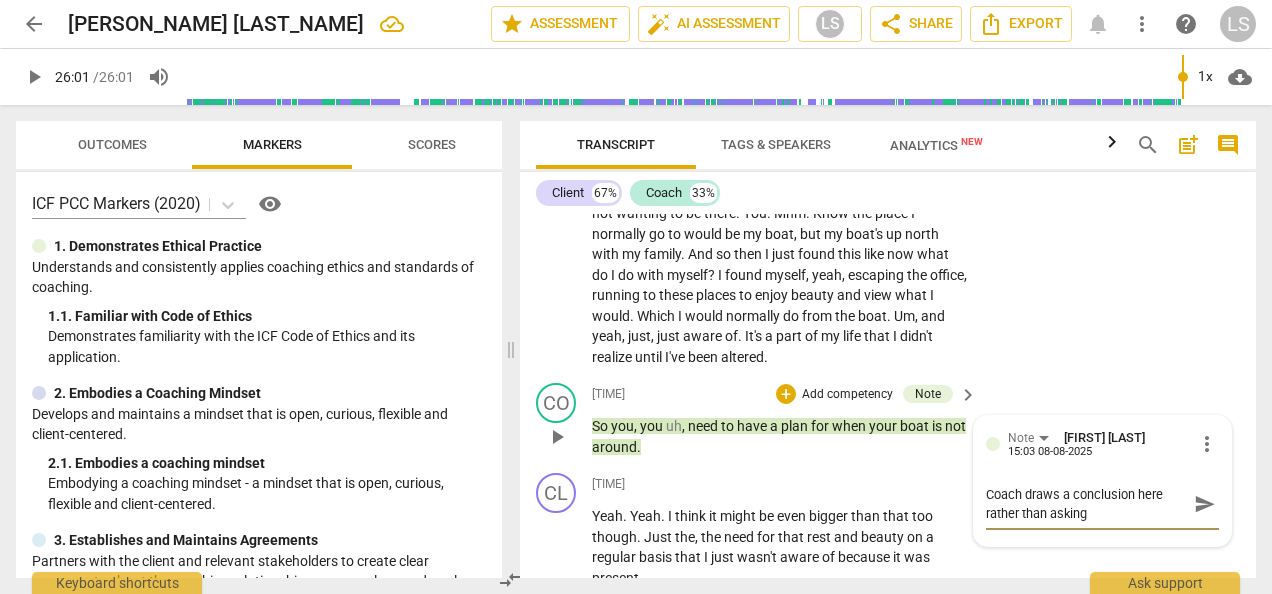 type on "Coach draws a conclusion here rather than asking w" 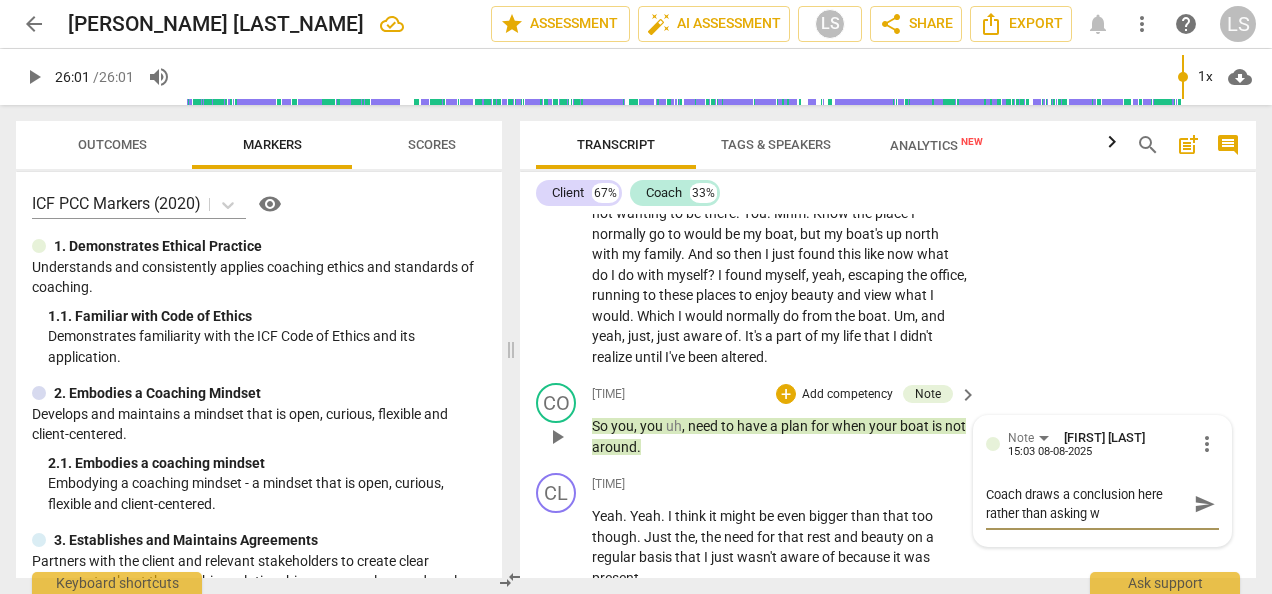 type 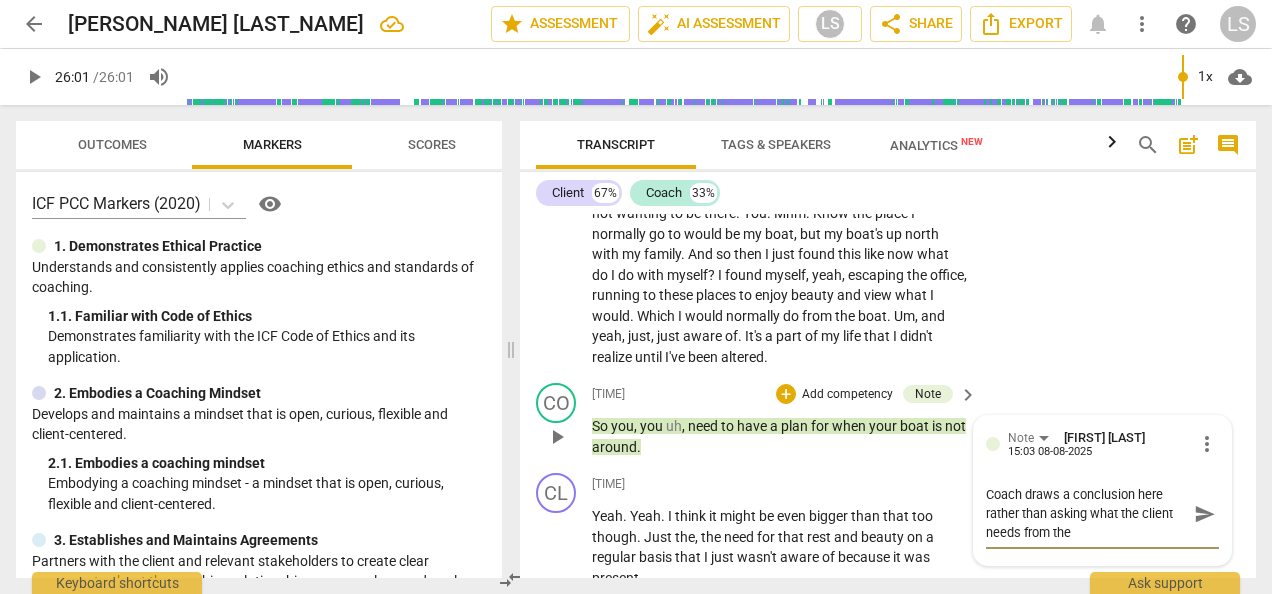 scroll, scrollTop: 0, scrollLeft: 0, axis: both 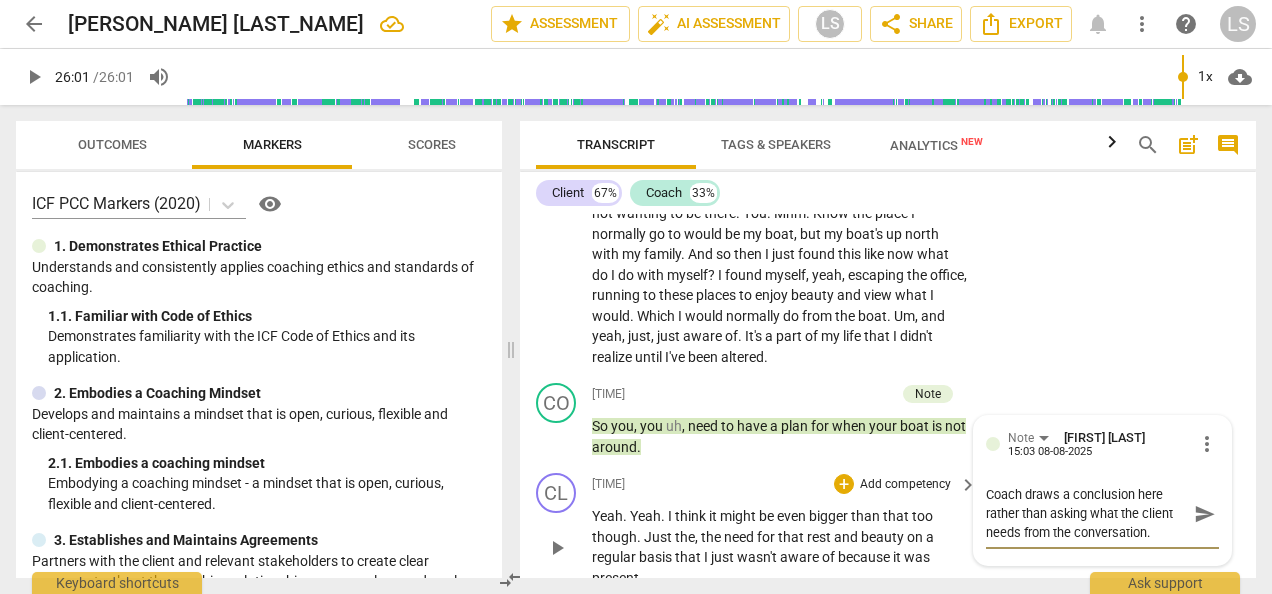 drag, startPoint x: 1158, startPoint y: 528, endPoint x: 938, endPoint y: 478, distance: 225.61029 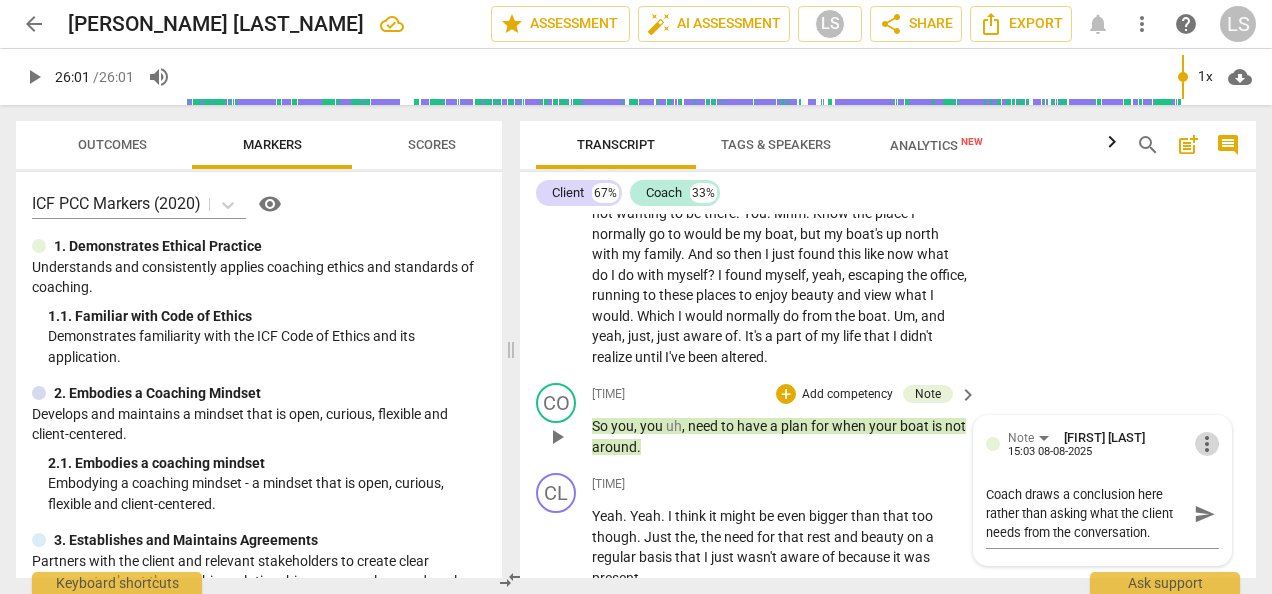 click on "more_vert" at bounding box center [1207, 444] 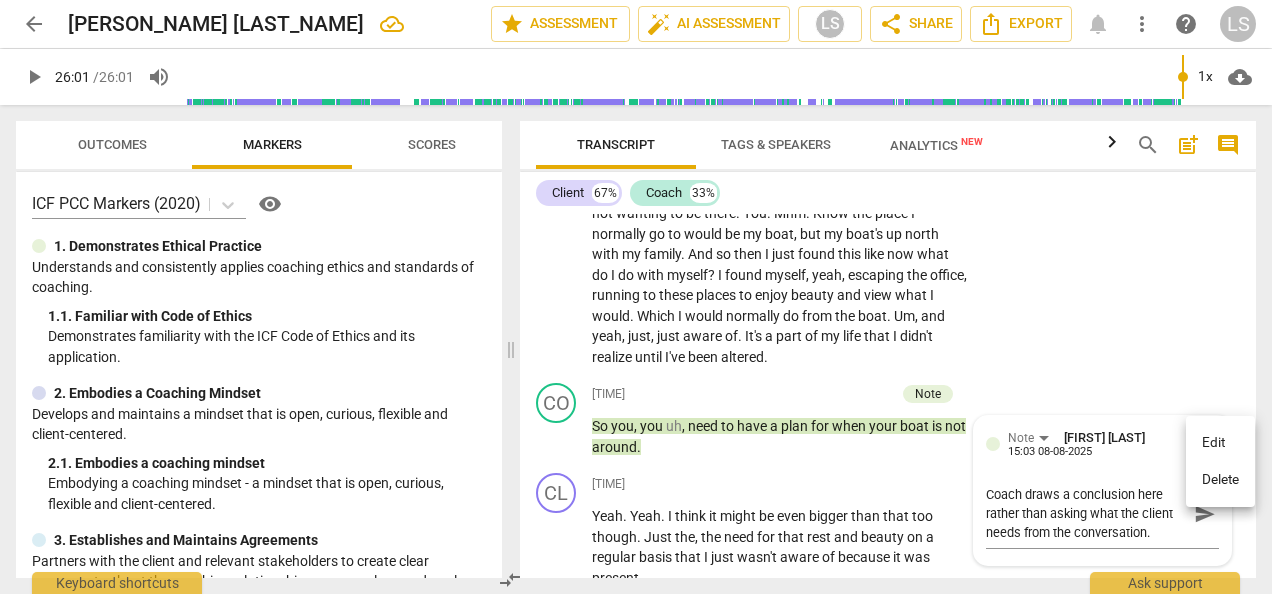 click on "Delete" at bounding box center [1220, 480] 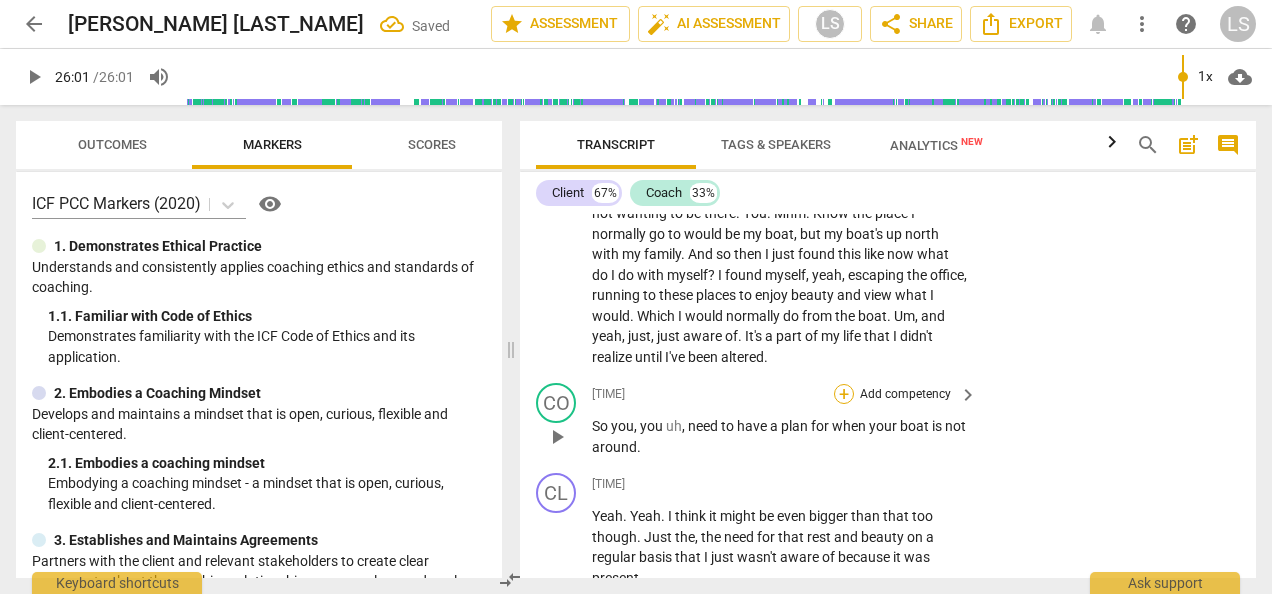 click on "+" at bounding box center [844, 394] 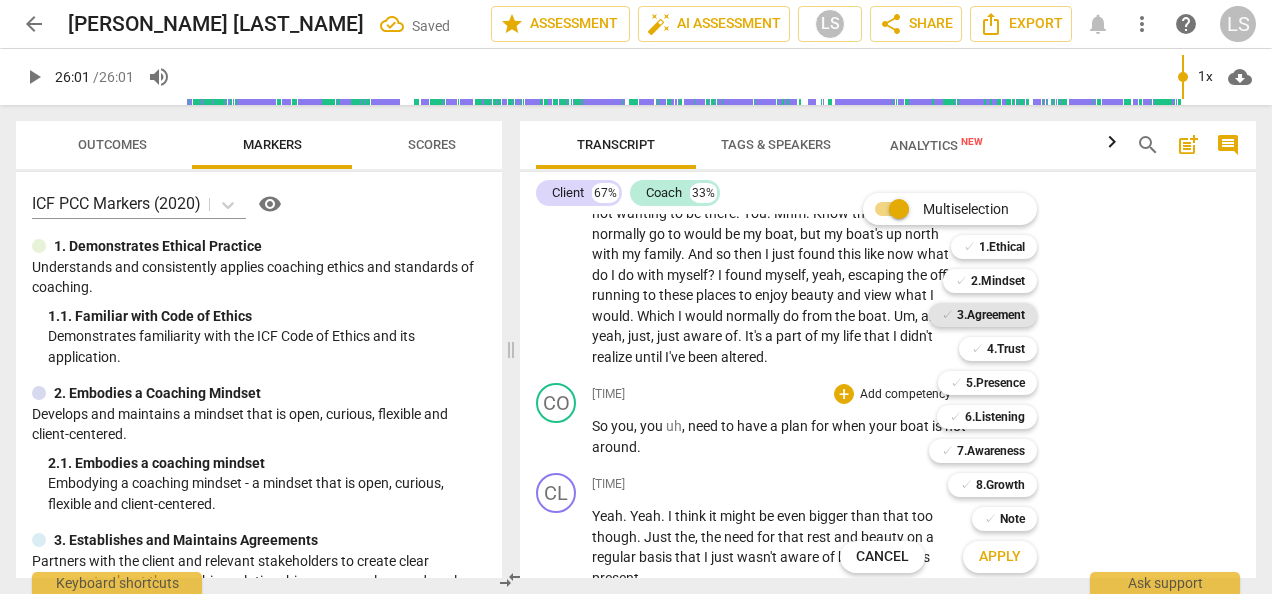 click on "3.Agreement" at bounding box center [991, 315] 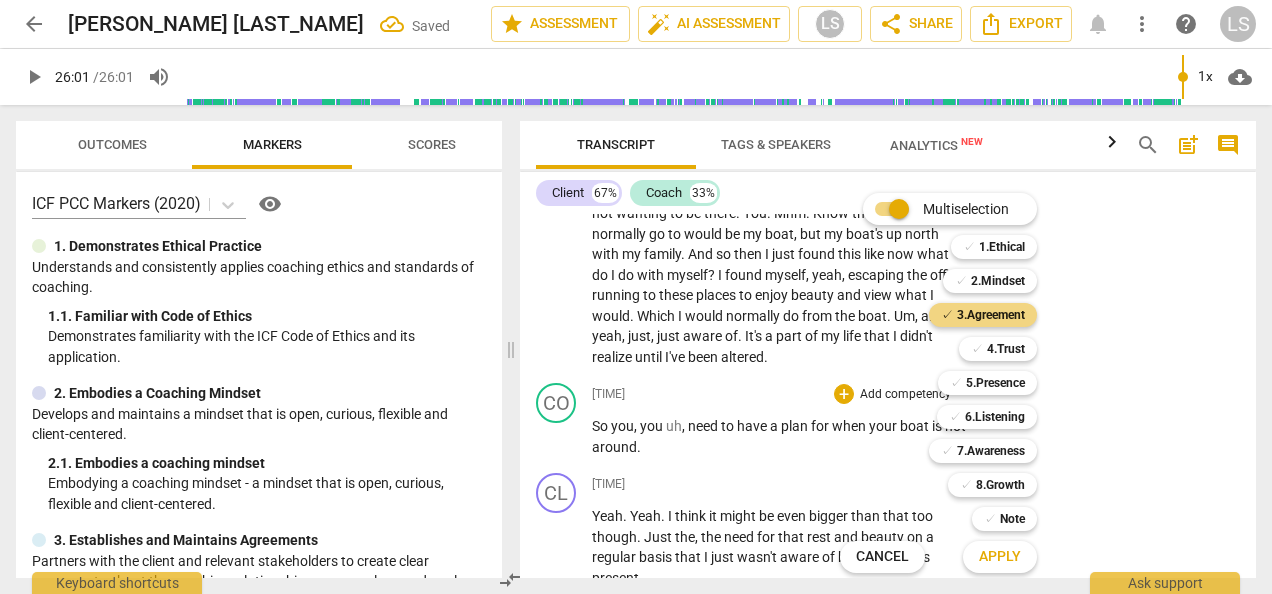 click on "Apply" at bounding box center (1000, 557) 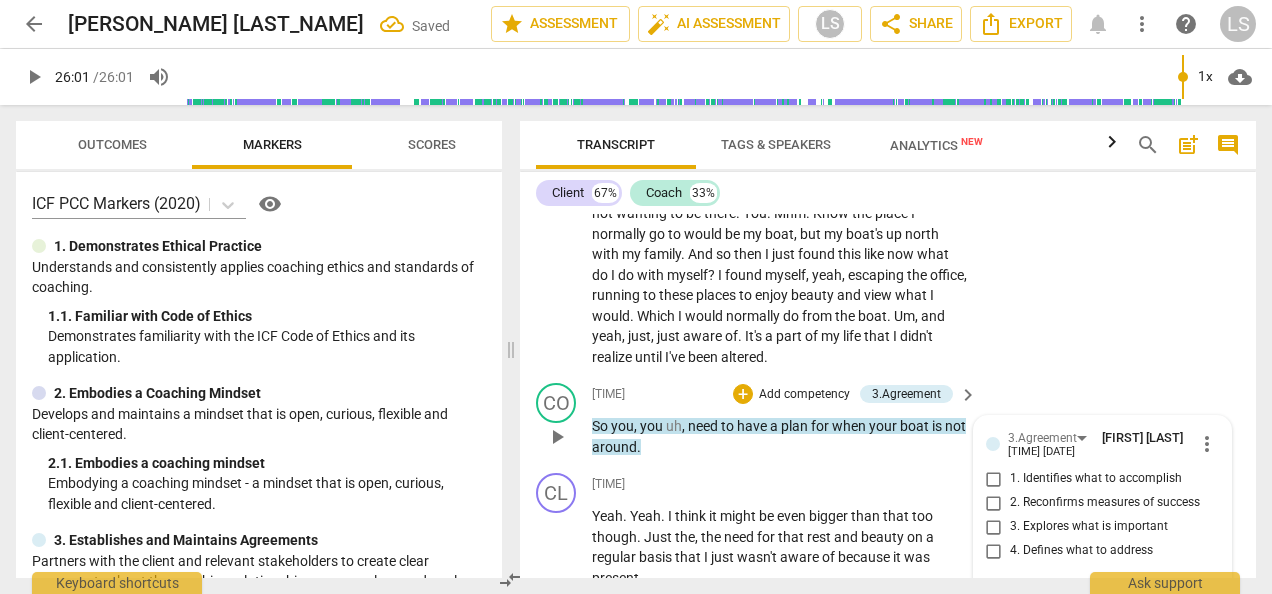scroll, scrollTop: 2088, scrollLeft: 0, axis: vertical 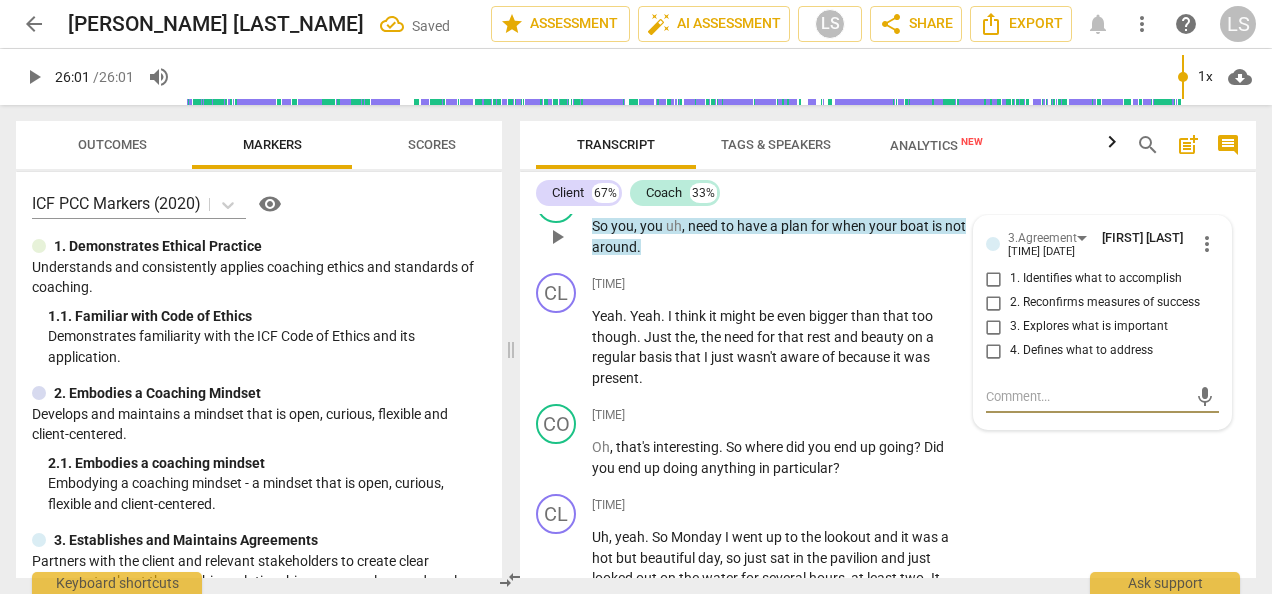 click on "2. Reconfirms measures of success" at bounding box center [994, 303] 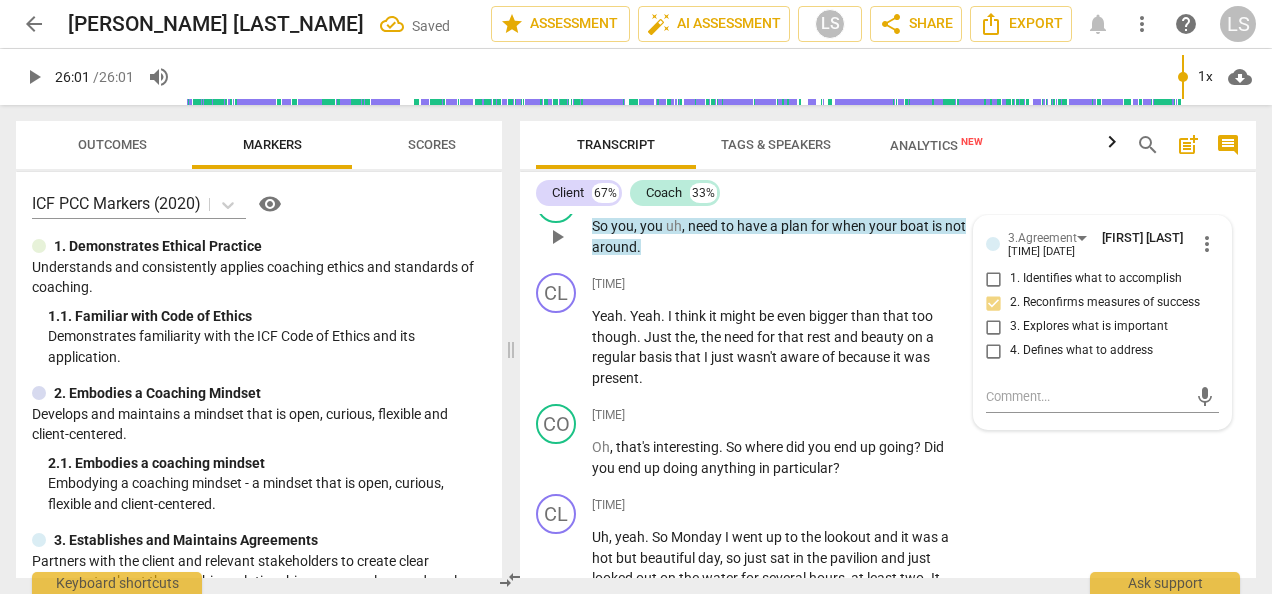 click on "2. Reconfirms measures of success" at bounding box center [994, 303] 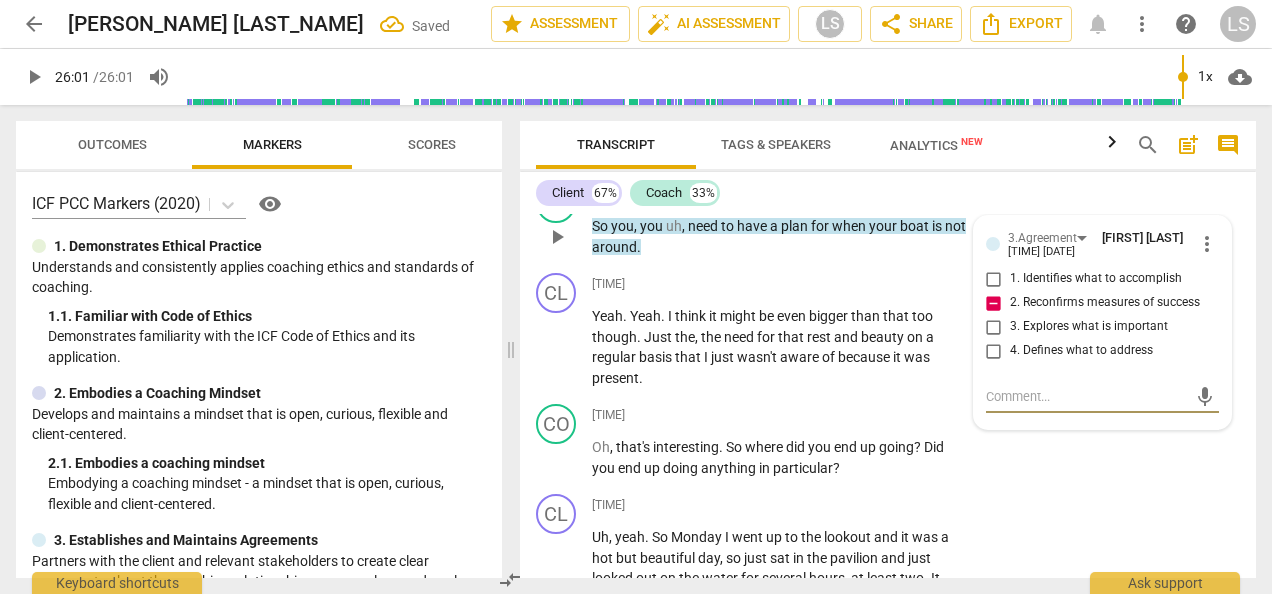click at bounding box center (1086, 396) 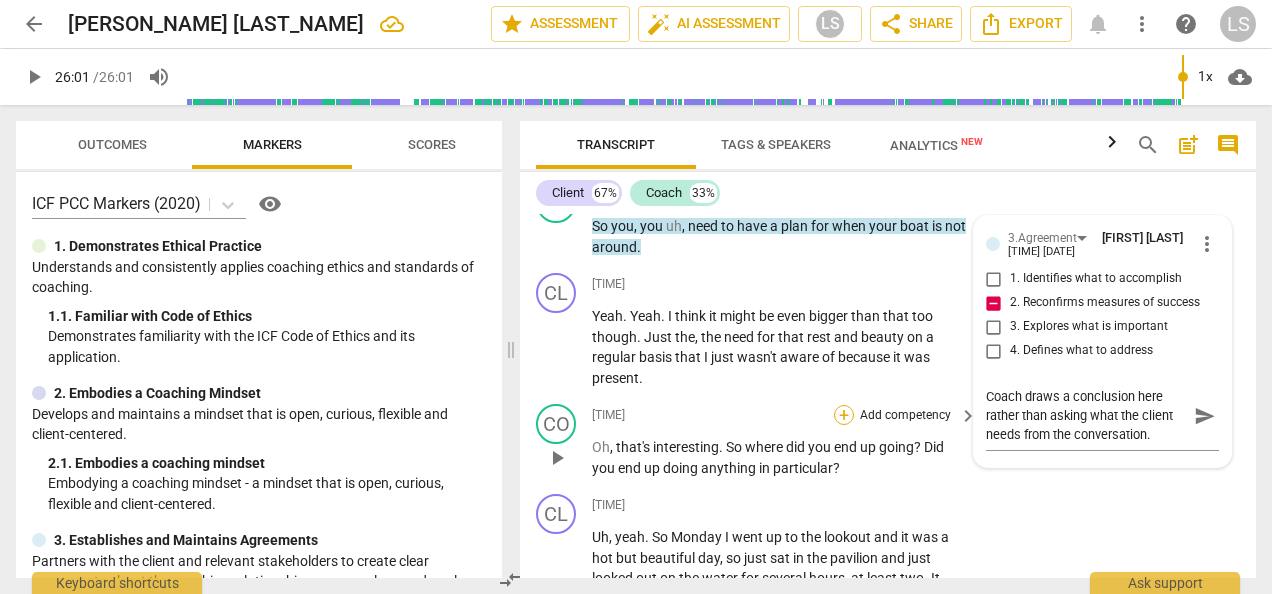 click on "+" at bounding box center [844, 415] 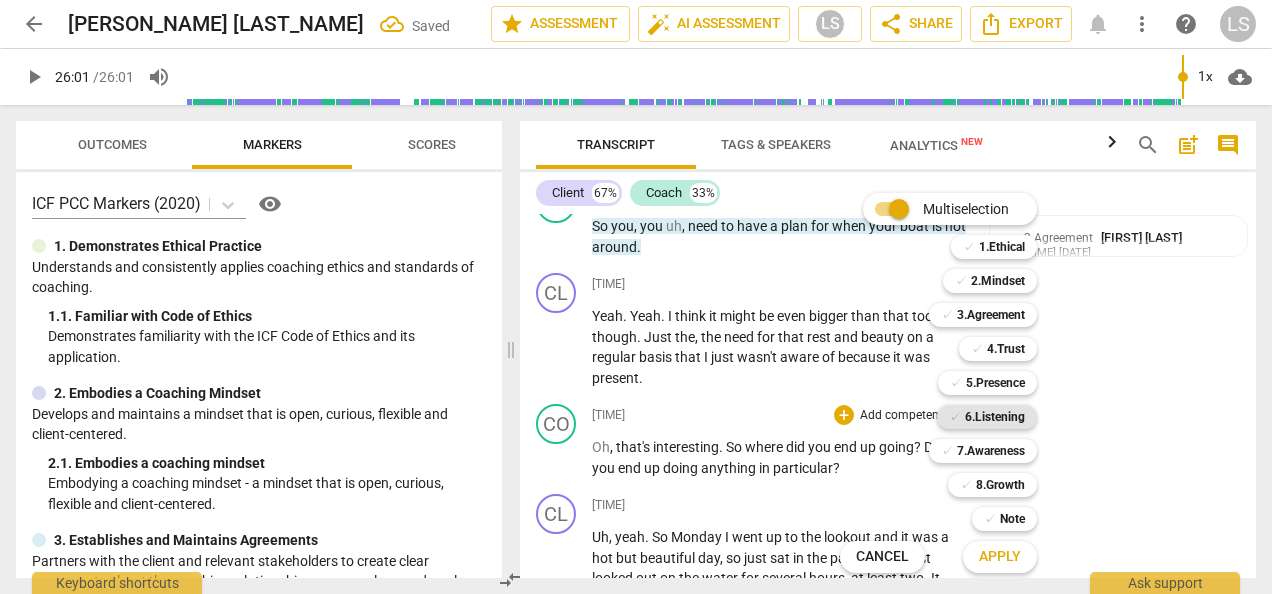 click on "6.Listening" at bounding box center [995, 417] 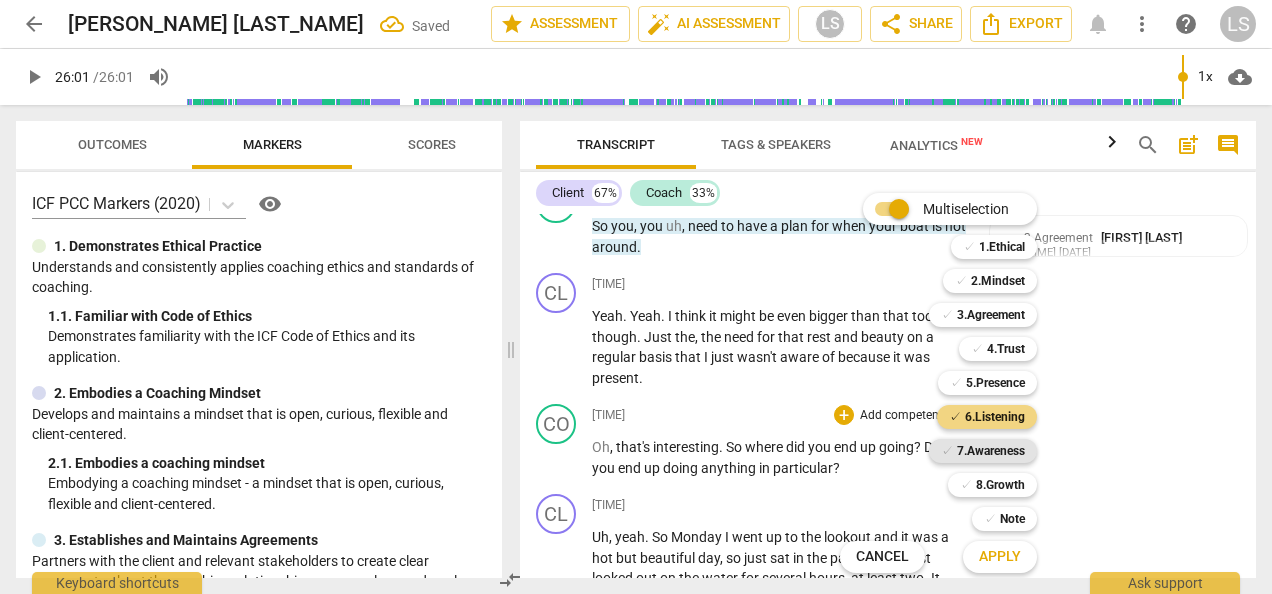 click on "7.Awareness" at bounding box center (991, 451) 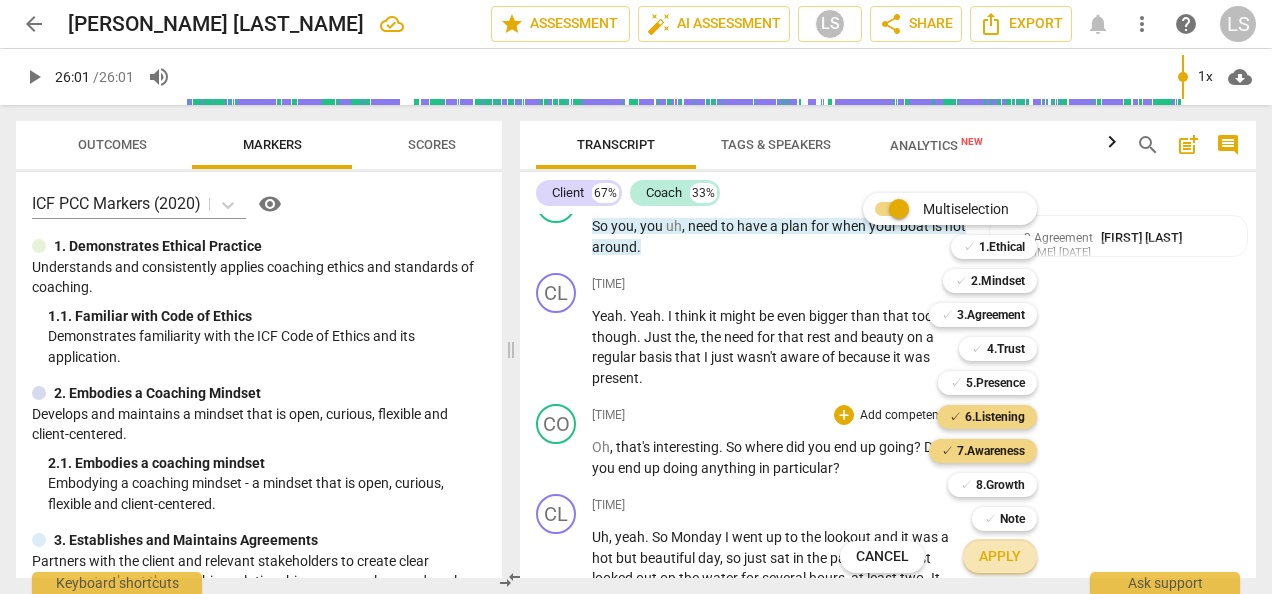 click on "Apply" at bounding box center (1000, 557) 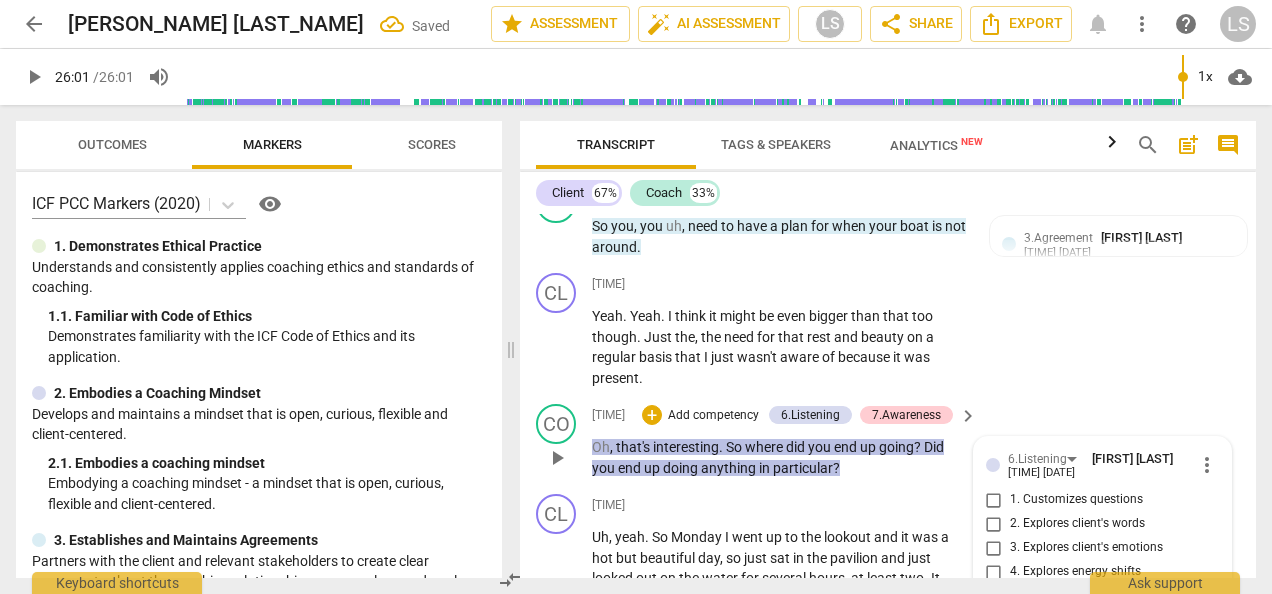 scroll, scrollTop: 2381, scrollLeft: 0, axis: vertical 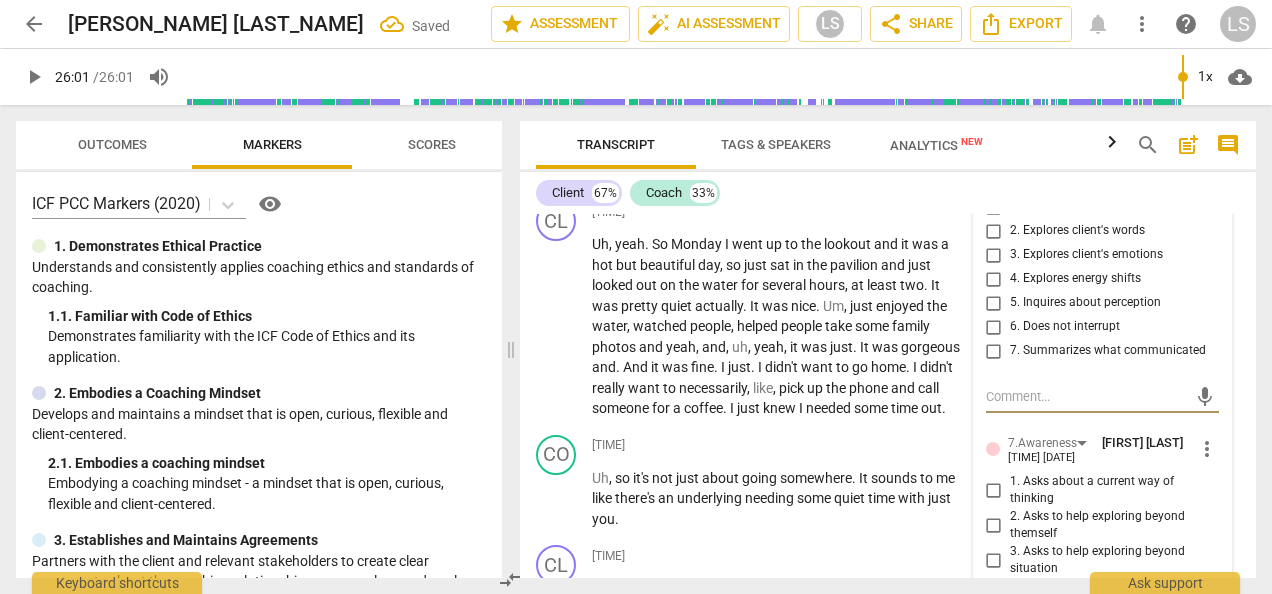 drag, startPoint x: 990, startPoint y: 306, endPoint x: 993, endPoint y: 324, distance: 18.248287 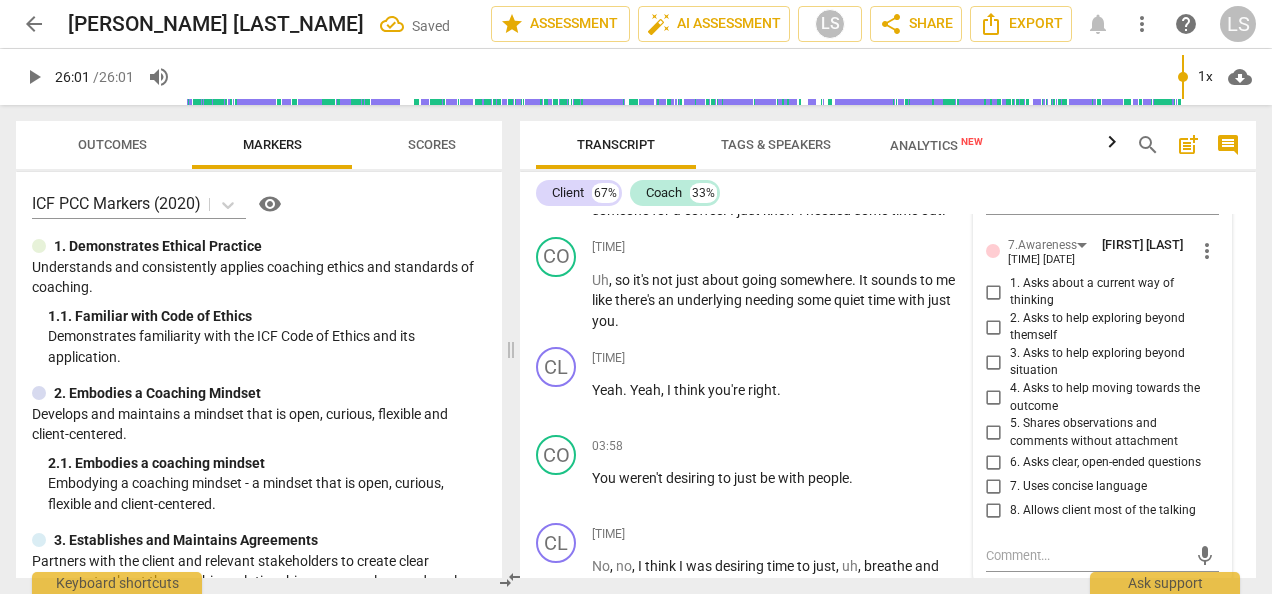 scroll, scrollTop: 2581, scrollLeft: 0, axis: vertical 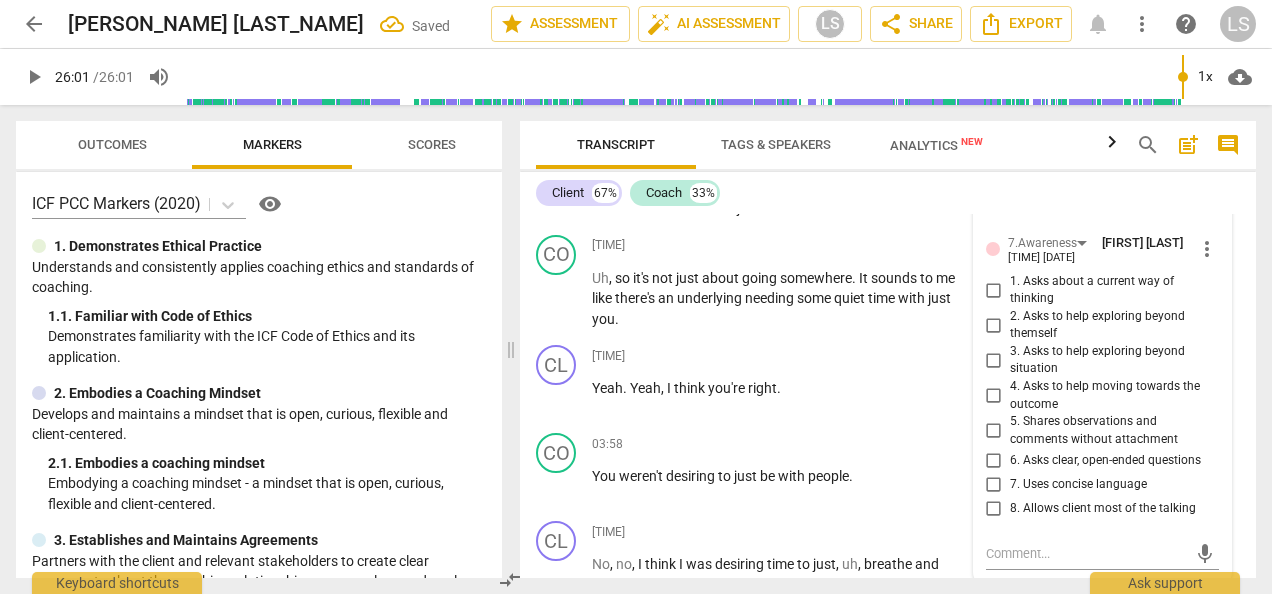 click on "6. Asks clear, open-ended questions" at bounding box center [994, 460] 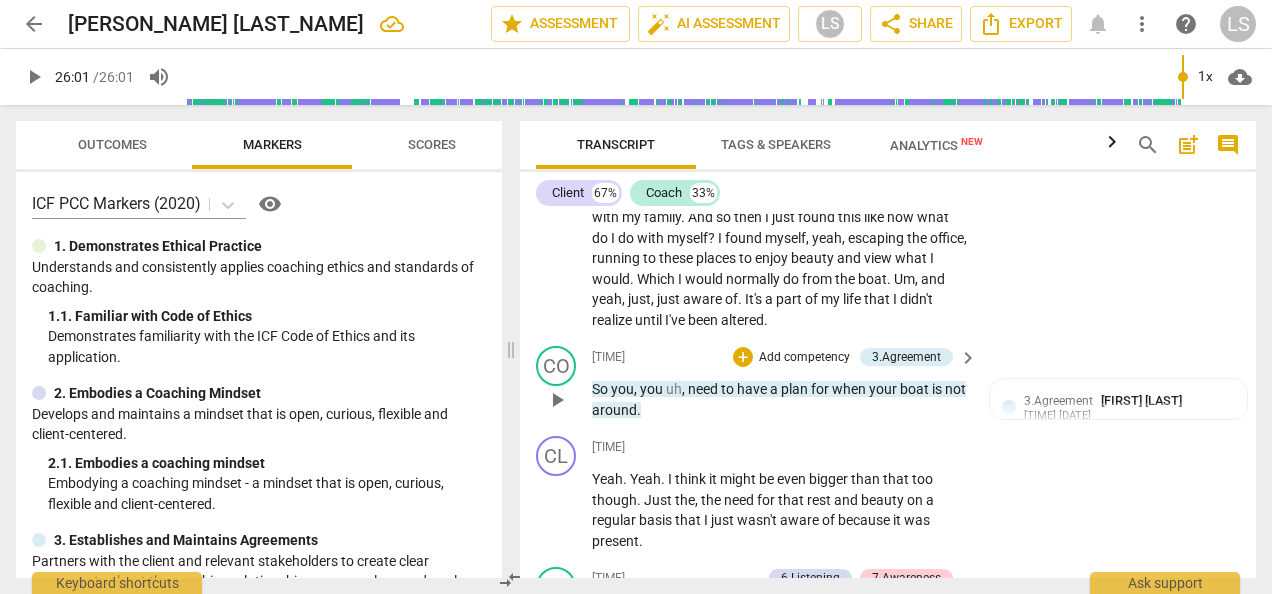 scroll, scrollTop: 1881, scrollLeft: 0, axis: vertical 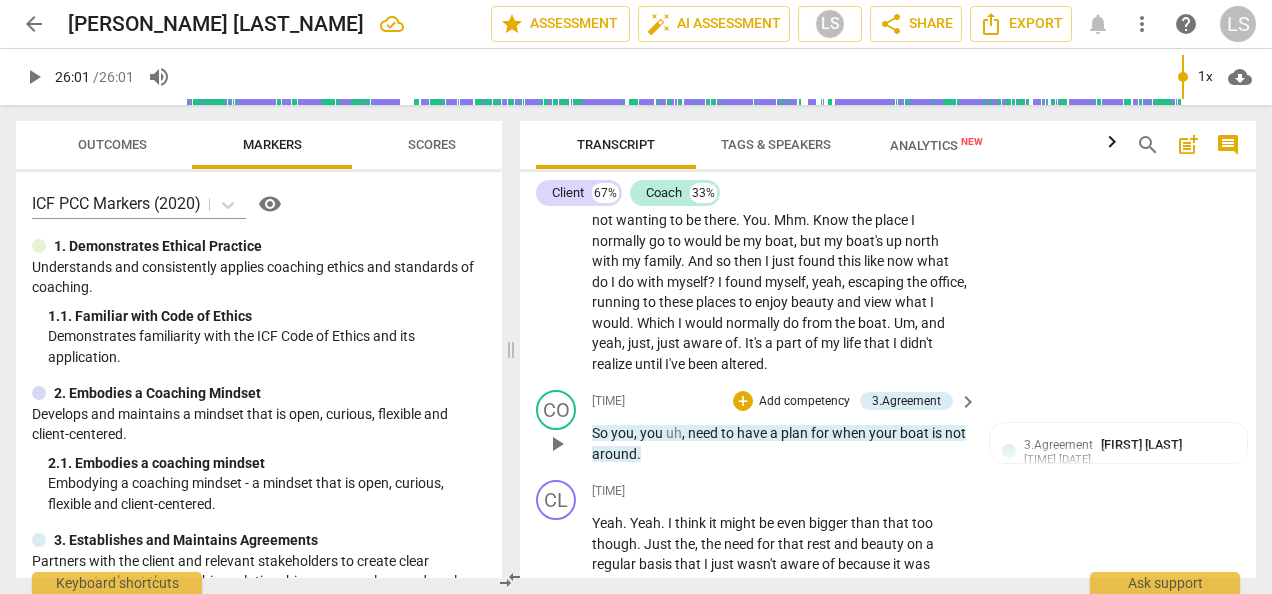 click on "So you , you uh , need to have a plan for when your boat is not around ." at bounding box center [779, 443] 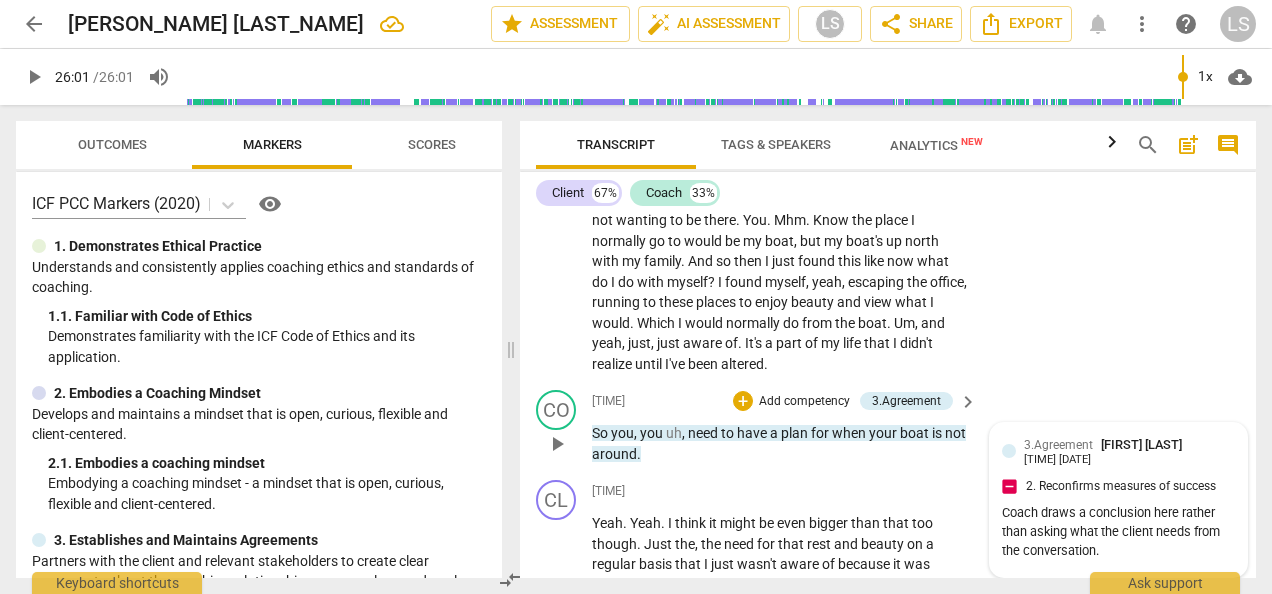 click on "3.Agreement [LAST] [LAST] [TIME] [DATE] 2. Reconfirms measures of success Coach draws a conclusion here rather than asking what the client needs from the conversation." at bounding box center [1118, 500] 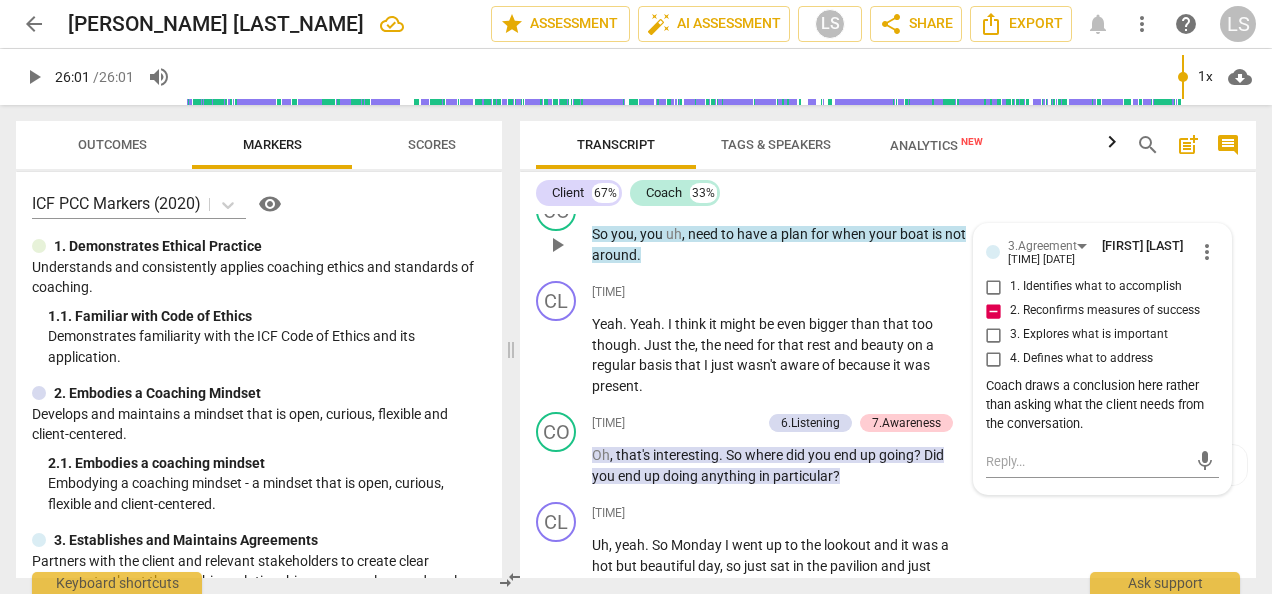 scroll, scrollTop: 2081, scrollLeft: 0, axis: vertical 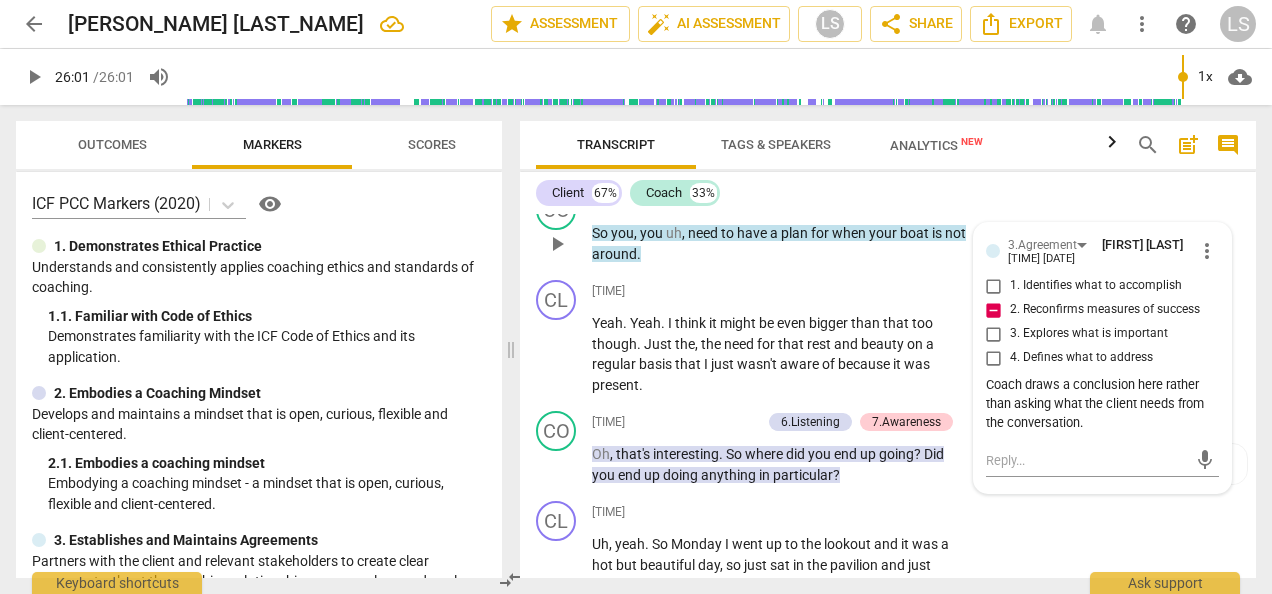 click on "Coach draws a conclusion here rather than asking what the client needs from the conversation." at bounding box center [1102, 404] 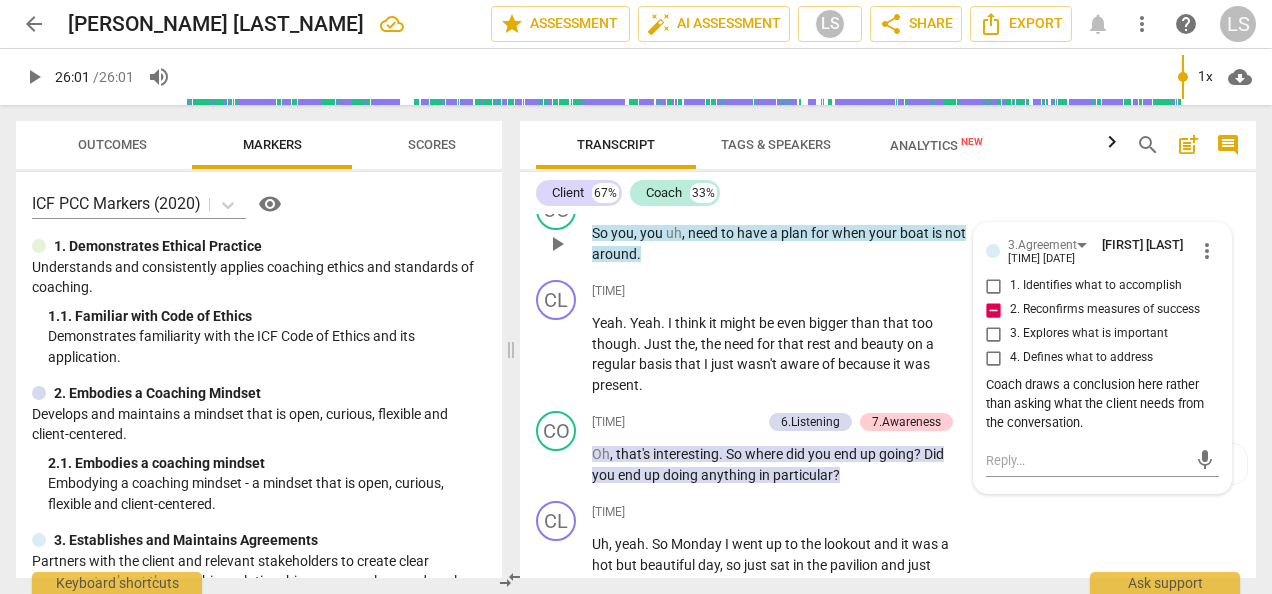 click on "Coach draws a conclusion here rather than asking what the client needs from the conversation." at bounding box center [1102, 404] 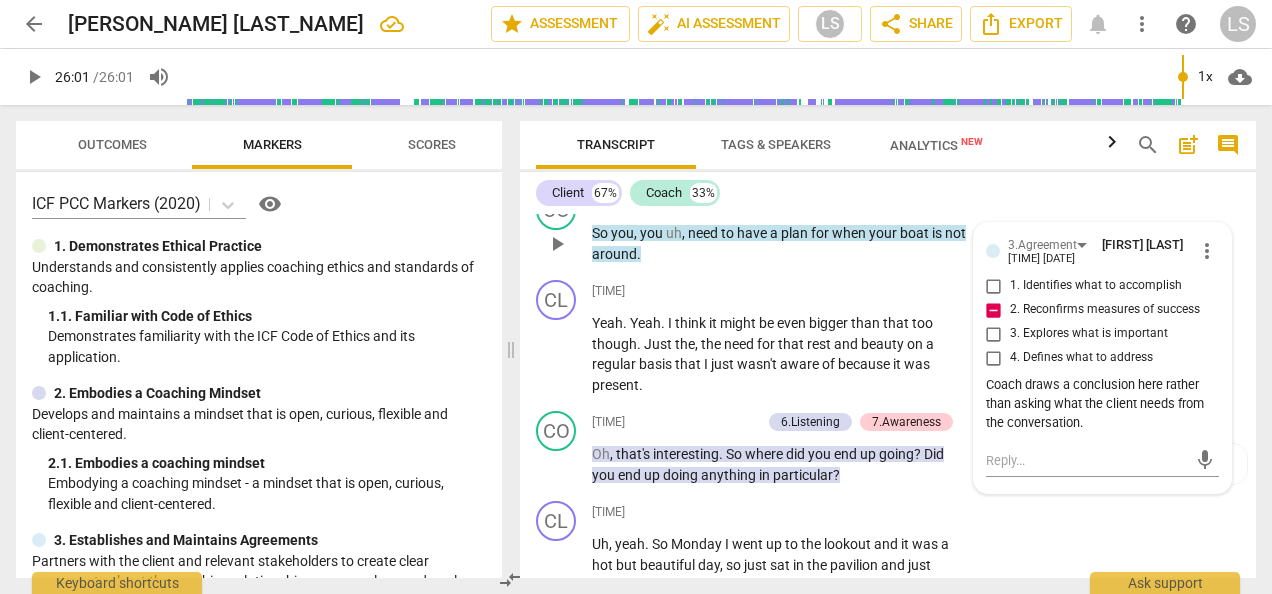 click on "more_vert" at bounding box center [1207, 251] 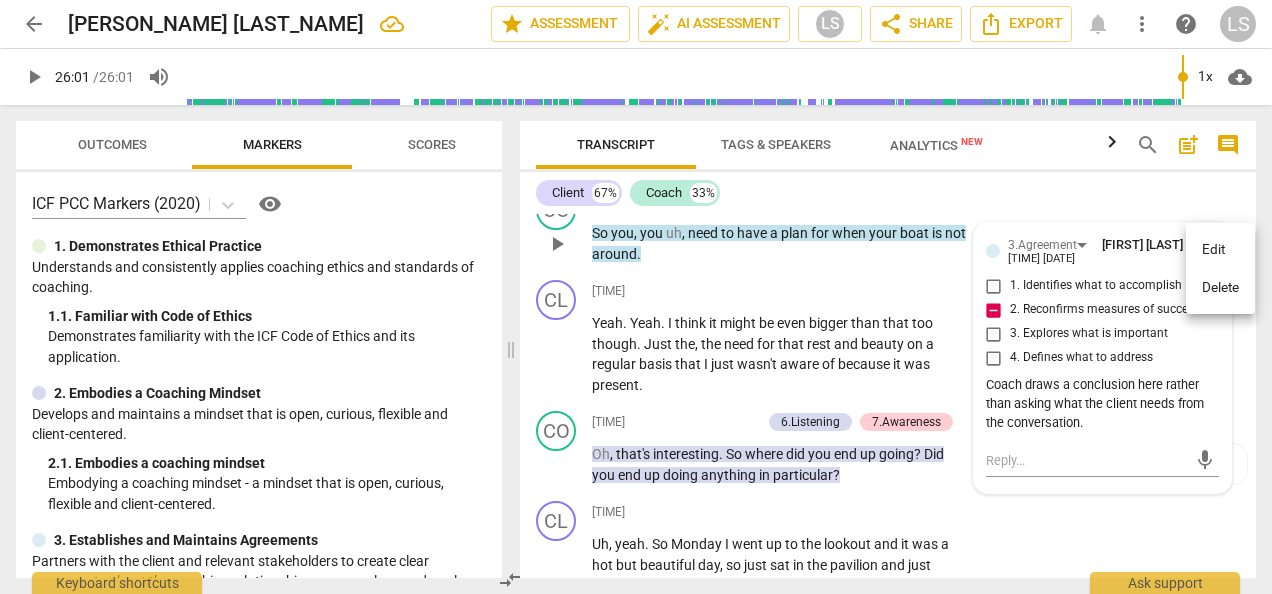 click on "Edit" at bounding box center [1220, 250] 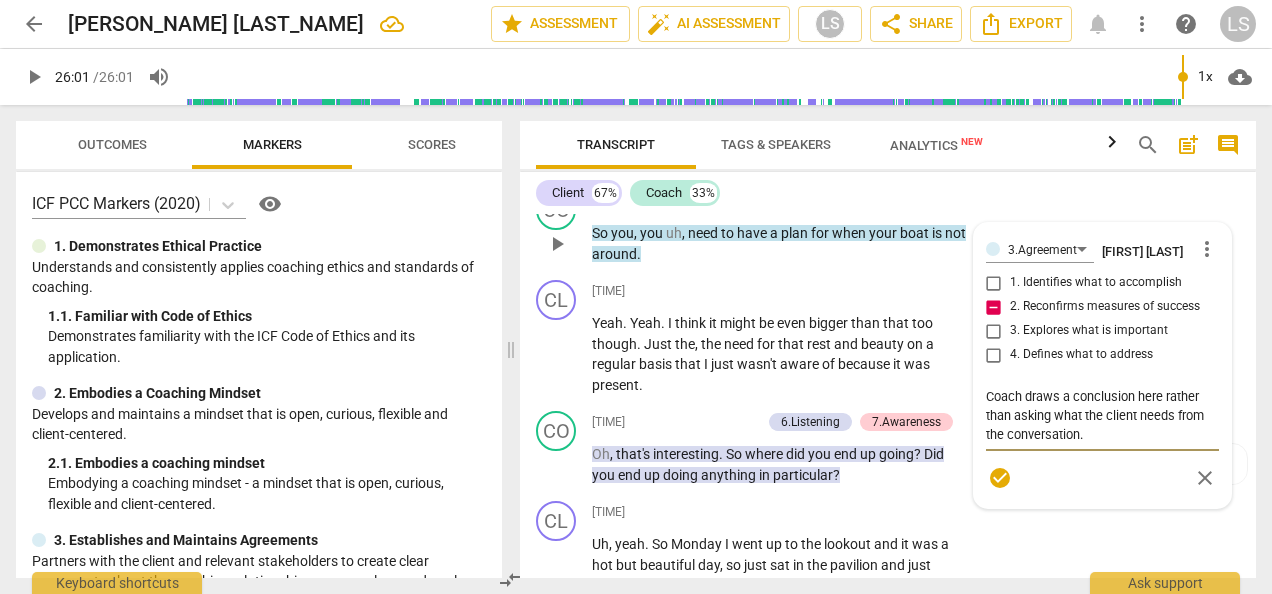 click on "Coach draws a conclusion here rather than asking what the client needs from the conversation." at bounding box center [1102, 415] 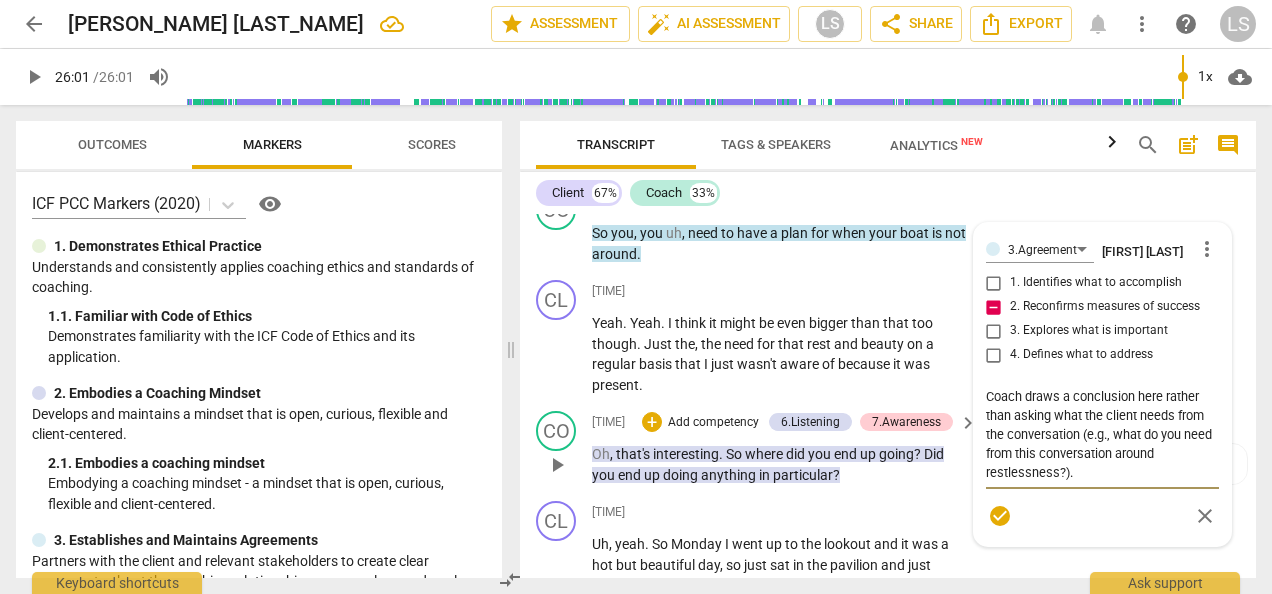 click on "Oh , that's interesting . So where did you end up going ? Did you end up doing anything in particular ?" at bounding box center [779, 464] 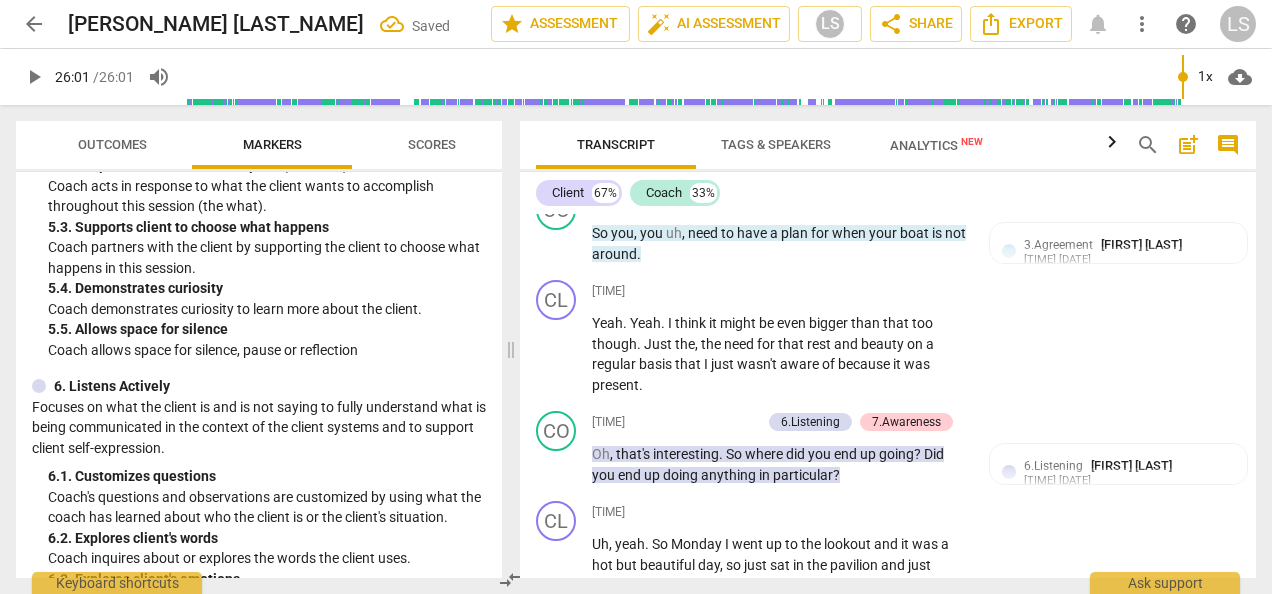 scroll, scrollTop: 1500, scrollLeft: 0, axis: vertical 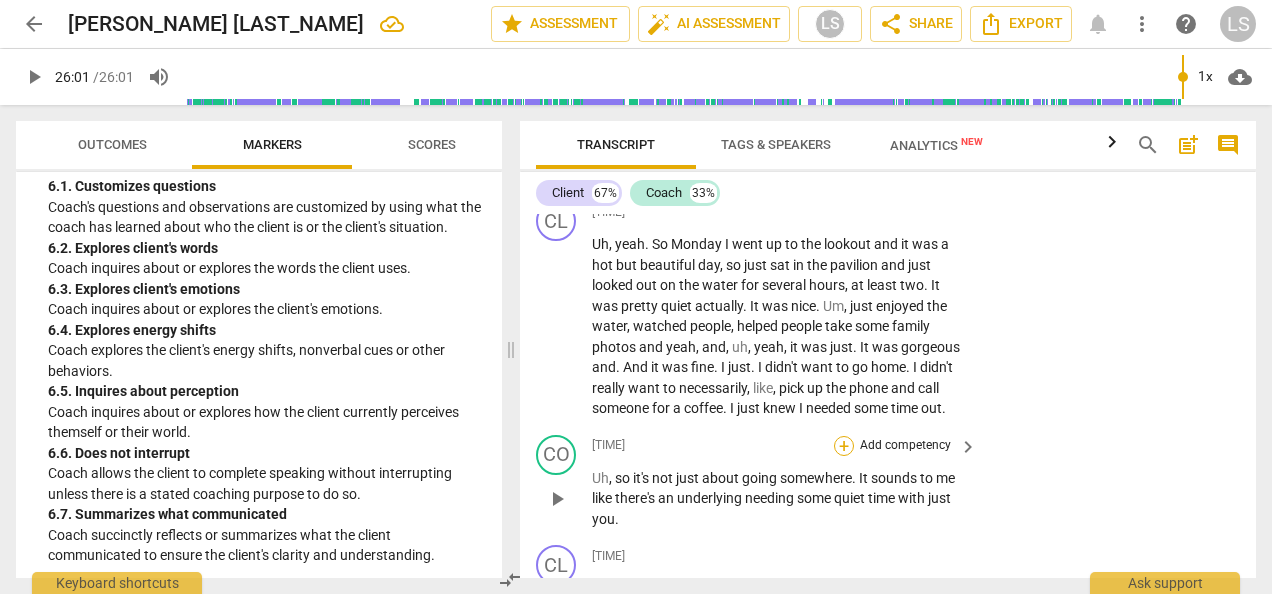 click on "+" at bounding box center [844, 446] 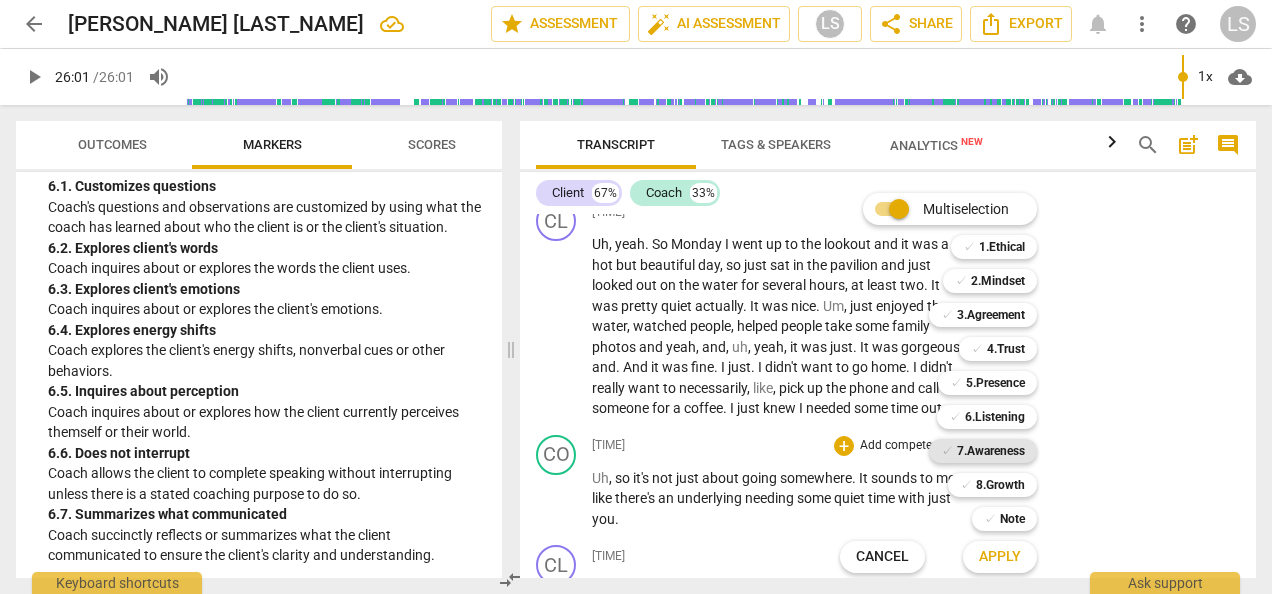 click on "✓" at bounding box center [947, 451] 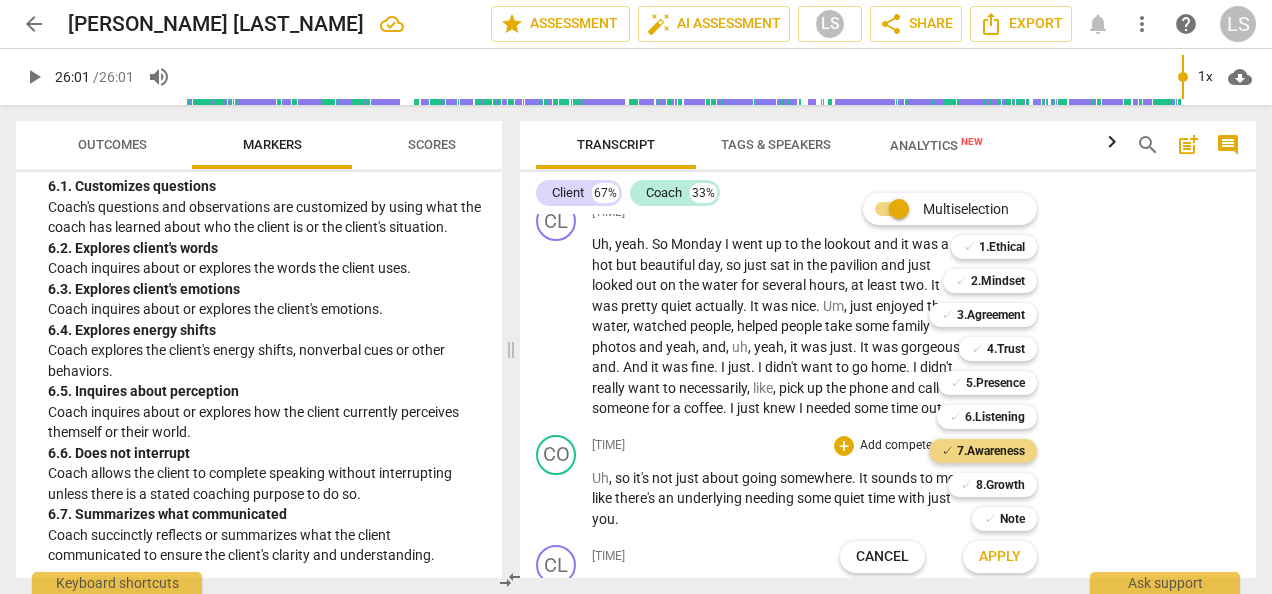 click on "Apply" at bounding box center (1000, 557) 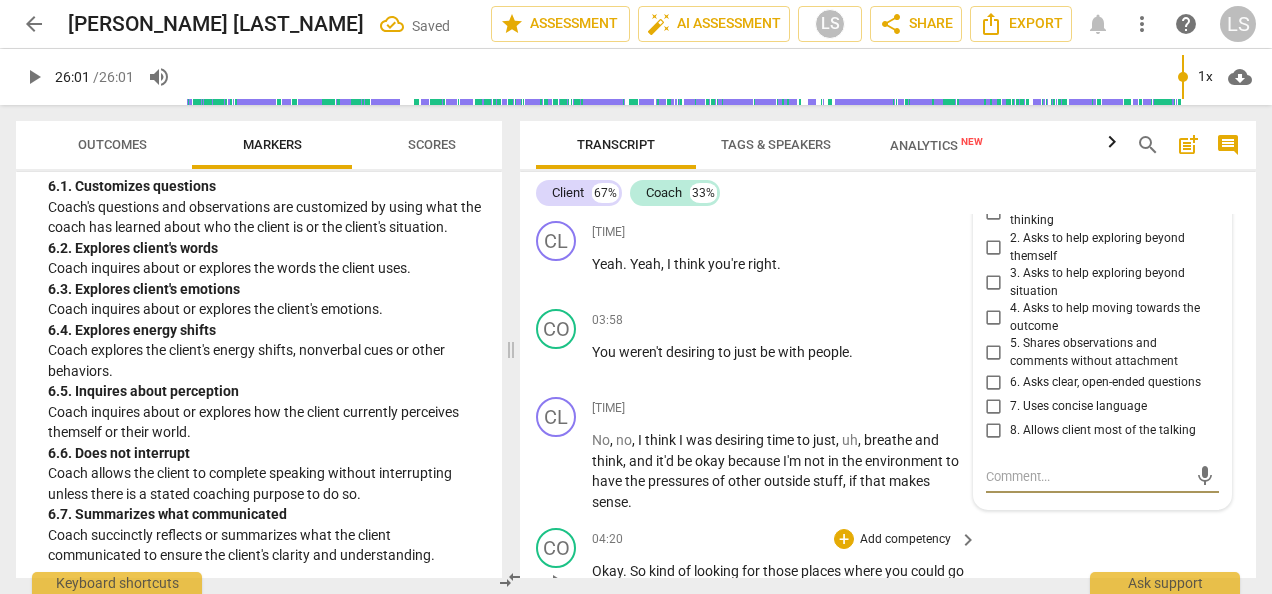 scroll, scrollTop: 2584, scrollLeft: 0, axis: vertical 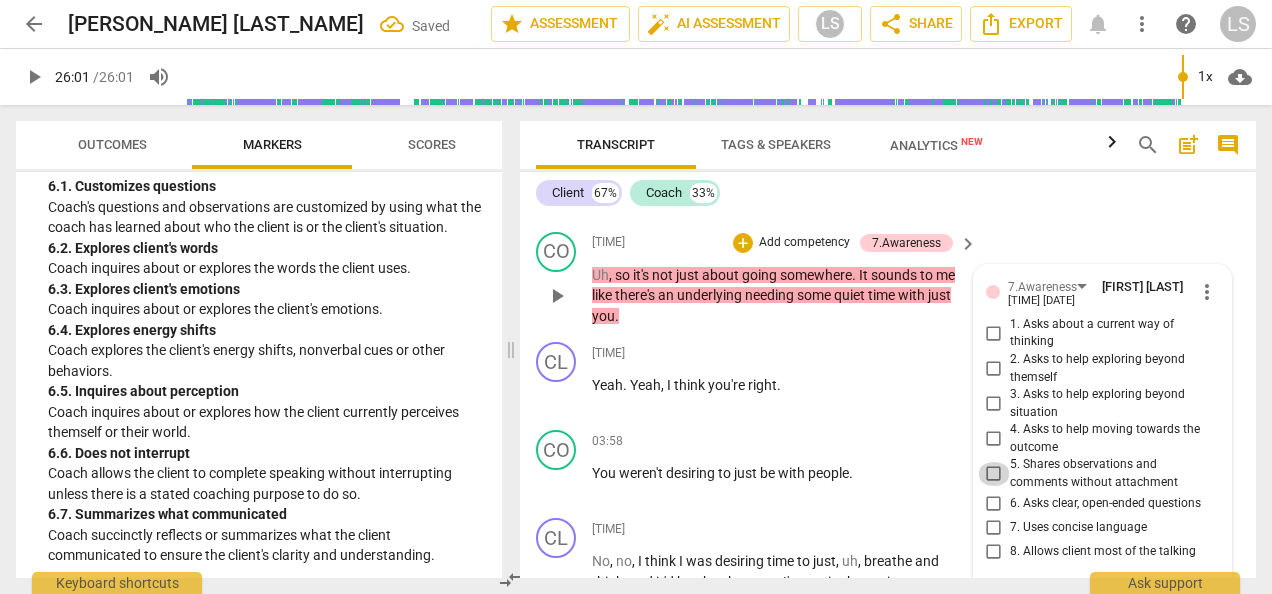 click on "5. Shares observations and comments without attachment" at bounding box center (994, 474) 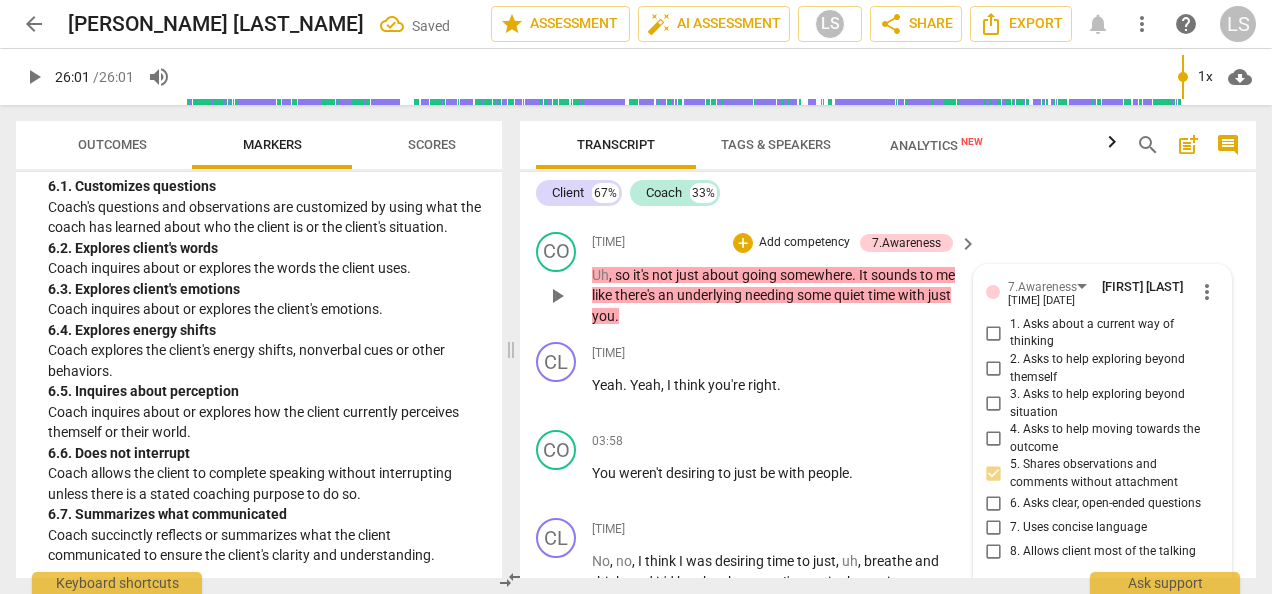 scroll, scrollTop: 2684, scrollLeft: 0, axis: vertical 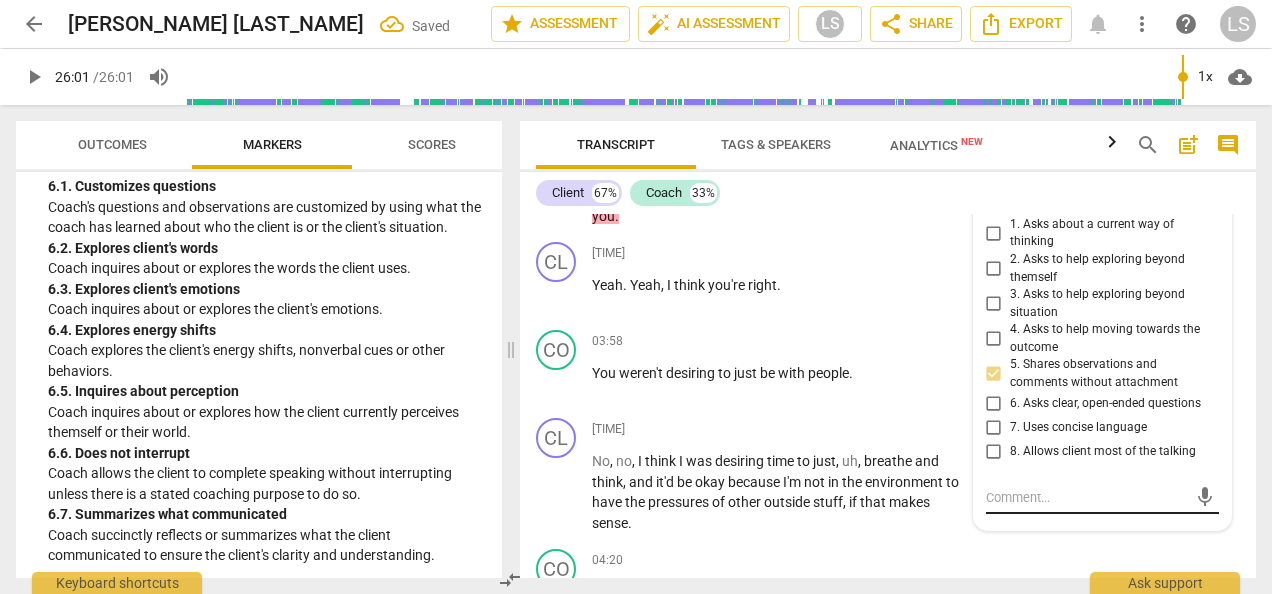 click on "mic" at bounding box center (1102, 498) 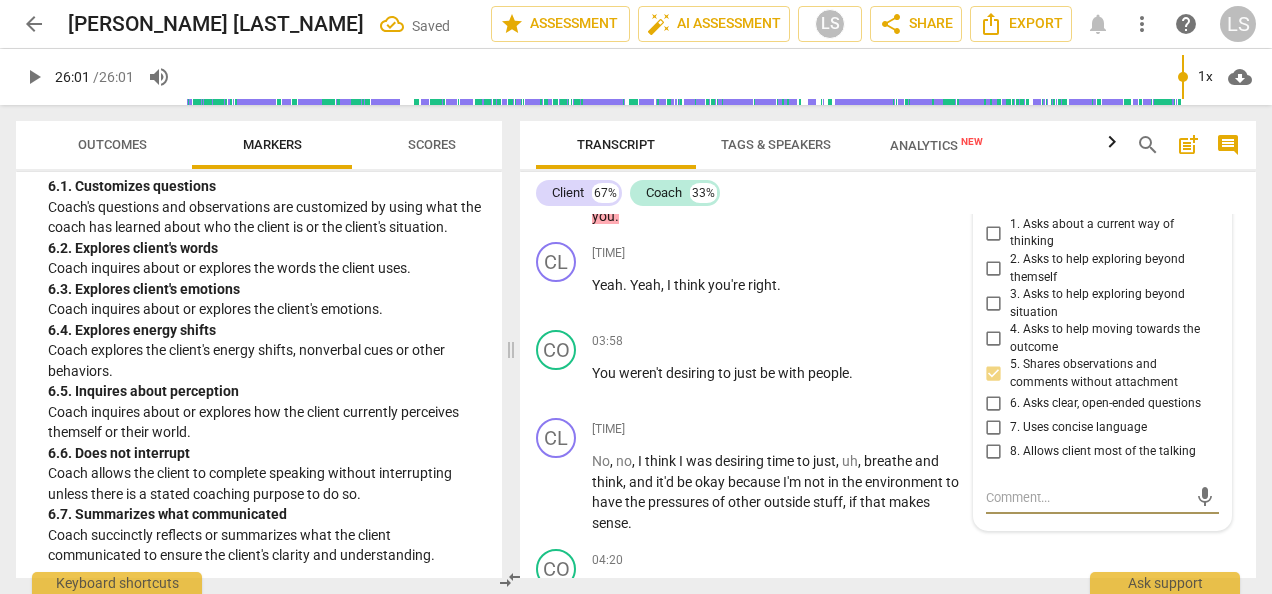 click at bounding box center [1086, 497] 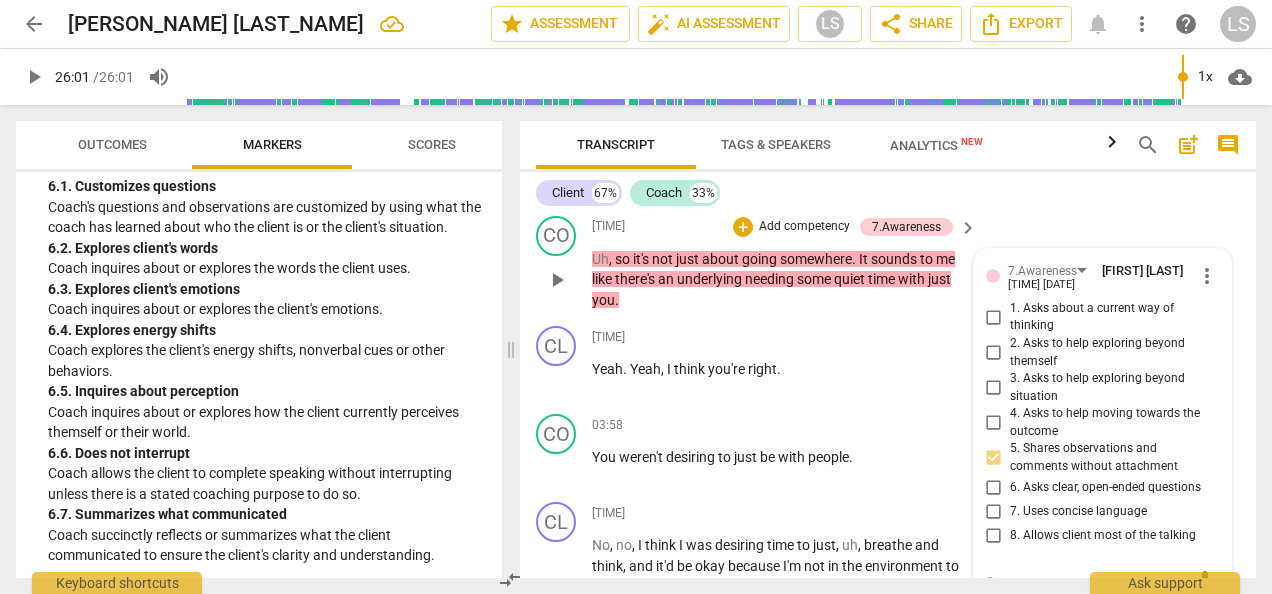 scroll, scrollTop: 2484, scrollLeft: 0, axis: vertical 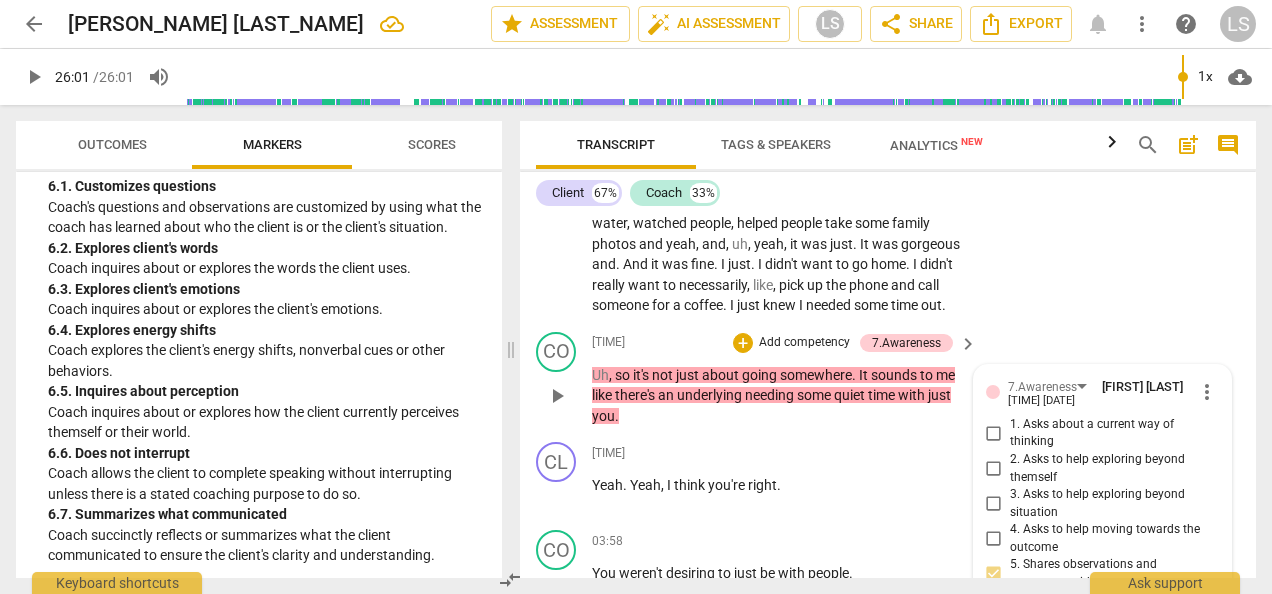 click on "more_vert" at bounding box center [1207, 392] 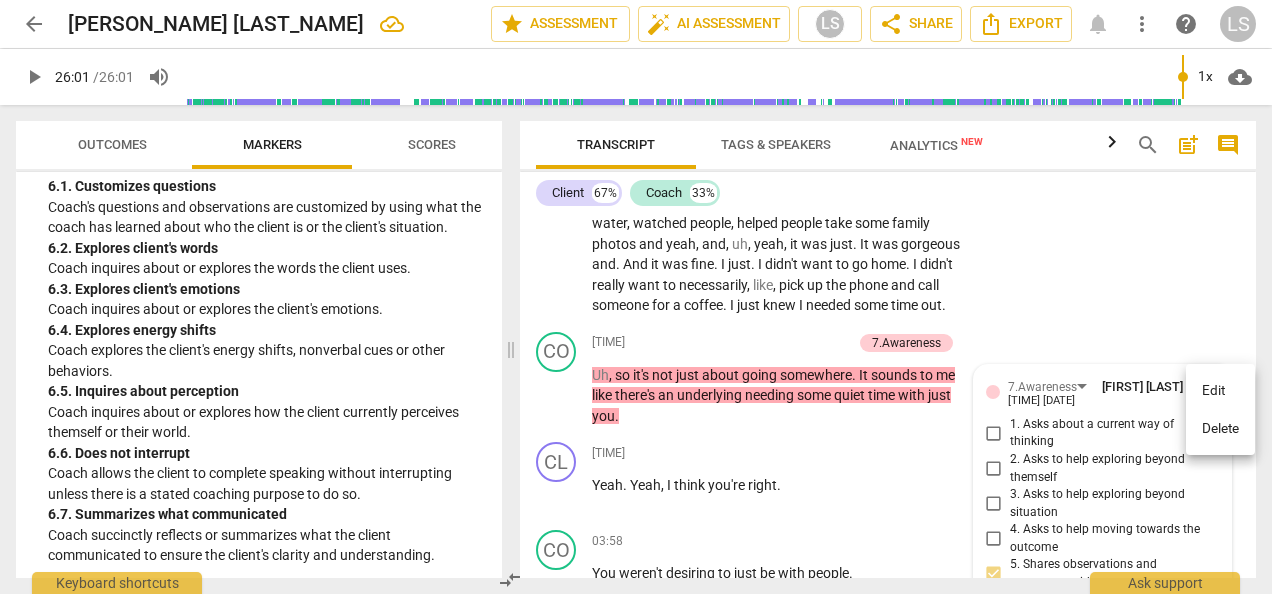 click on "Delete" at bounding box center (1220, 429) 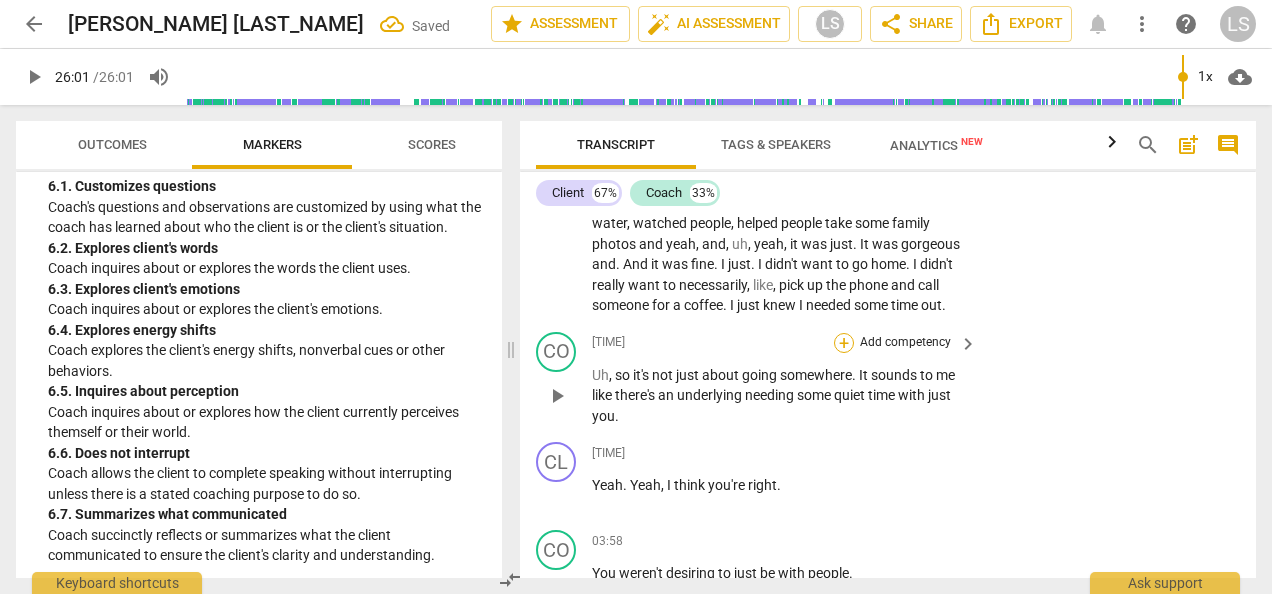 click on "+" at bounding box center (844, 343) 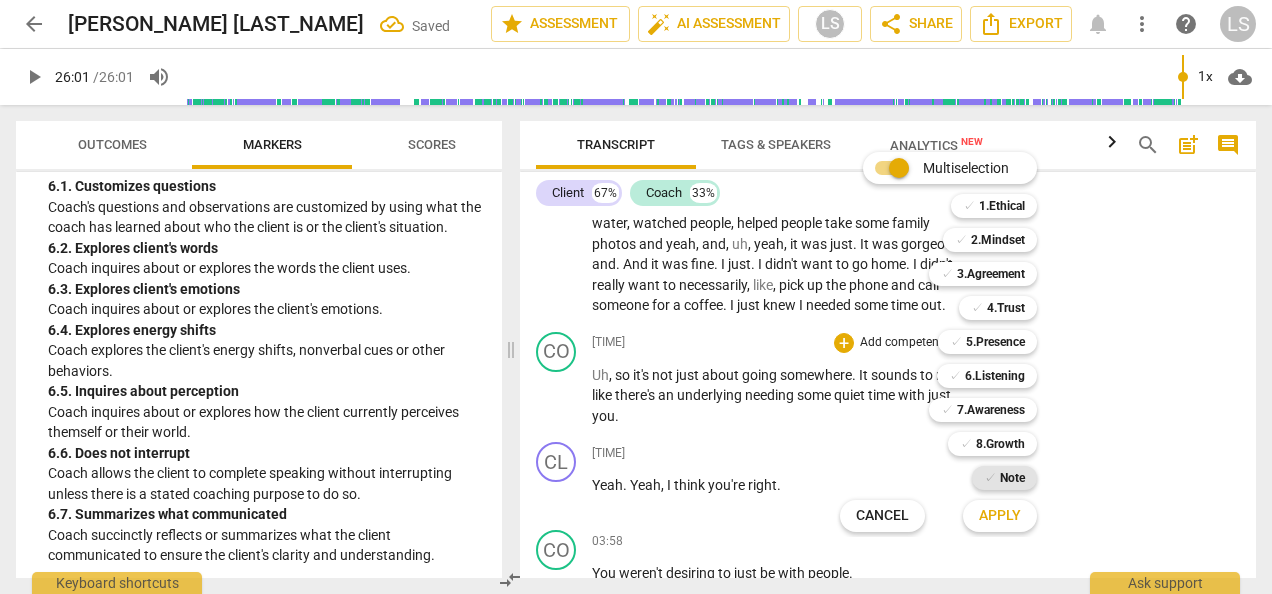 click on "✓ Note" at bounding box center [1004, 478] 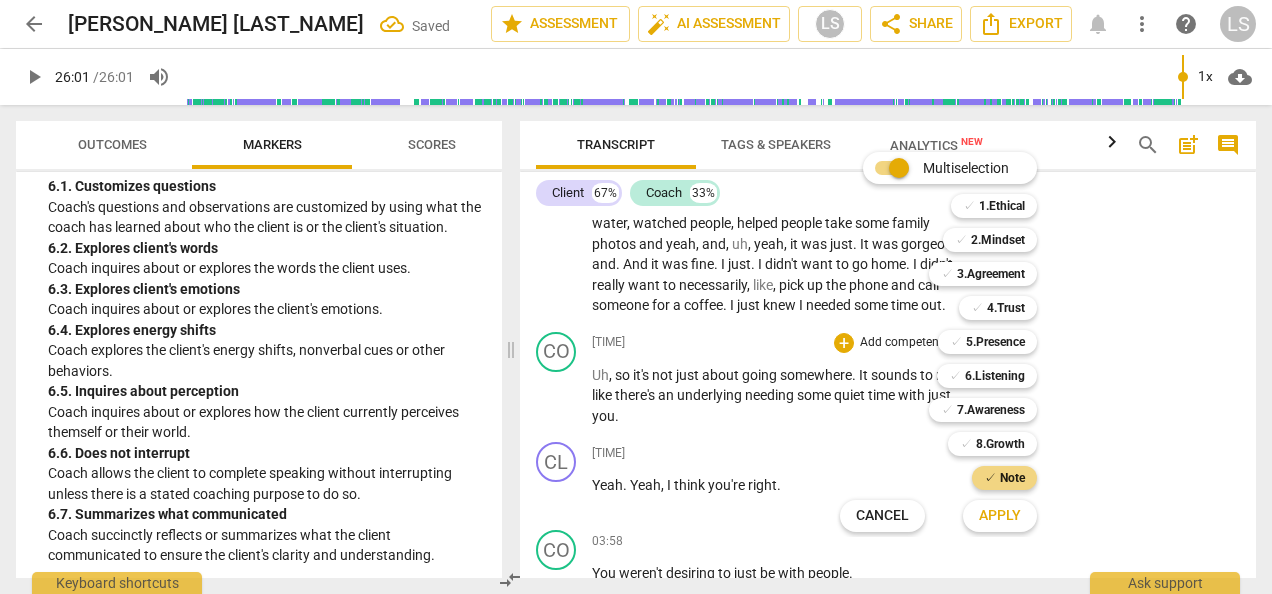 click on "Apply" at bounding box center [1000, 516] 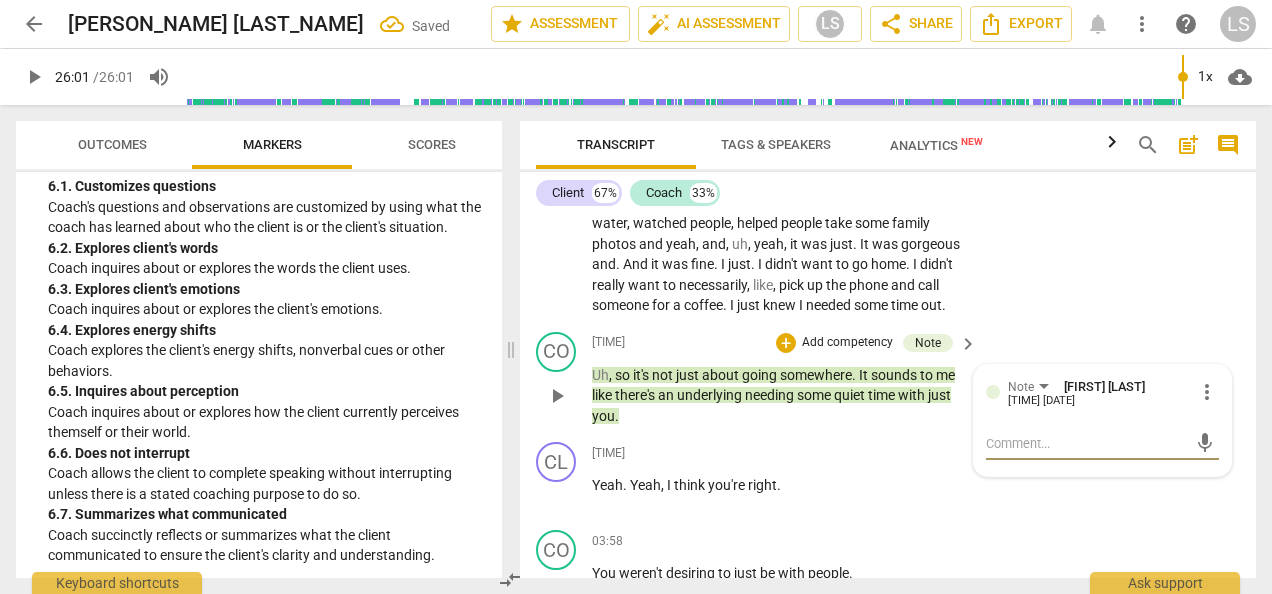 click on "Note [PERSON] [TIME] [DATE] more_vert" at bounding box center (1102, 398) 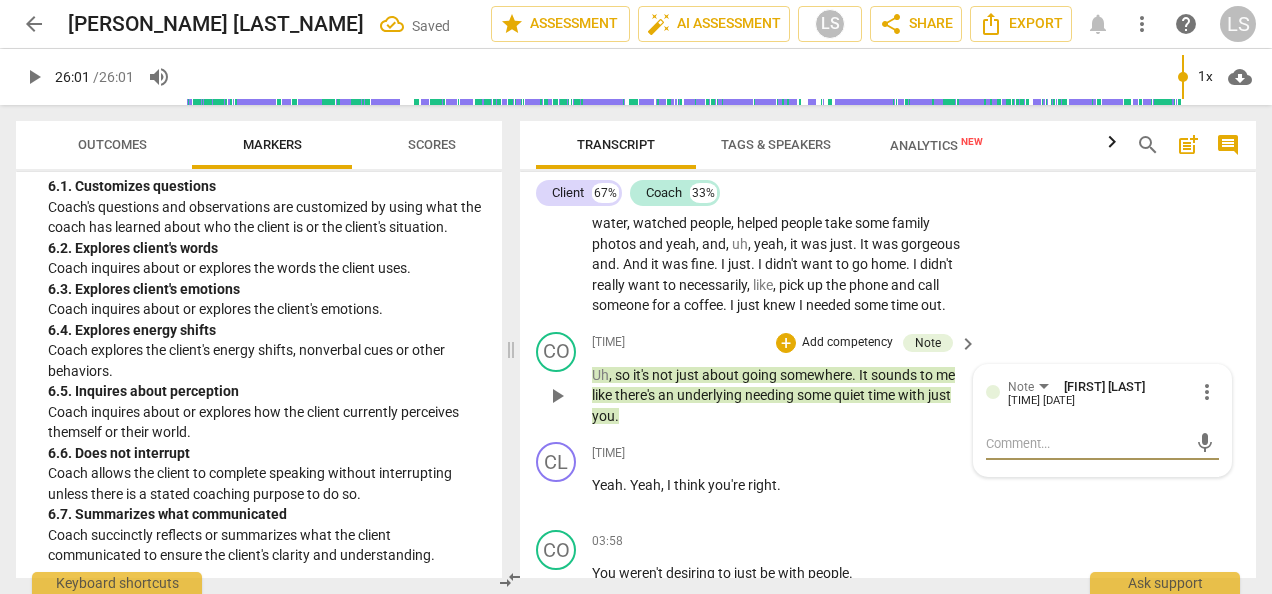 click at bounding box center [1086, 443] 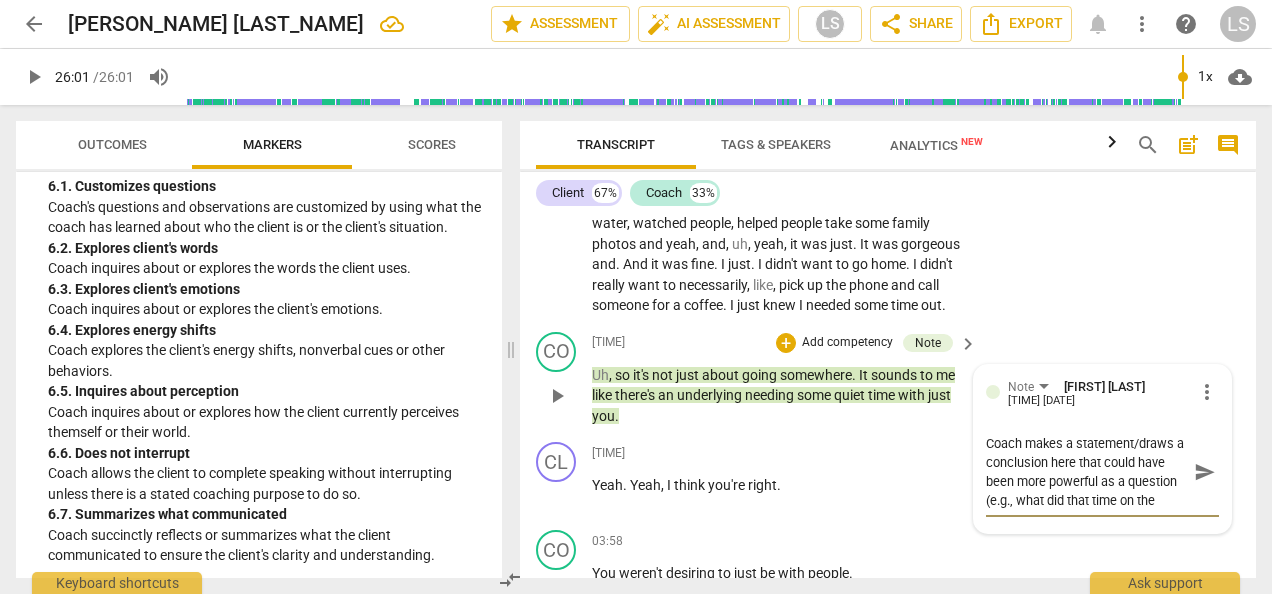 scroll, scrollTop: 17, scrollLeft: 0, axis: vertical 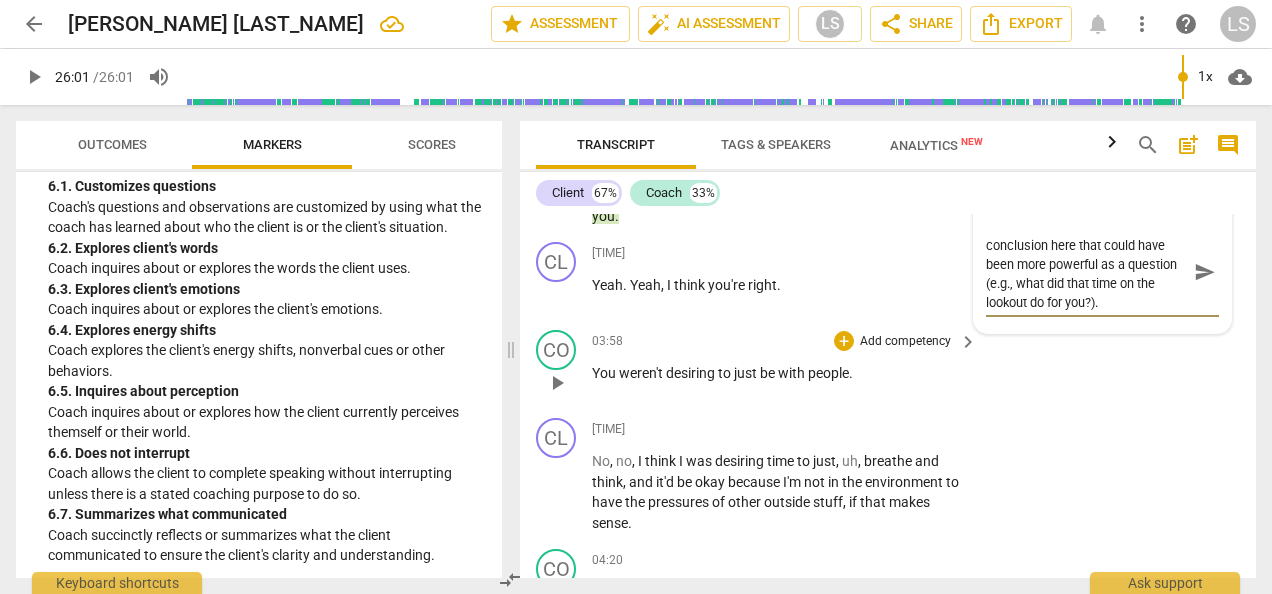 drag, startPoint x: 558, startPoint y: 382, endPoint x: 746, endPoint y: 397, distance: 188.59746 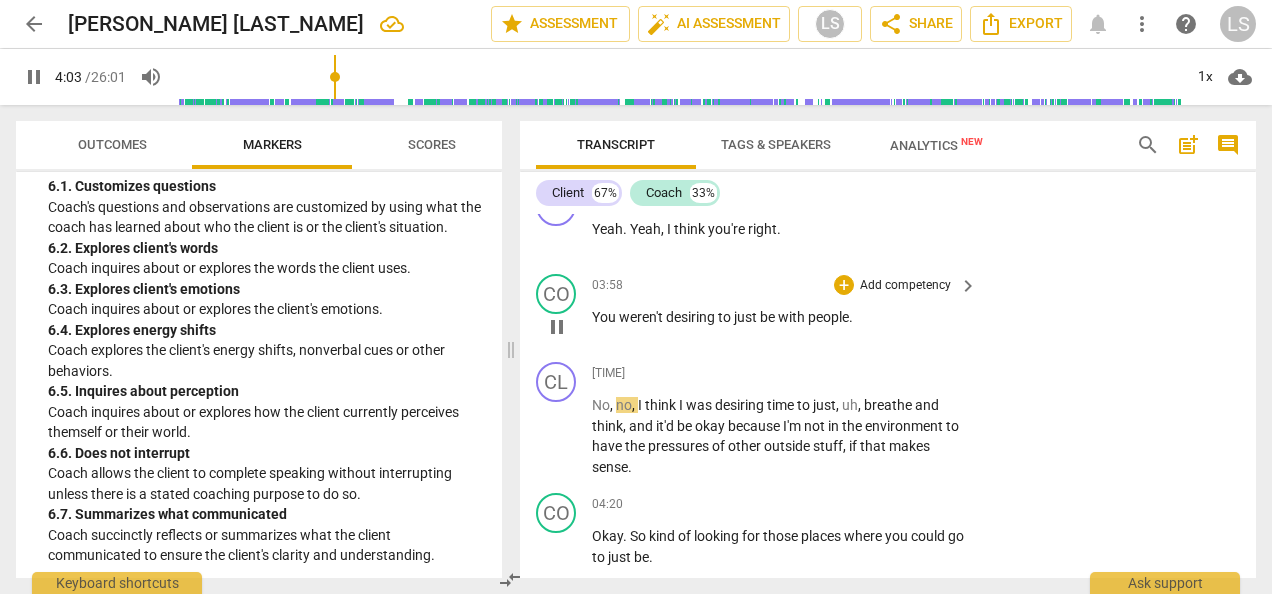 scroll, scrollTop: 2784, scrollLeft: 0, axis: vertical 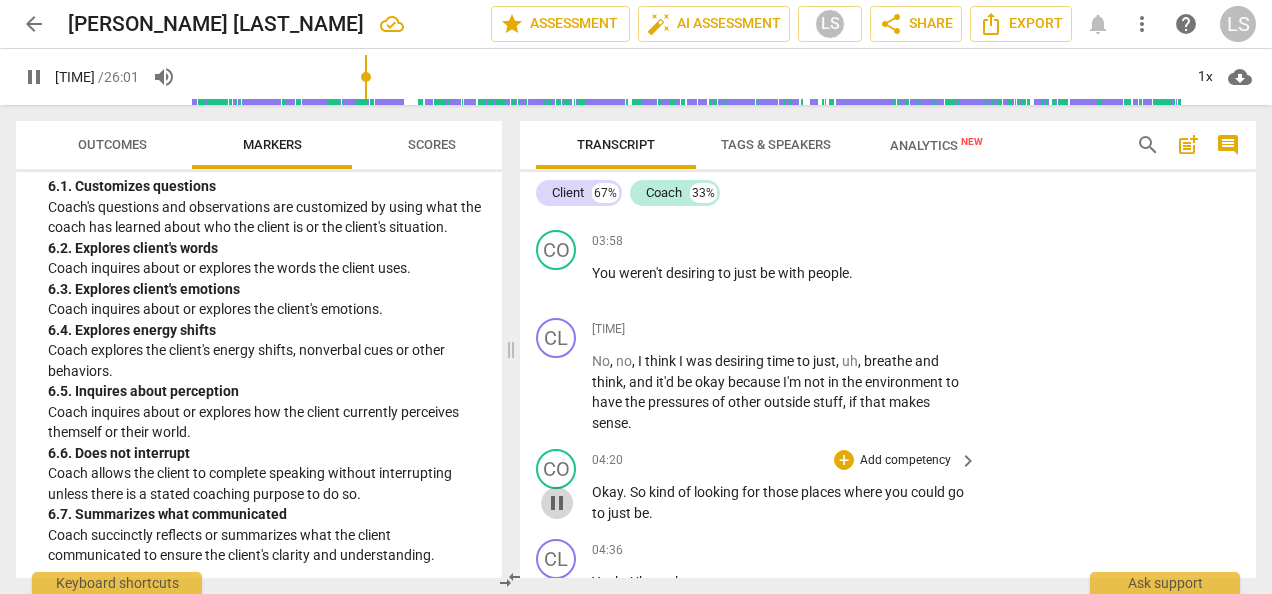 click on "pause" at bounding box center (557, 503) 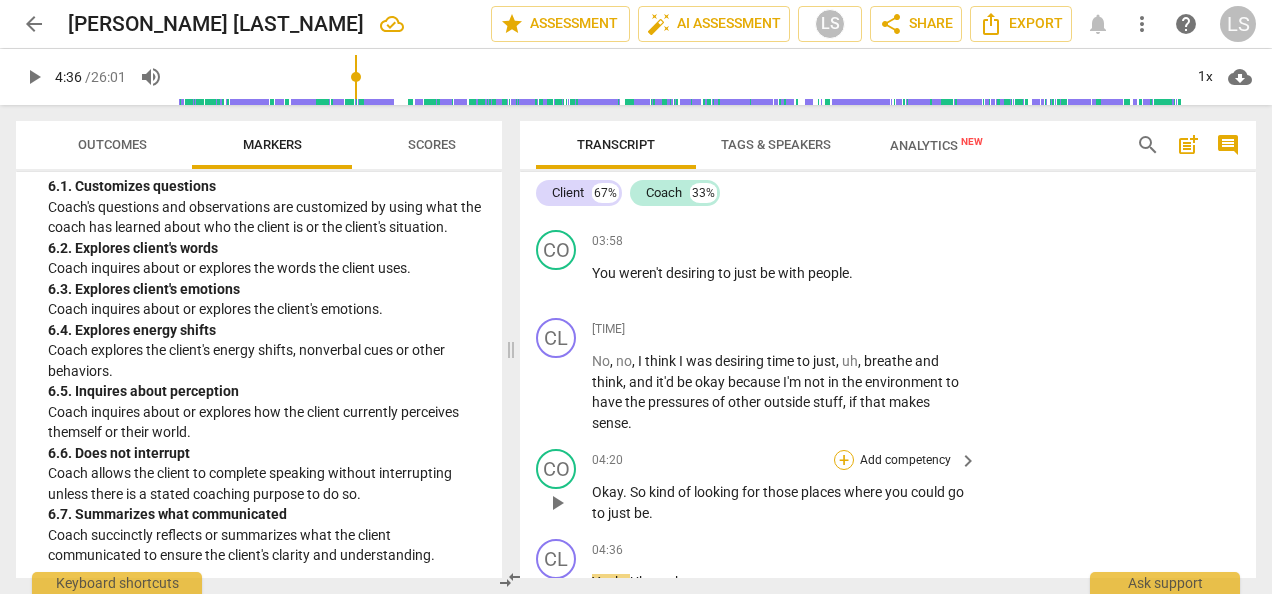 click on "+" at bounding box center (844, 460) 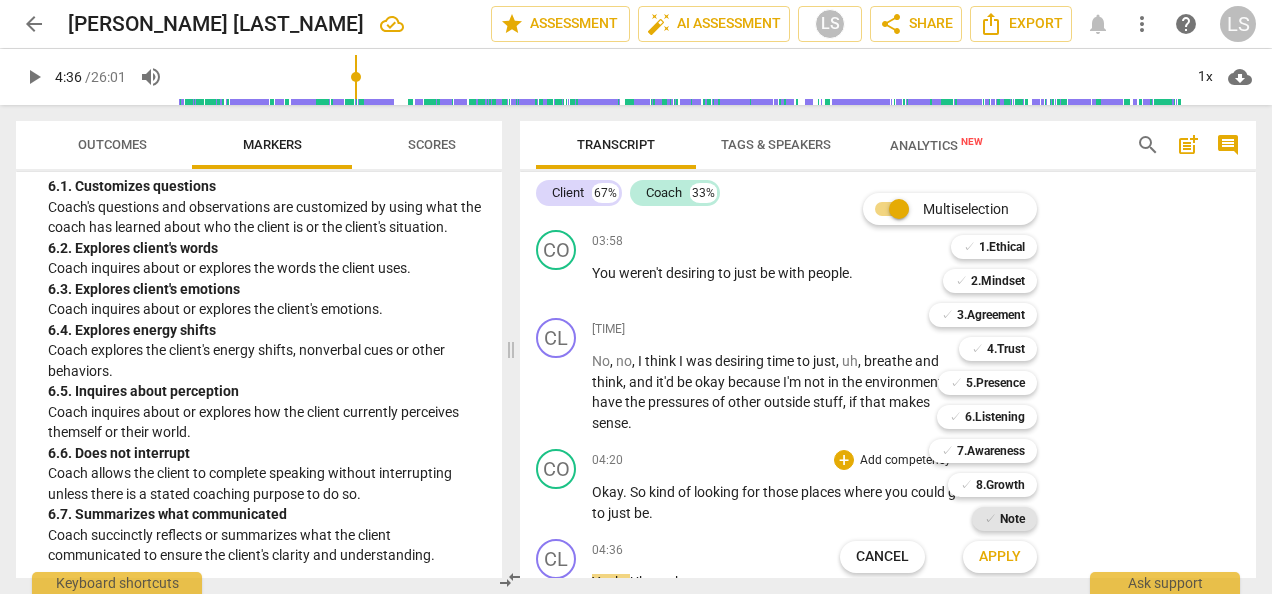 drag, startPoint x: 999, startPoint y: 422, endPoint x: 1019, endPoint y: 508, distance: 88.29496 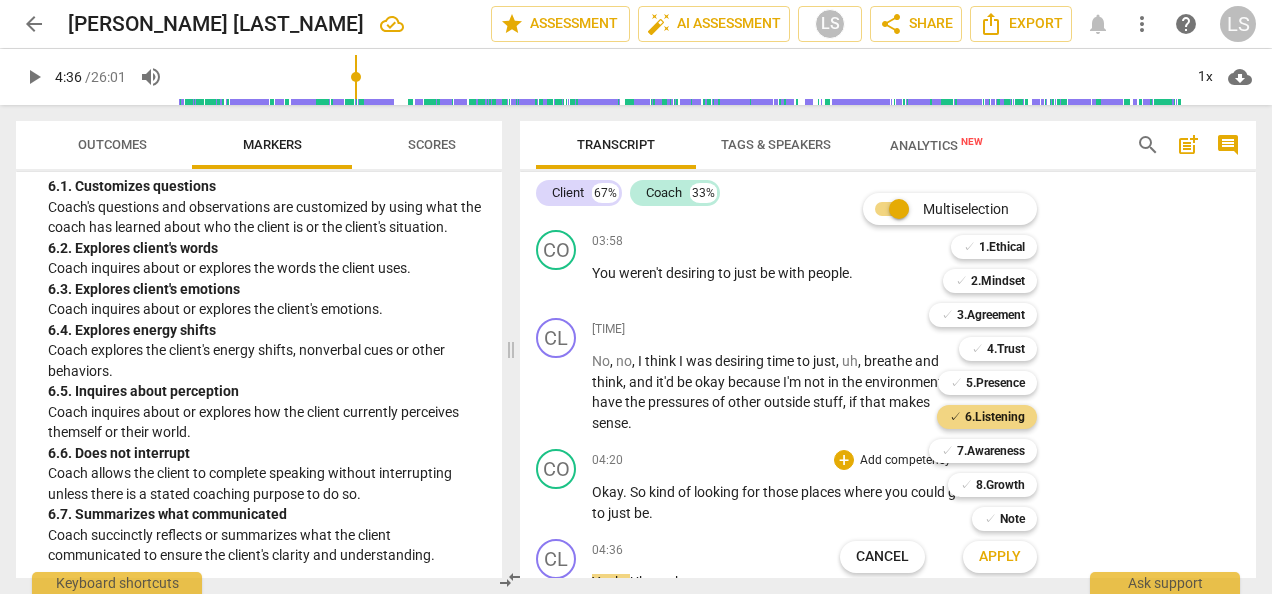 click on "Apply" at bounding box center [1000, 557] 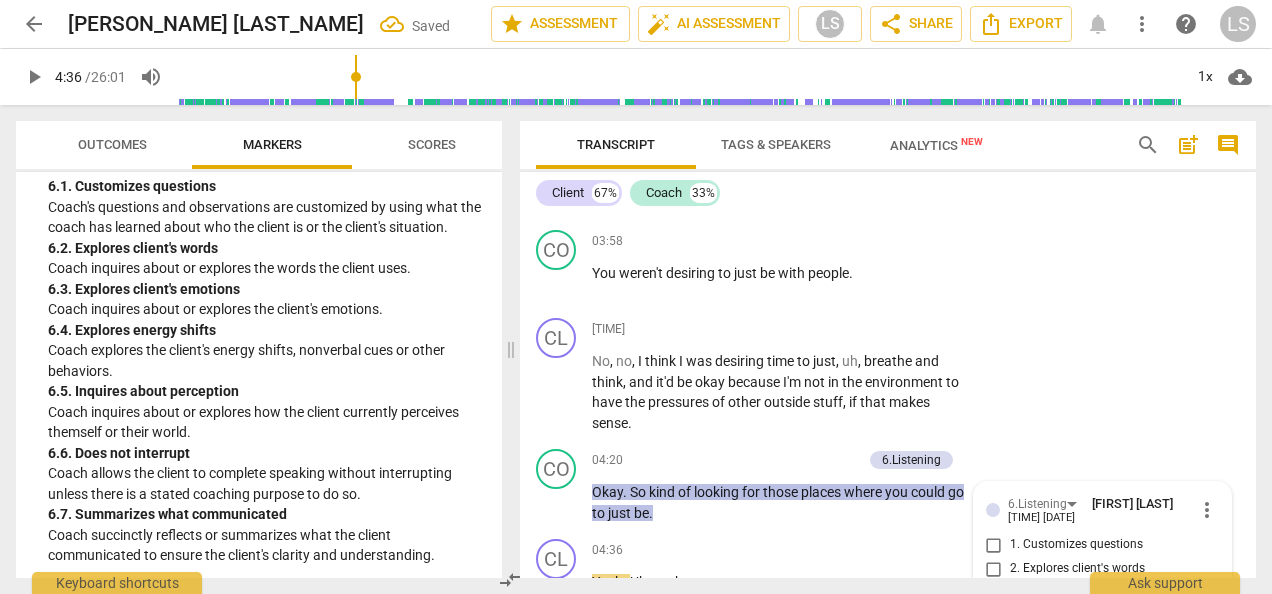 scroll, scrollTop: 3122, scrollLeft: 0, axis: vertical 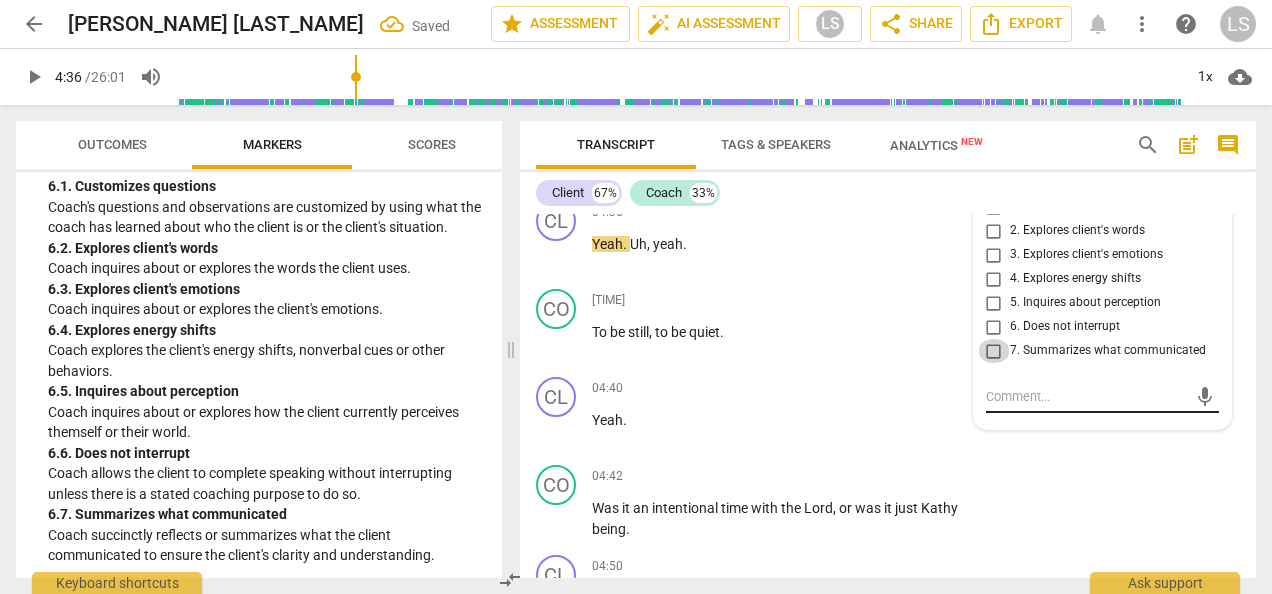 drag, startPoint x: 982, startPoint y: 350, endPoint x: 1036, endPoint y: 382, distance: 62.76942 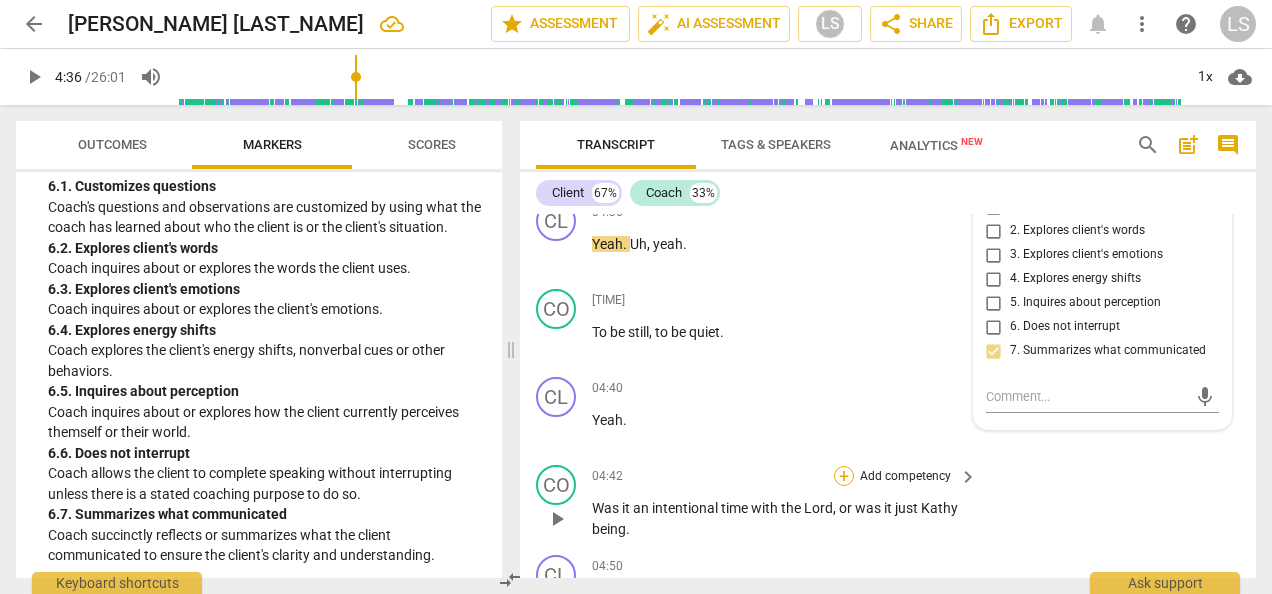 click on "+" at bounding box center (844, 476) 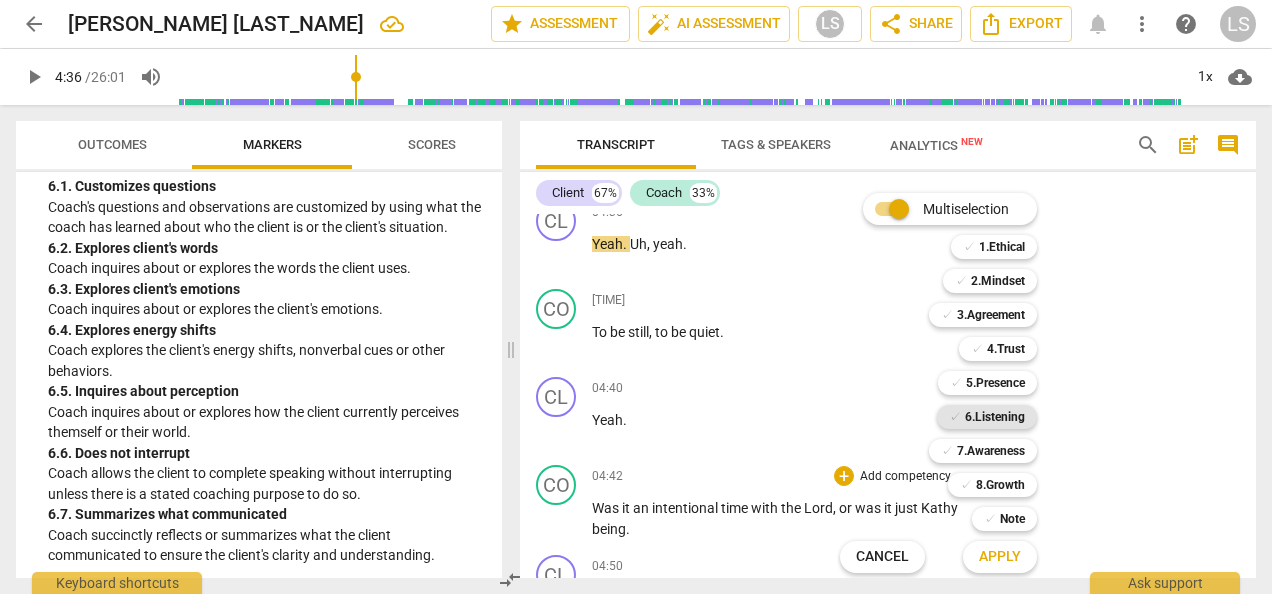 click on "6.Listening" at bounding box center [995, 417] 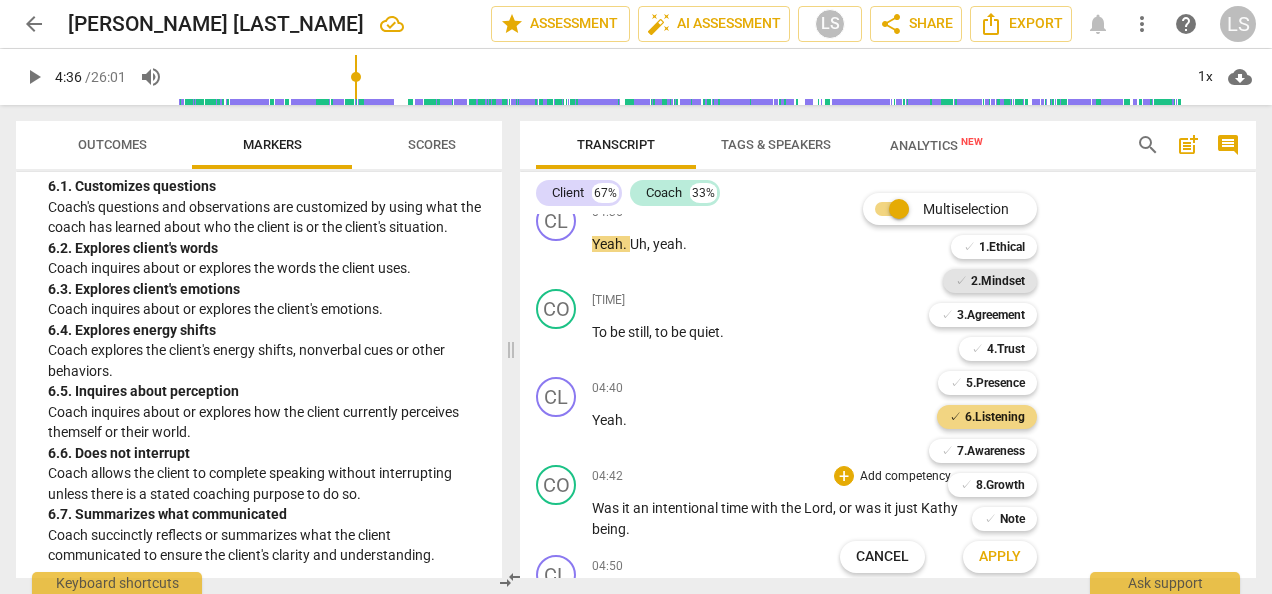 click on "2.Mindset" at bounding box center (998, 281) 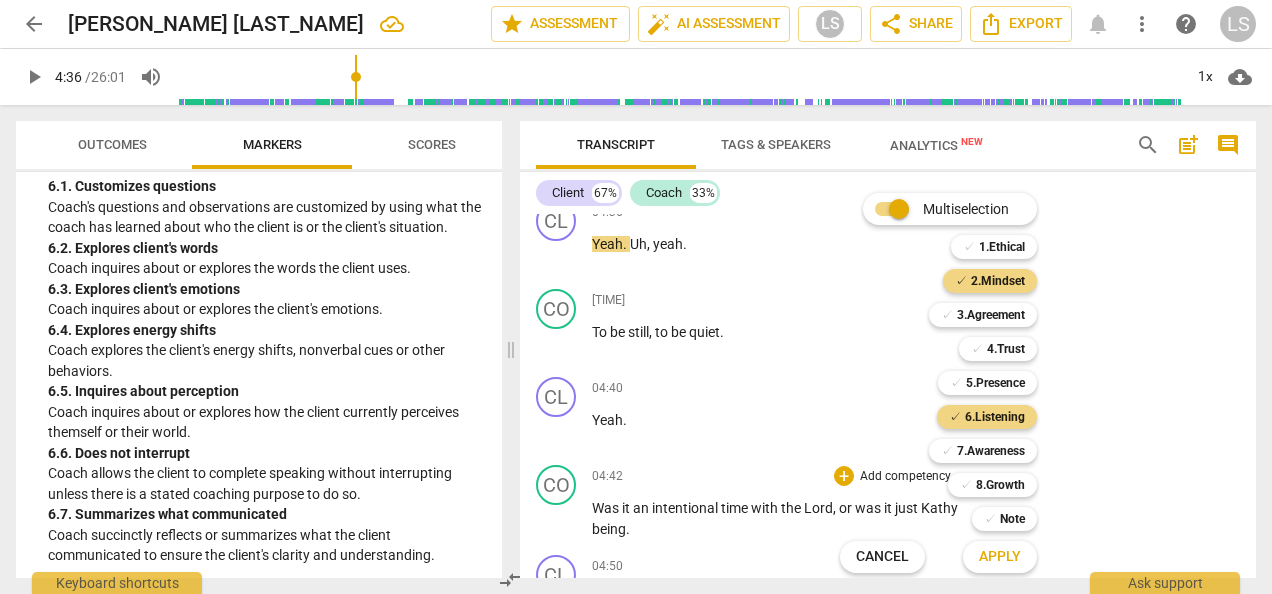 click on "Apply" at bounding box center (1000, 557) 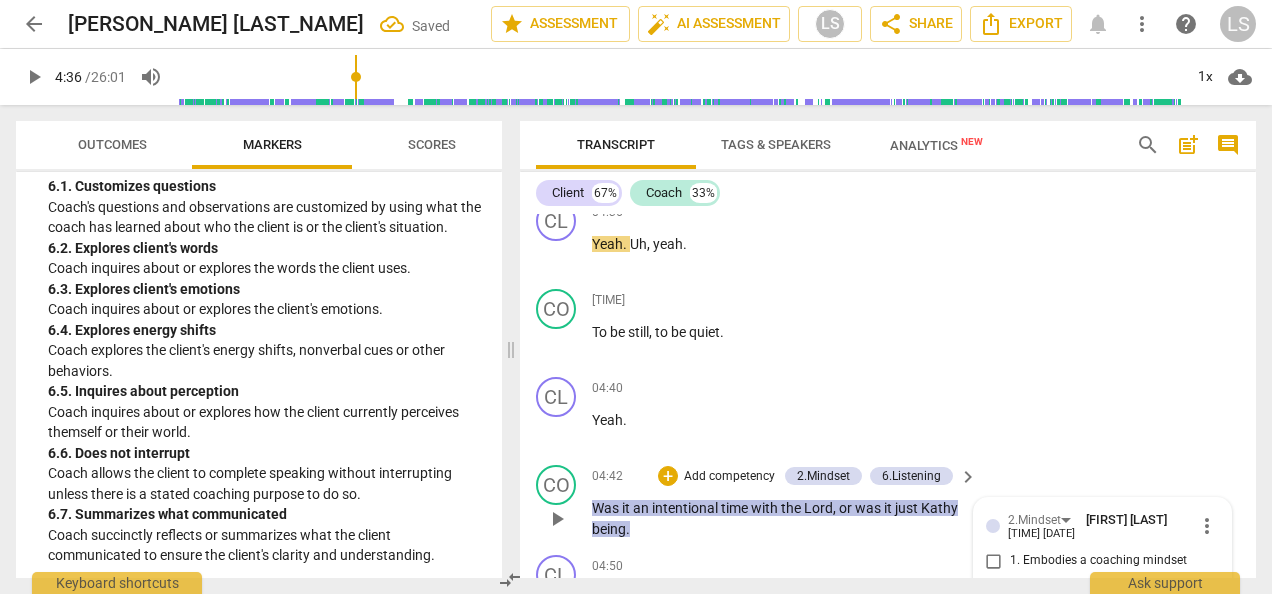 scroll, scrollTop: 3332, scrollLeft: 0, axis: vertical 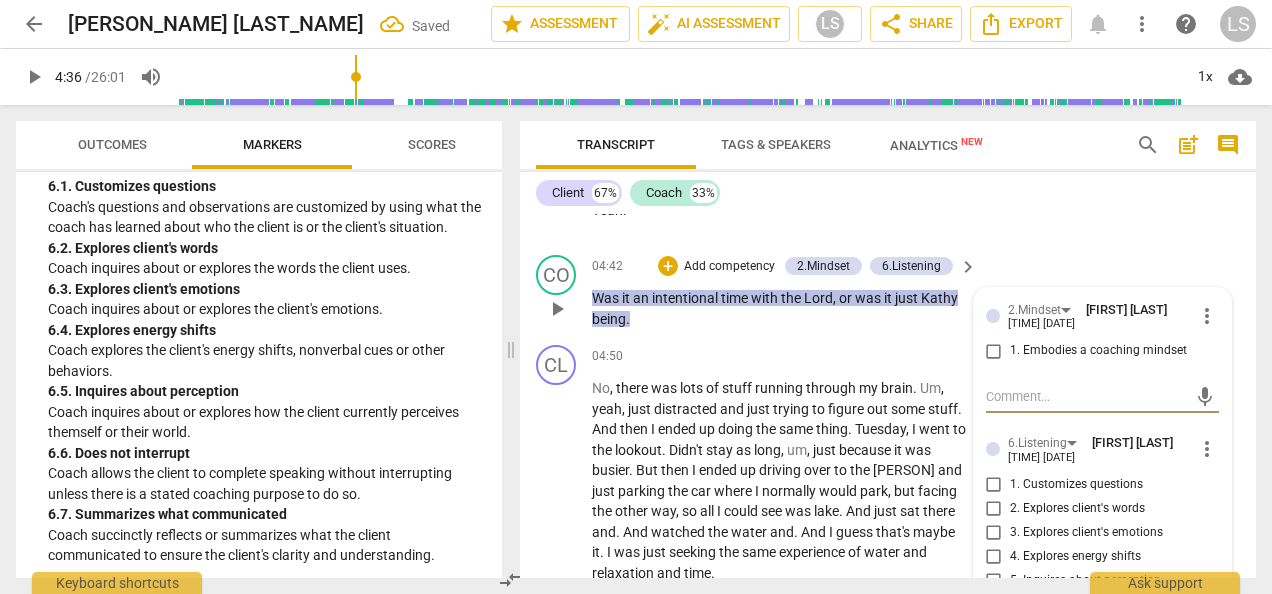 click on "1. Embodies a coaching mindset" at bounding box center (994, 351) 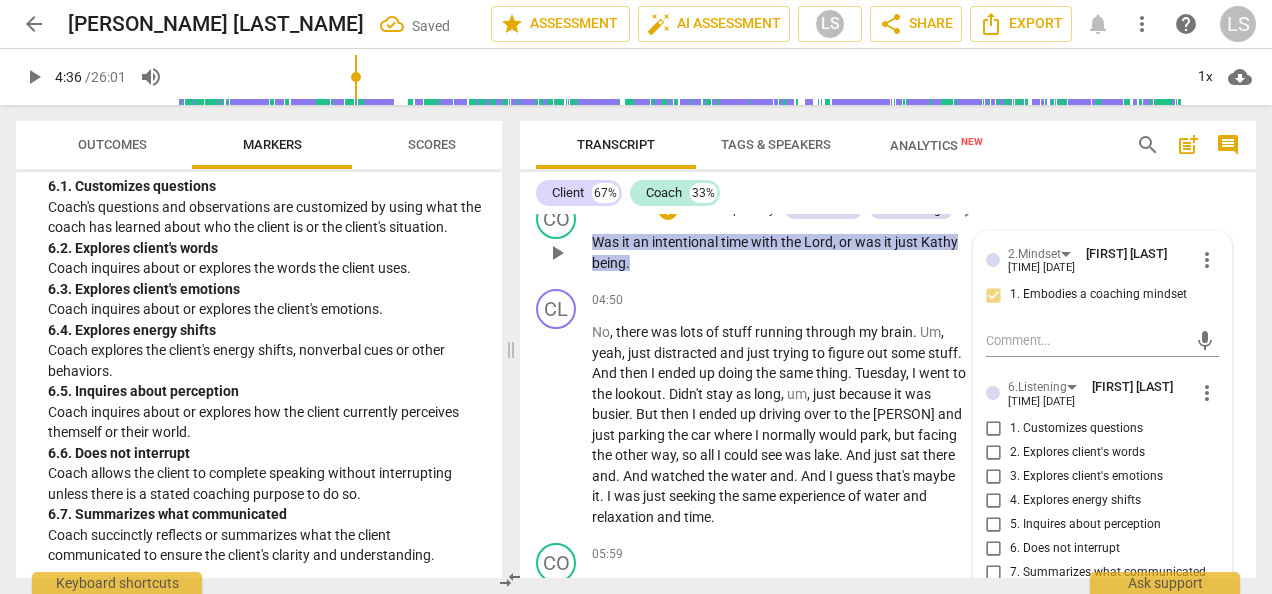 scroll, scrollTop: 3432, scrollLeft: 0, axis: vertical 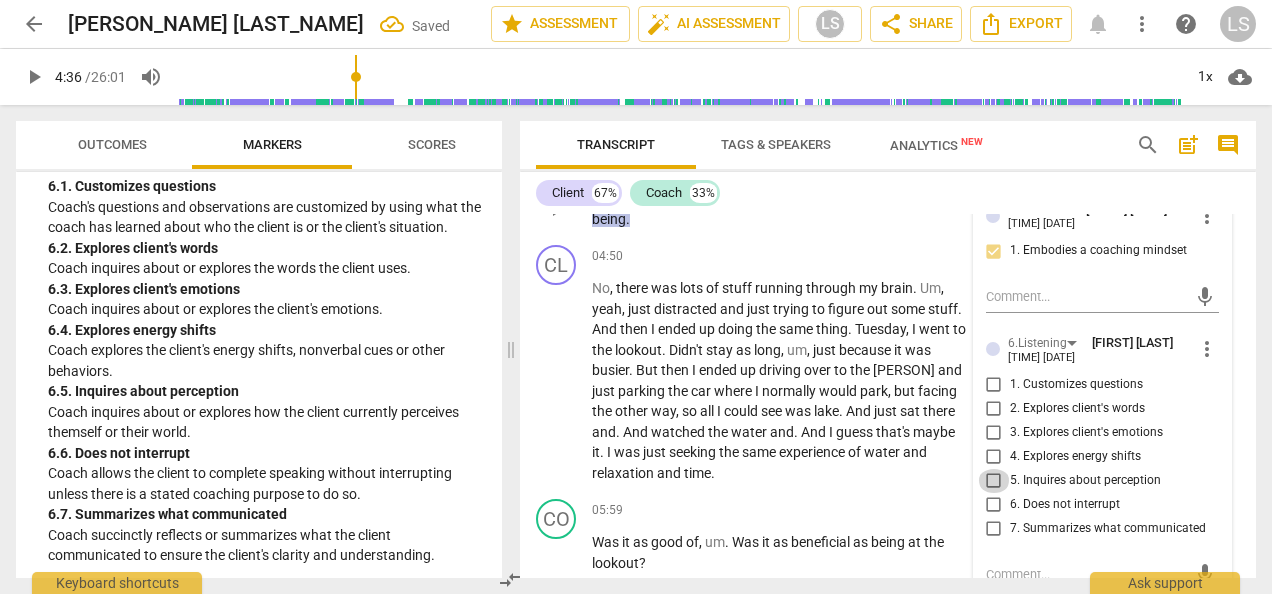 drag, startPoint x: 984, startPoint y: 478, endPoint x: 1031, endPoint y: 494, distance: 49.648766 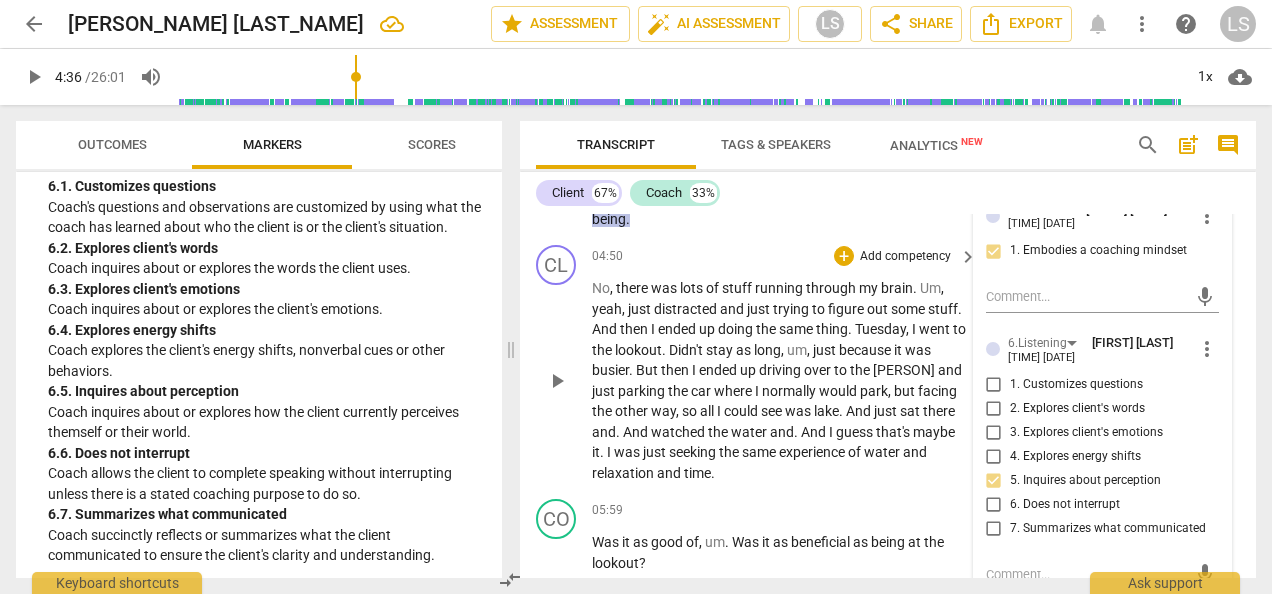 scroll, scrollTop: 3532, scrollLeft: 0, axis: vertical 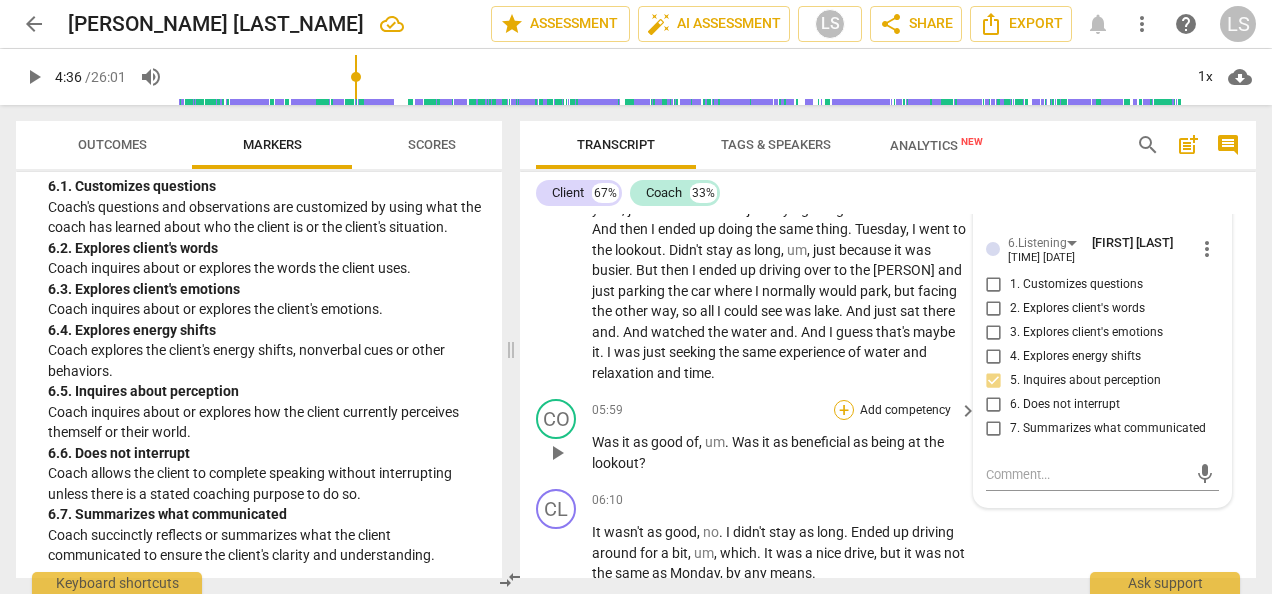 click on "+" at bounding box center (844, 410) 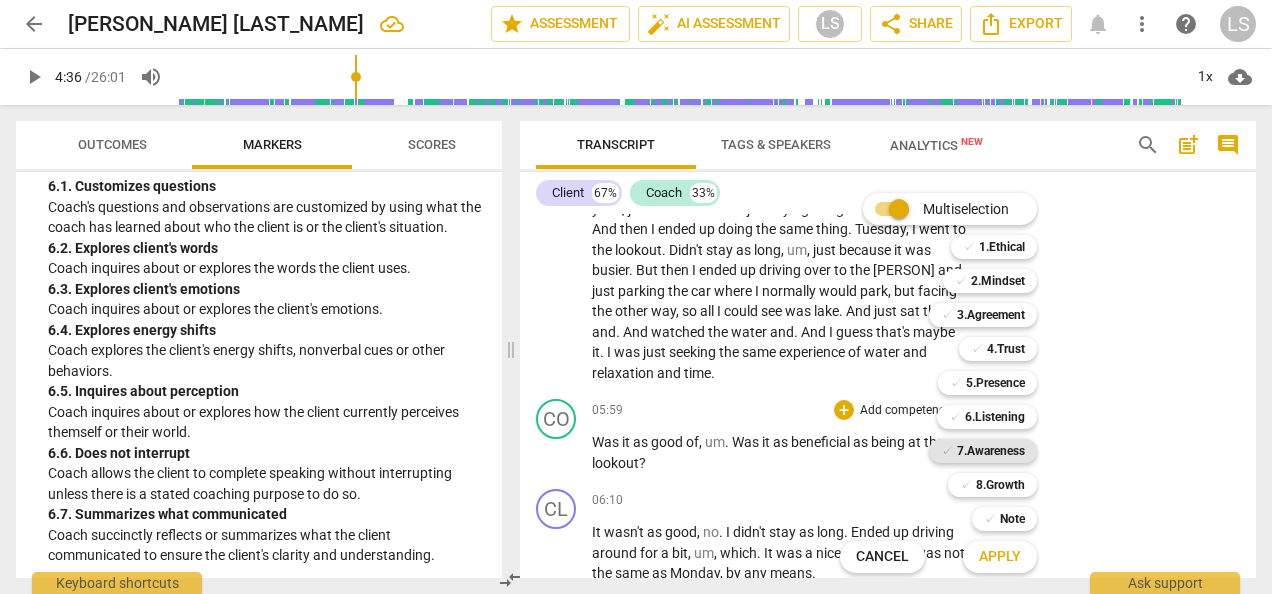 click on "7.Awareness" at bounding box center (991, 451) 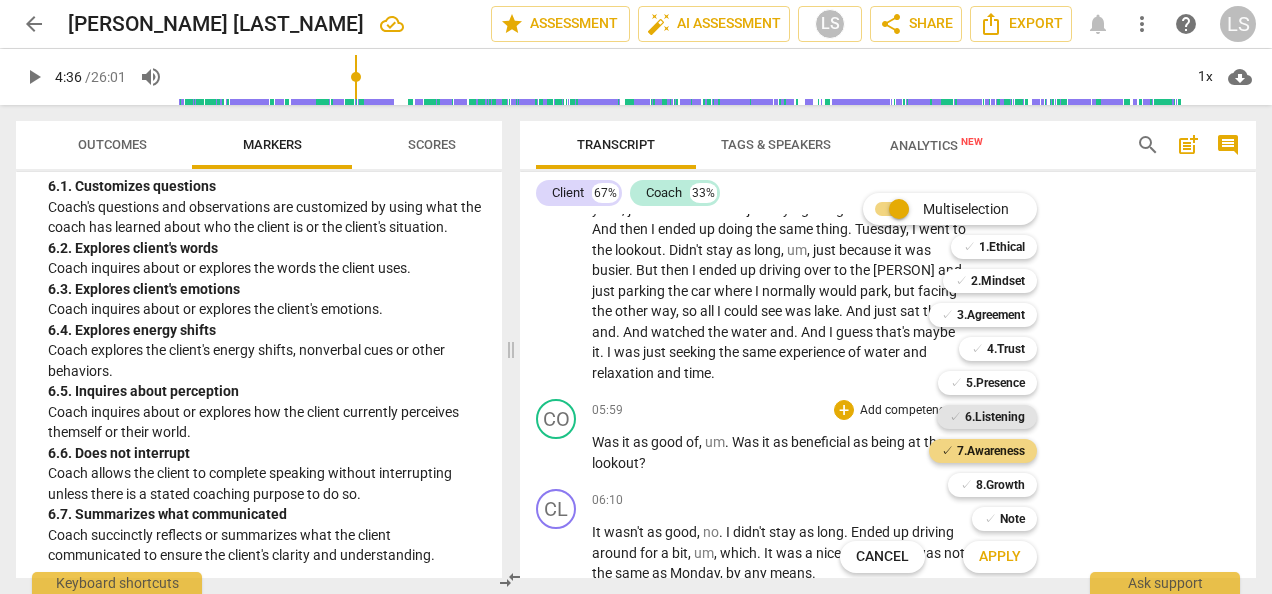 click on "6.Listening" at bounding box center [995, 417] 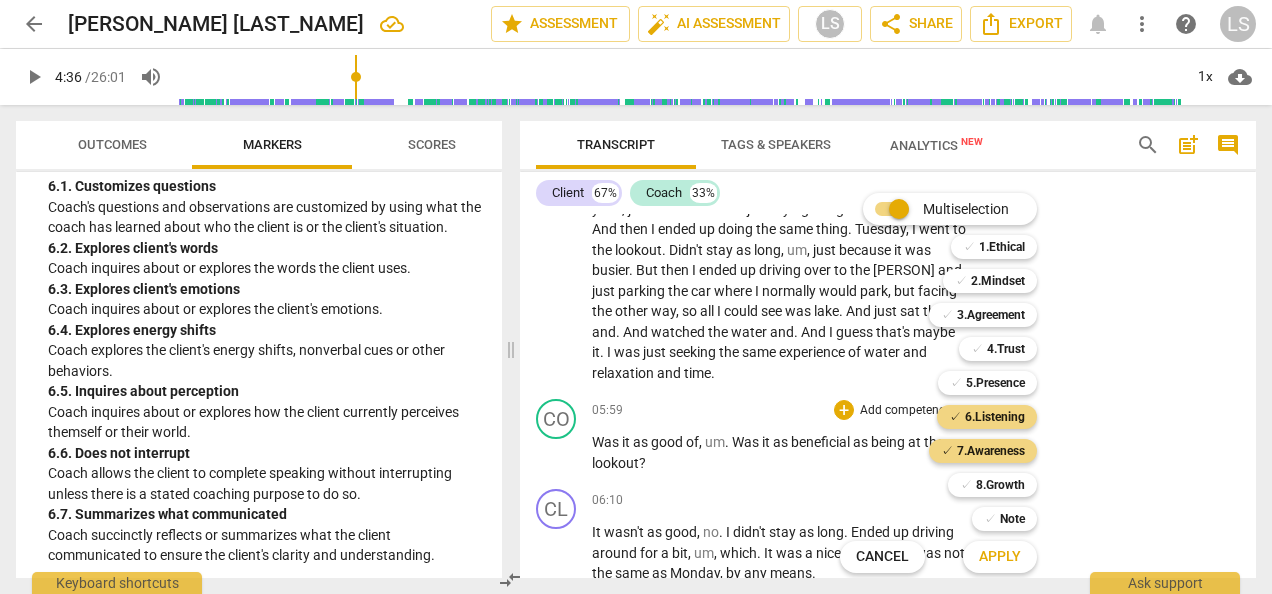 click on "Apply" at bounding box center (1000, 557) 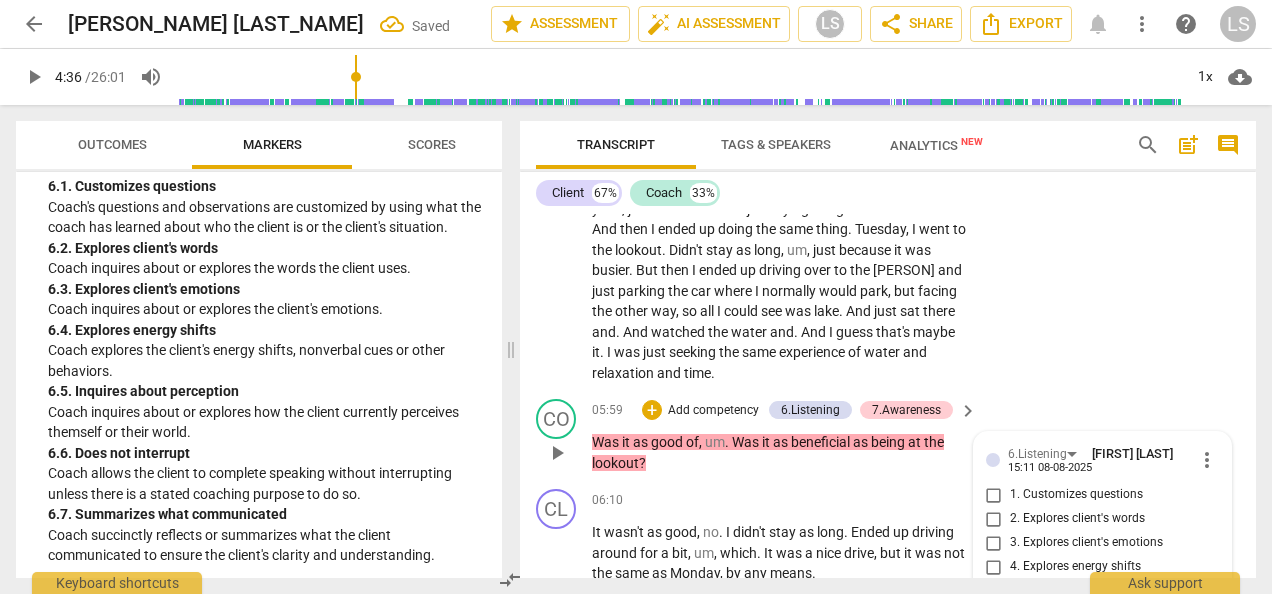 scroll, scrollTop: 3820, scrollLeft: 0, axis: vertical 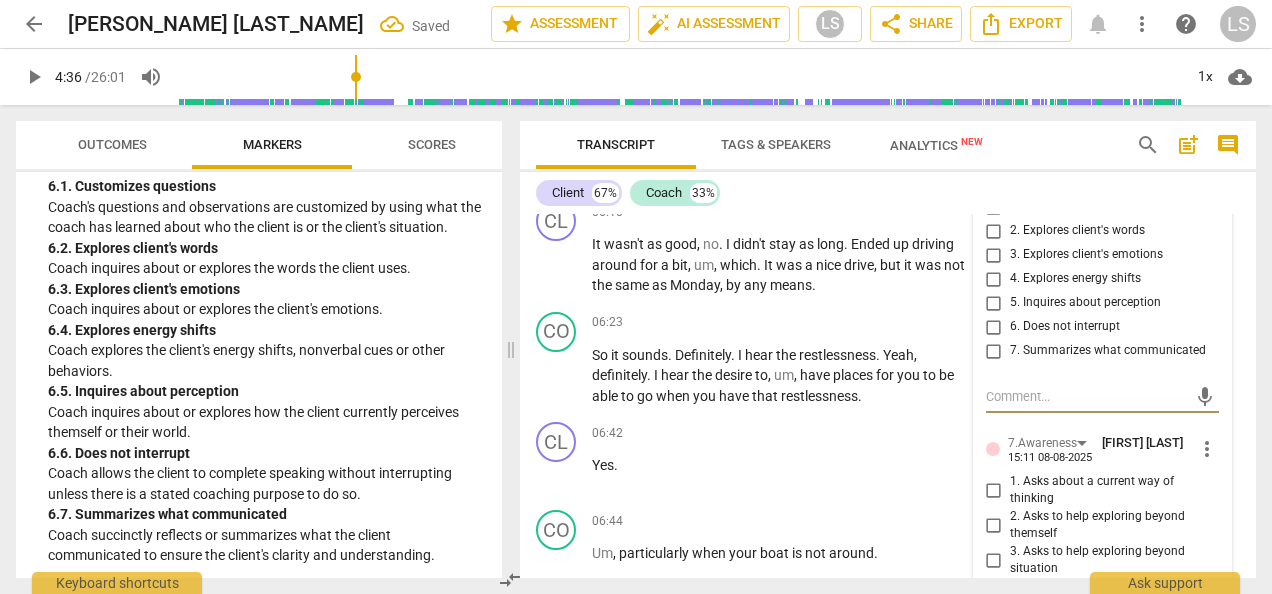 click on "5. Inquires about perception" at bounding box center [994, 303] 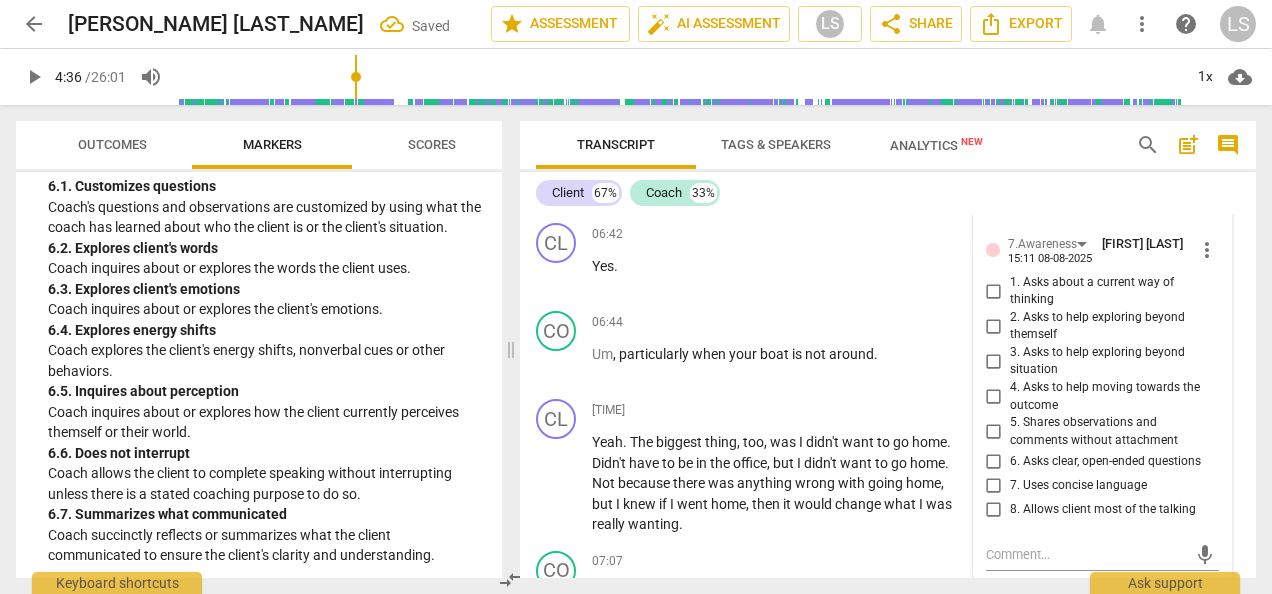 scroll, scrollTop: 4020, scrollLeft: 0, axis: vertical 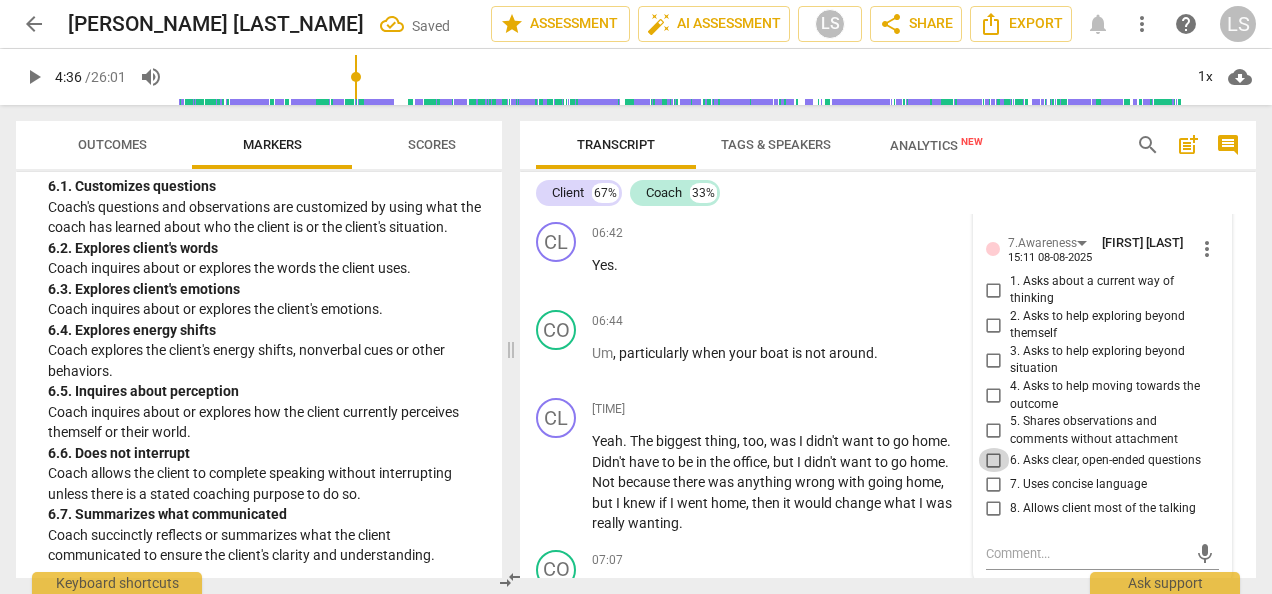 click on "6. Asks clear, open-ended questions" at bounding box center [994, 460] 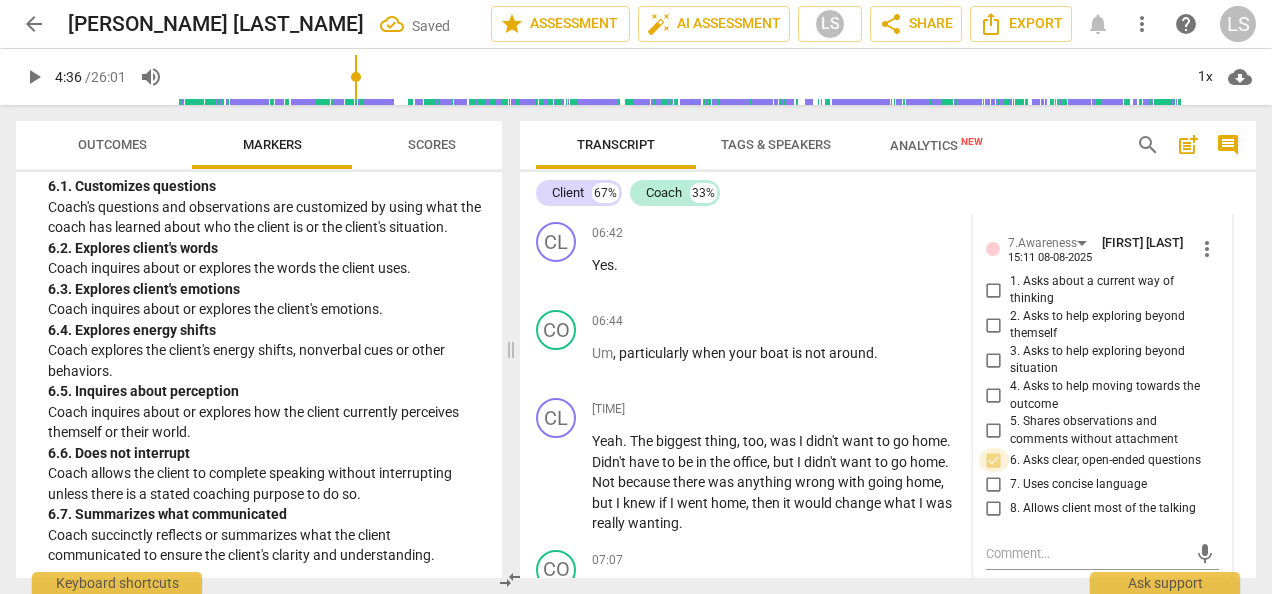 click on "6. Asks clear, open-ended questions" at bounding box center [994, 460] 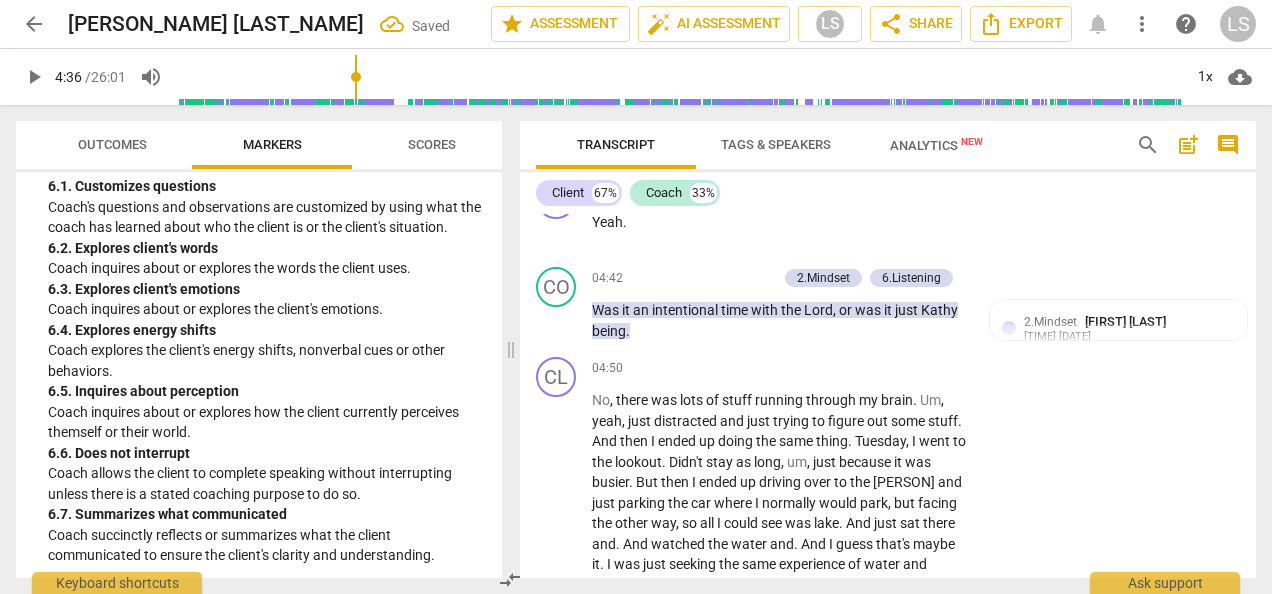scroll, scrollTop: 3220, scrollLeft: 0, axis: vertical 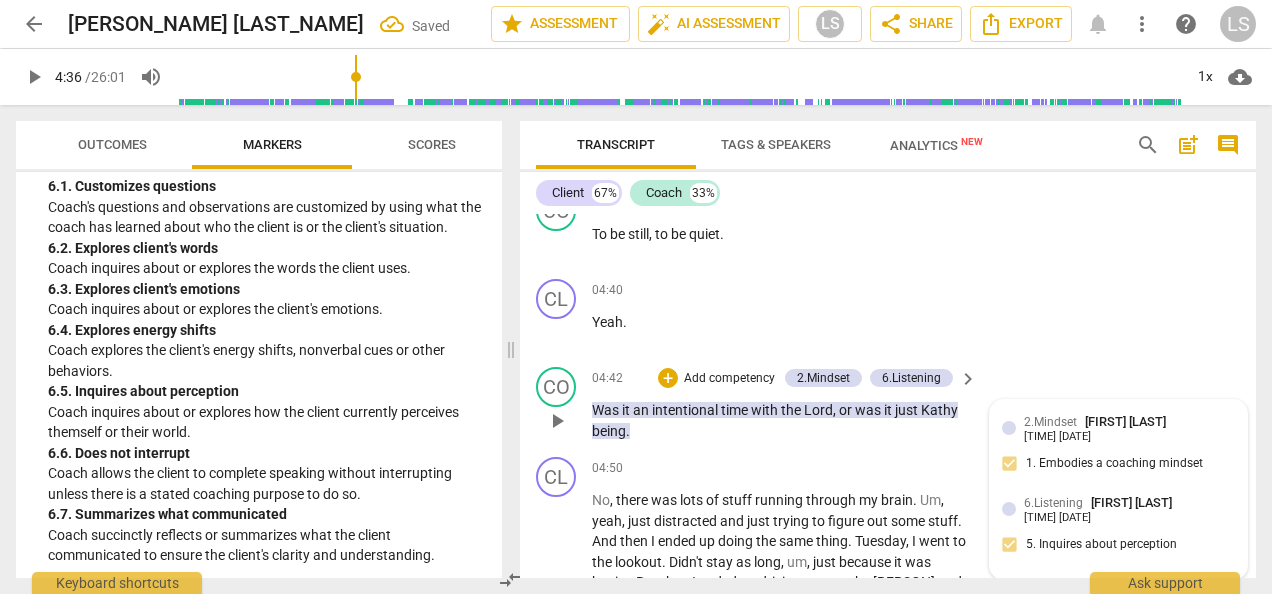 click on "2.Mindset [PERSON_NAME] [LAST_NAME] [TIME] [DATE] 1. Embodies a coaching mindset" at bounding box center (1118, 448) 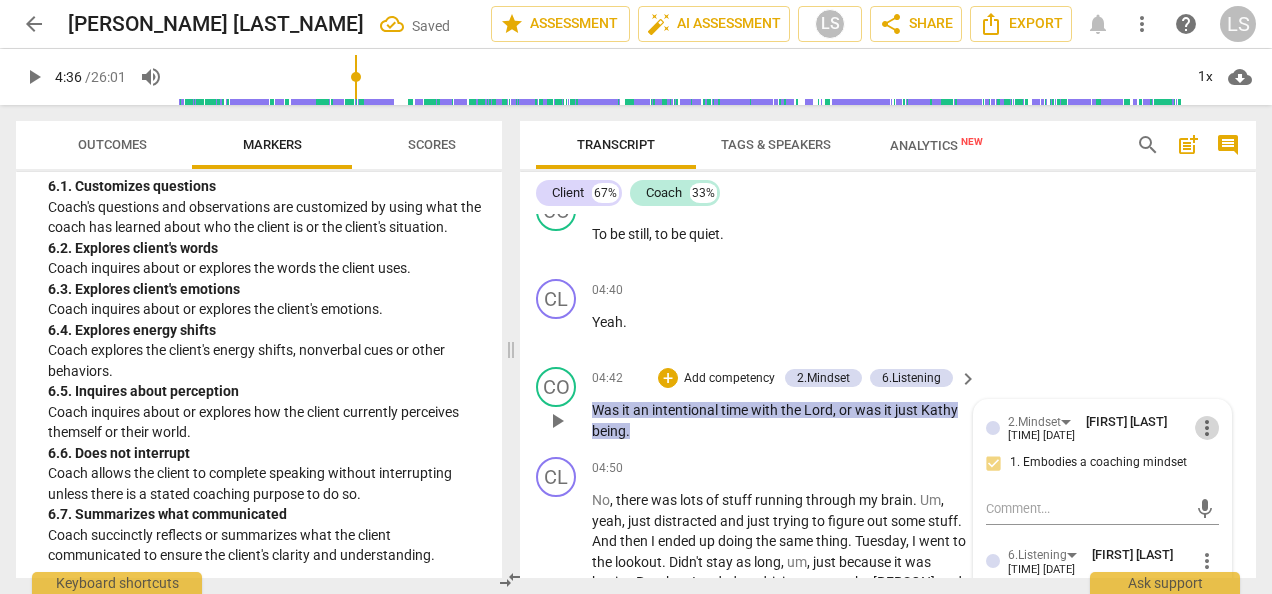 click on "more_vert" at bounding box center (1207, 428) 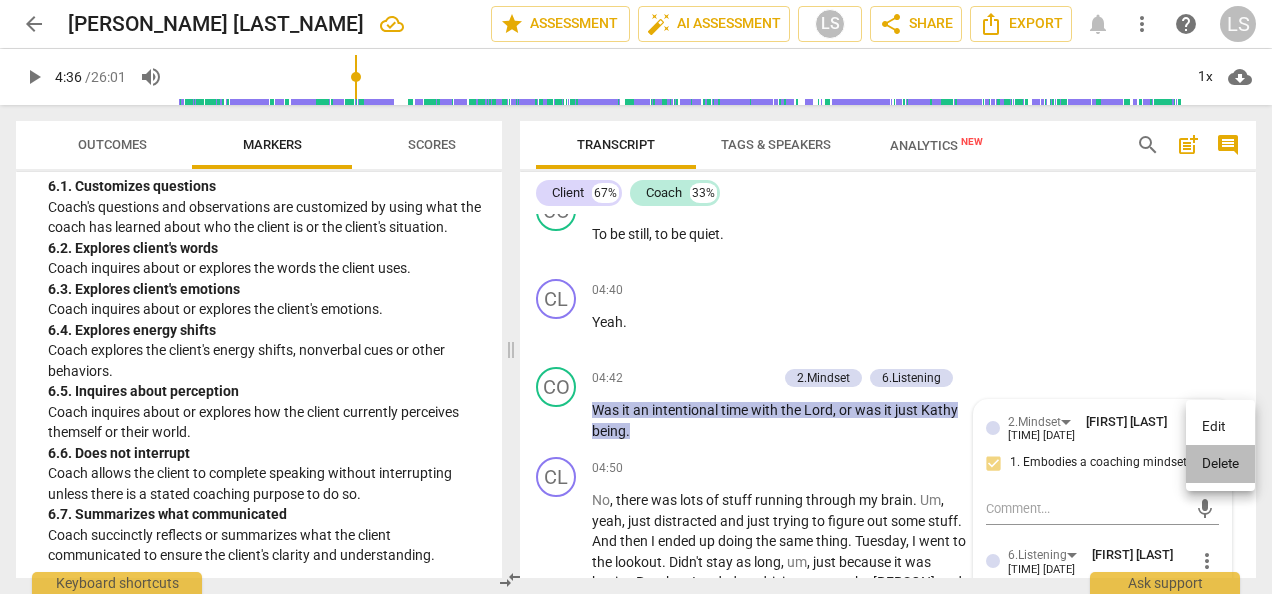 click on "Delete" at bounding box center (1220, 464) 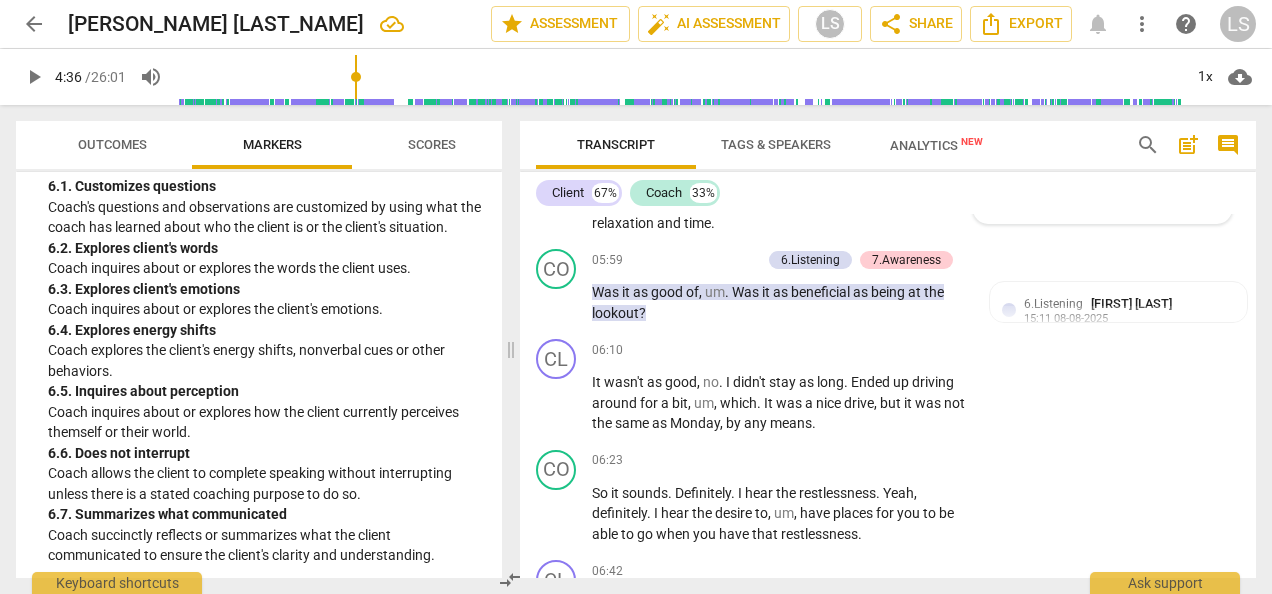 scroll, scrollTop: 3720, scrollLeft: 0, axis: vertical 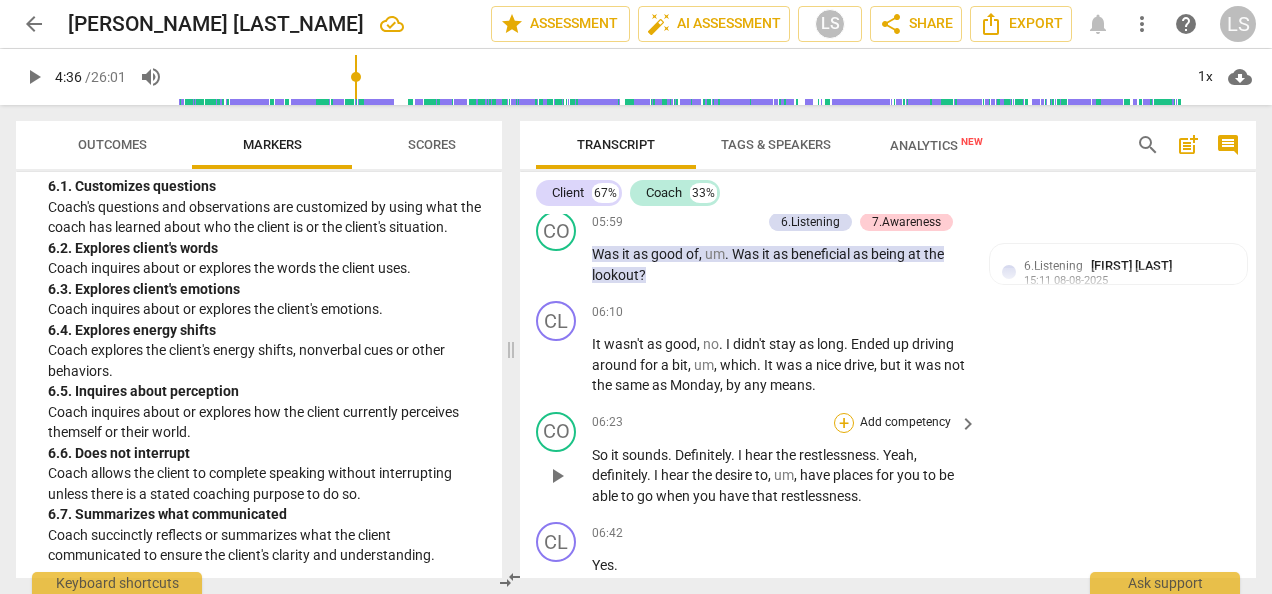 click on "+" at bounding box center (844, 423) 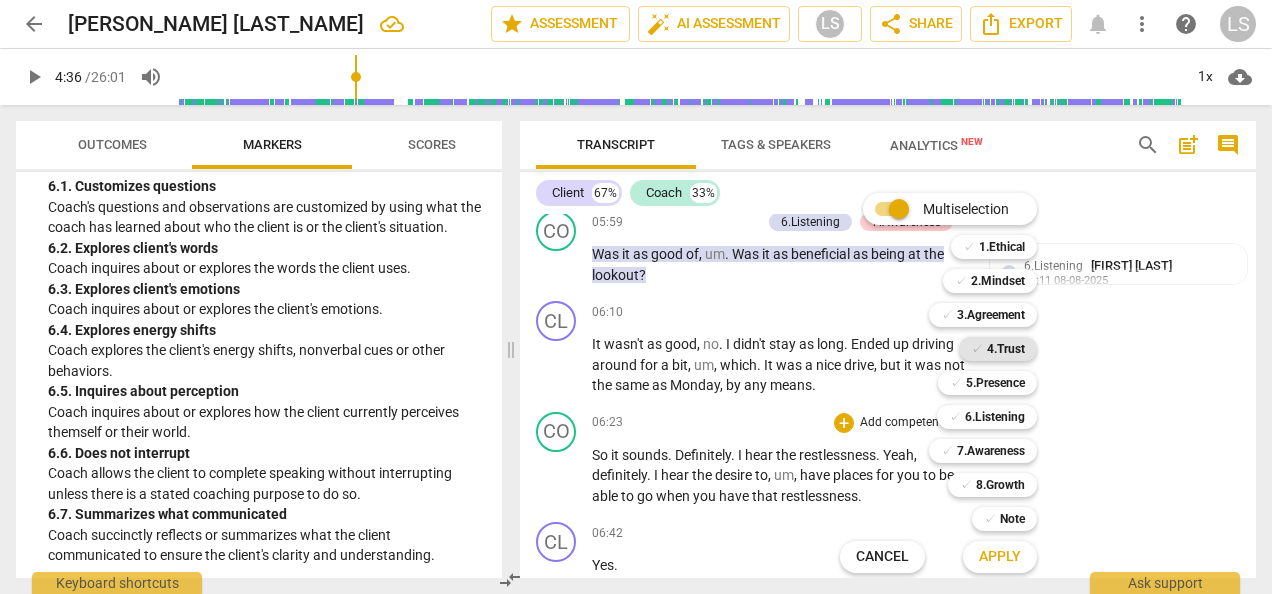 click on "4.Trust" at bounding box center [1006, 349] 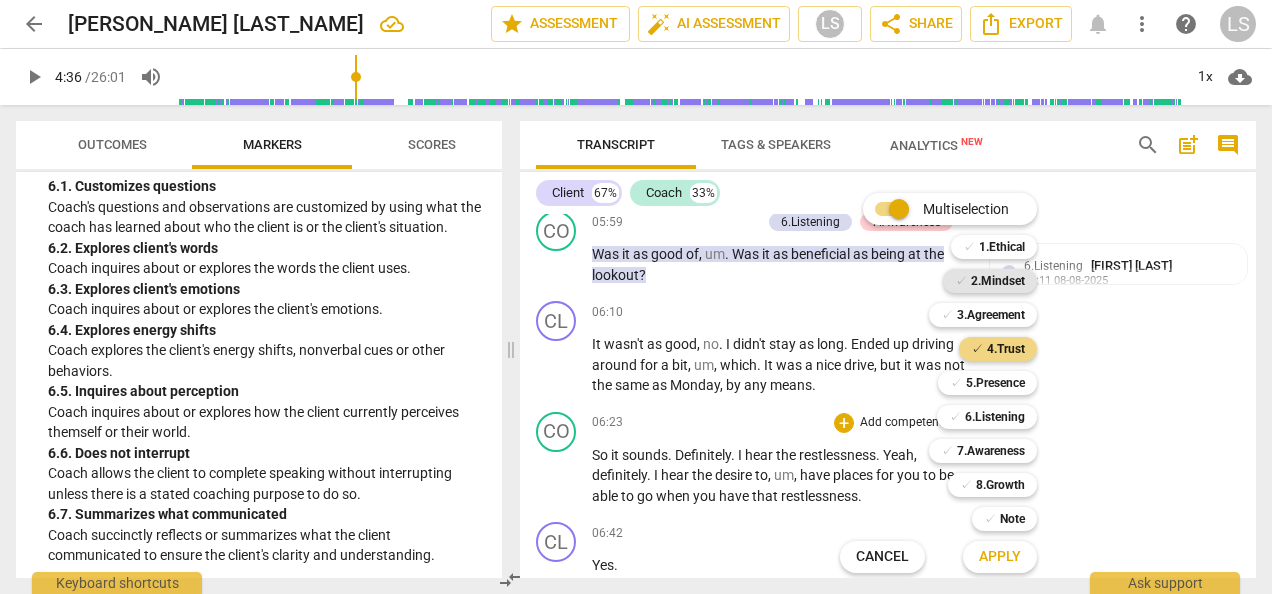 click on "2.Mindset" at bounding box center [998, 281] 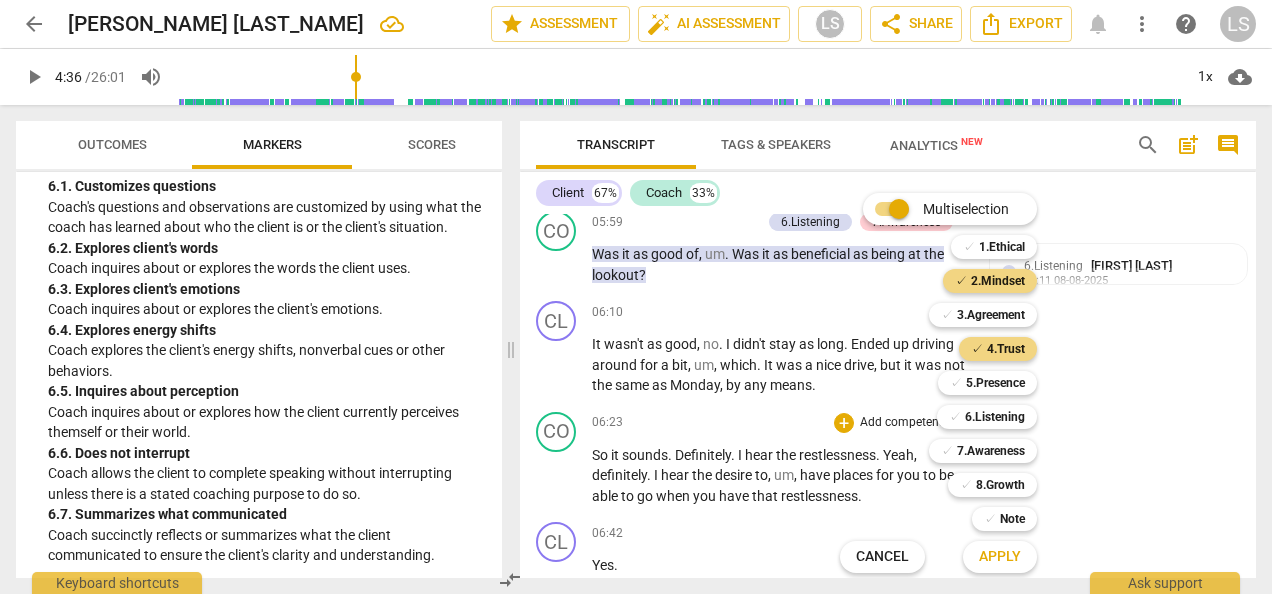 click on "Apply" at bounding box center [1000, 557] 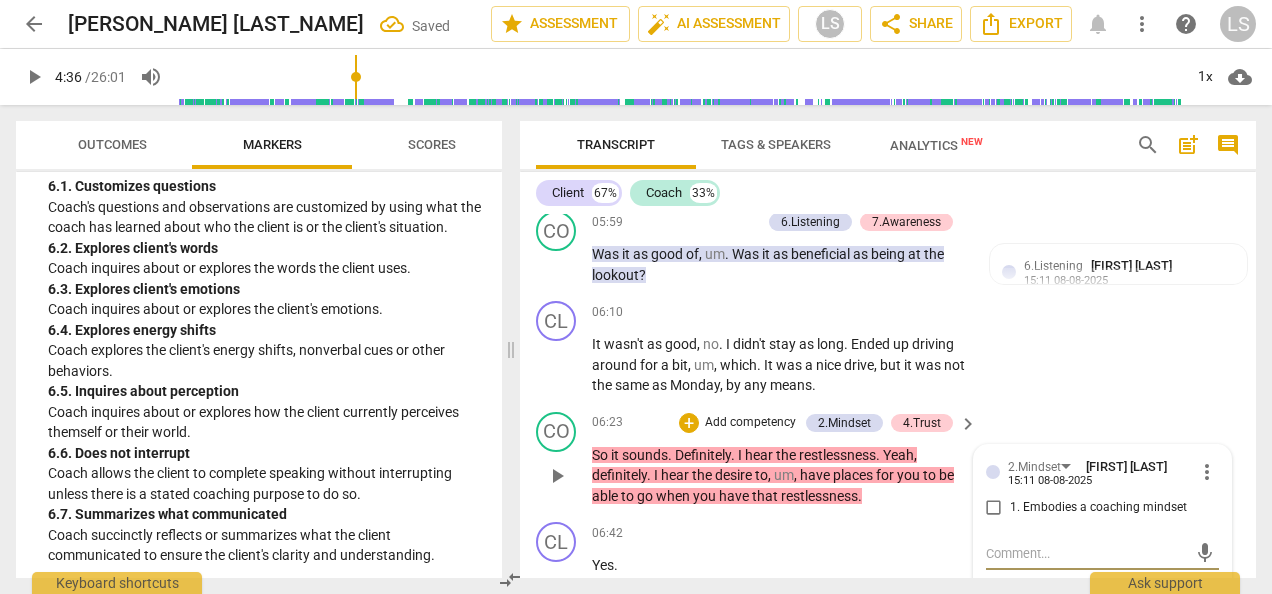 click on "1. Embodies a coaching mindset" at bounding box center (994, 508) 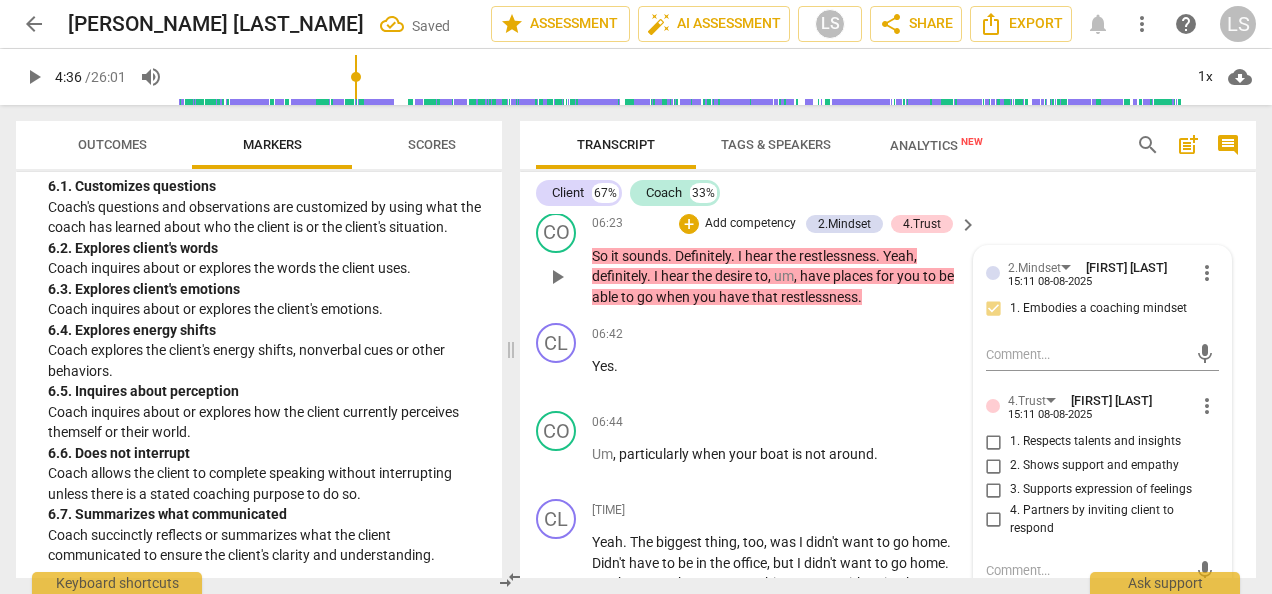 scroll, scrollTop: 3920, scrollLeft: 0, axis: vertical 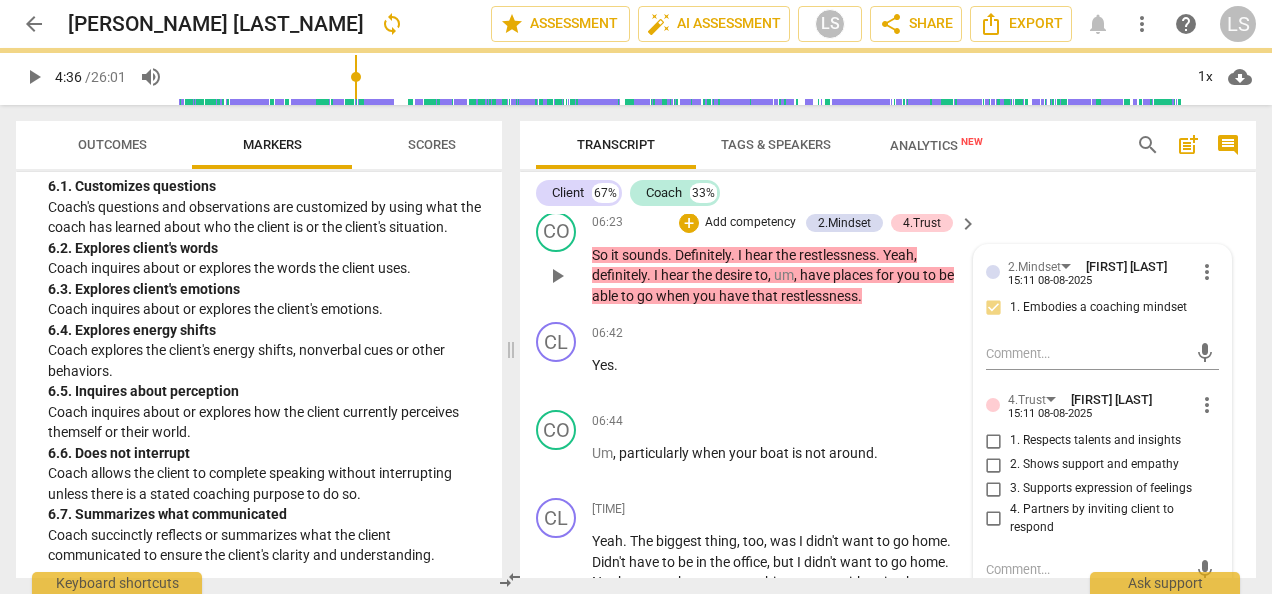 drag, startPoint x: 990, startPoint y: 462, endPoint x: 990, endPoint y: 496, distance: 34 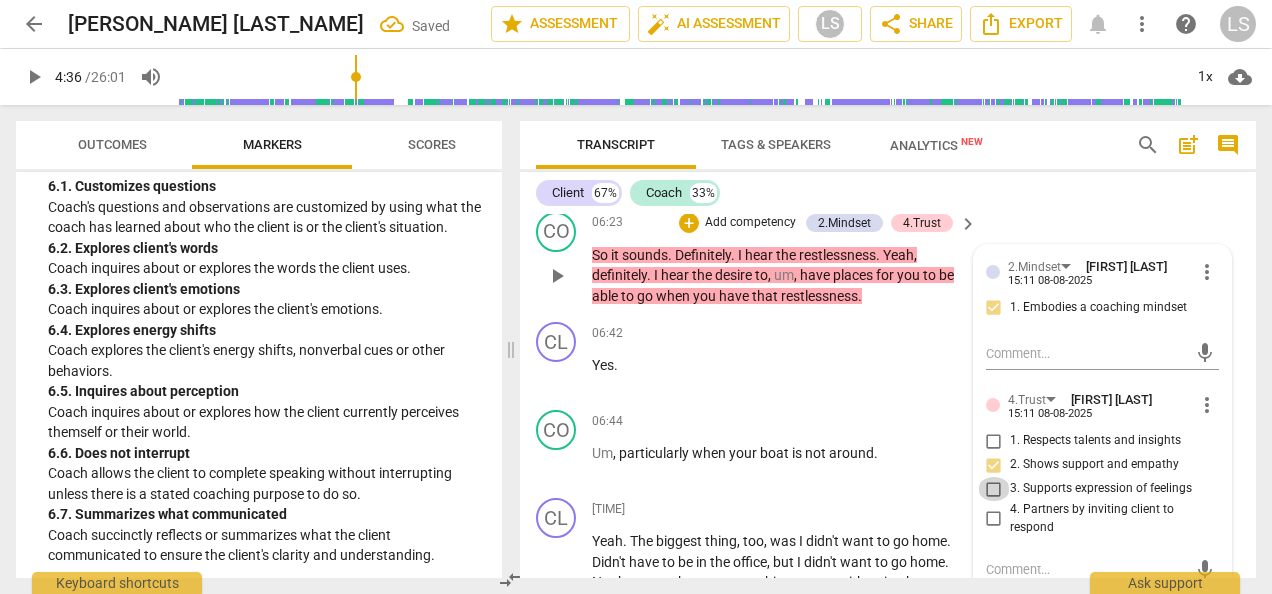 click on "3. Supports expression of feelings" at bounding box center (994, 489) 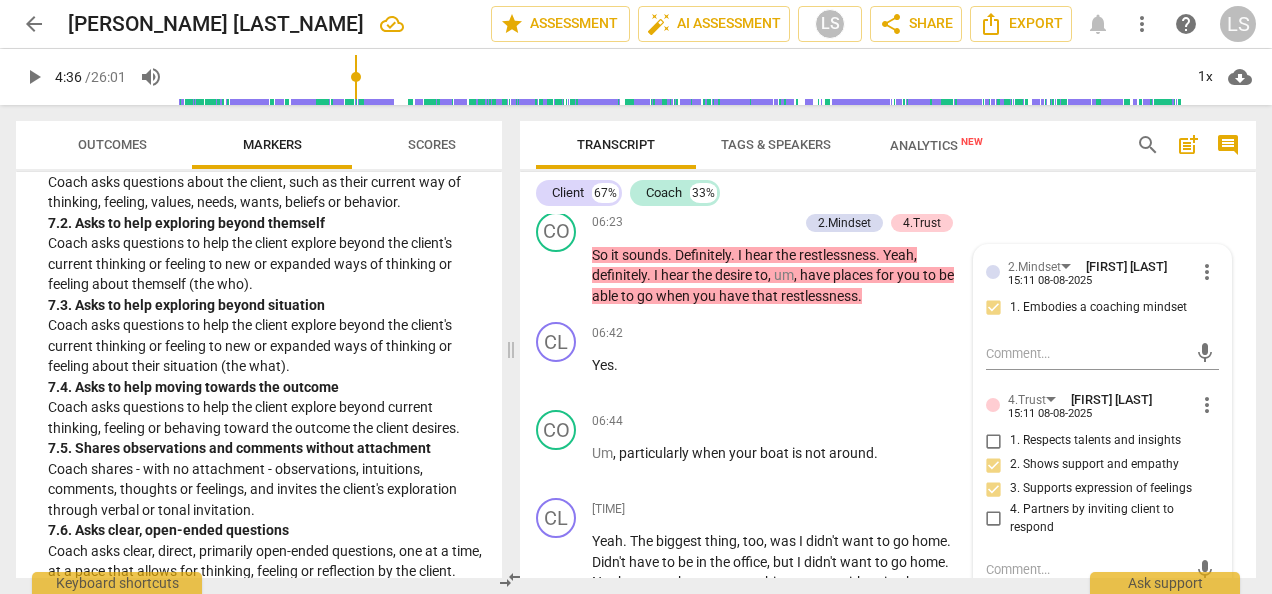 scroll, scrollTop: 1900, scrollLeft: 0, axis: vertical 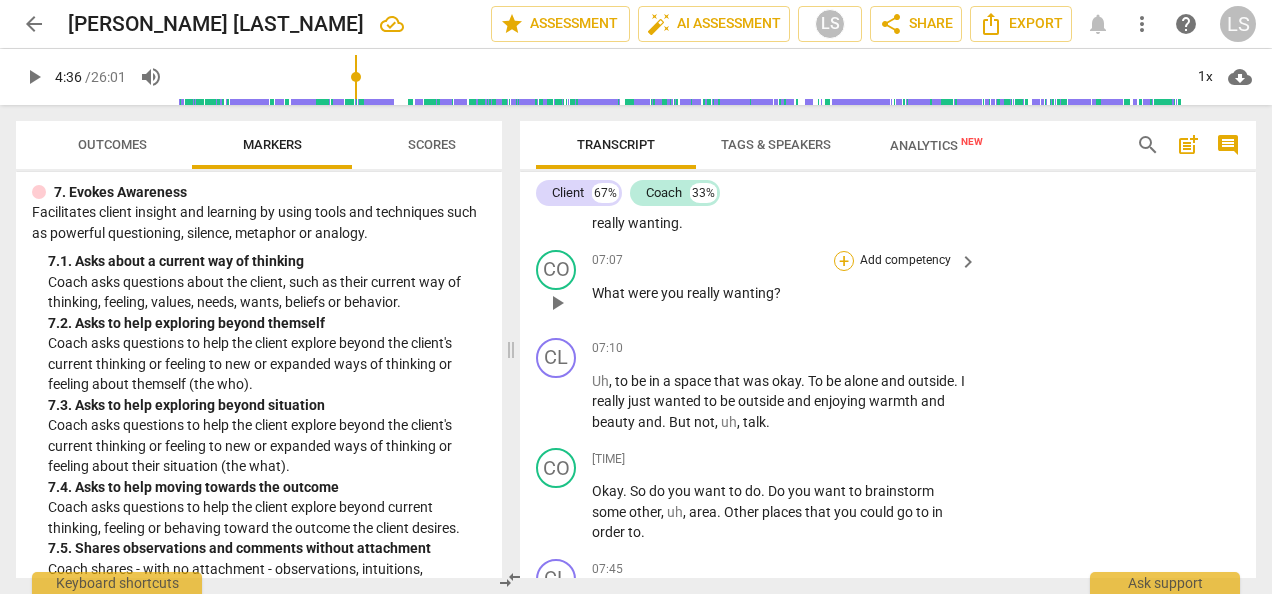 click on "+" at bounding box center [844, 261] 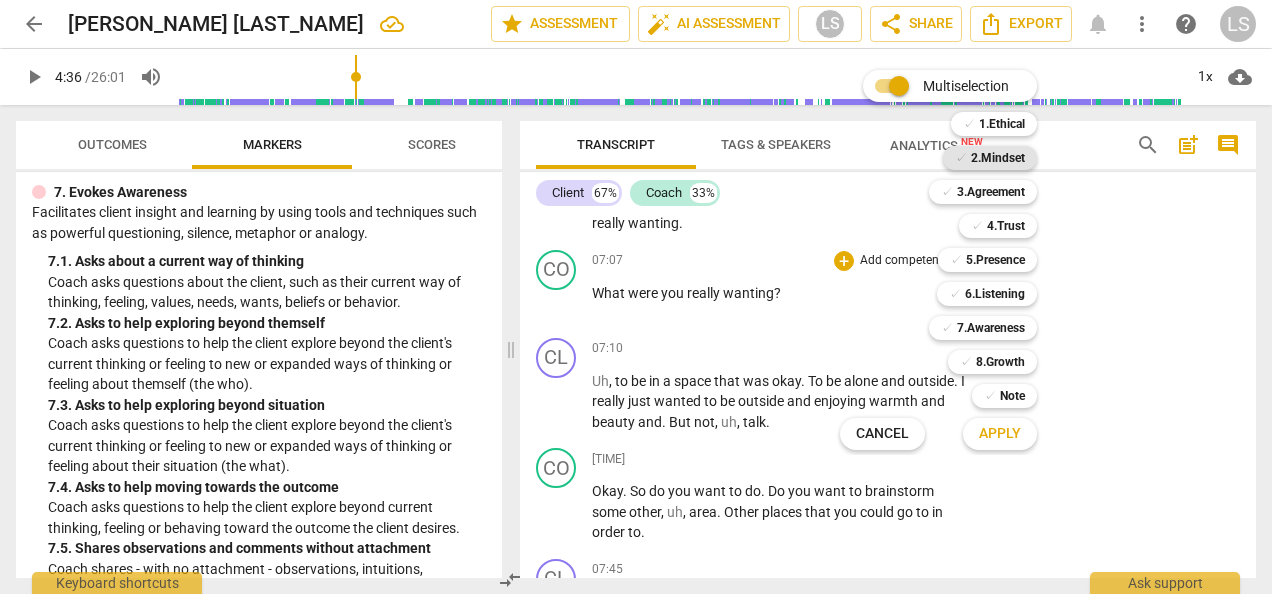 click on "2.Mindset" at bounding box center (998, 158) 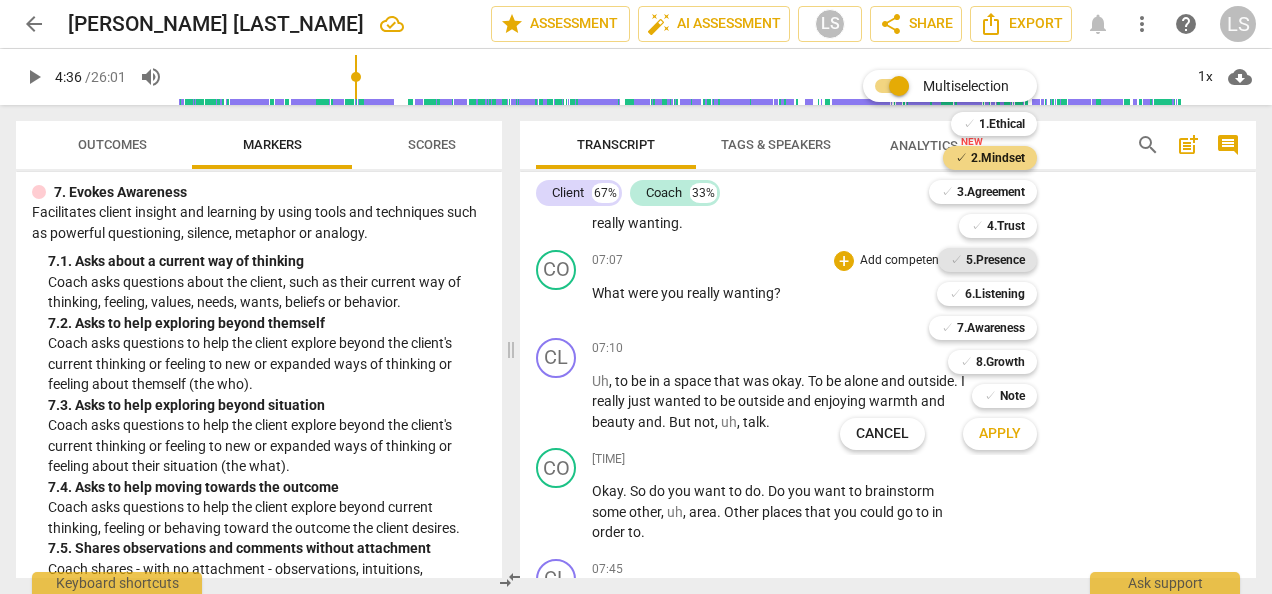 click on "5.Presence" at bounding box center [995, 260] 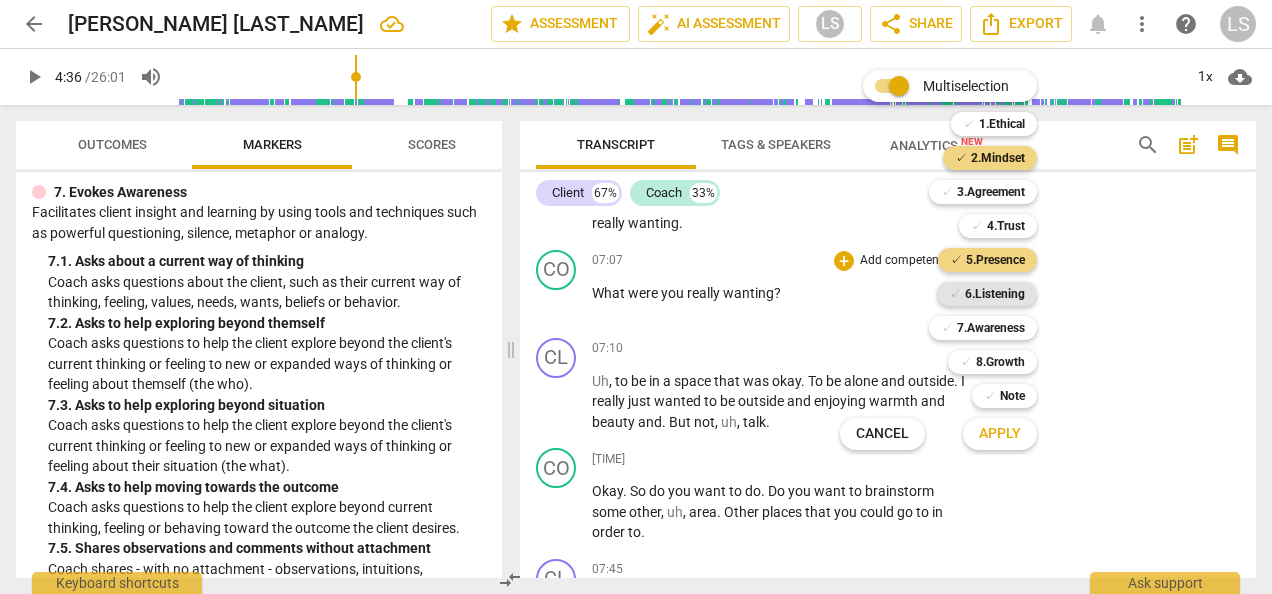 click on "6.Listening" at bounding box center [995, 294] 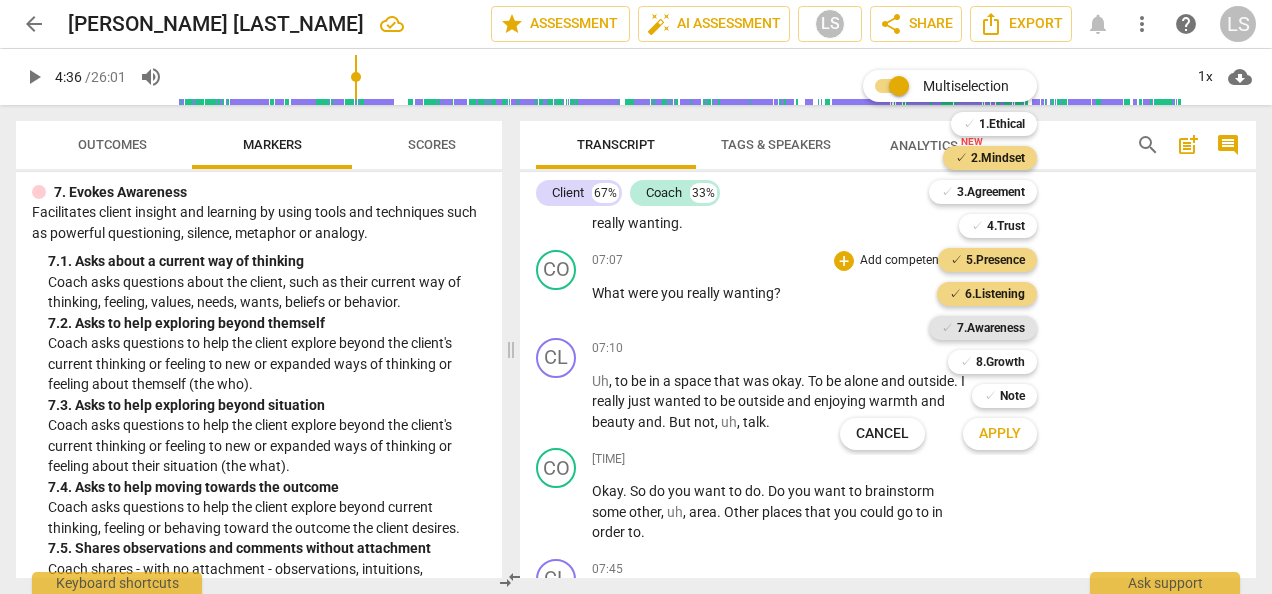 click on "7.Awareness" at bounding box center [991, 328] 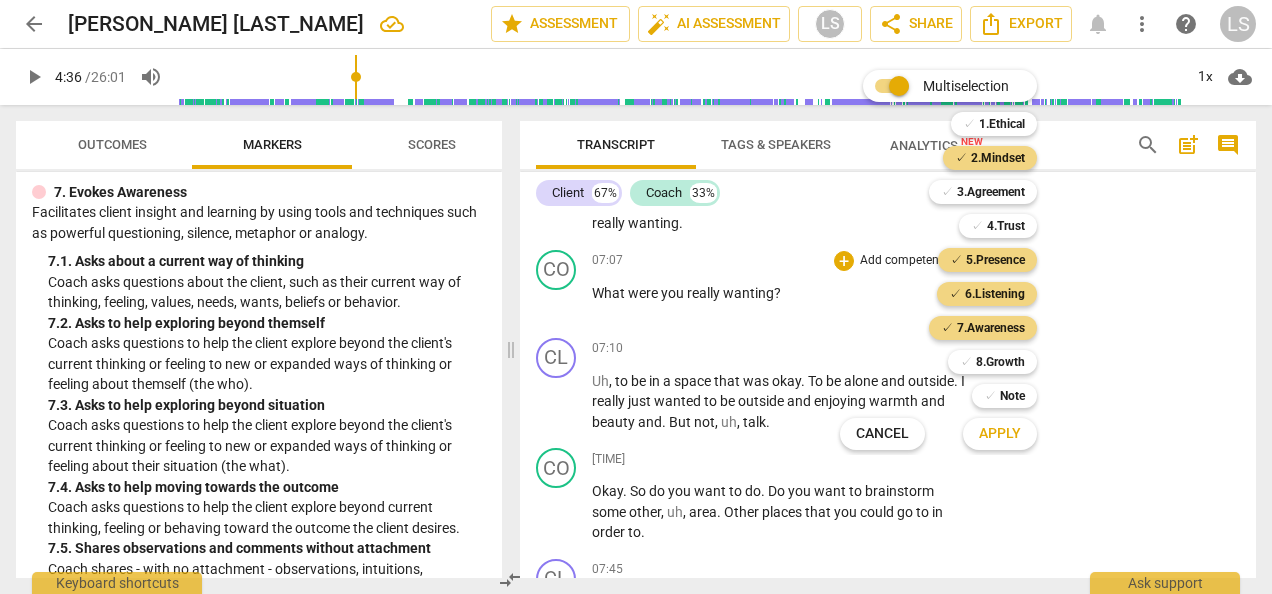 click on "Apply" at bounding box center [1000, 434] 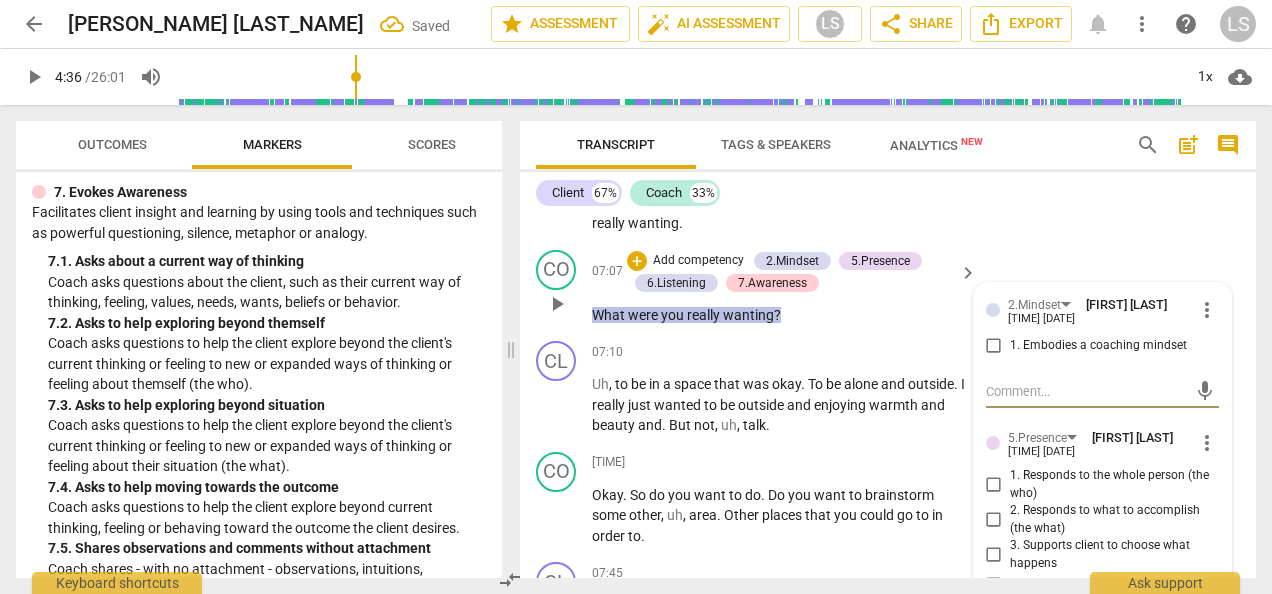 click on "1. Embodies a coaching mindset" at bounding box center [994, 346] 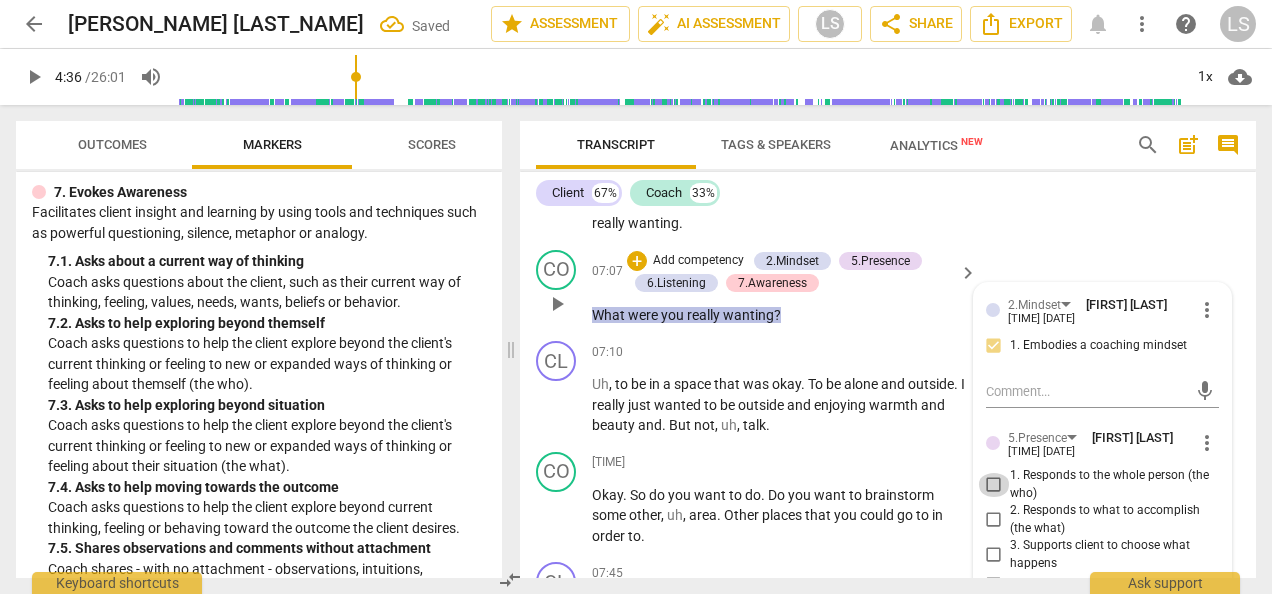 click on "1. Responds to the whole person (the who)" at bounding box center [994, 485] 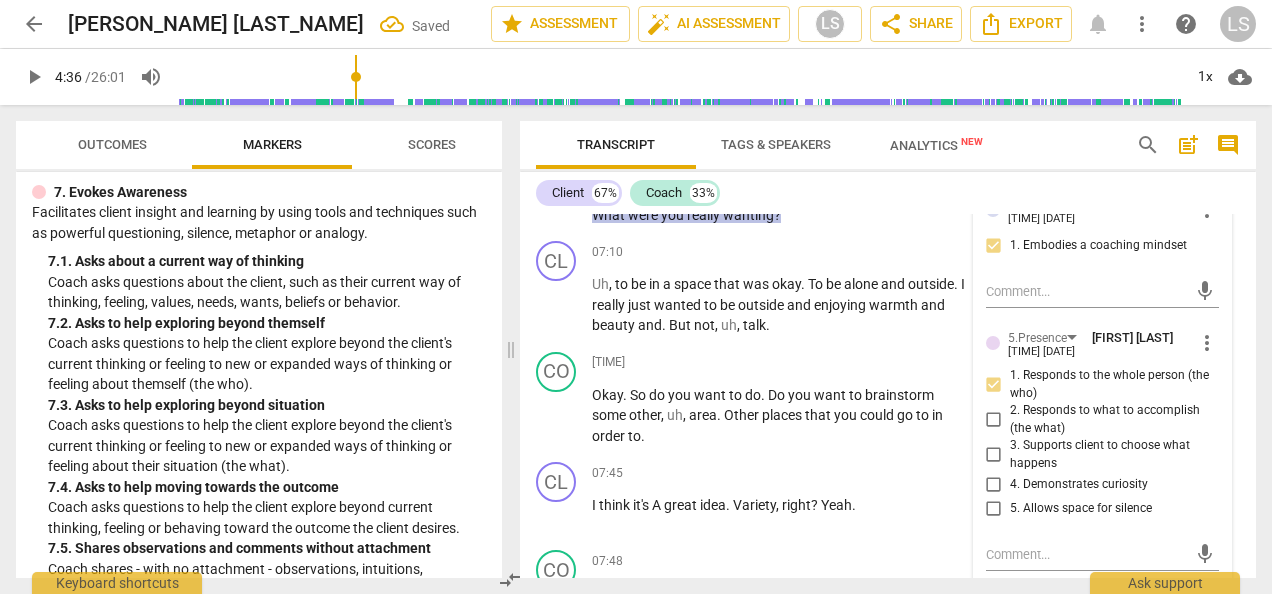 click on "4. Demonstrates curiosity" at bounding box center [994, 485] 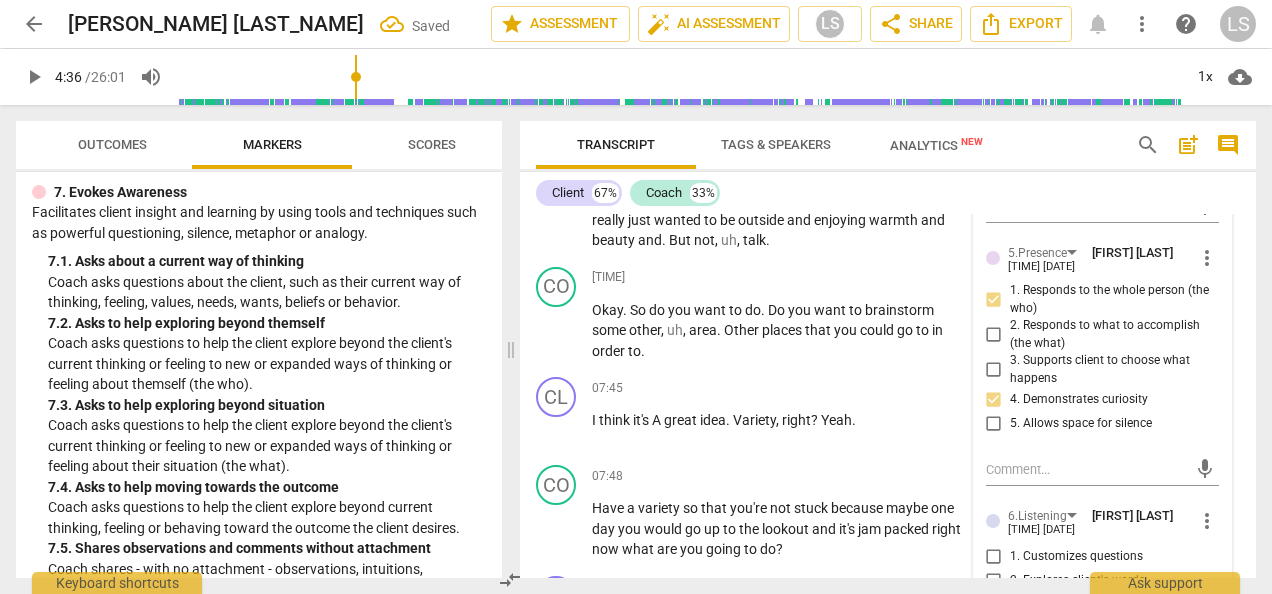 scroll, scrollTop: 4620, scrollLeft: 0, axis: vertical 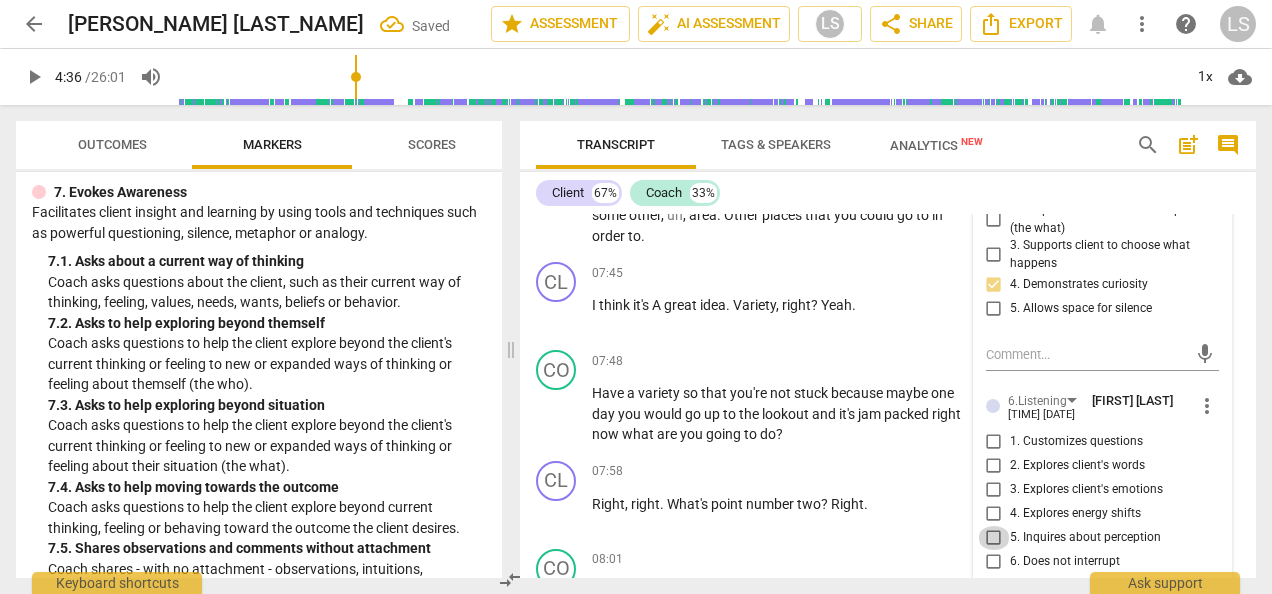click on "5. Inquires about perception" at bounding box center [994, 538] 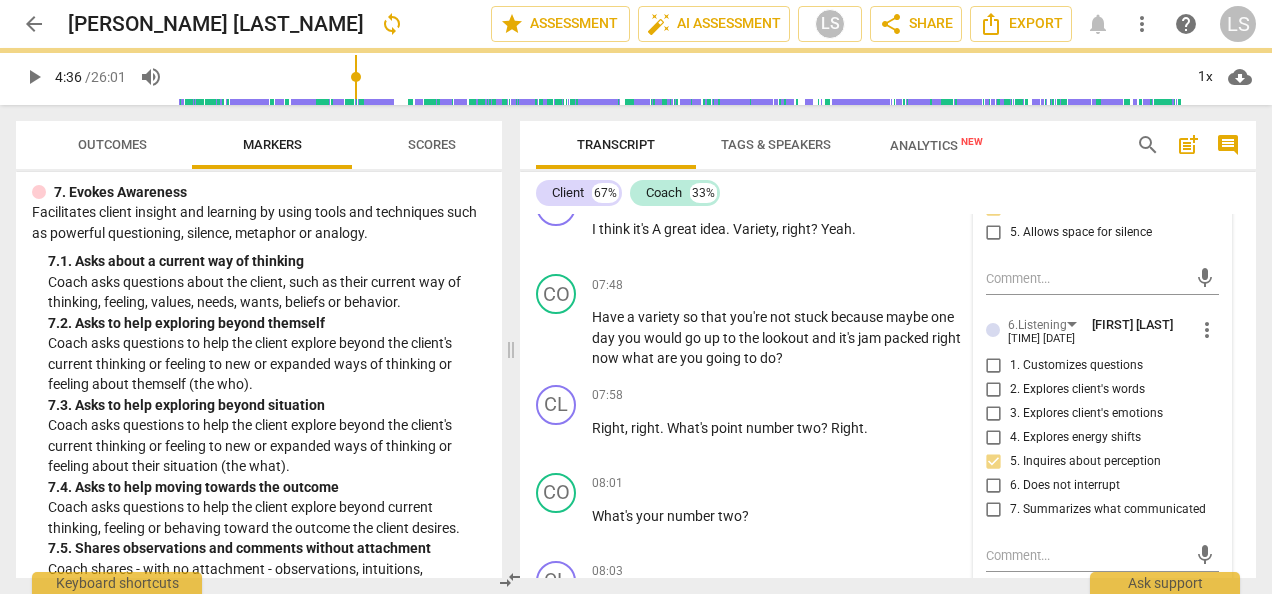 scroll, scrollTop: 4820, scrollLeft: 0, axis: vertical 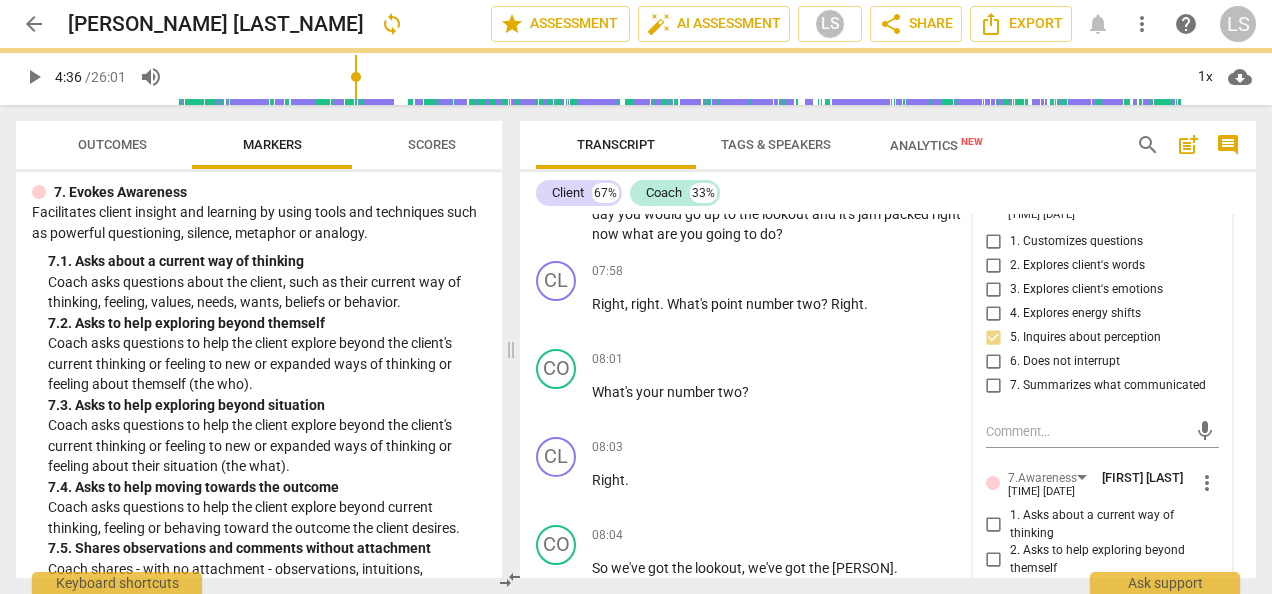click on "1. Asks about a current way of thinking" at bounding box center [994, 525] 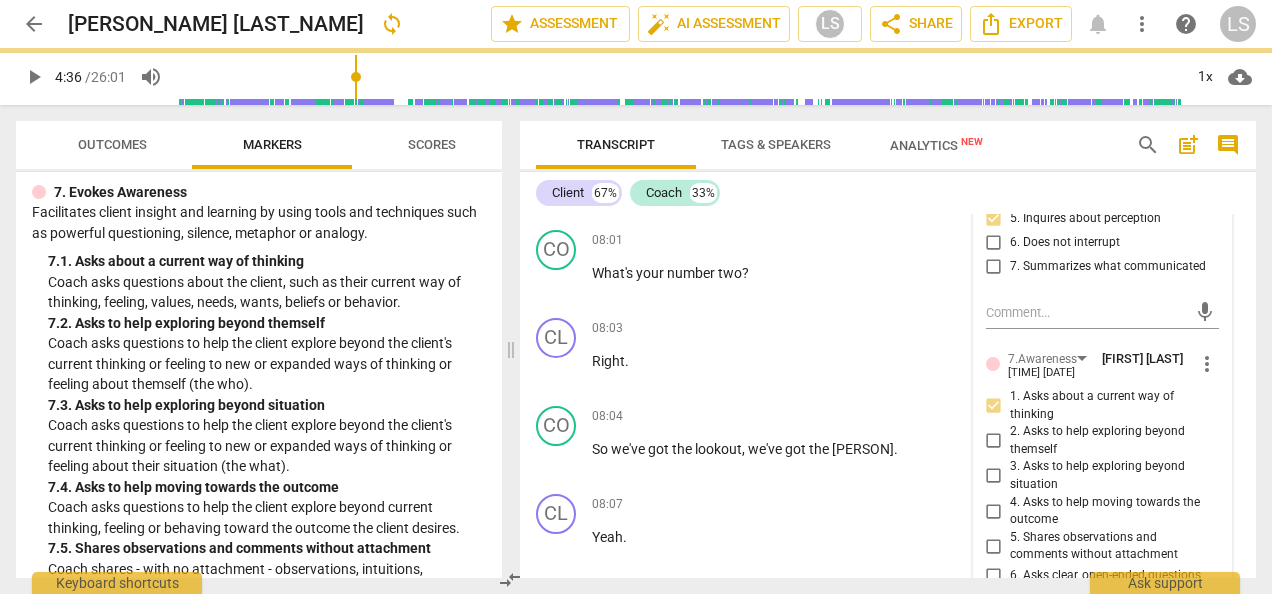 scroll, scrollTop: 5020, scrollLeft: 0, axis: vertical 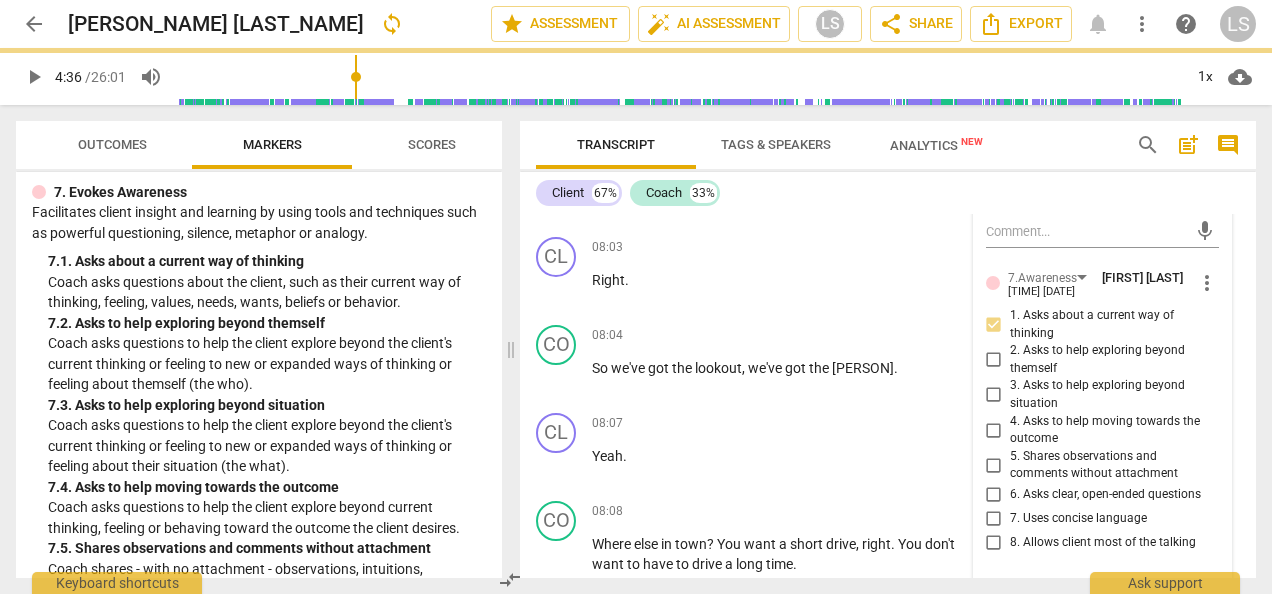 click on "6. Asks clear, open-ended questions" at bounding box center (994, 495) 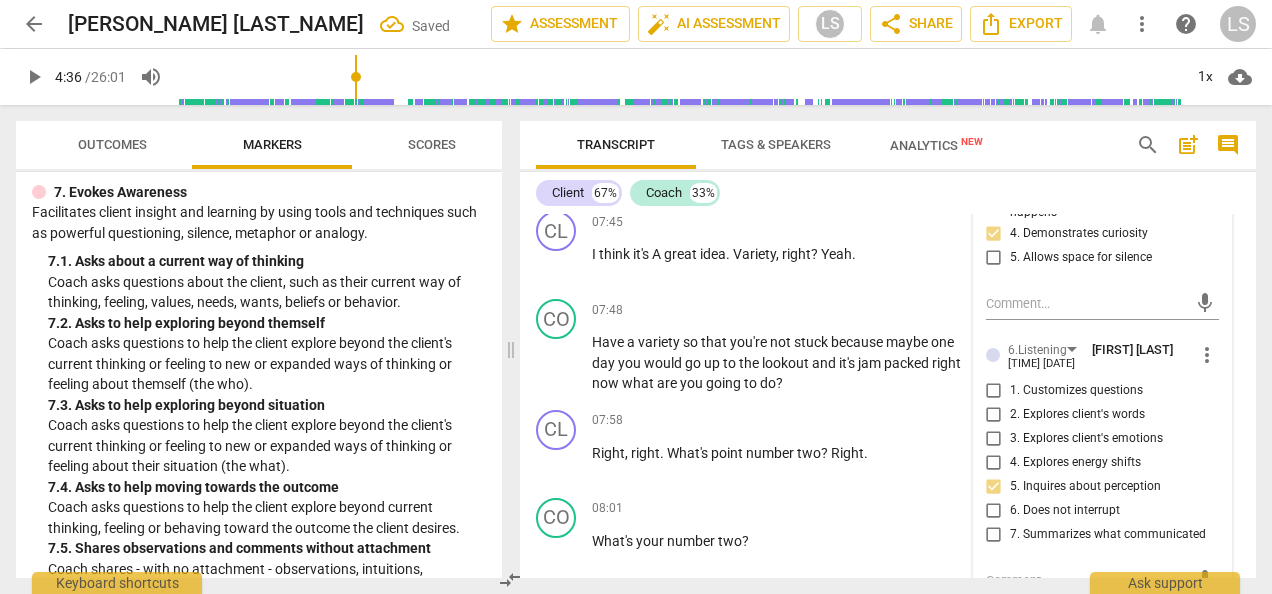 scroll, scrollTop: 4620, scrollLeft: 0, axis: vertical 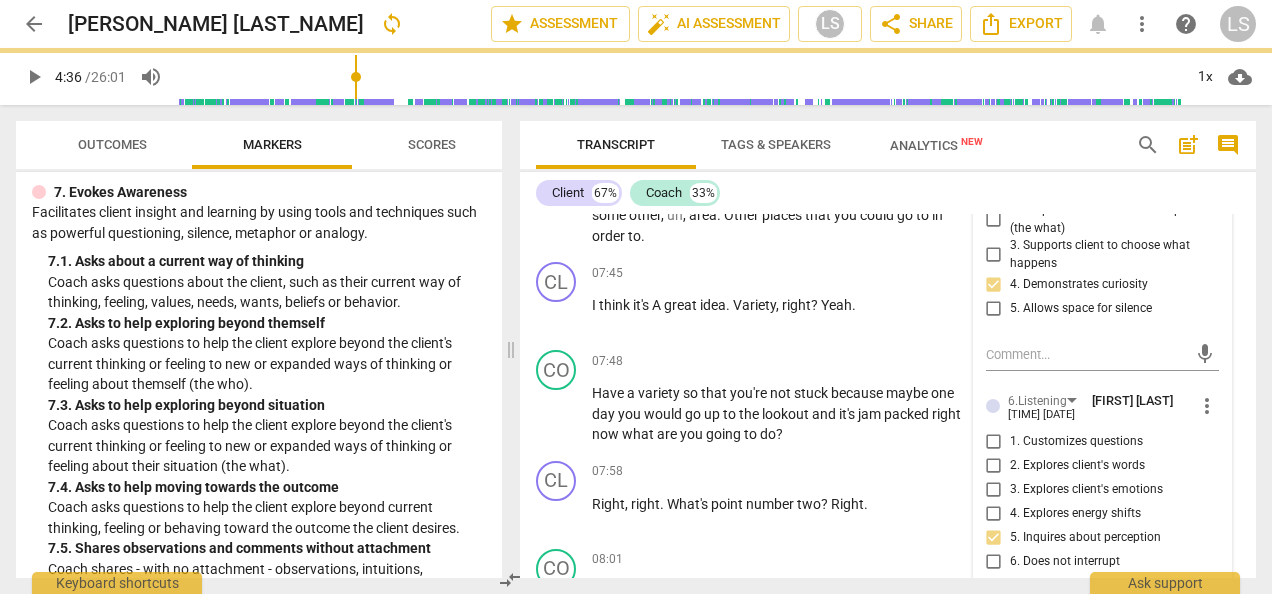 click on "1. Customizes questions" at bounding box center [994, 442] 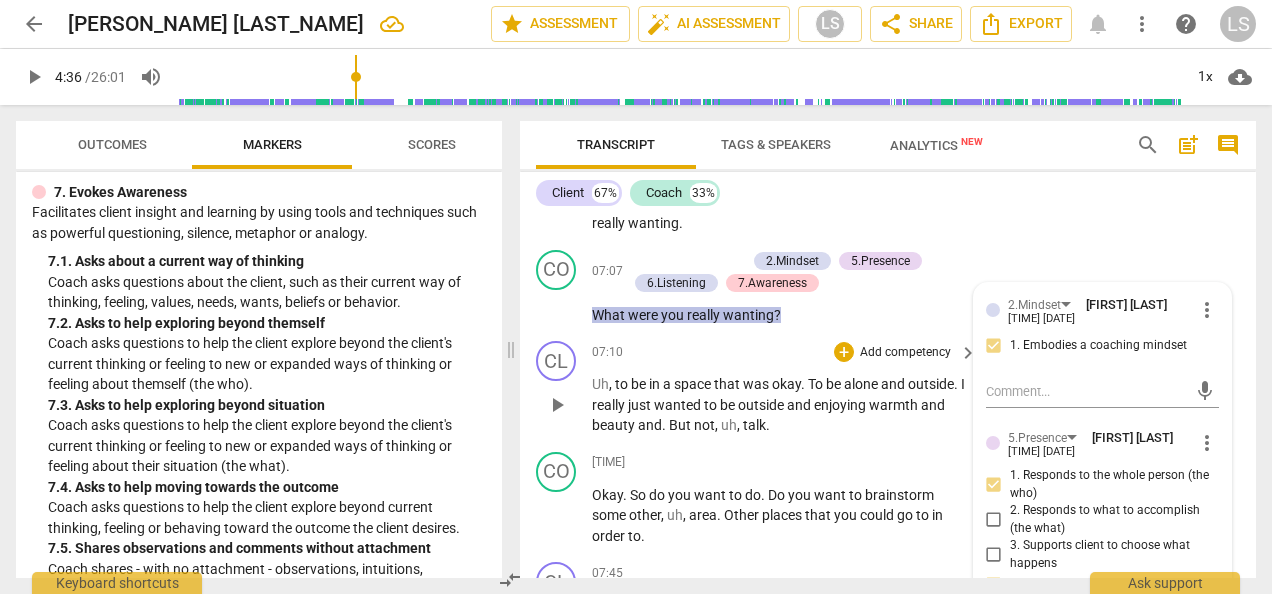 scroll, scrollTop: 4420, scrollLeft: 0, axis: vertical 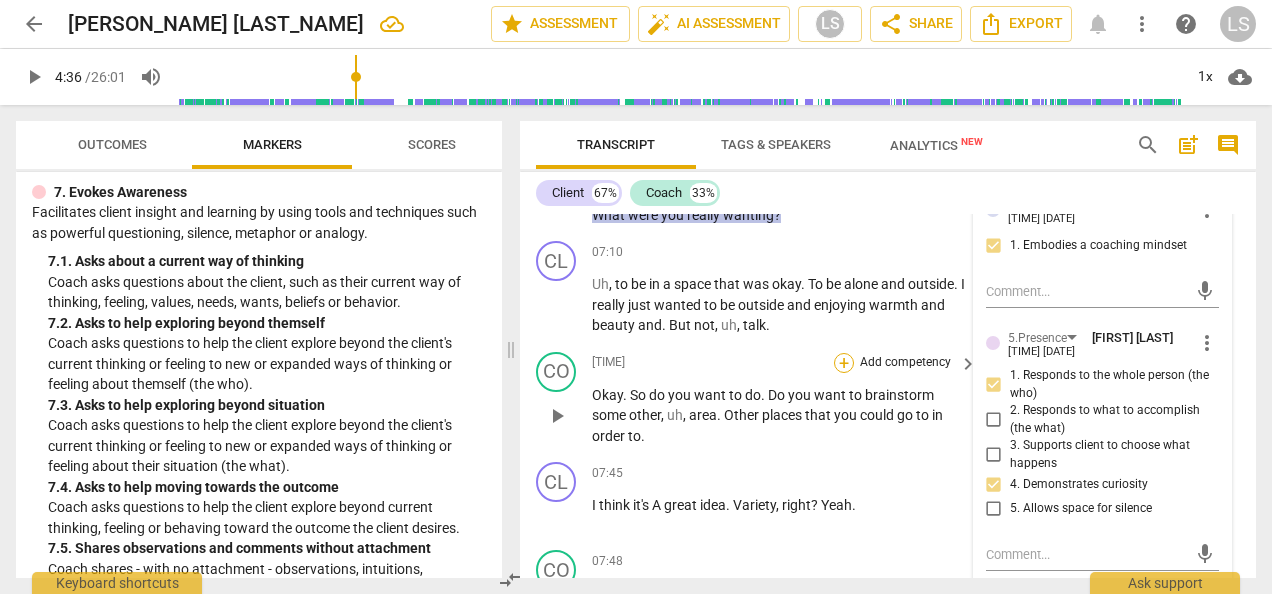 click on "+" at bounding box center [844, 363] 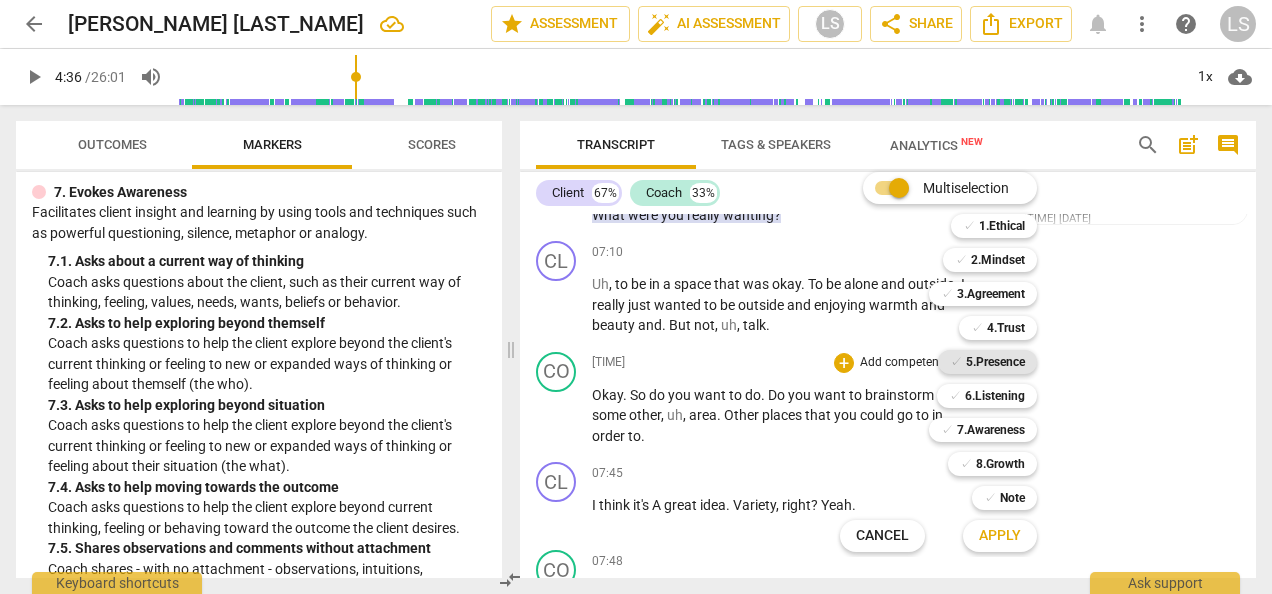 click on "5.Presence" at bounding box center (995, 362) 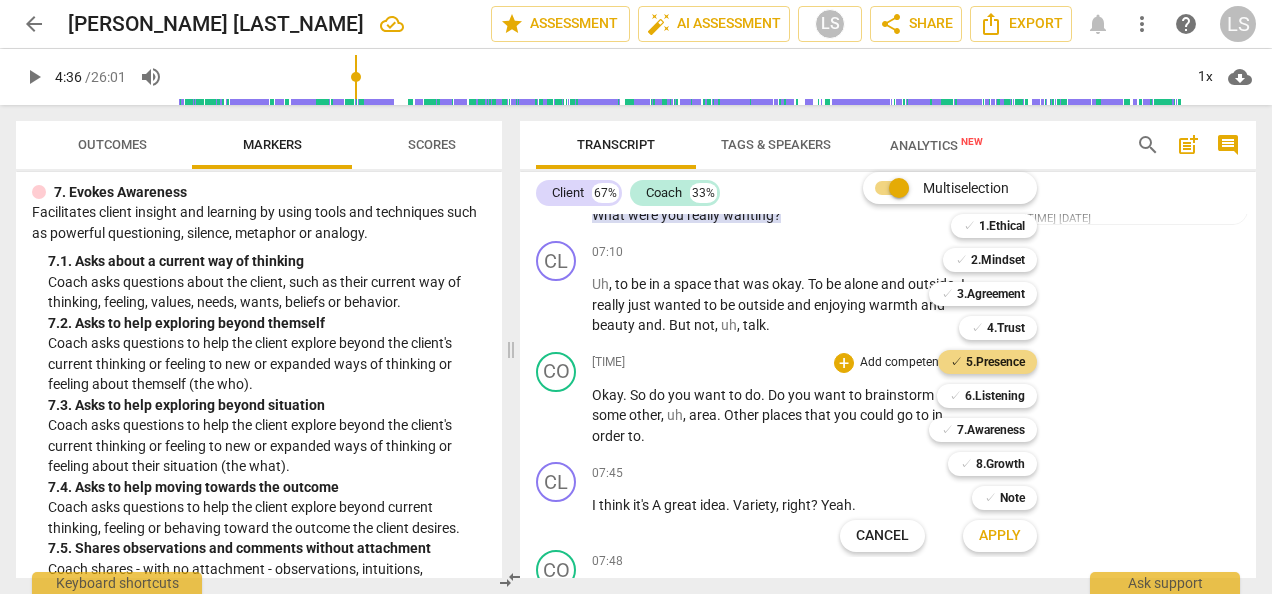 click on "Apply" at bounding box center [1000, 536] 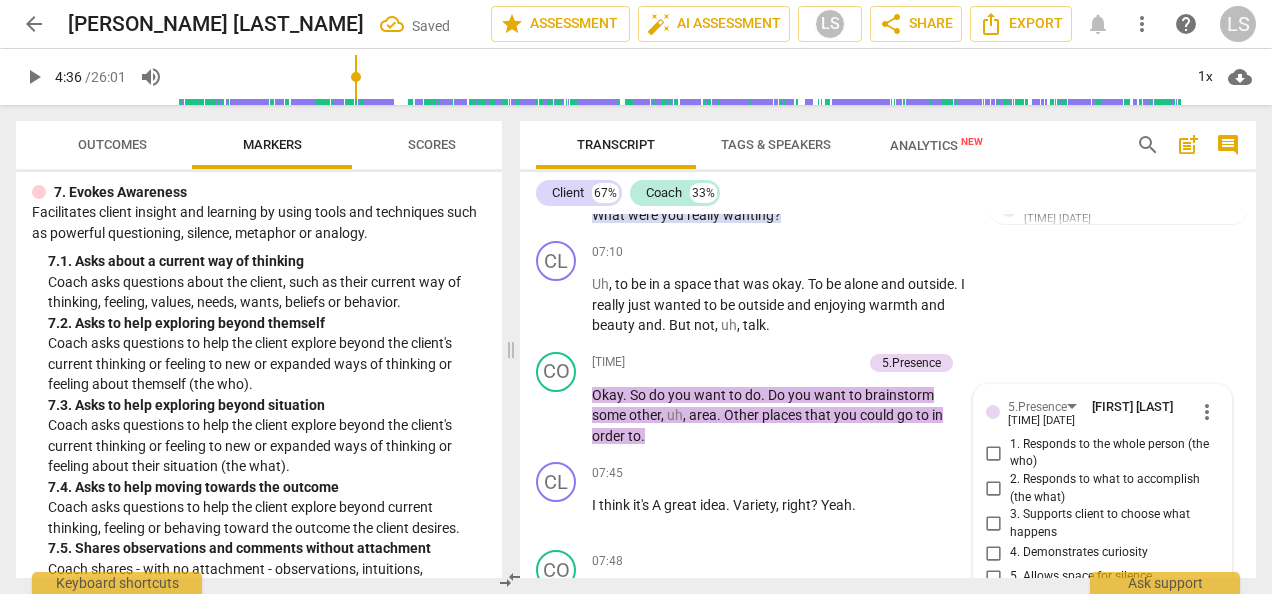 scroll, scrollTop: 4646, scrollLeft: 0, axis: vertical 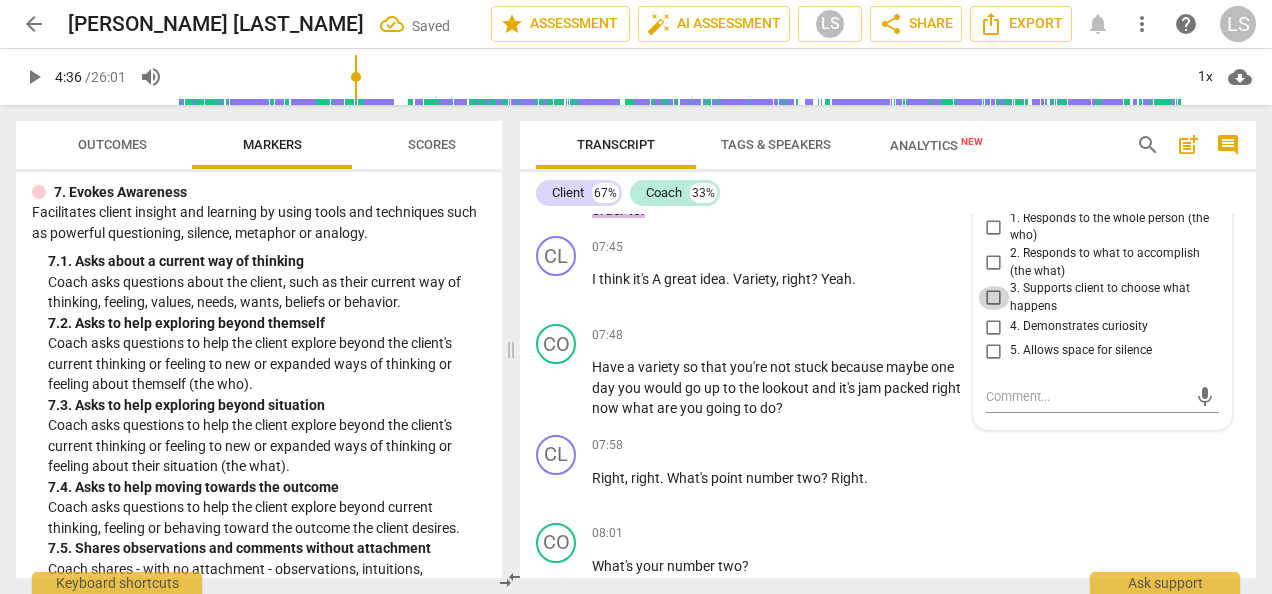 click on "3. Supports client to choose what happens" at bounding box center (994, 298) 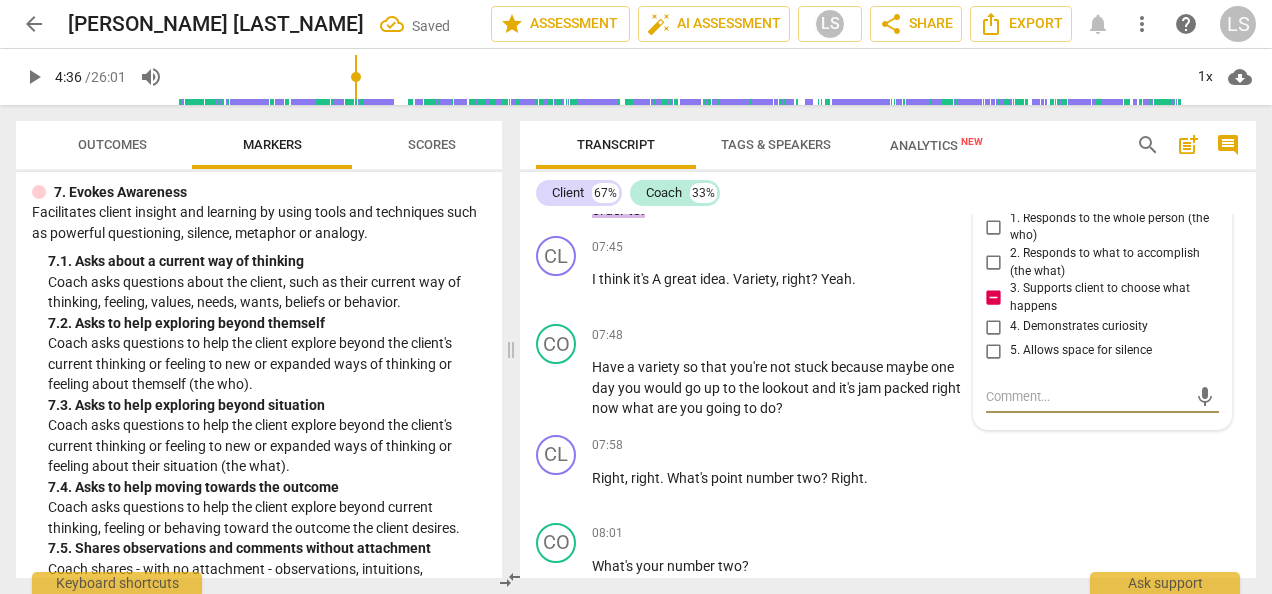 click at bounding box center [1086, 396] 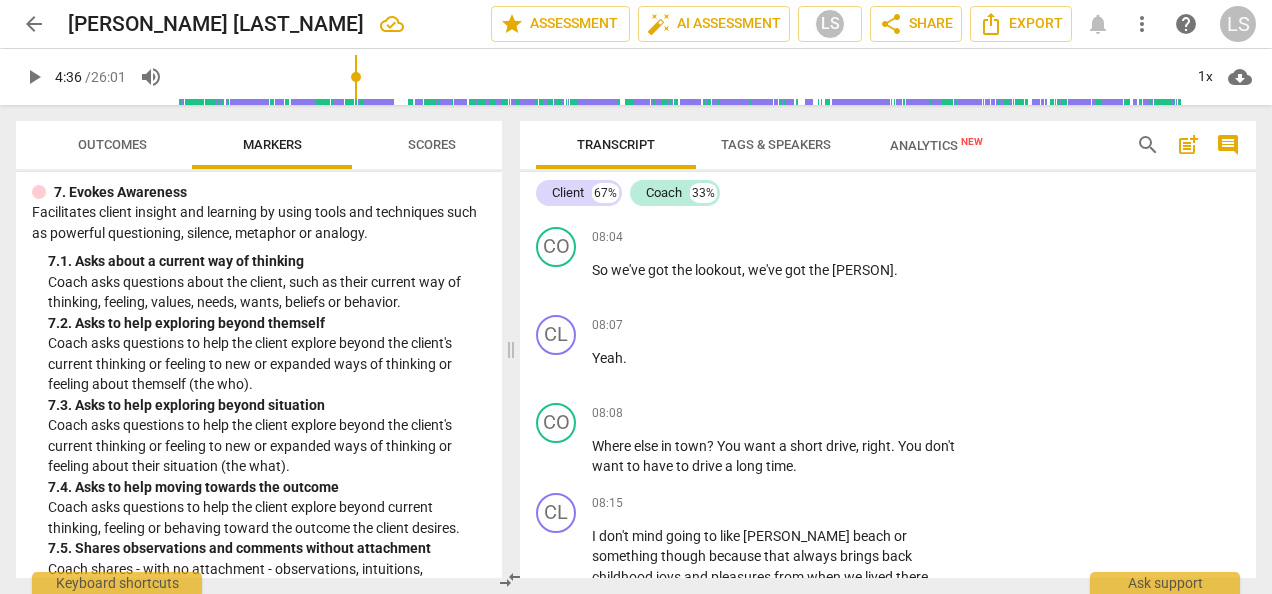scroll, scrollTop: 5146, scrollLeft: 0, axis: vertical 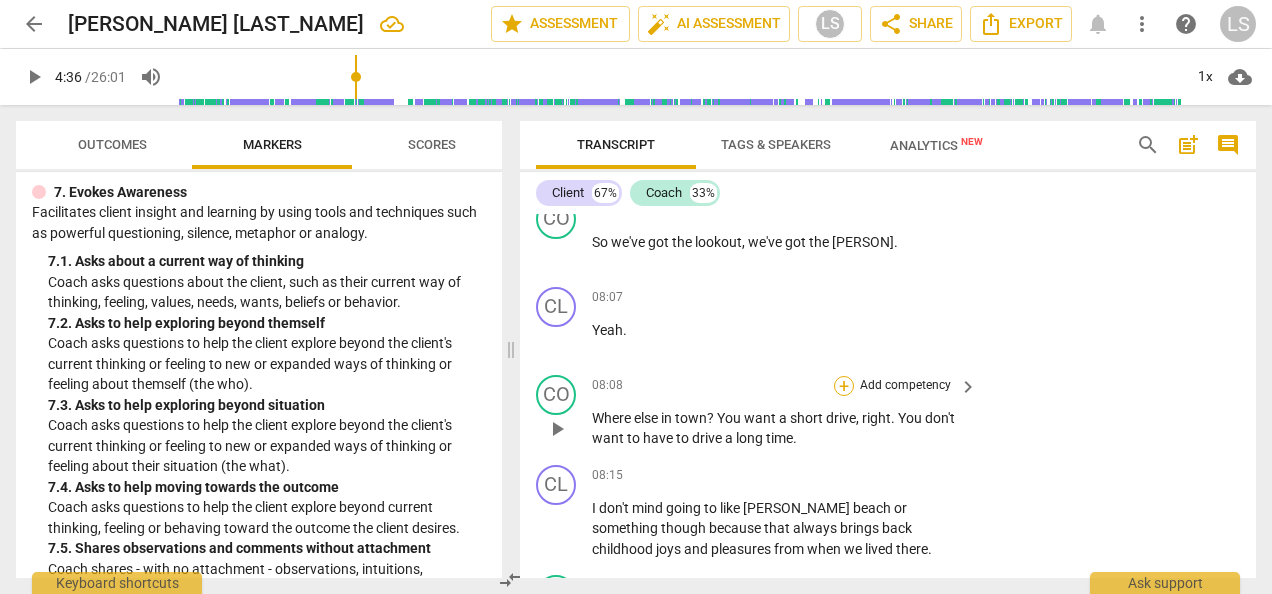 click on "+" at bounding box center (844, 386) 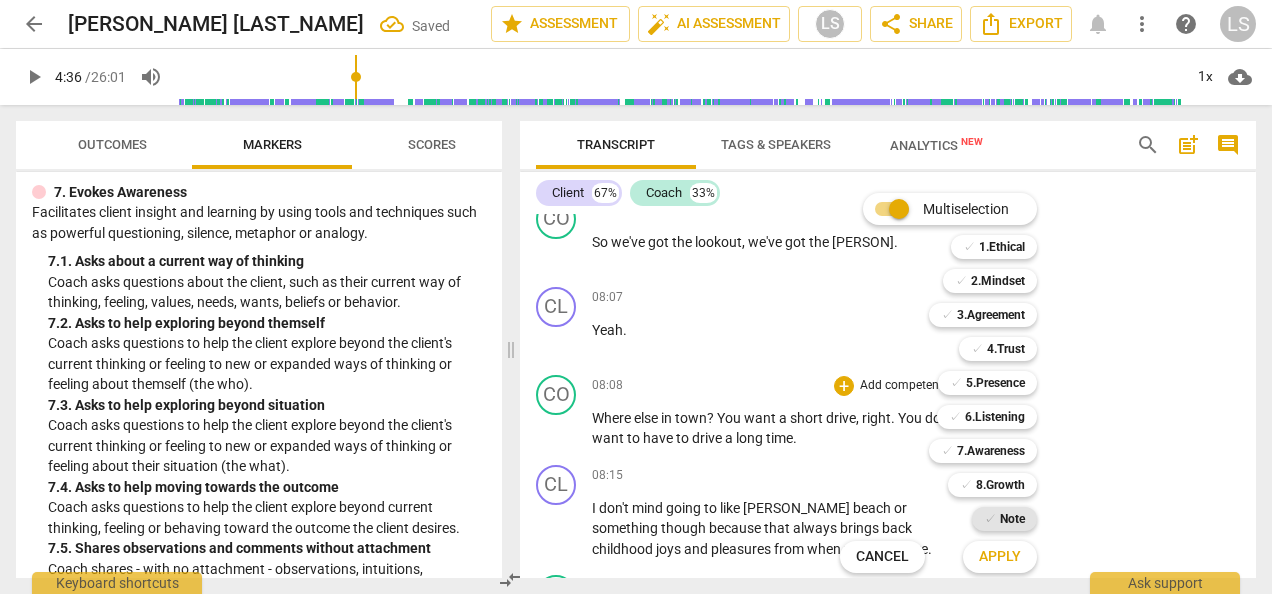 click on "Note" at bounding box center (1012, 519) 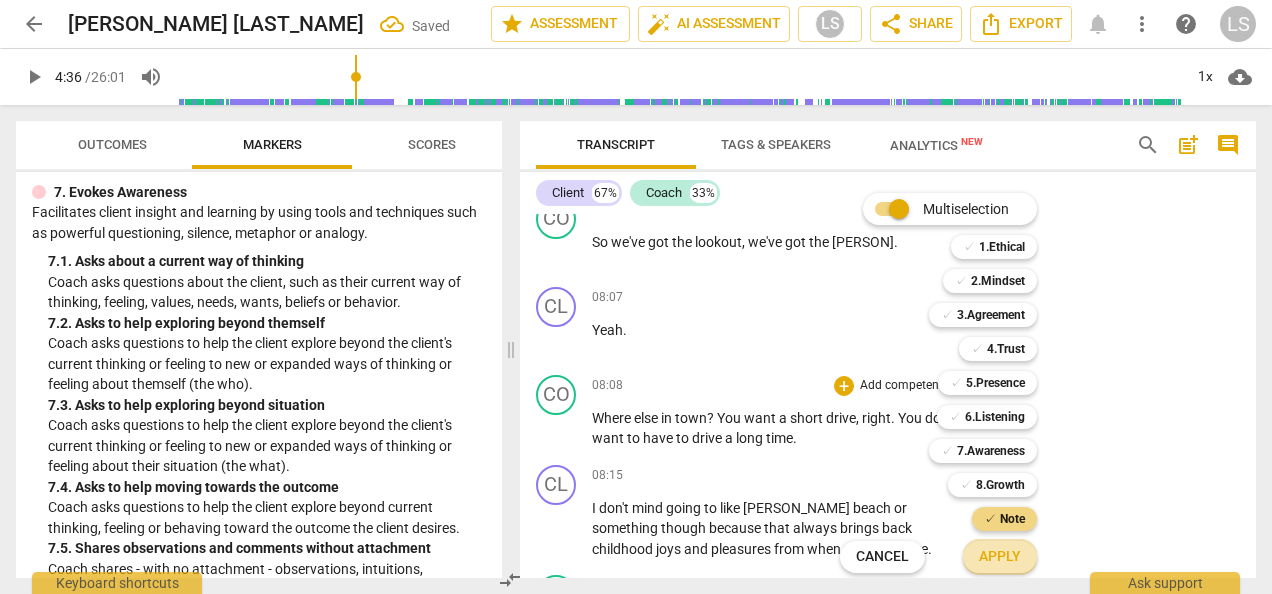 click on "Apply" at bounding box center [1000, 557] 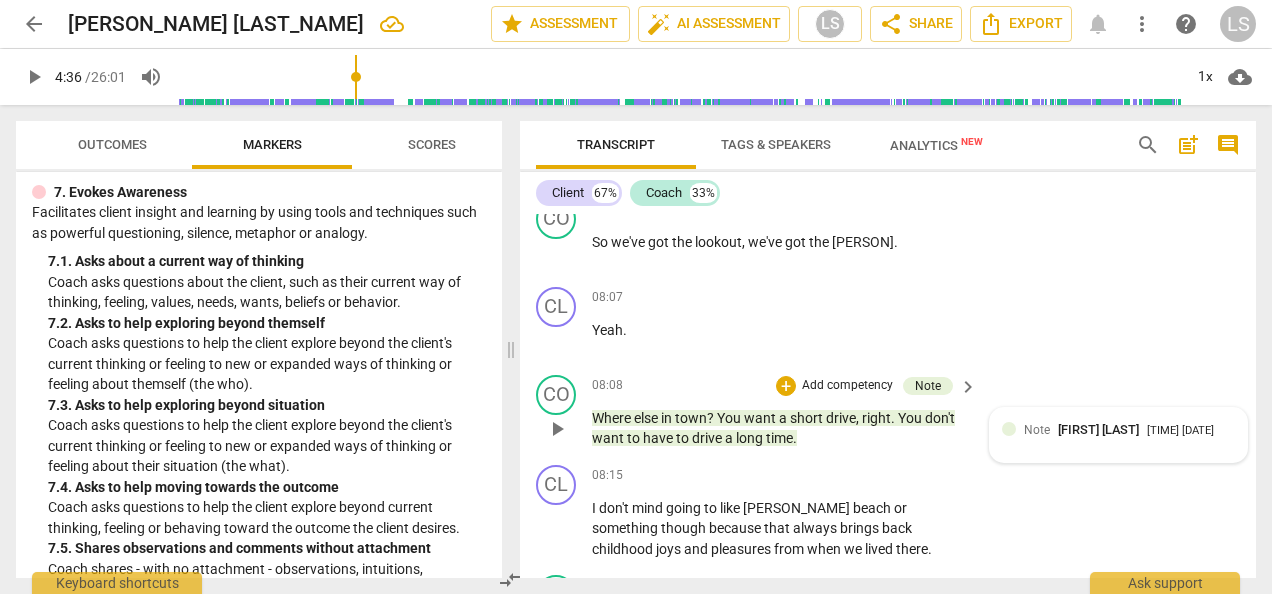 click on "Note [LAST_NAME] [FIRST_NAME] [TIME] [DATE]" at bounding box center (1118, 435) 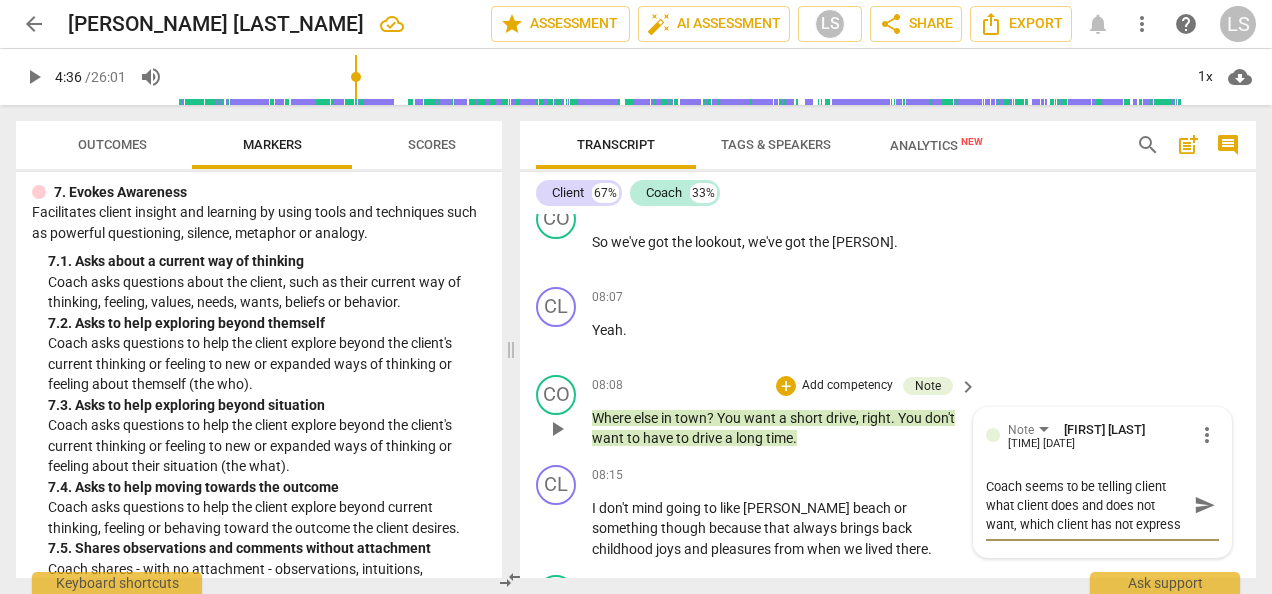 scroll, scrollTop: 17, scrollLeft: 0, axis: vertical 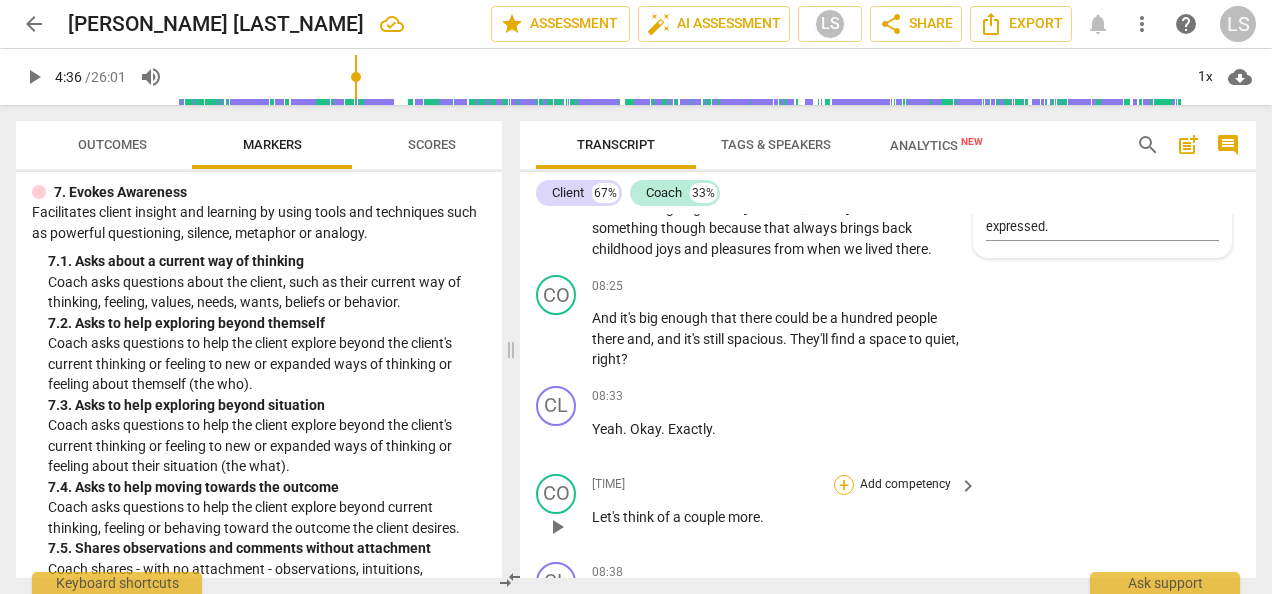 click on "+" at bounding box center (844, 485) 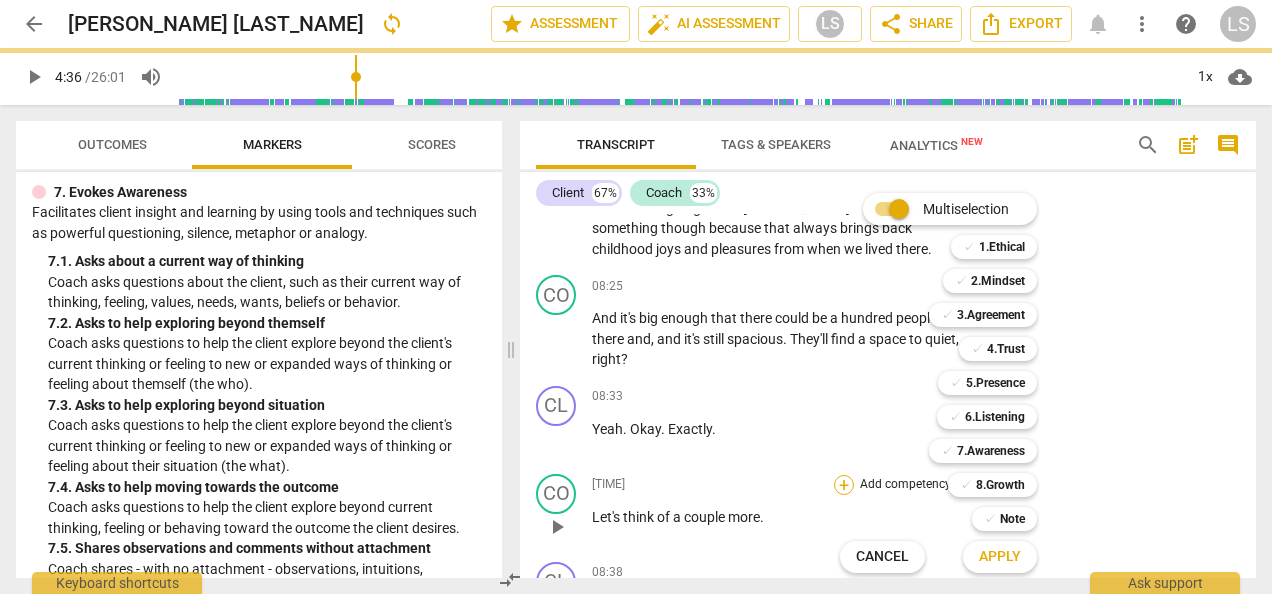 scroll, scrollTop: 5408, scrollLeft: 0, axis: vertical 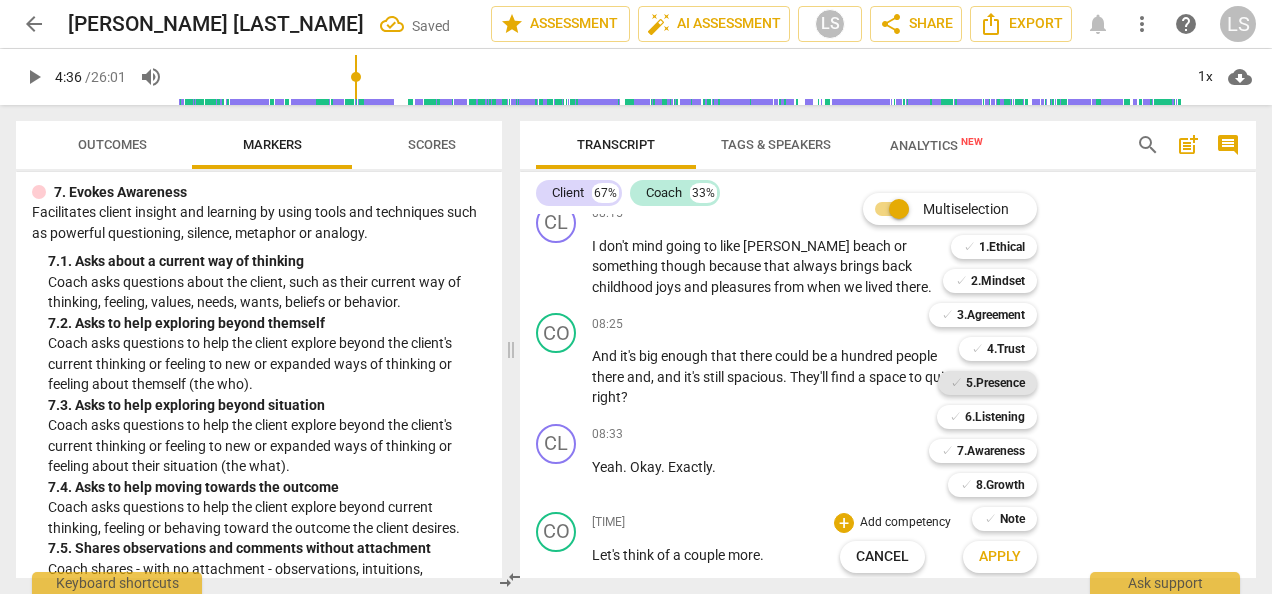 click on "5.Presence" at bounding box center (995, 383) 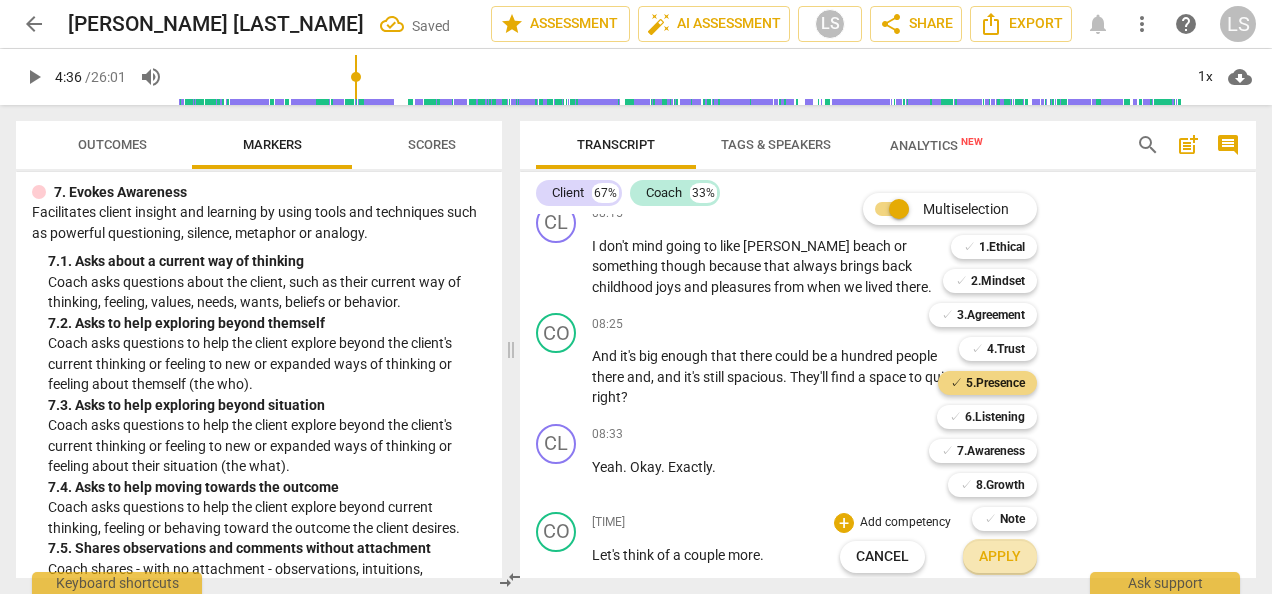 click on "Apply" at bounding box center [1000, 557] 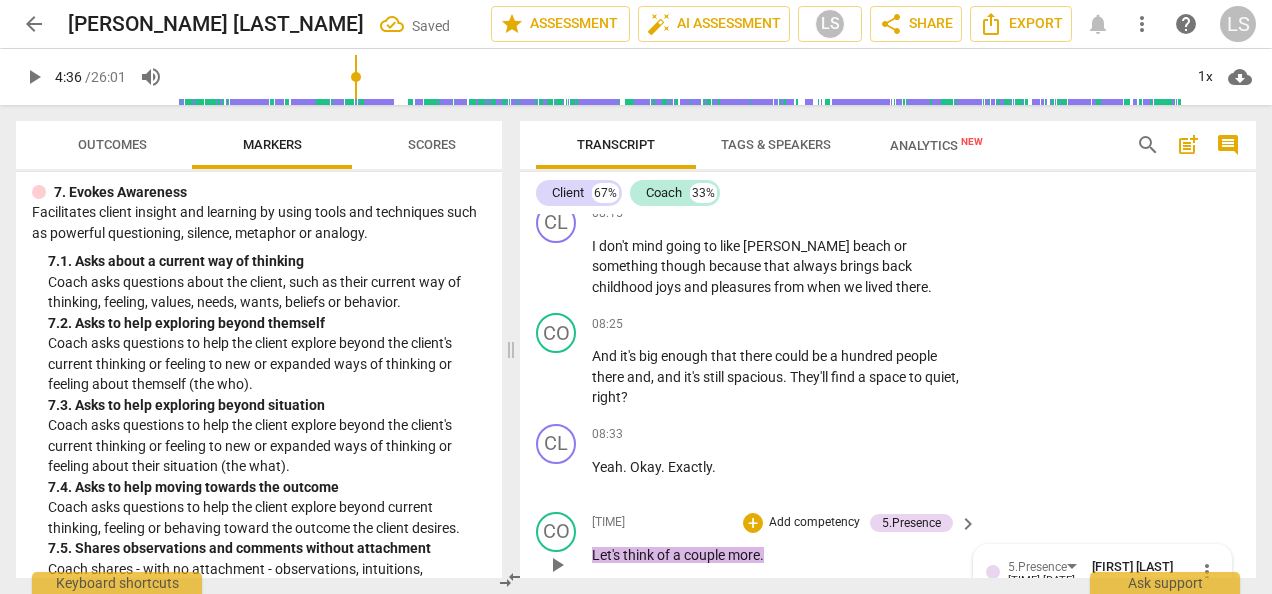 scroll, scrollTop: 5794, scrollLeft: 0, axis: vertical 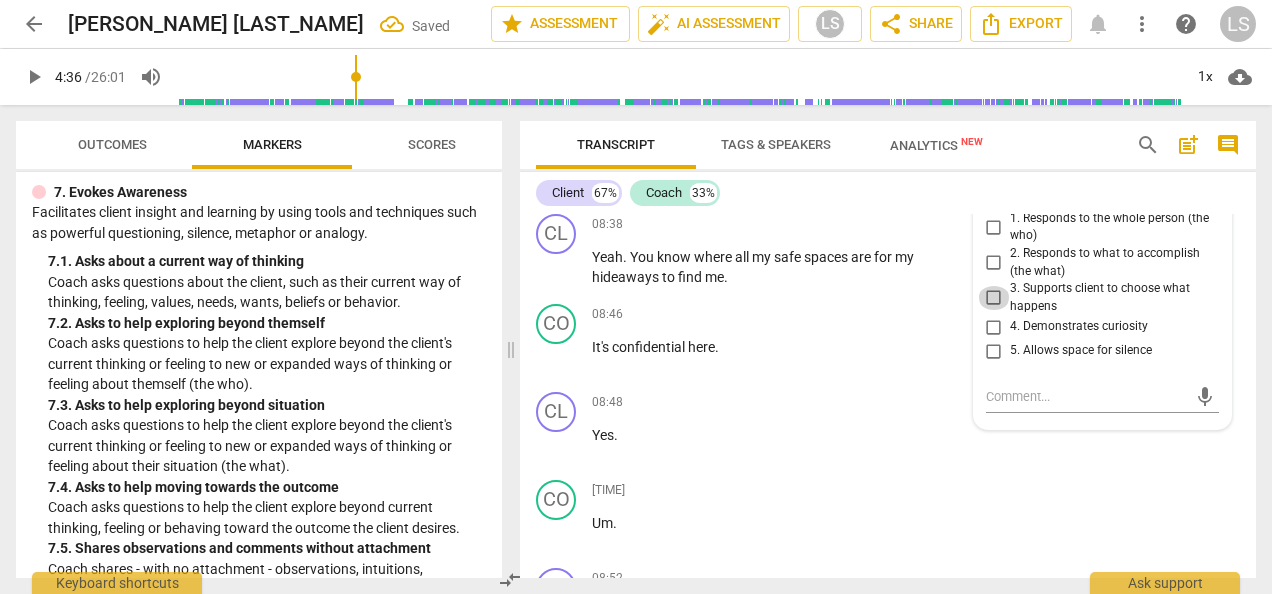 click on "3. Supports client to choose what happens" at bounding box center [994, 298] 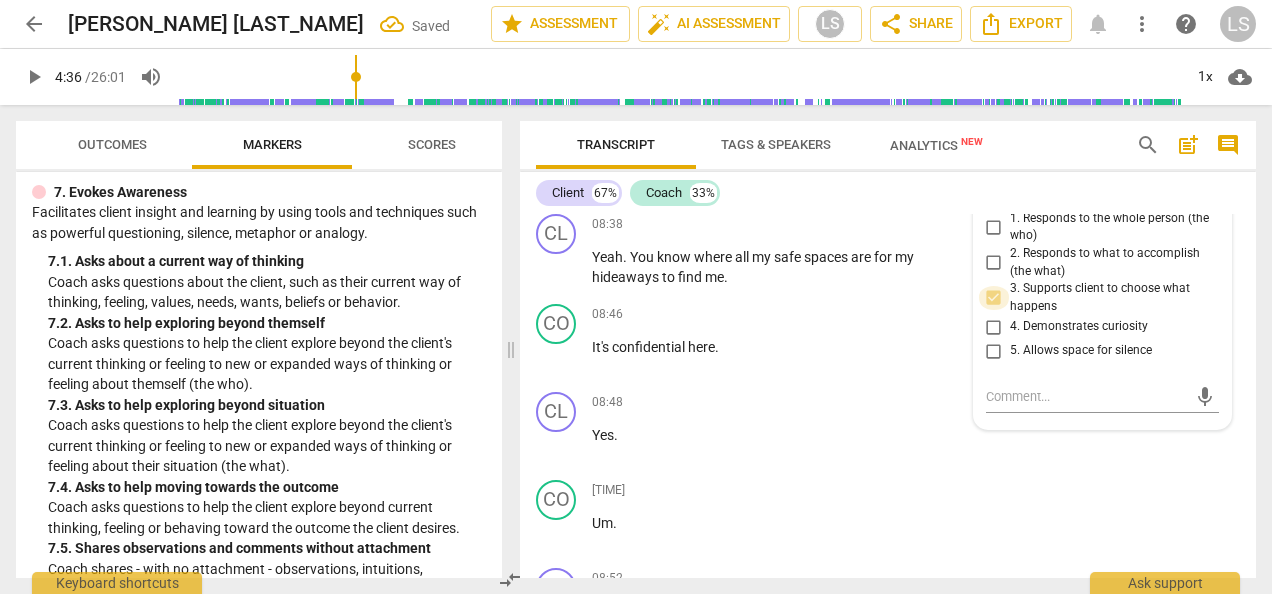 click on "3. Supports client to choose what happens" at bounding box center (994, 298) 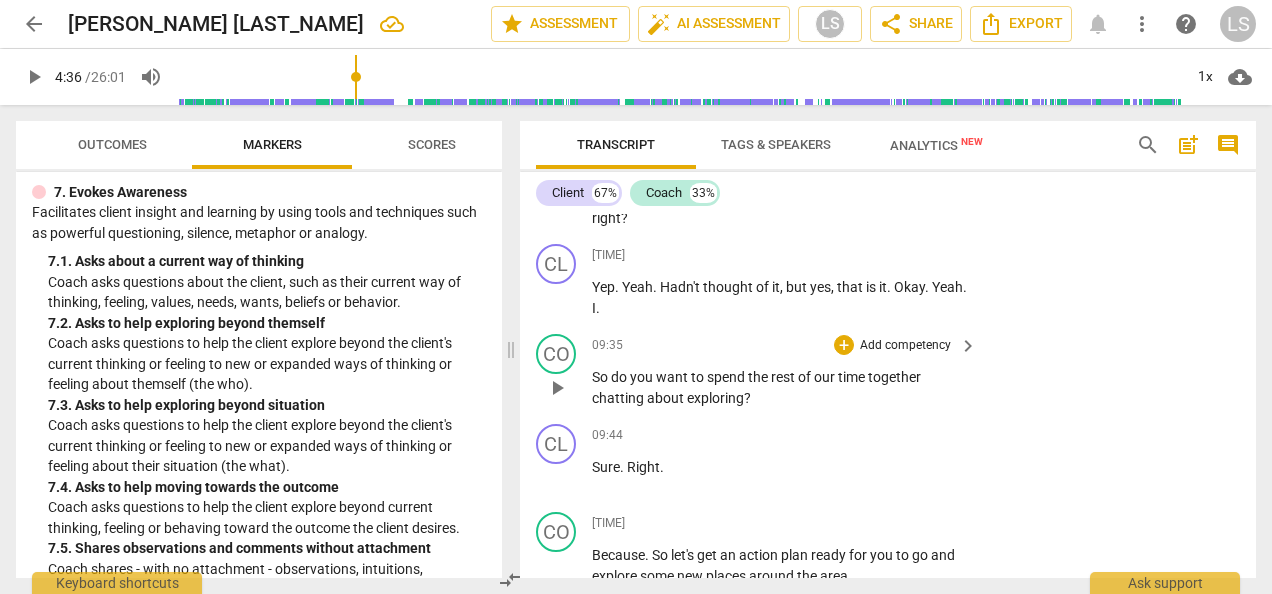 scroll, scrollTop: 6394, scrollLeft: 0, axis: vertical 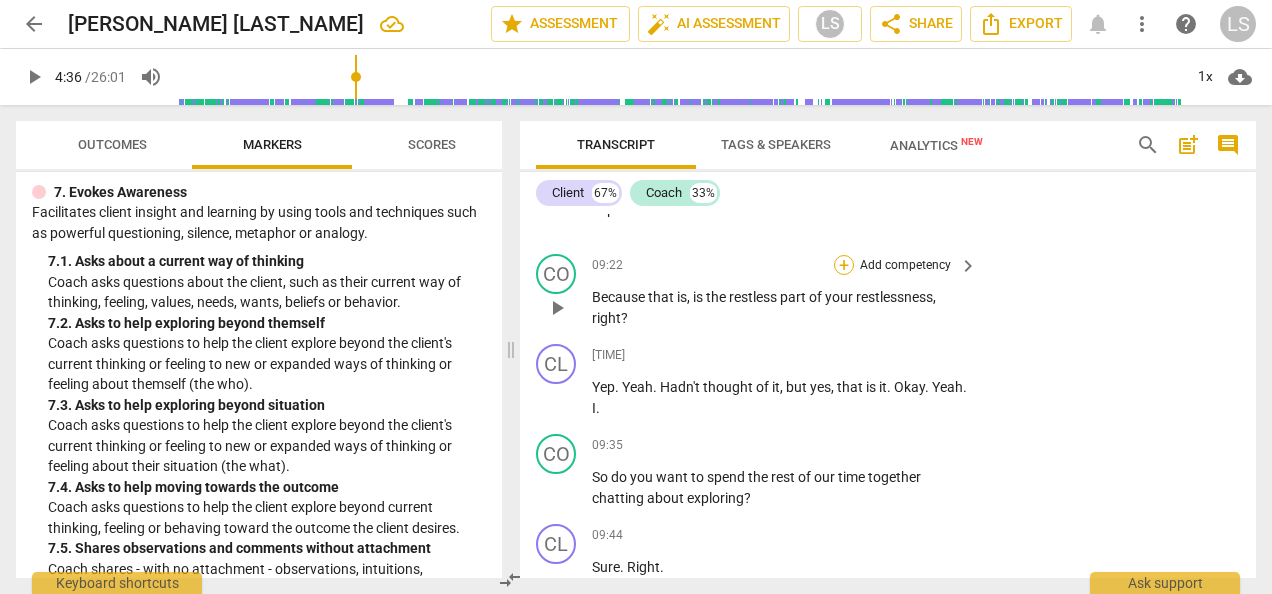 click on "+" at bounding box center [844, 265] 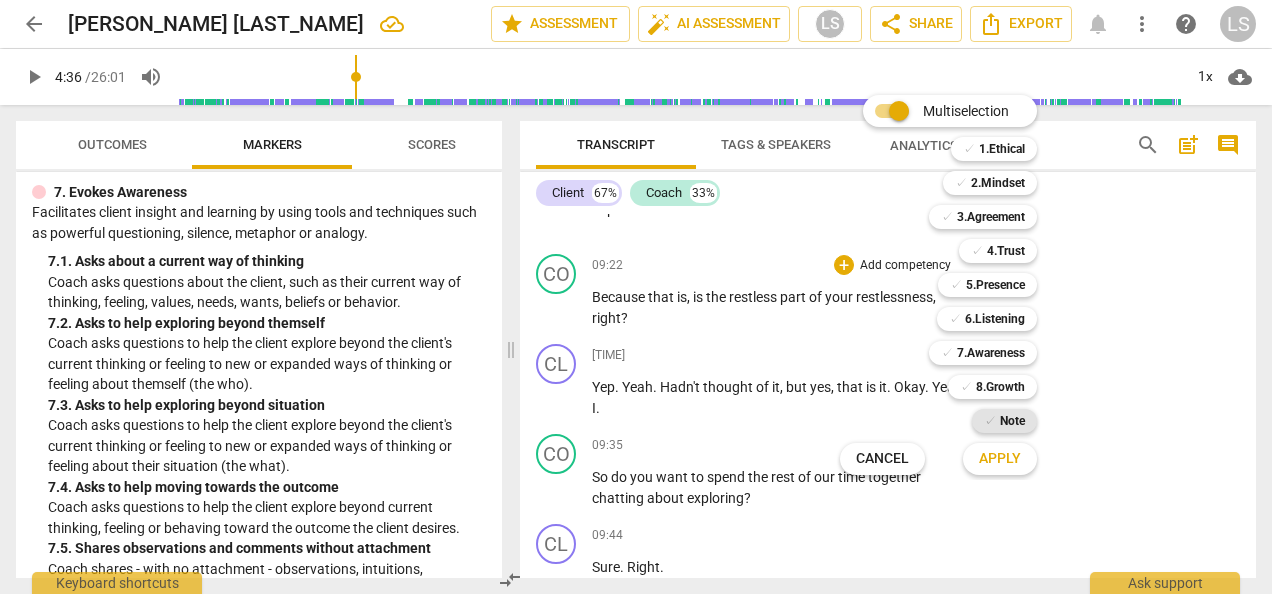 click on "Note" at bounding box center (1012, 421) 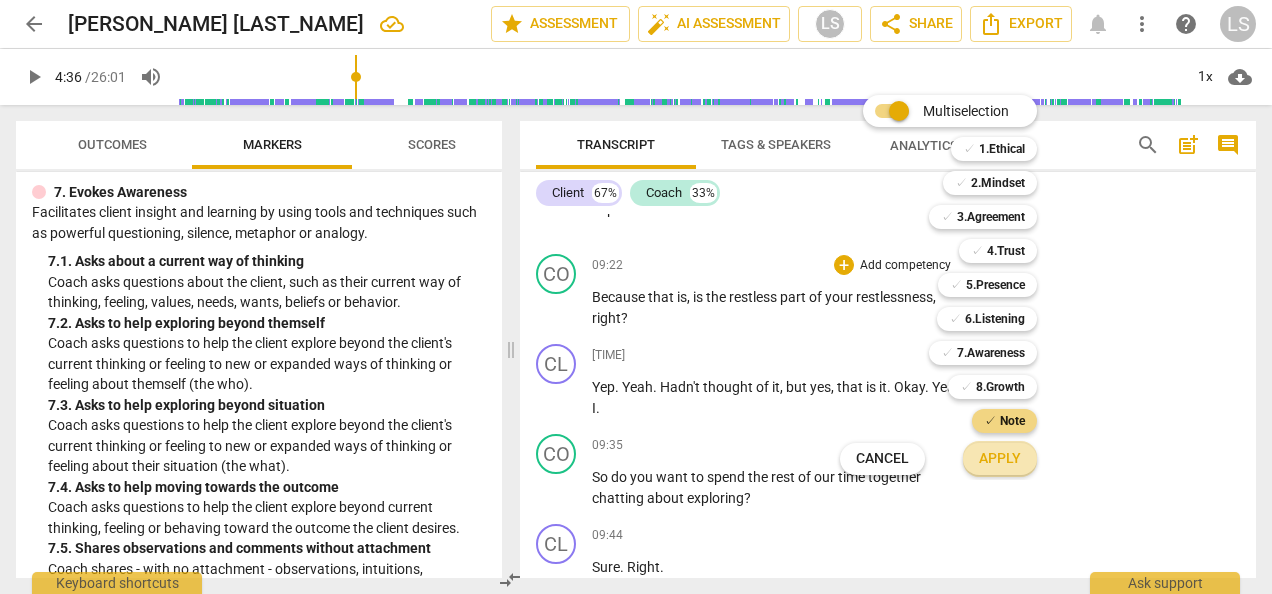 click on "Apply" at bounding box center [1000, 459] 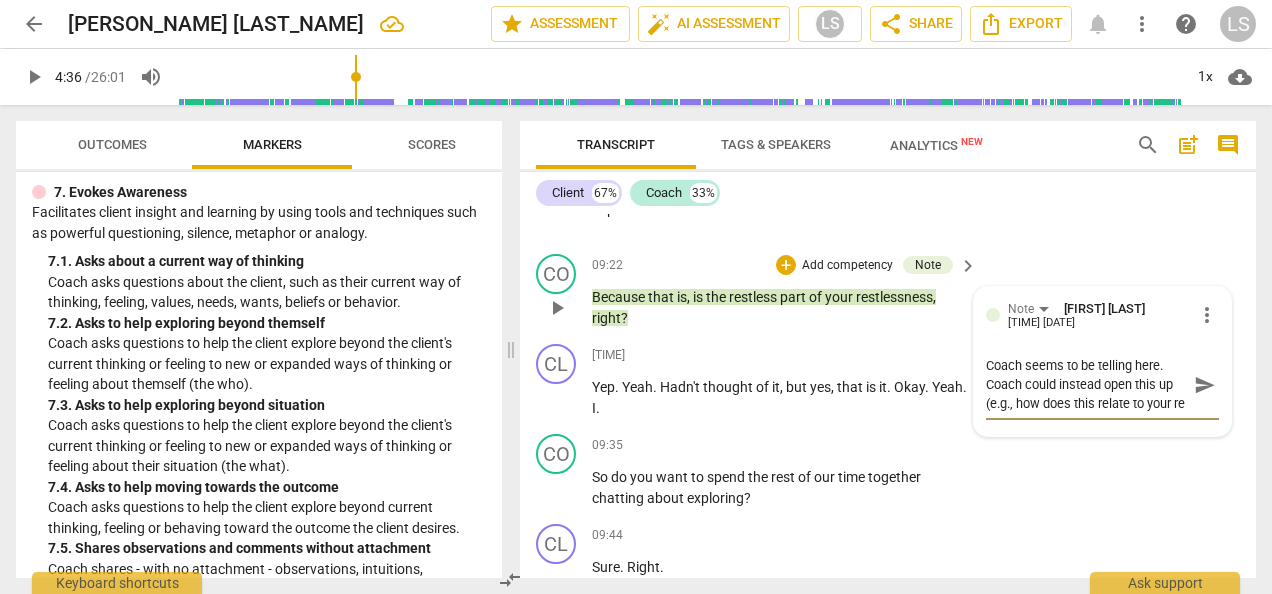 scroll, scrollTop: 17, scrollLeft: 0, axis: vertical 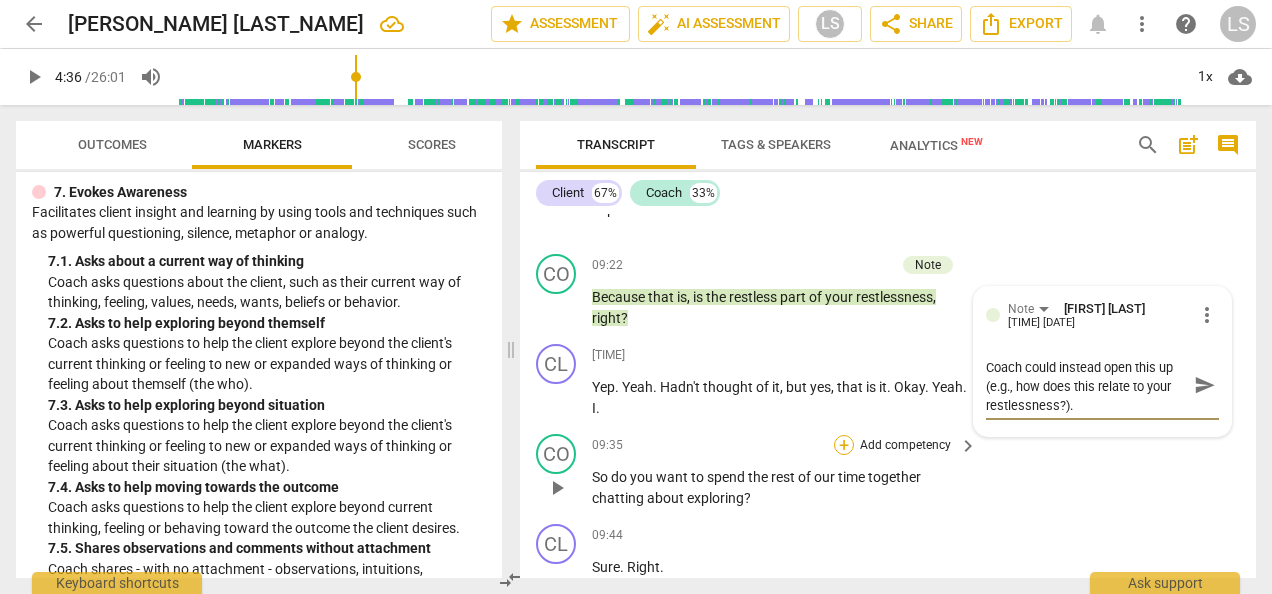 click on "+" at bounding box center [844, 445] 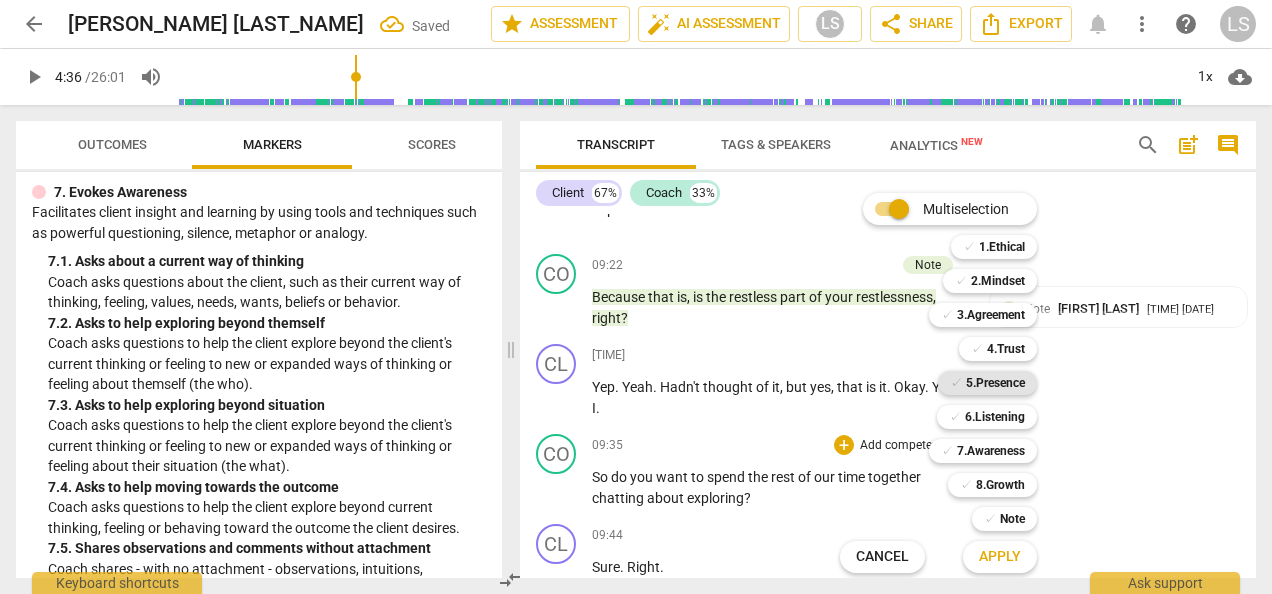 click on "5.Presence" at bounding box center [995, 383] 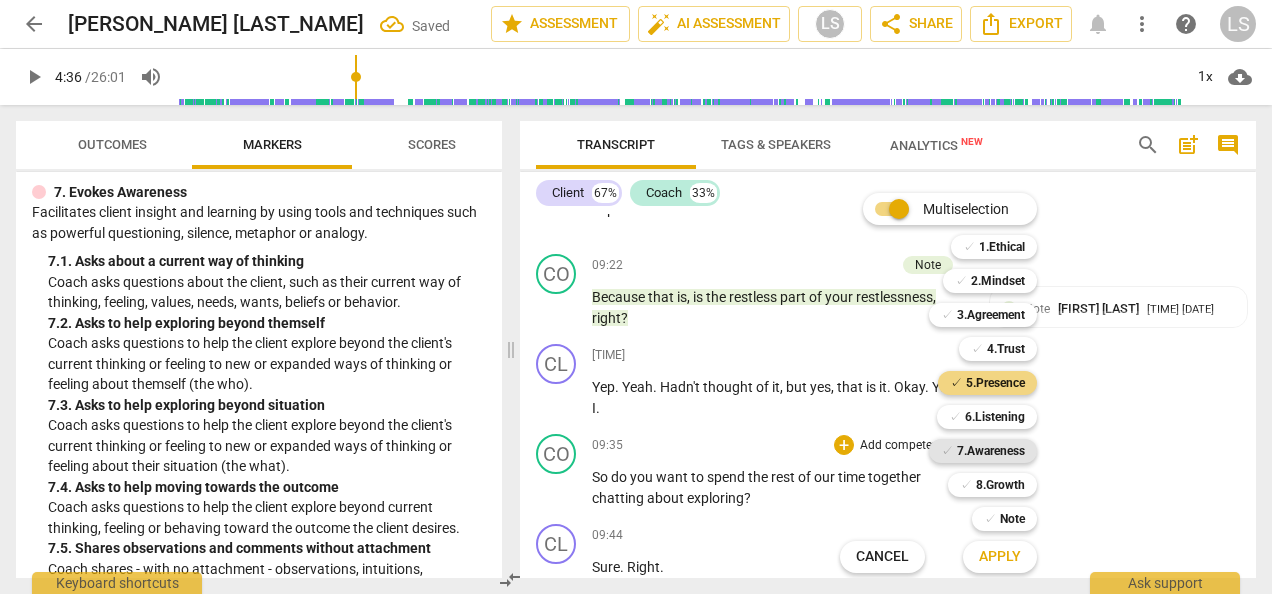 click on "7.Awareness" at bounding box center (991, 451) 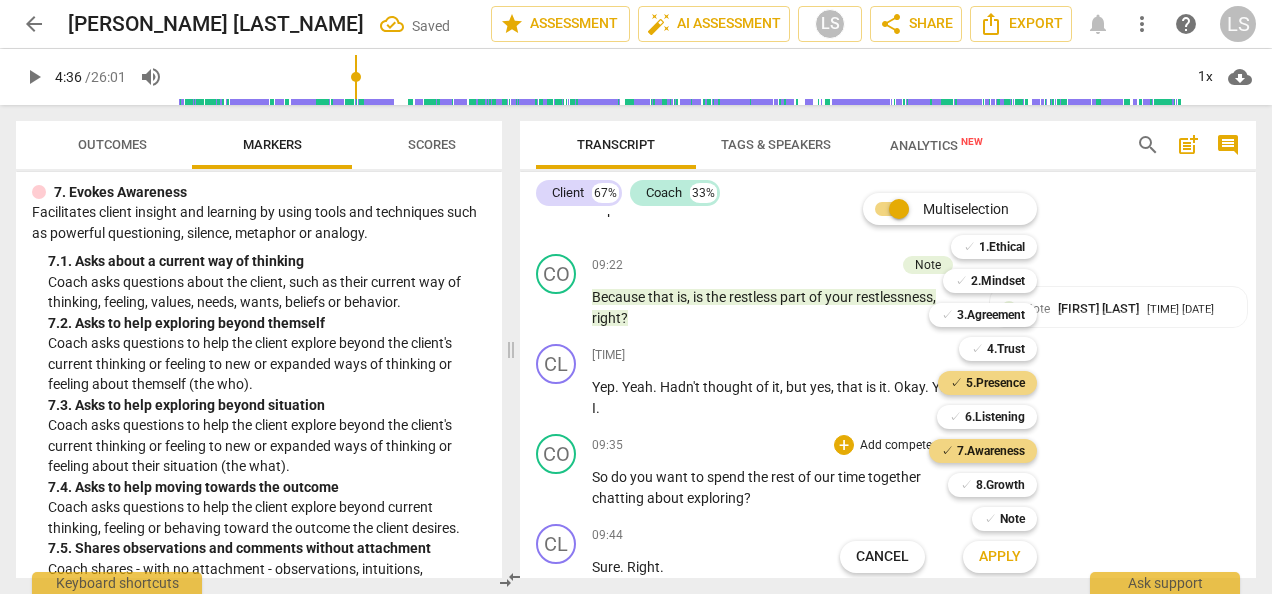 click on "Apply" at bounding box center [1000, 557] 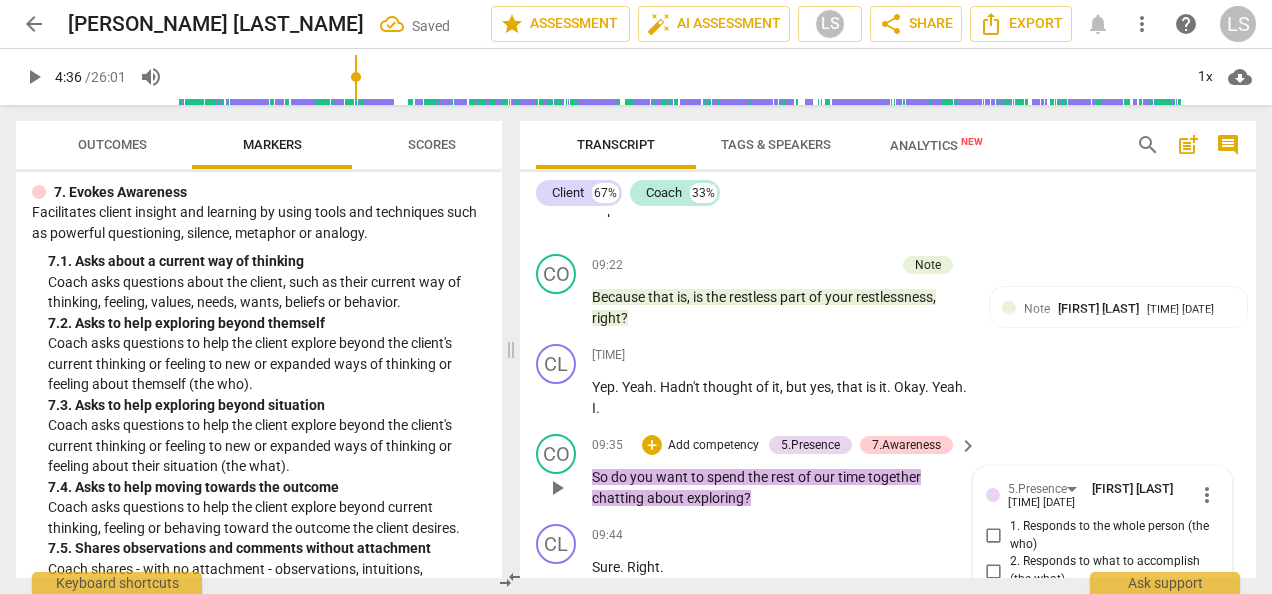 scroll, scrollTop: 6723, scrollLeft: 0, axis: vertical 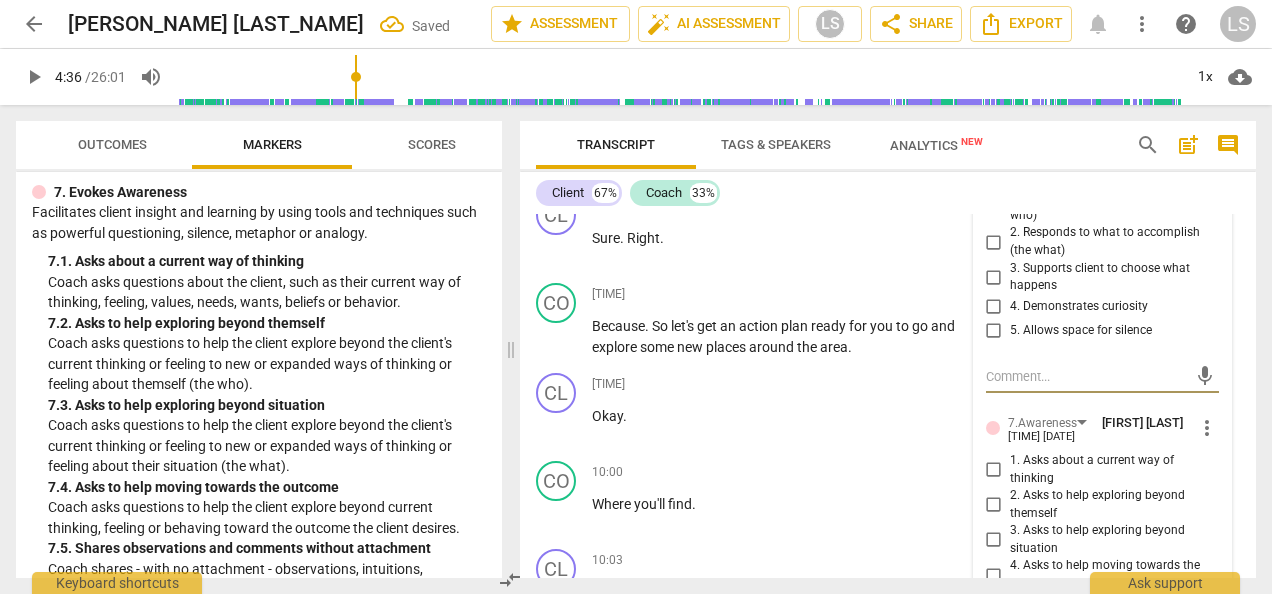 click on "3. Supports client to choose what happens" at bounding box center (994, 277) 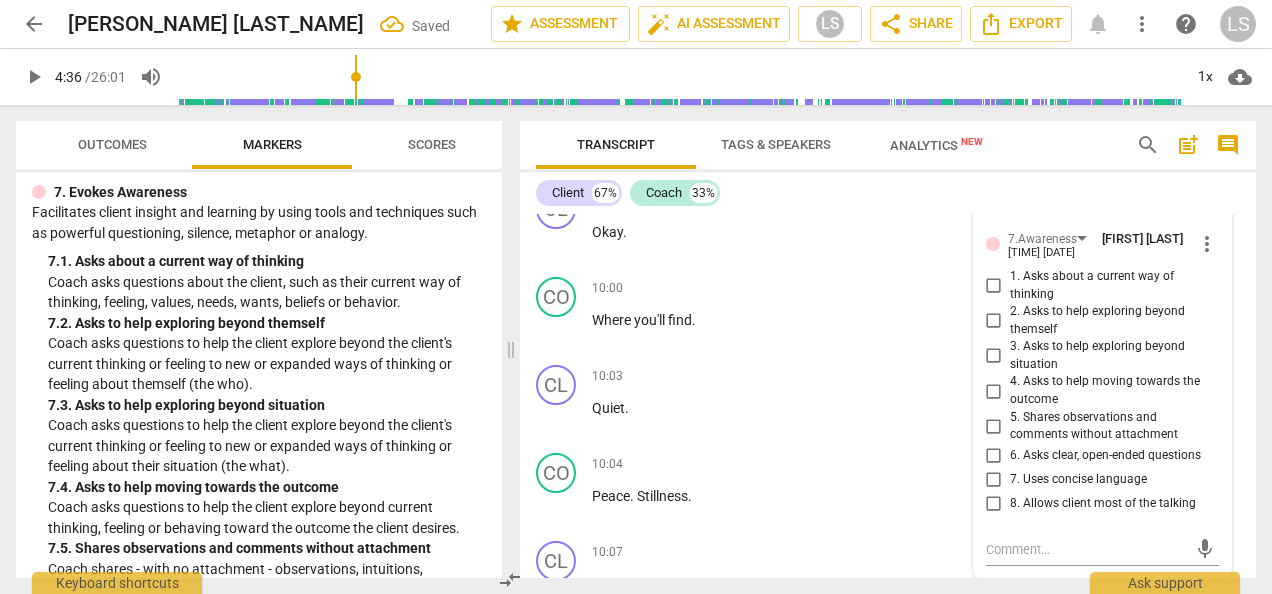 scroll, scrollTop: 6923, scrollLeft: 0, axis: vertical 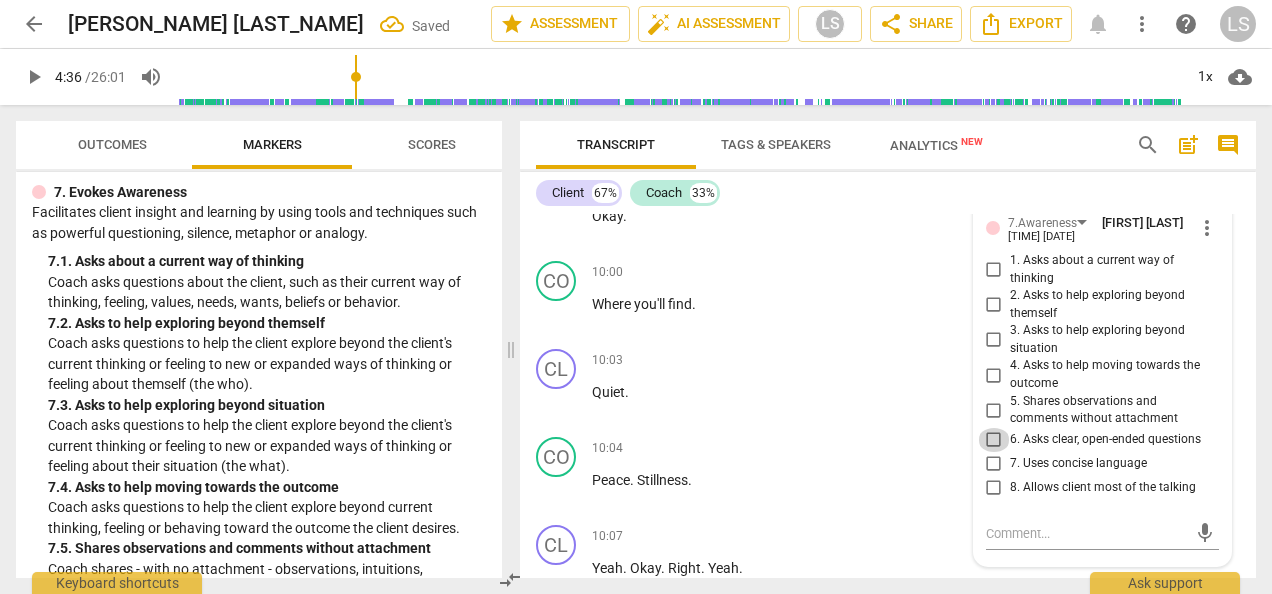 click on "6. Asks clear, open-ended questions" at bounding box center [994, 440] 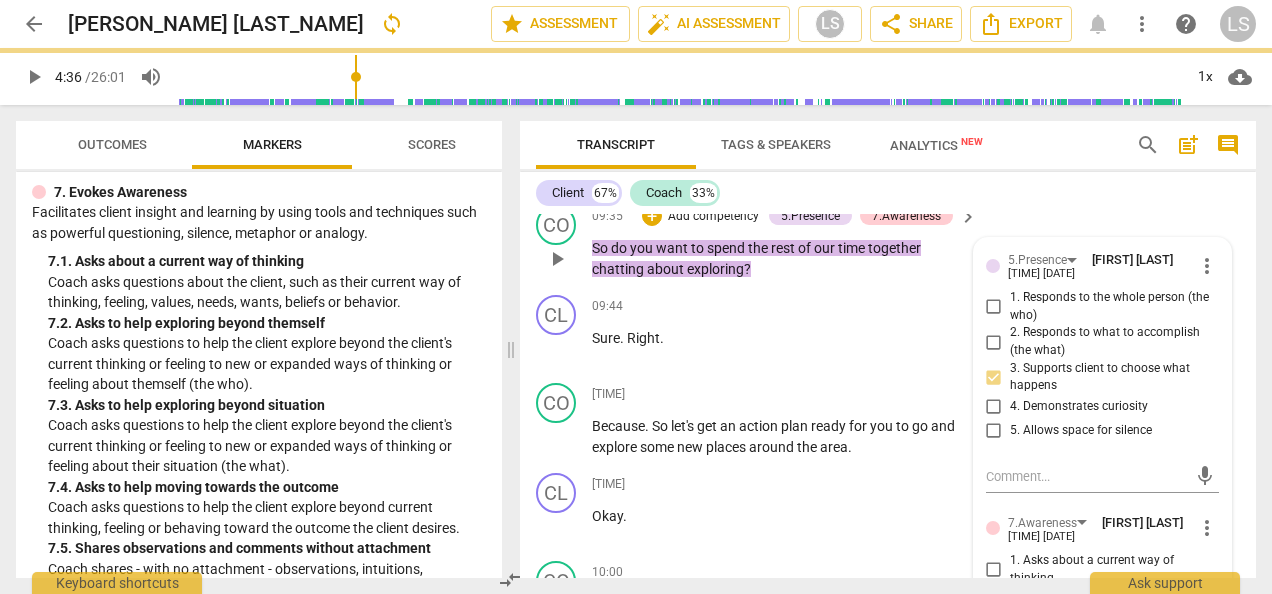 scroll, scrollTop: 6523, scrollLeft: 0, axis: vertical 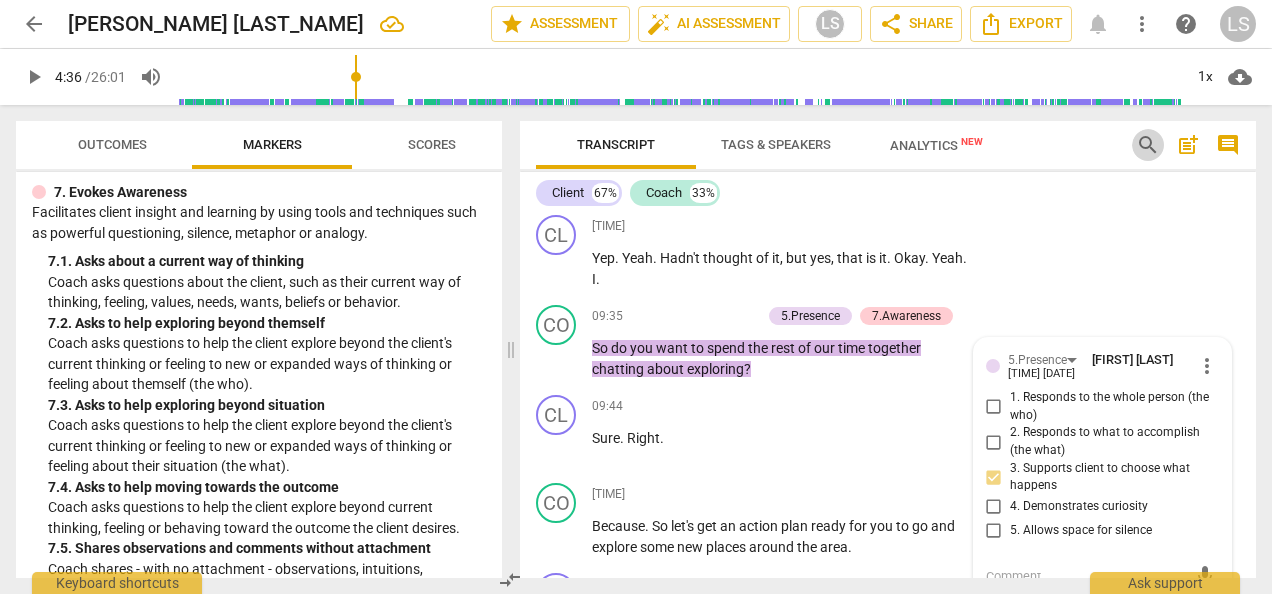 drag, startPoint x: 1148, startPoint y: 150, endPoint x: 1135, endPoint y: 152, distance: 13.152946 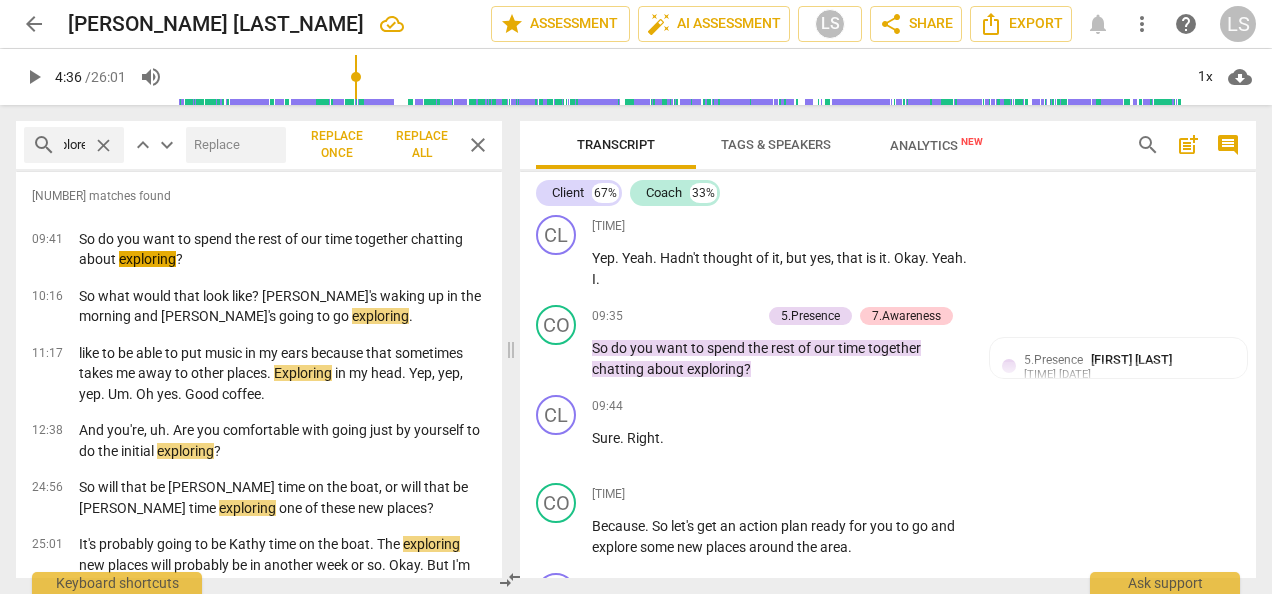 scroll, scrollTop: 0, scrollLeft: 21, axis: horizontal 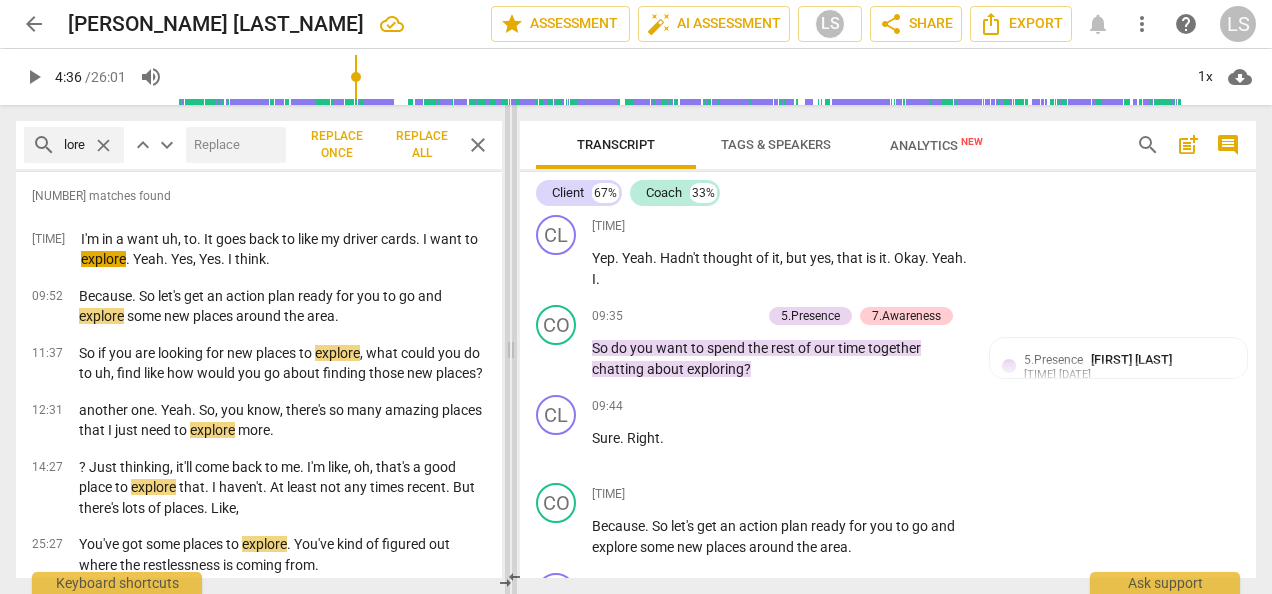 drag, startPoint x: 486, startPoint y: 143, endPoint x: 513, endPoint y: 156, distance: 29.966648 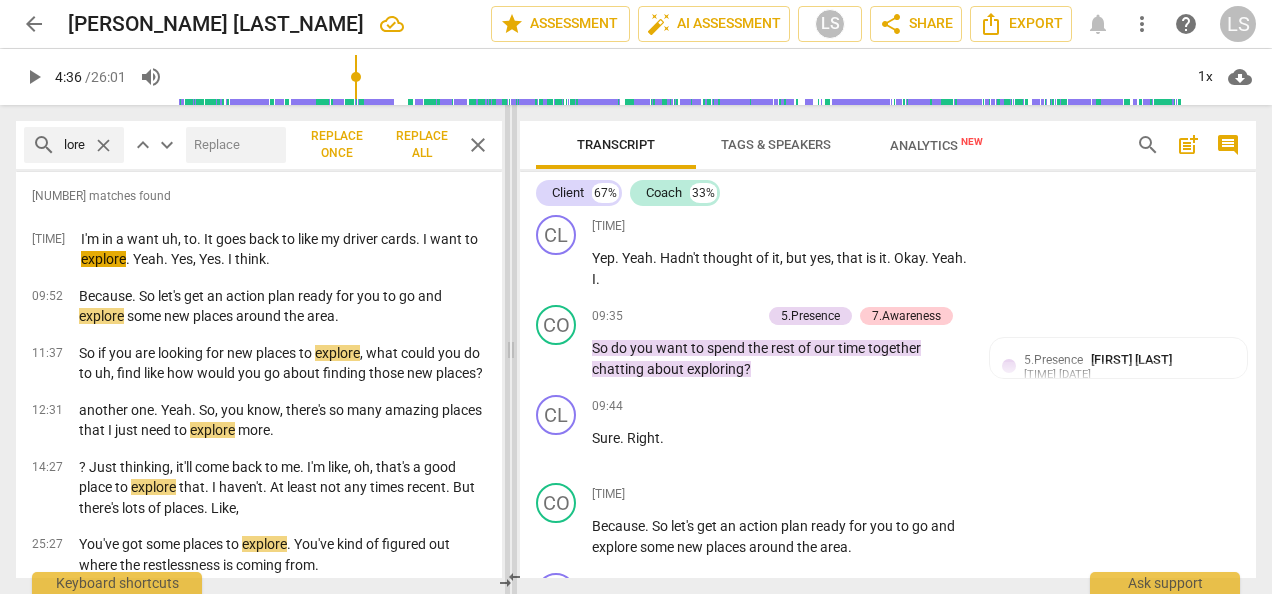 click on "close" at bounding box center (478, 145) 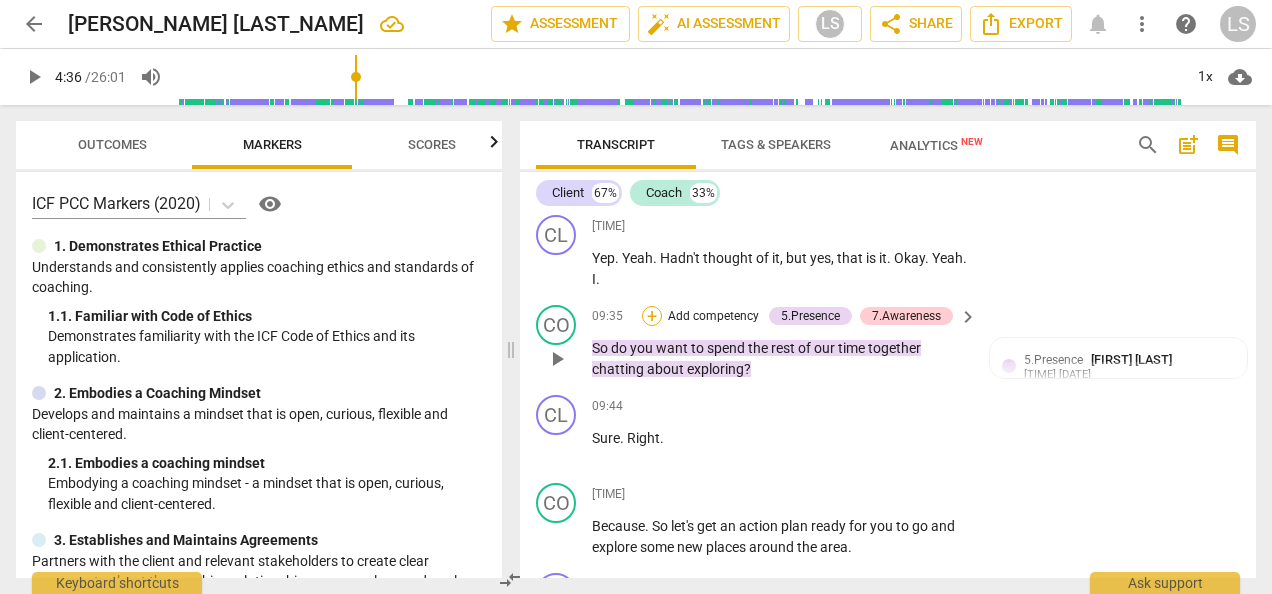 click on "+" at bounding box center (652, 316) 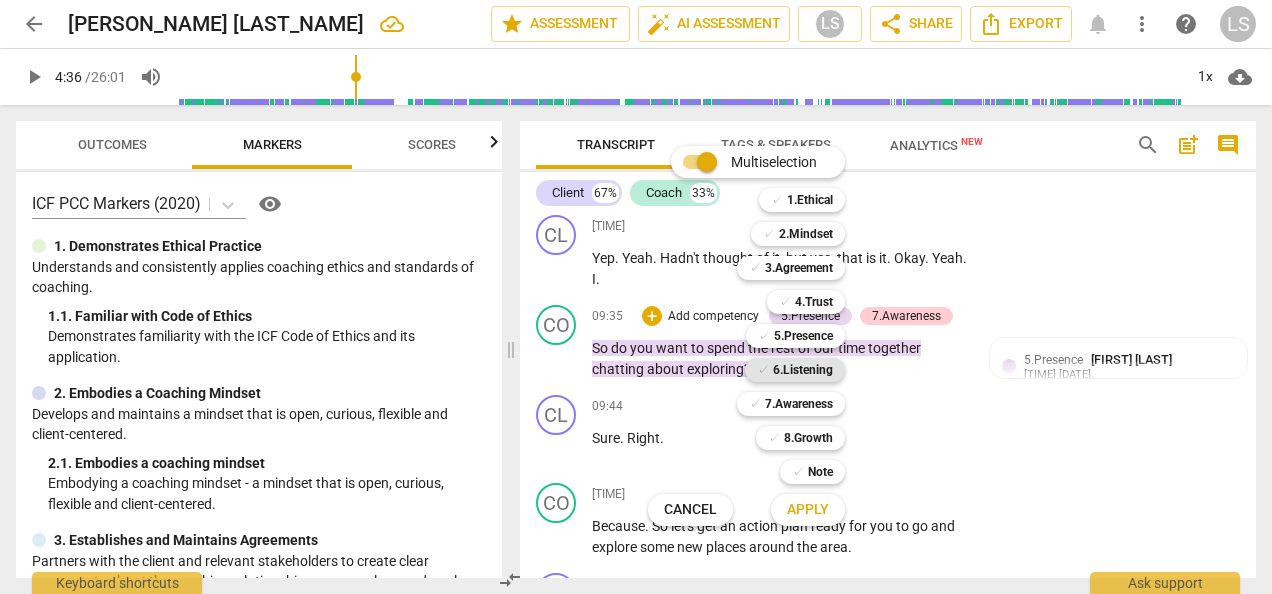click on "6.Listening" at bounding box center [803, 370] 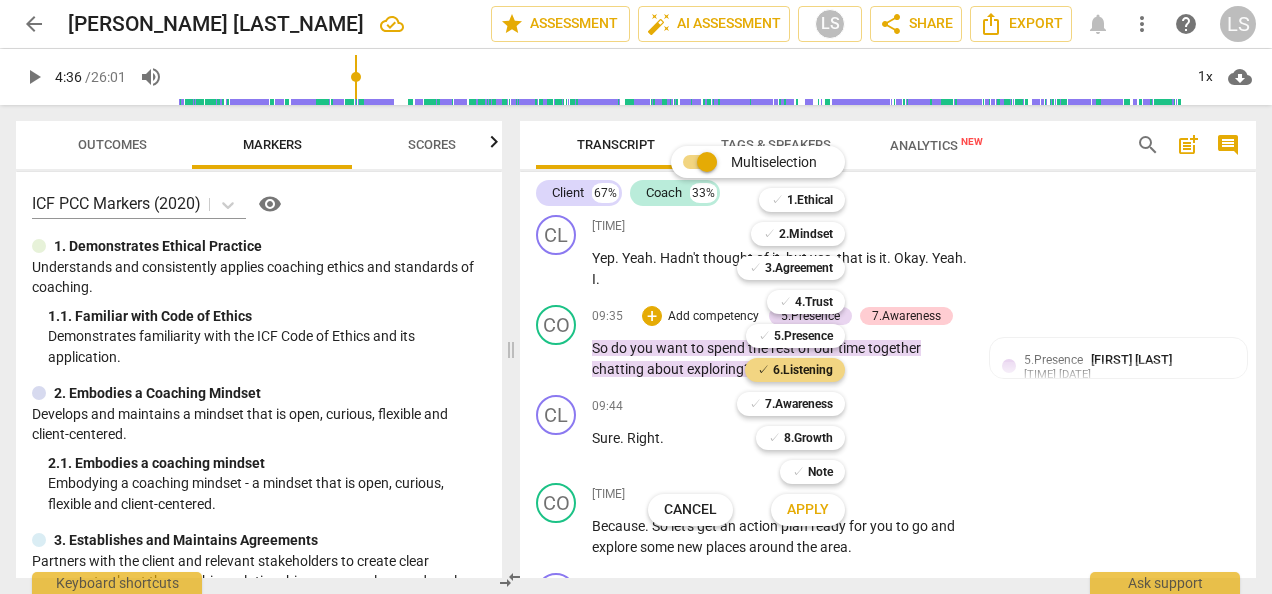 click on "Apply" at bounding box center (808, 510) 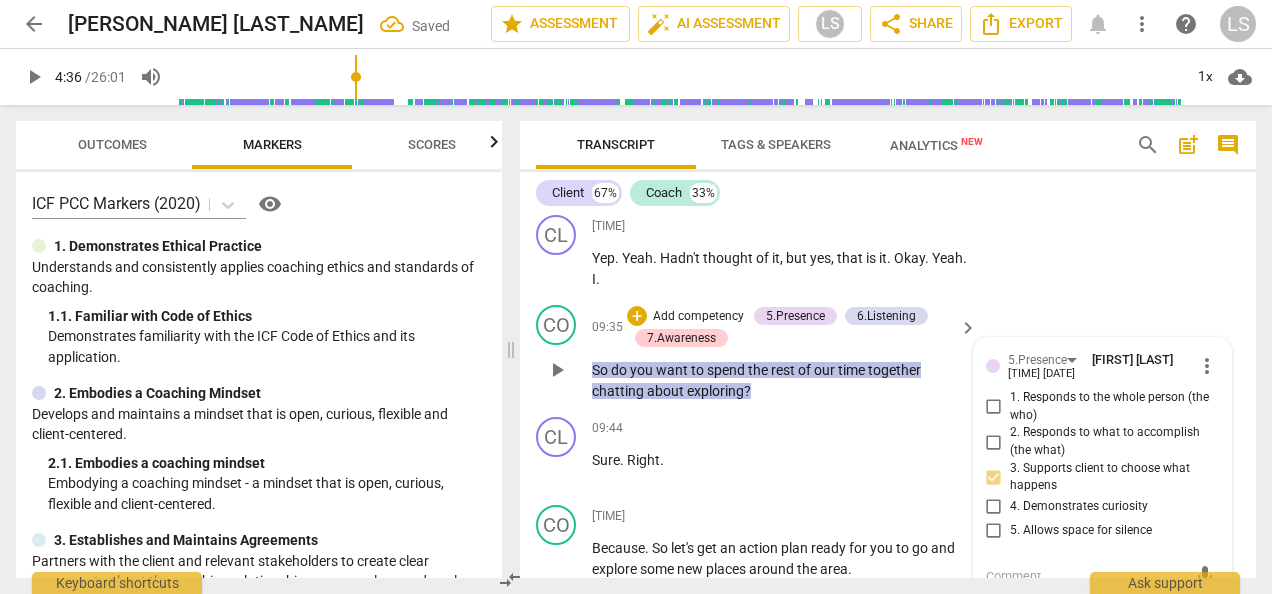 scroll, scrollTop: 6723, scrollLeft: 0, axis: vertical 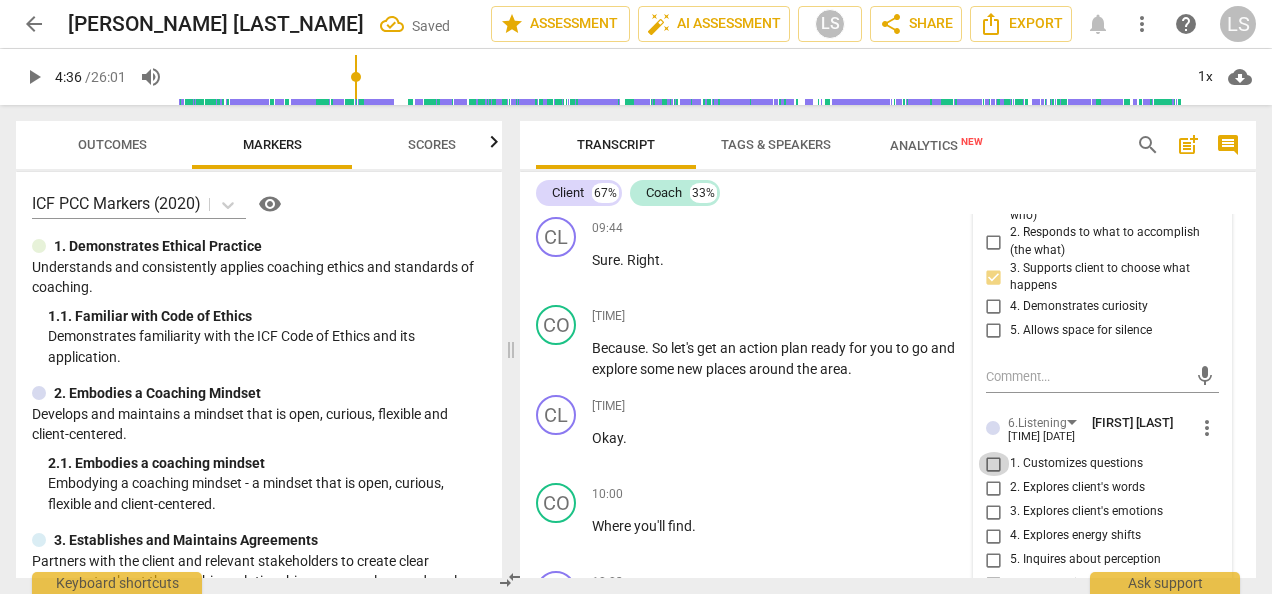 click on "1. Customizes questions" at bounding box center [994, 464] 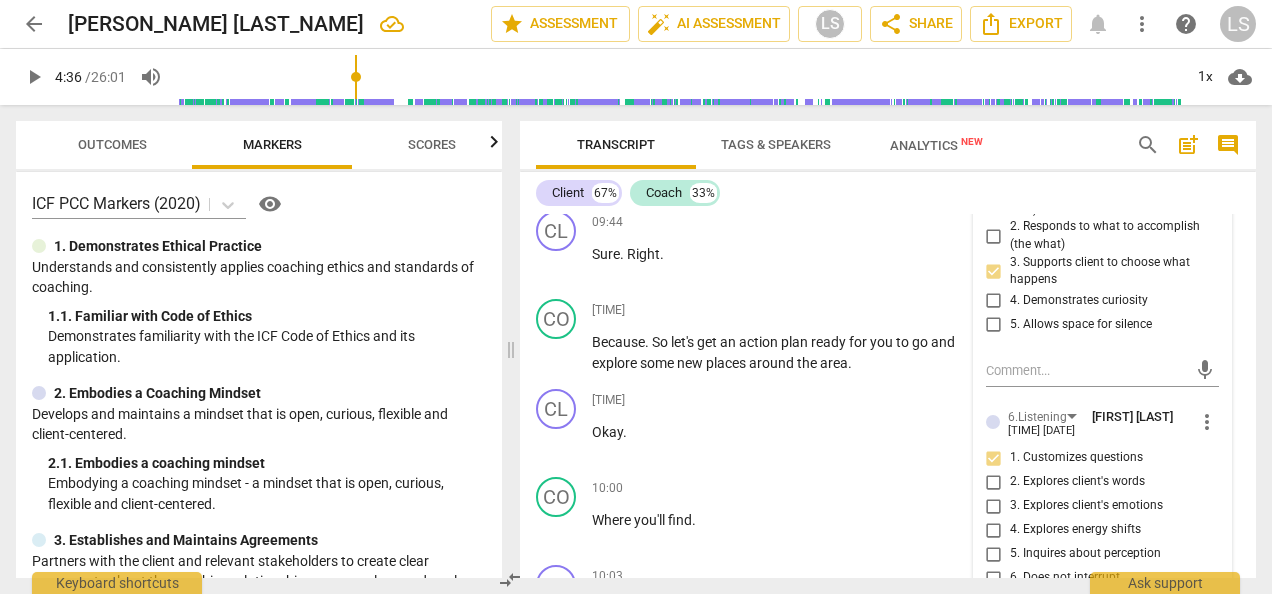 scroll, scrollTop: 6723, scrollLeft: 0, axis: vertical 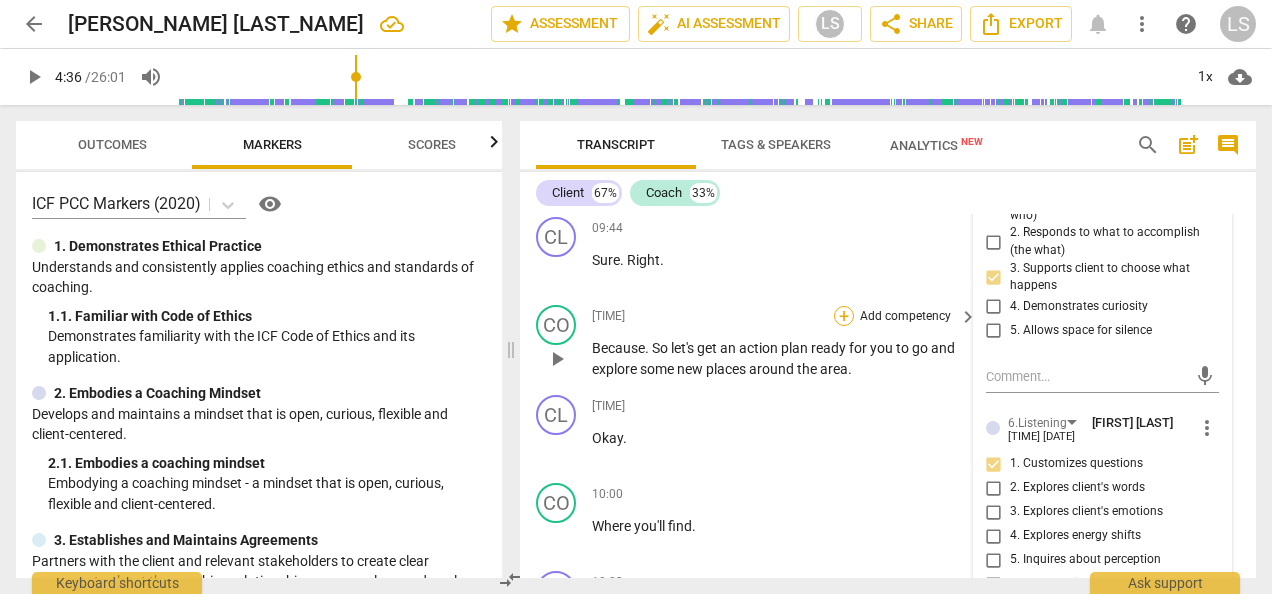 click on "+" at bounding box center [844, 316] 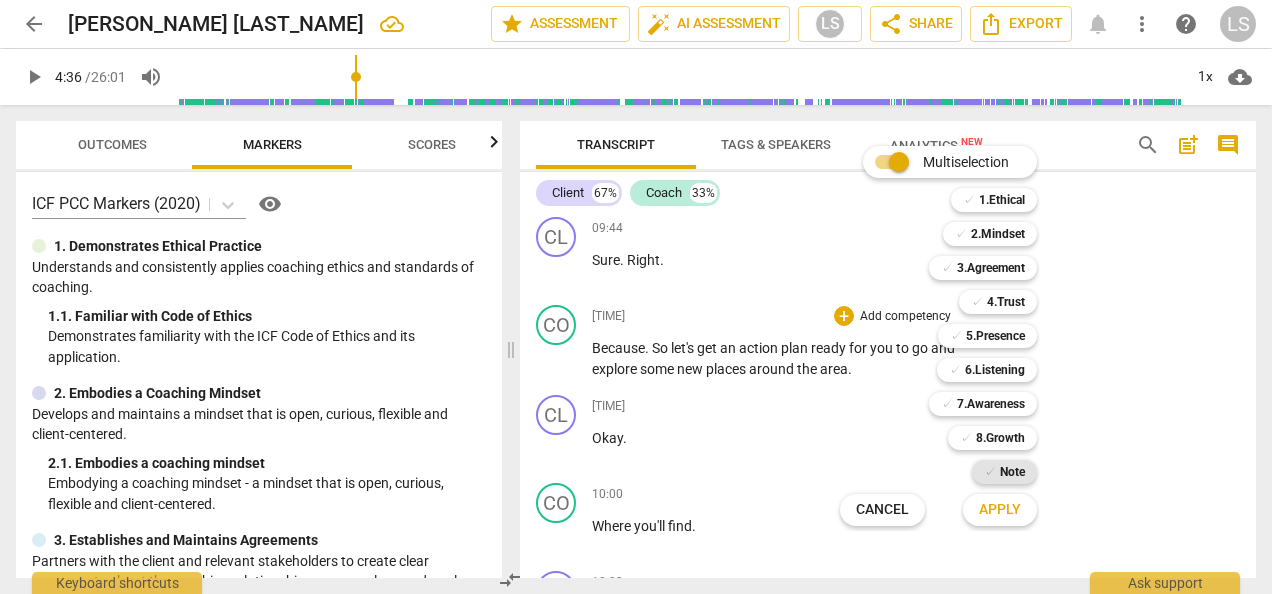click on "✓" at bounding box center [990, 472] 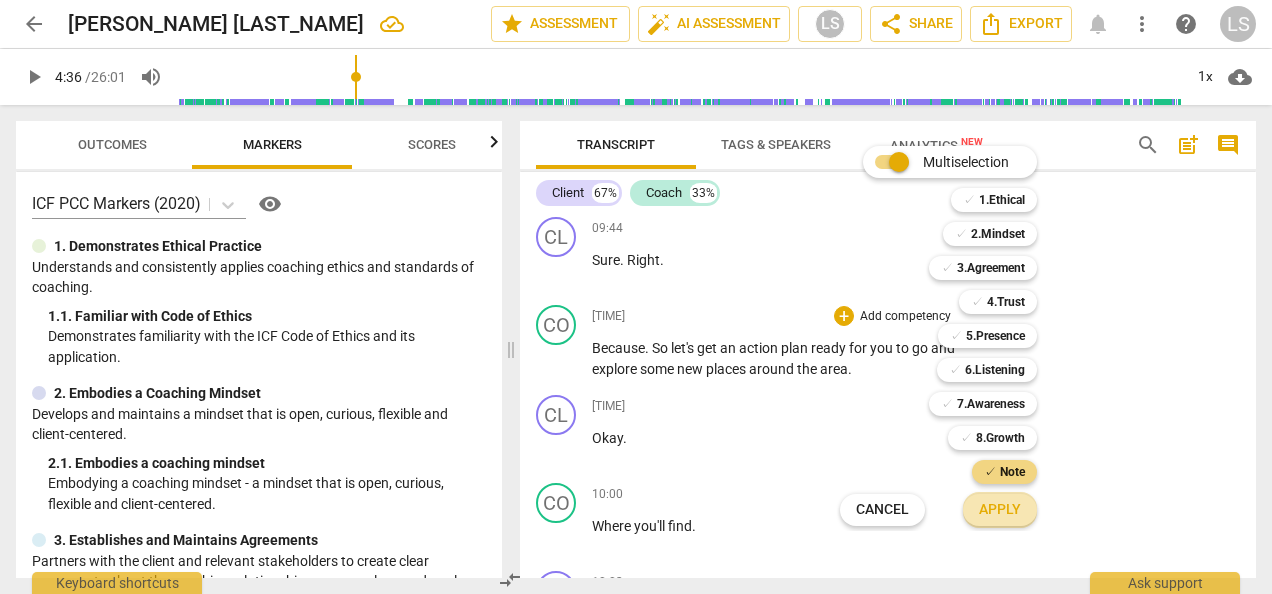 click on "Apply" at bounding box center [1000, 510] 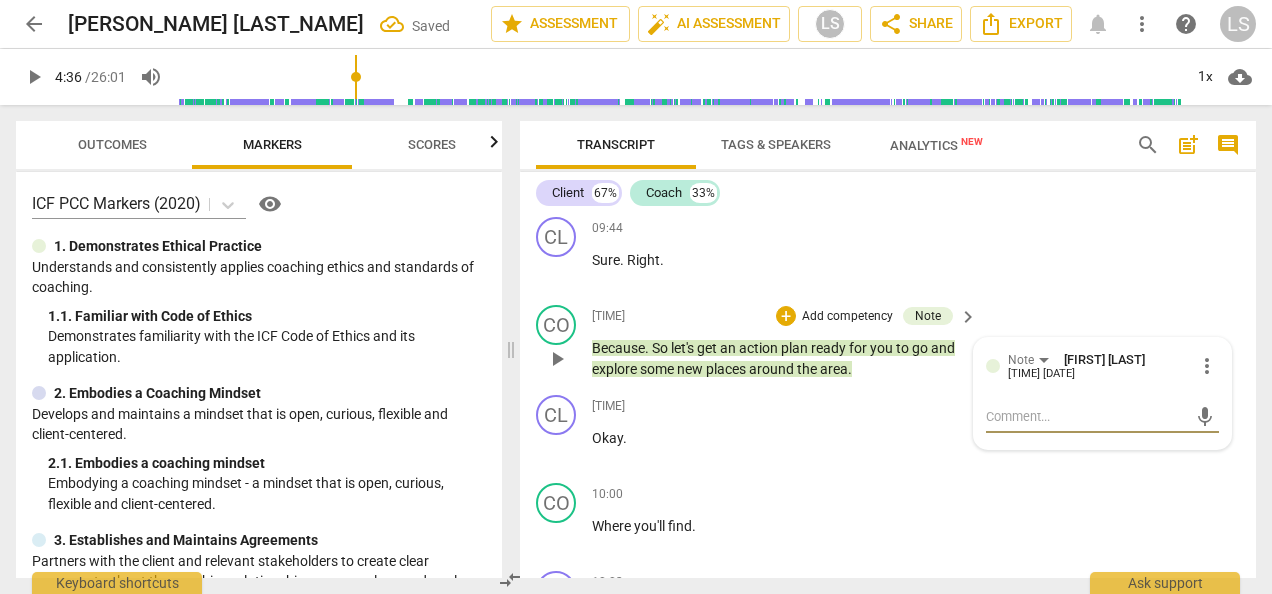 click at bounding box center (1086, 416) 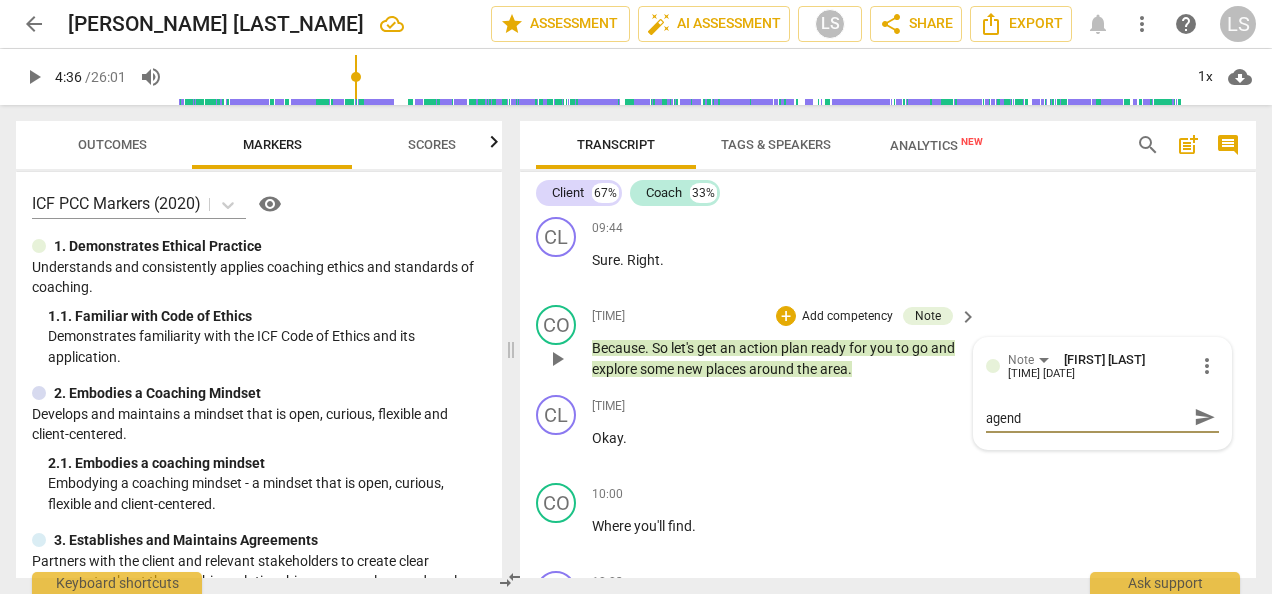 scroll, scrollTop: 0, scrollLeft: 0, axis: both 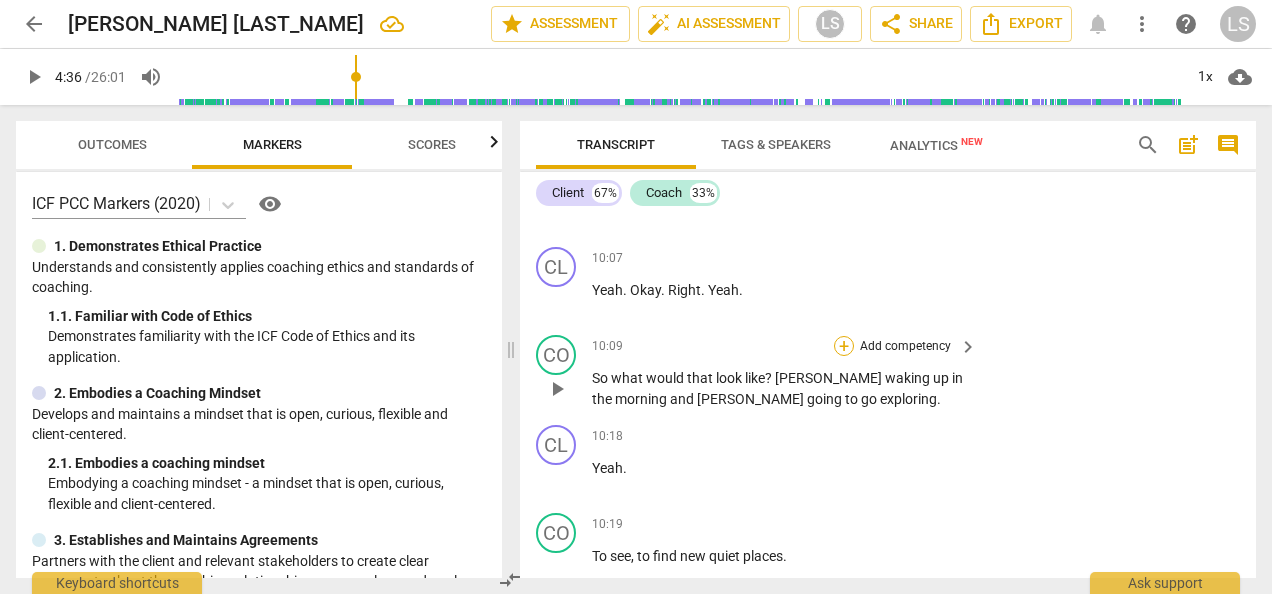 click on "+" at bounding box center (844, 346) 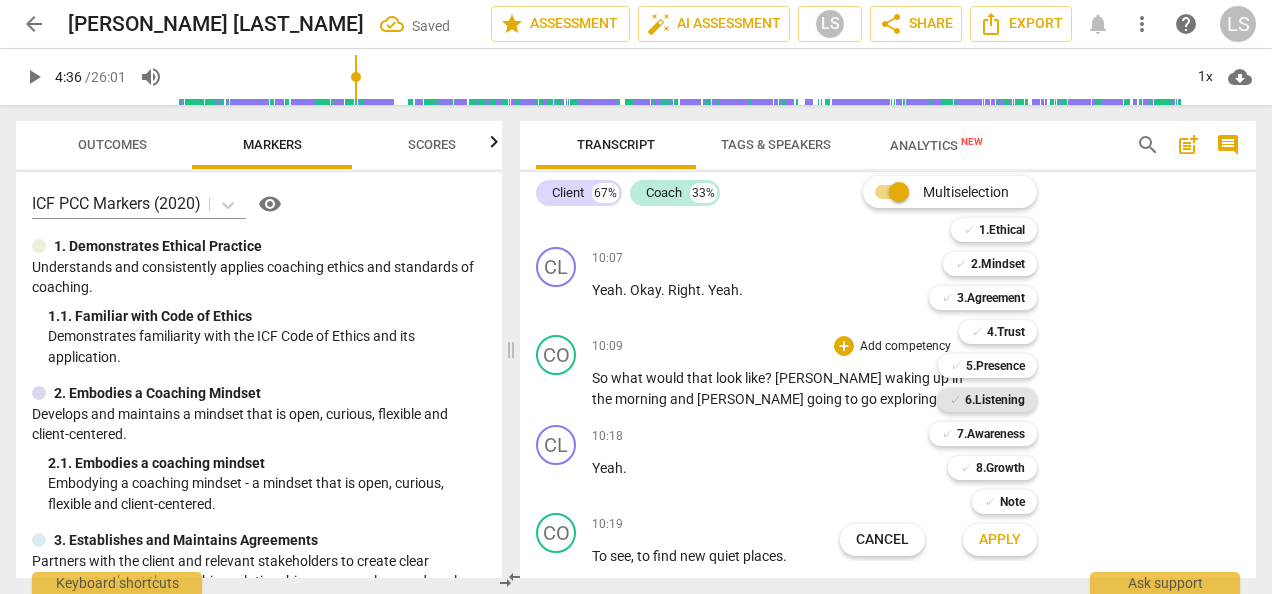 click on "6.Listening" at bounding box center (995, 400) 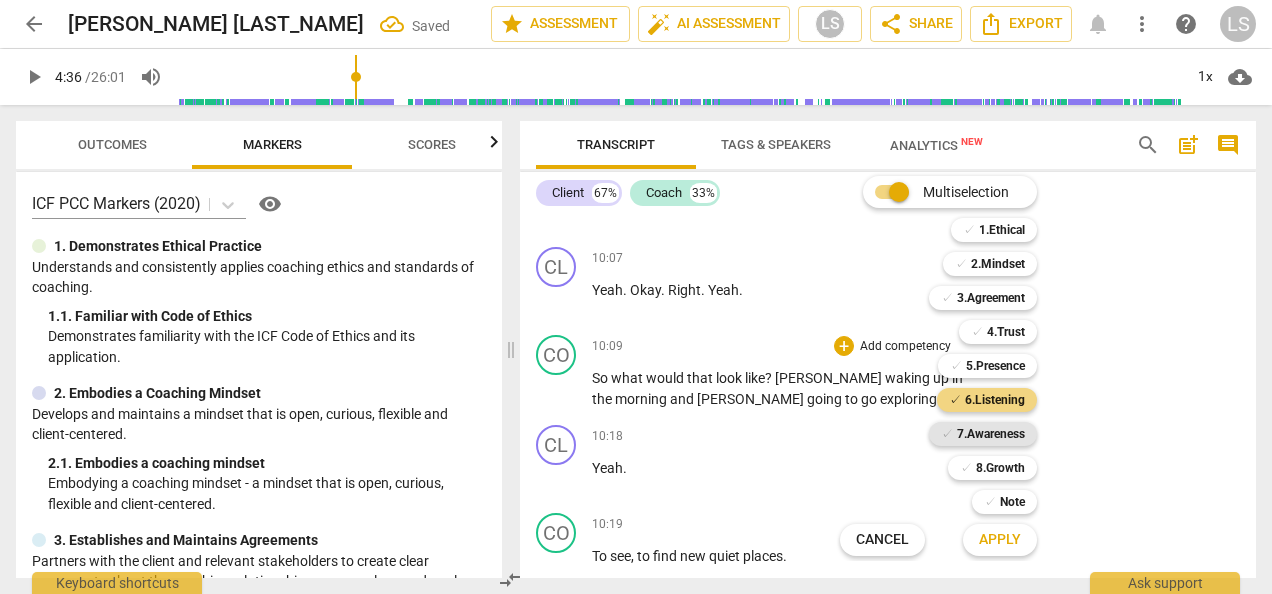click on "7.Awareness" at bounding box center (991, 434) 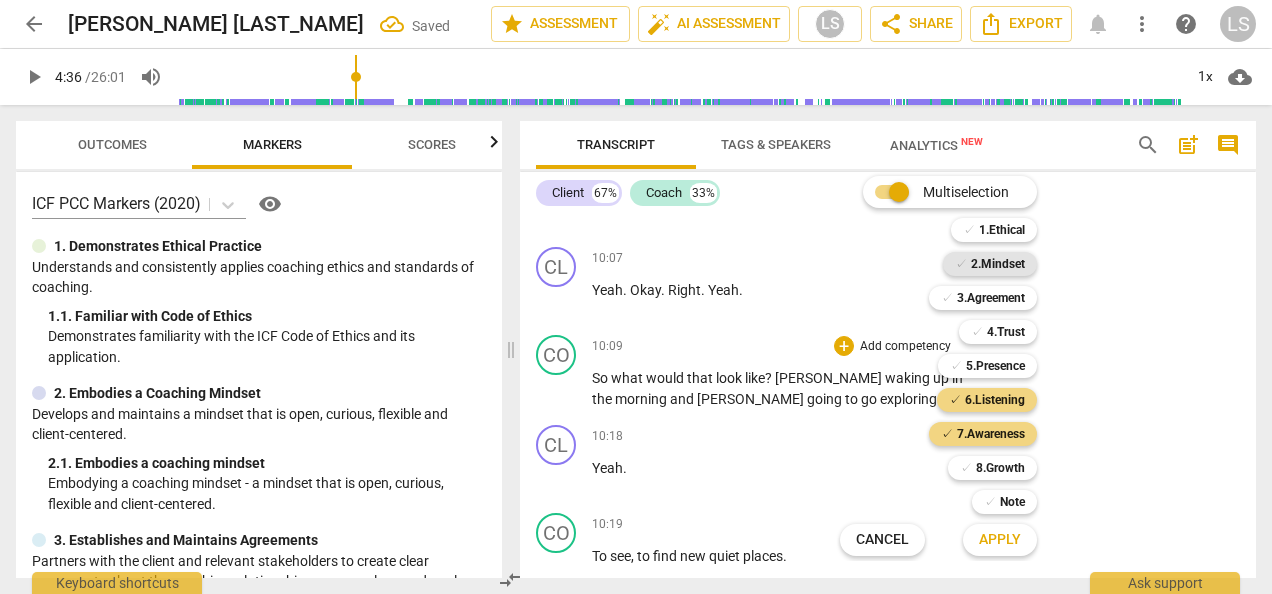 click on "2.Mindset" at bounding box center (998, 264) 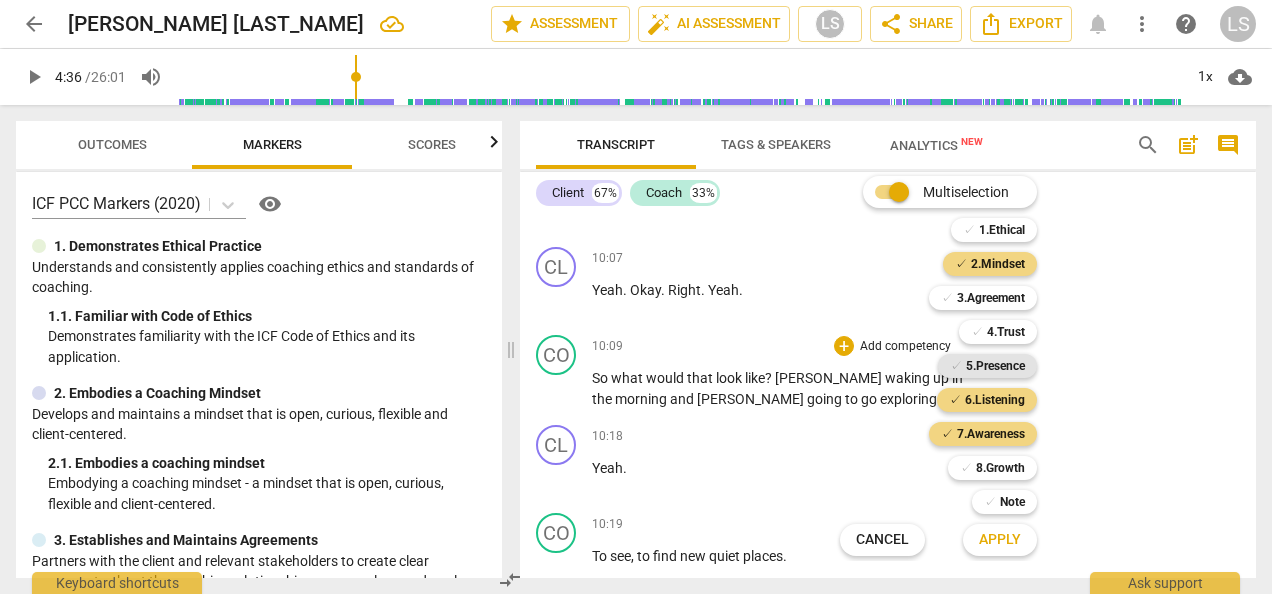 click on "5.Presence" at bounding box center [995, 366] 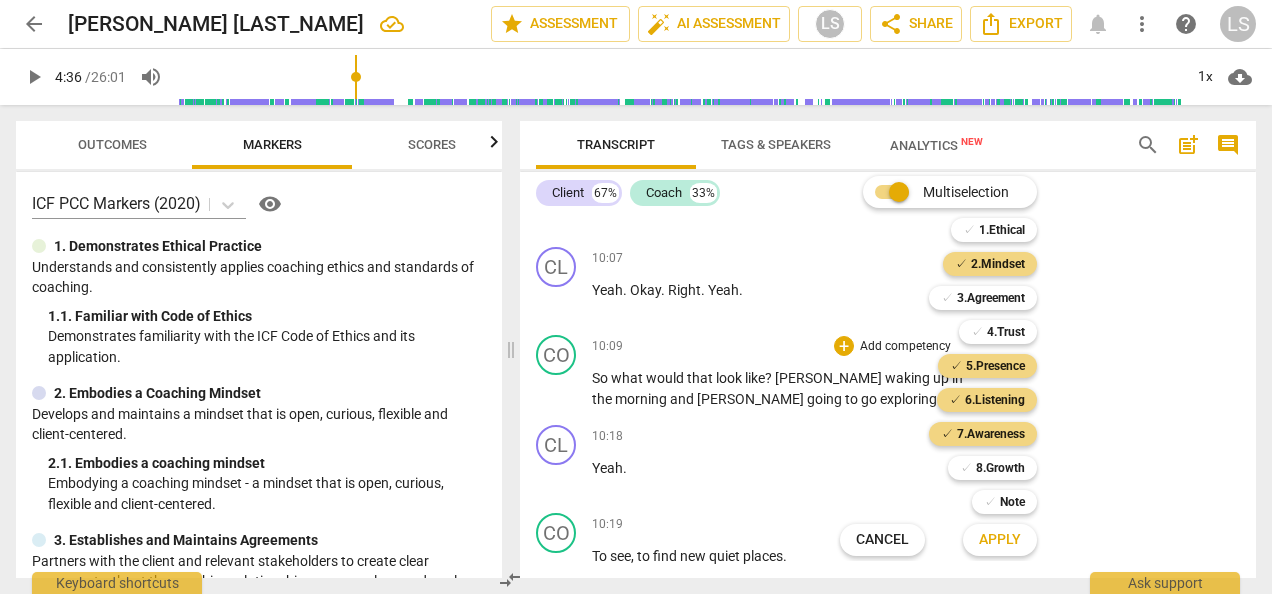 click on "Apply" at bounding box center (1000, 540) 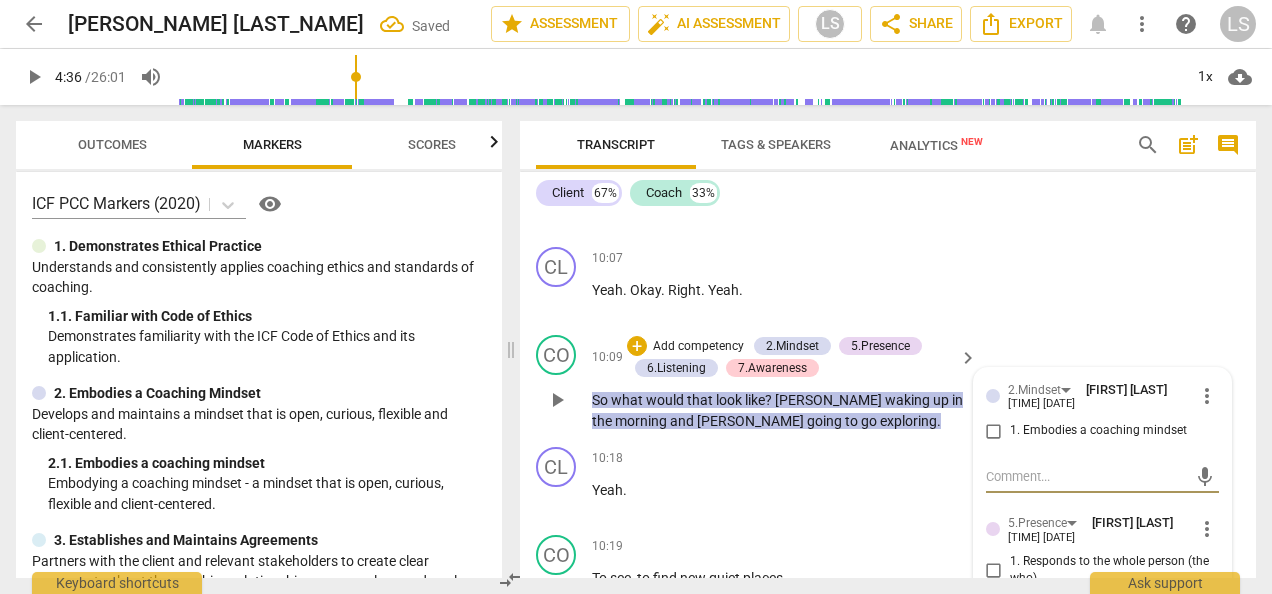click on "1. Embodies a coaching mindset" at bounding box center [994, 431] 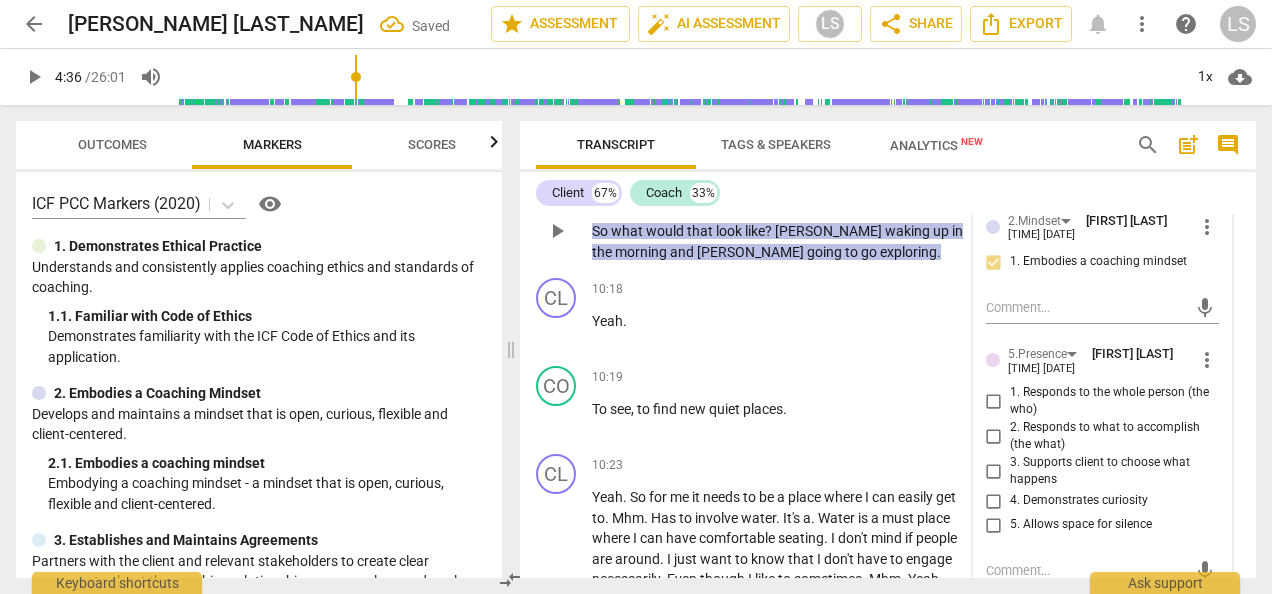 scroll, scrollTop: 7423, scrollLeft: 0, axis: vertical 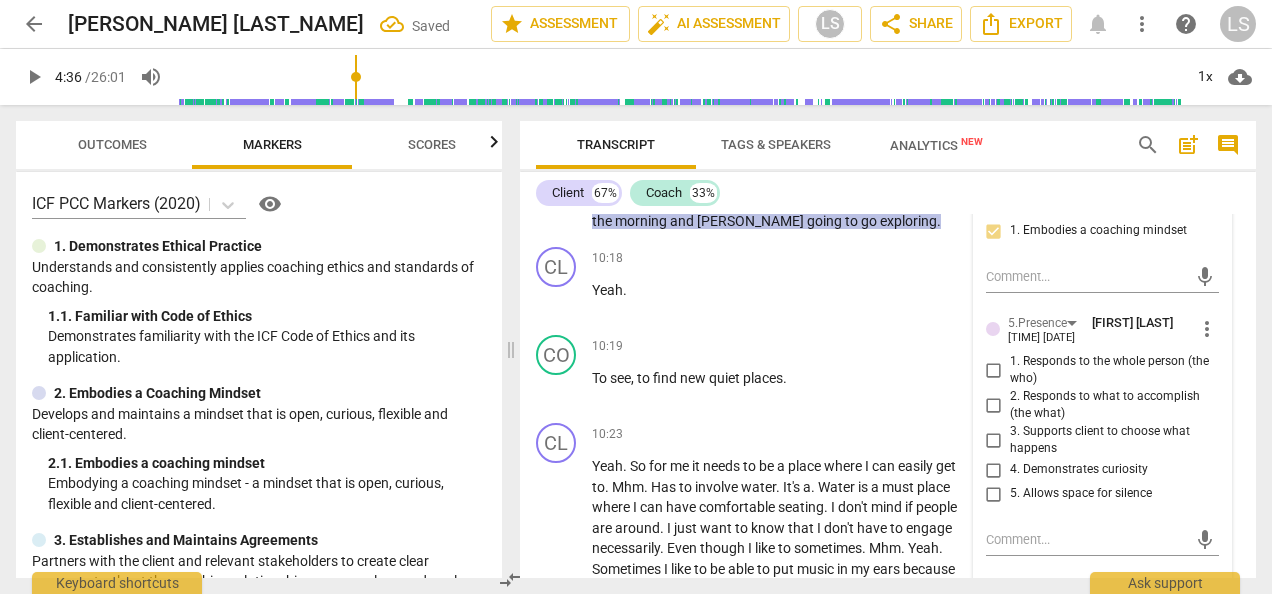 click on "more_vert" at bounding box center (1207, 329) 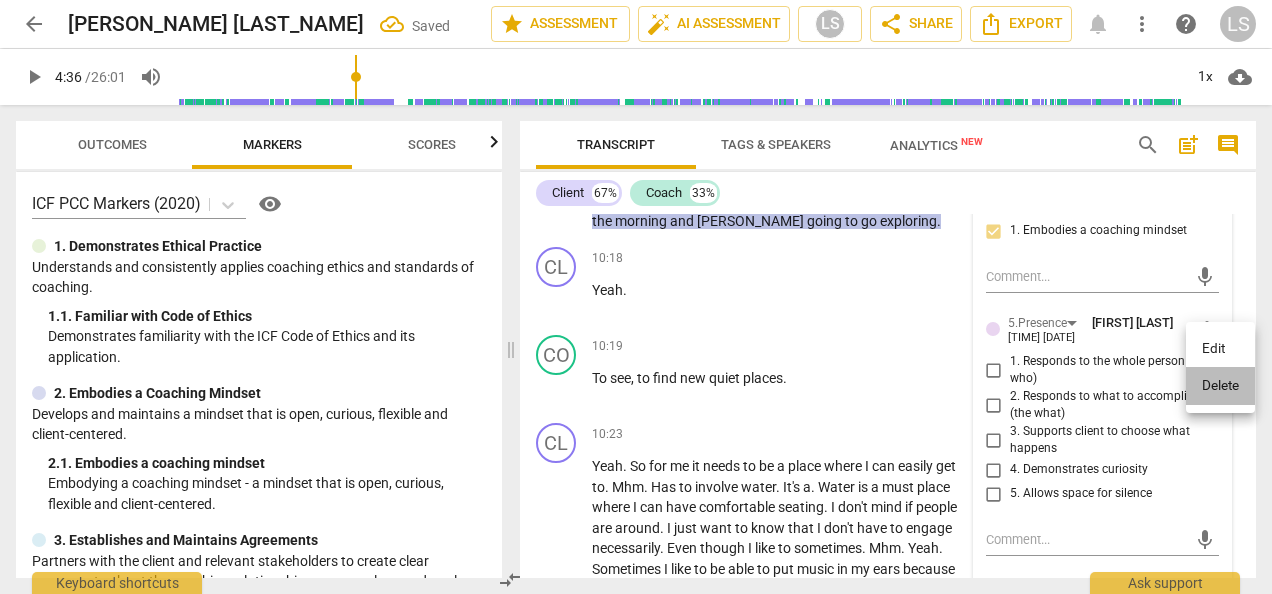 click on "Delete" at bounding box center [1220, 386] 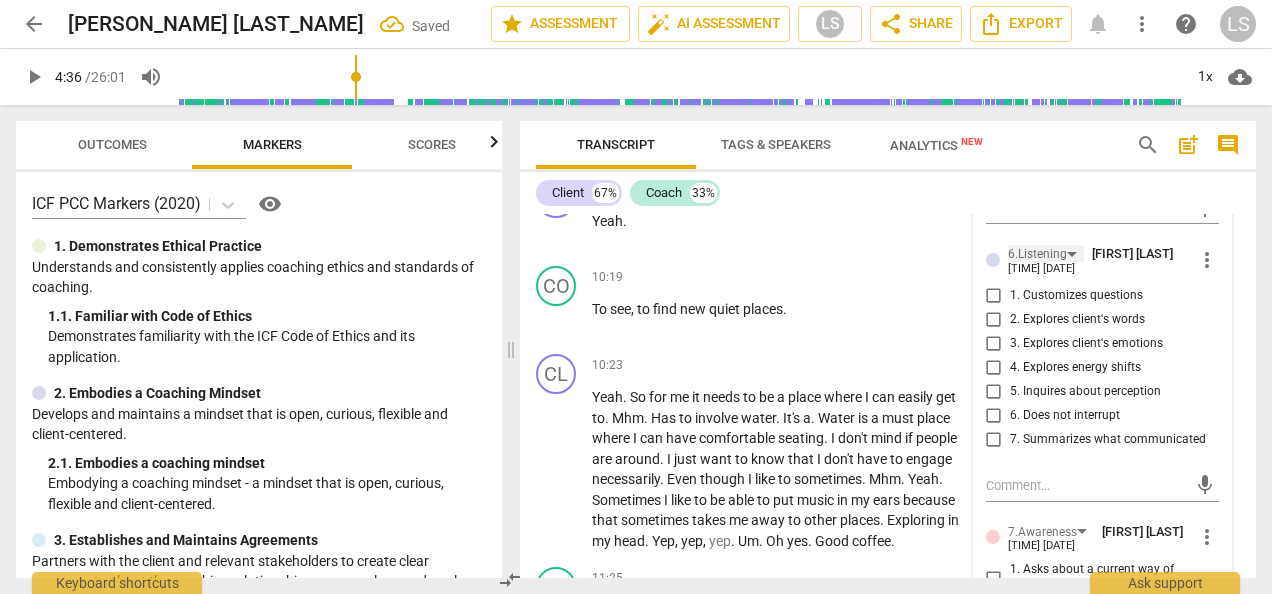 scroll, scrollTop: 7523, scrollLeft: 0, axis: vertical 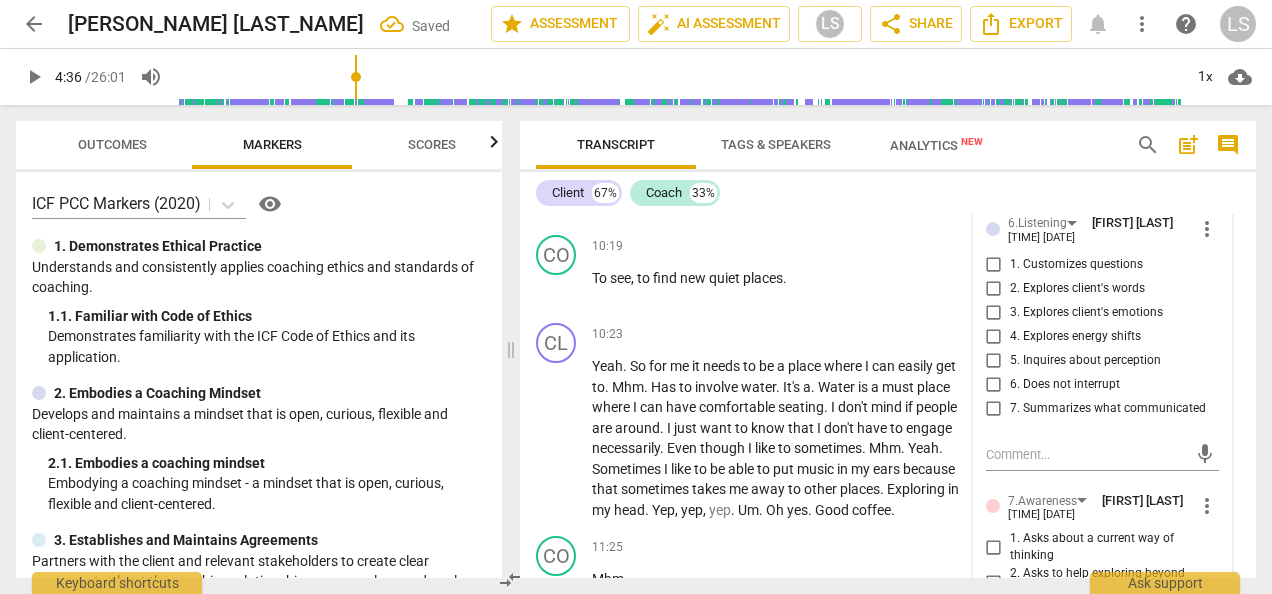 click on "1. Customizes questions" at bounding box center (994, 265) 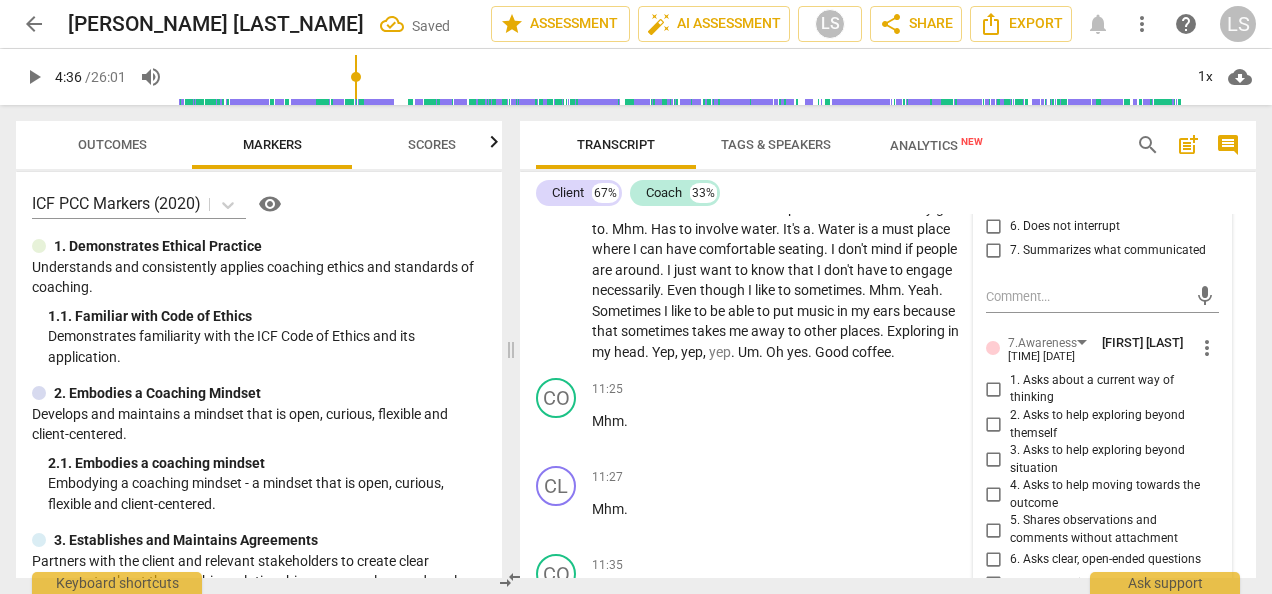 scroll, scrollTop: 7723, scrollLeft: 0, axis: vertical 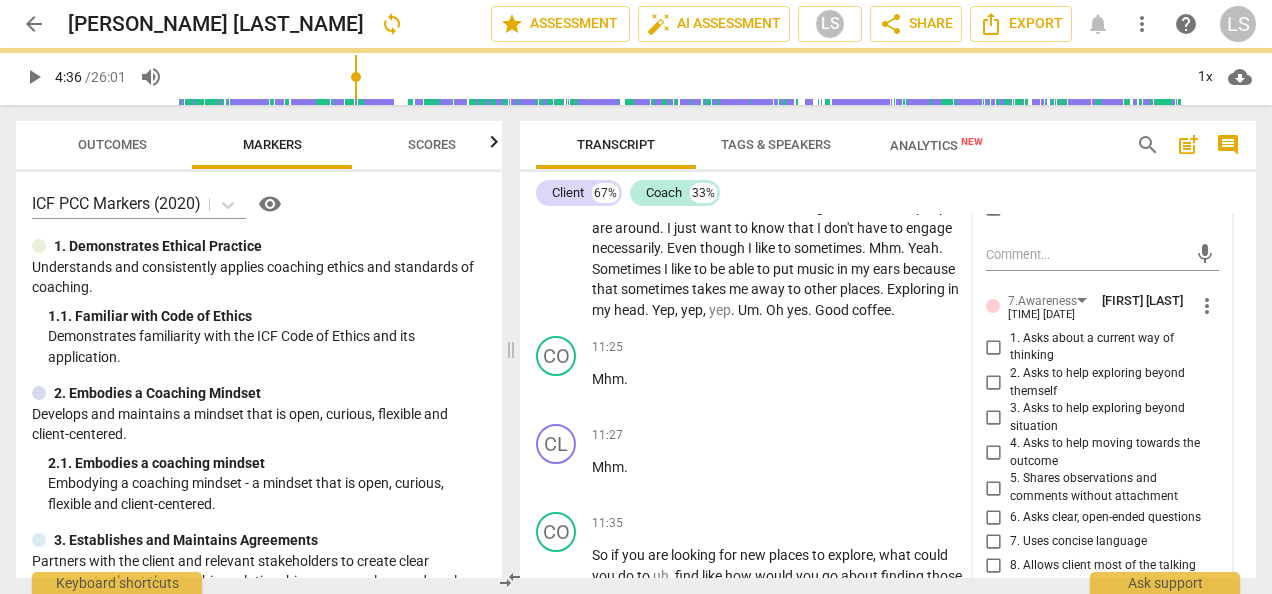 click on "3. Asks to help exploring beyond situation" at bounding box center [994, 418] 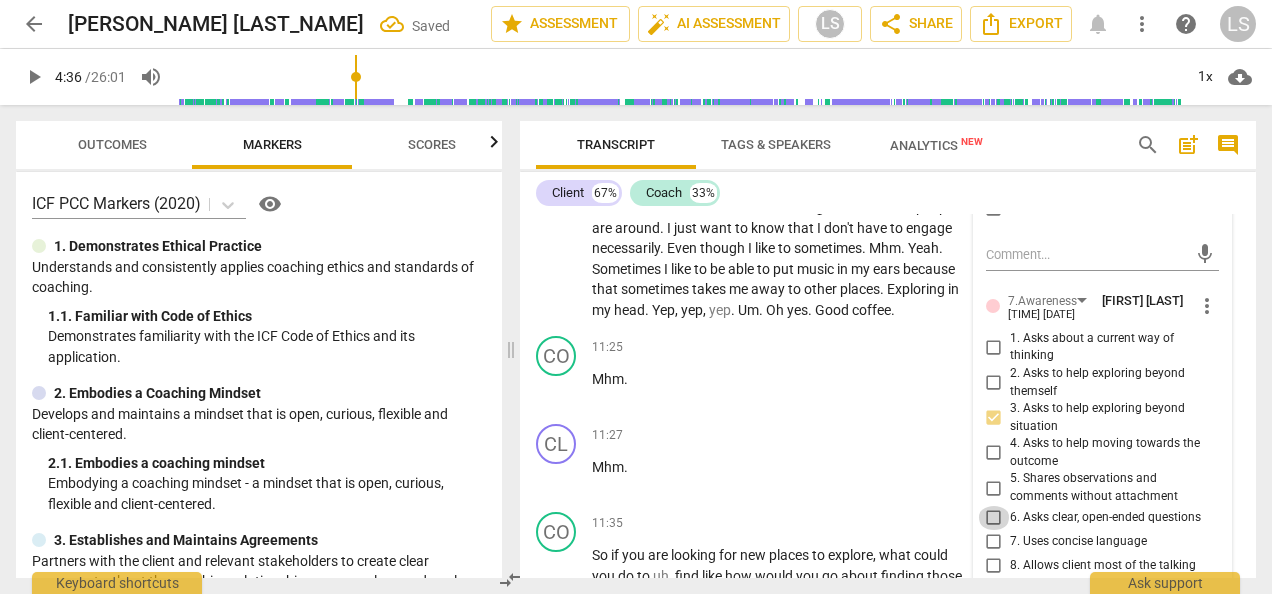 click on "6. Asks clear, open-ended questions" at bounding box center [994, 518] 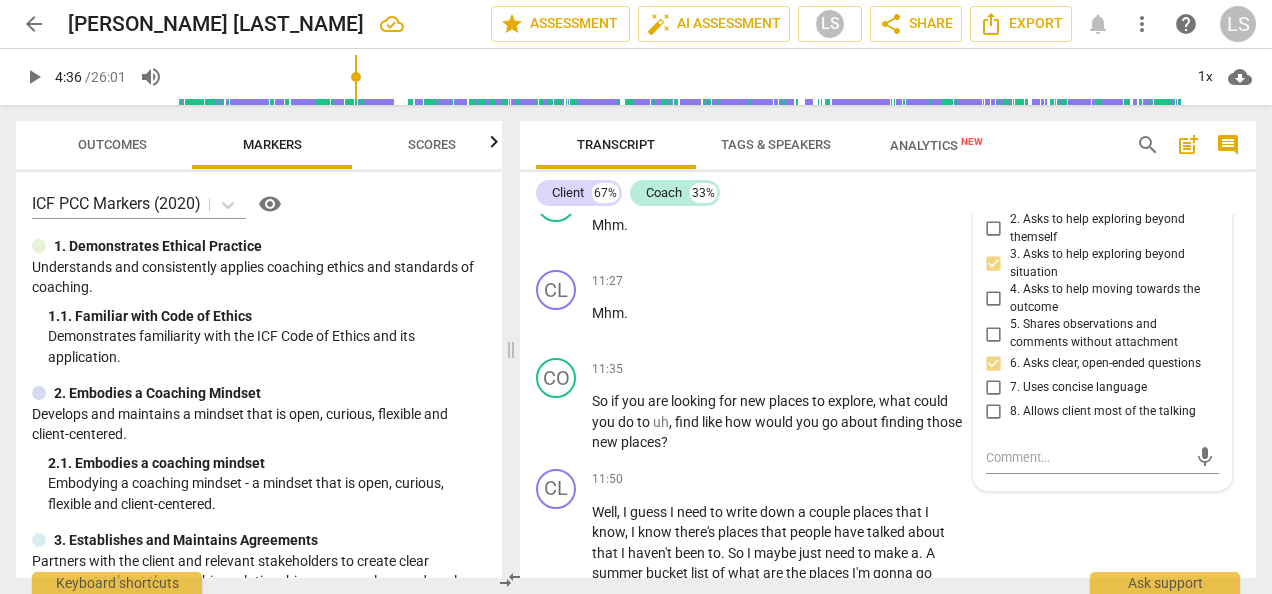 scroll, scrollTop: 7923, scrollLeft: 0, axis: vertical 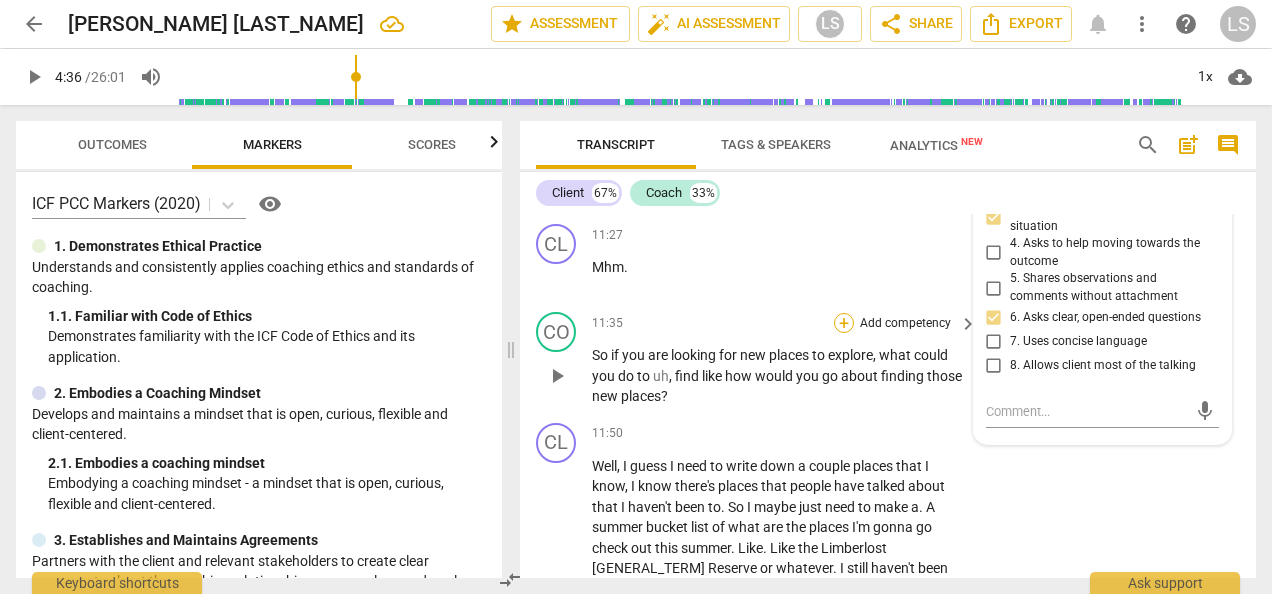 click on "+" at bounding box center (844, 323) 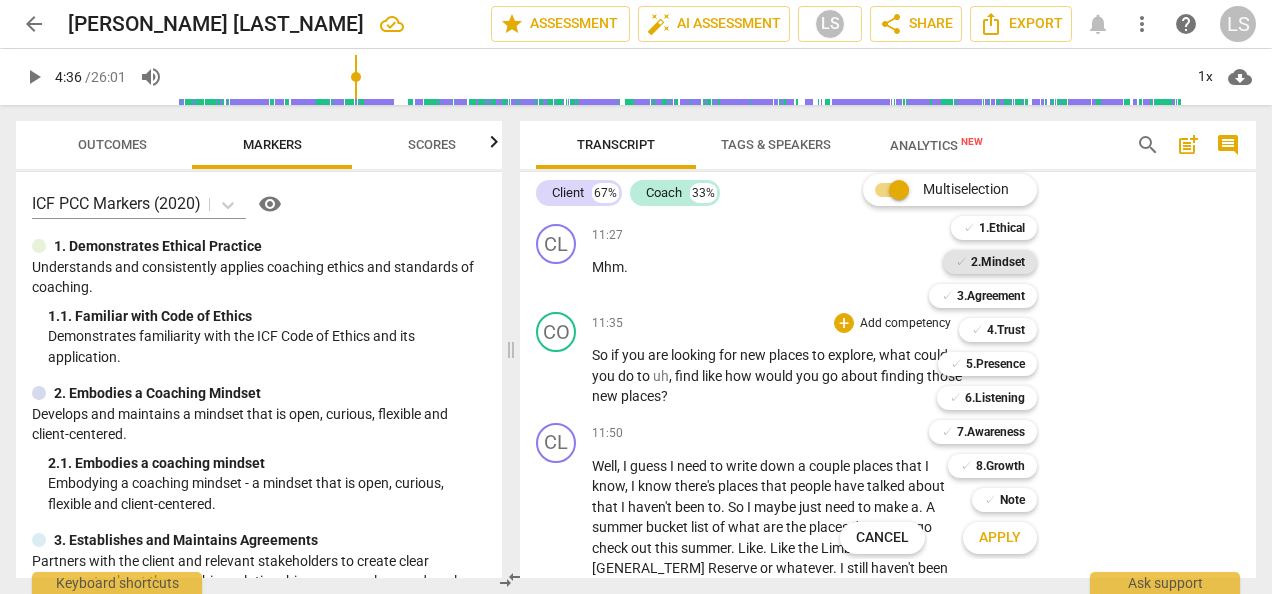click on "2.Mindset" at bounding box center (998, 262) 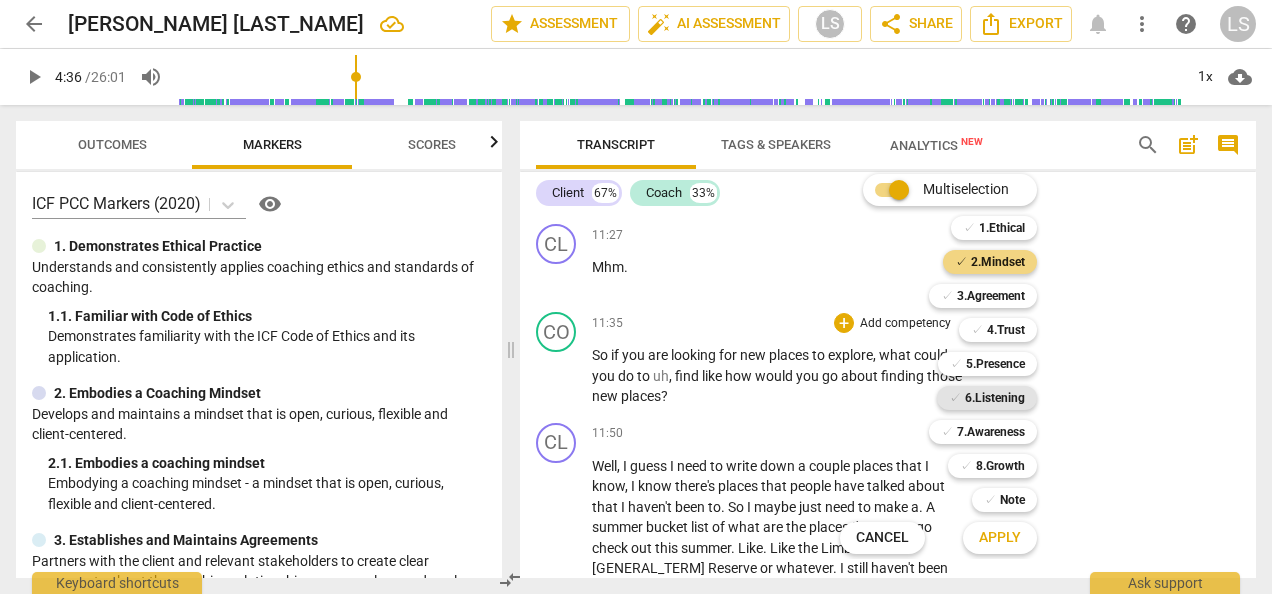 click on "6.Listening" at bounding box center [995, 398] 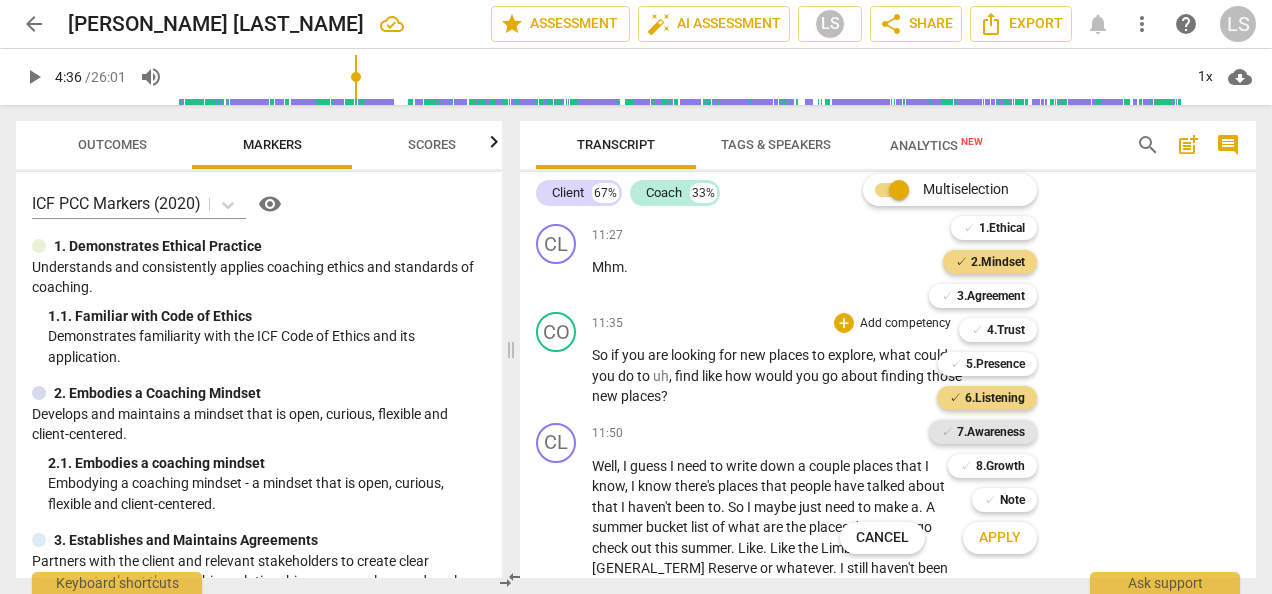 click on "7.Awareness" at bounding box center (991, 432) 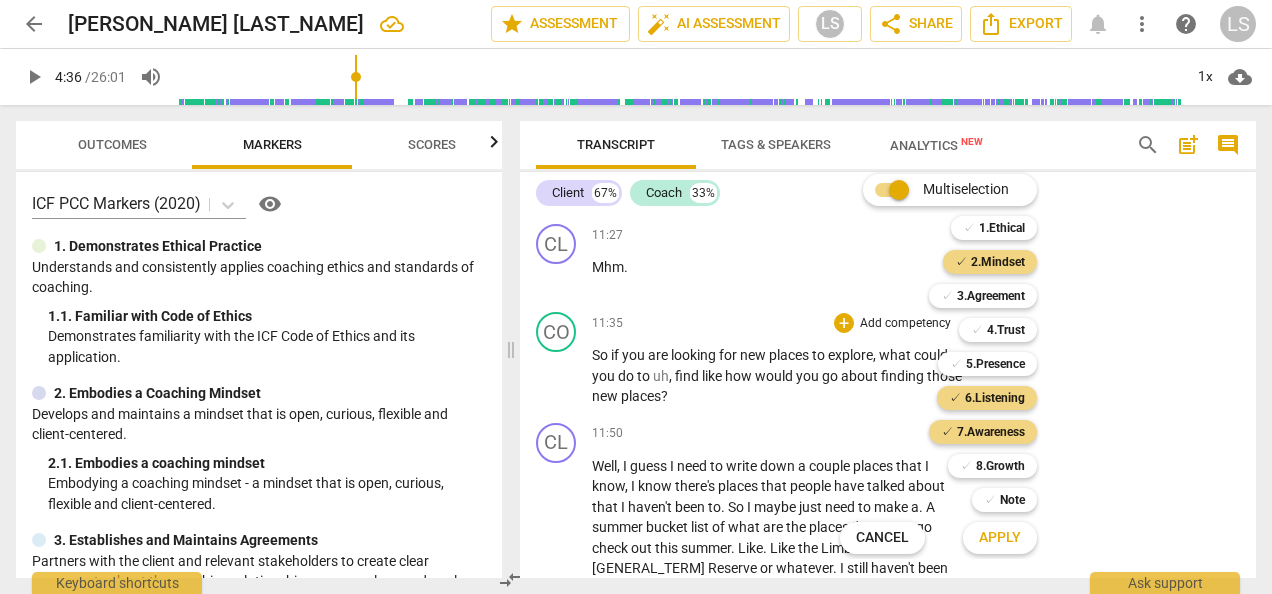 click on "Apply" at bounding box center [1000, 538] 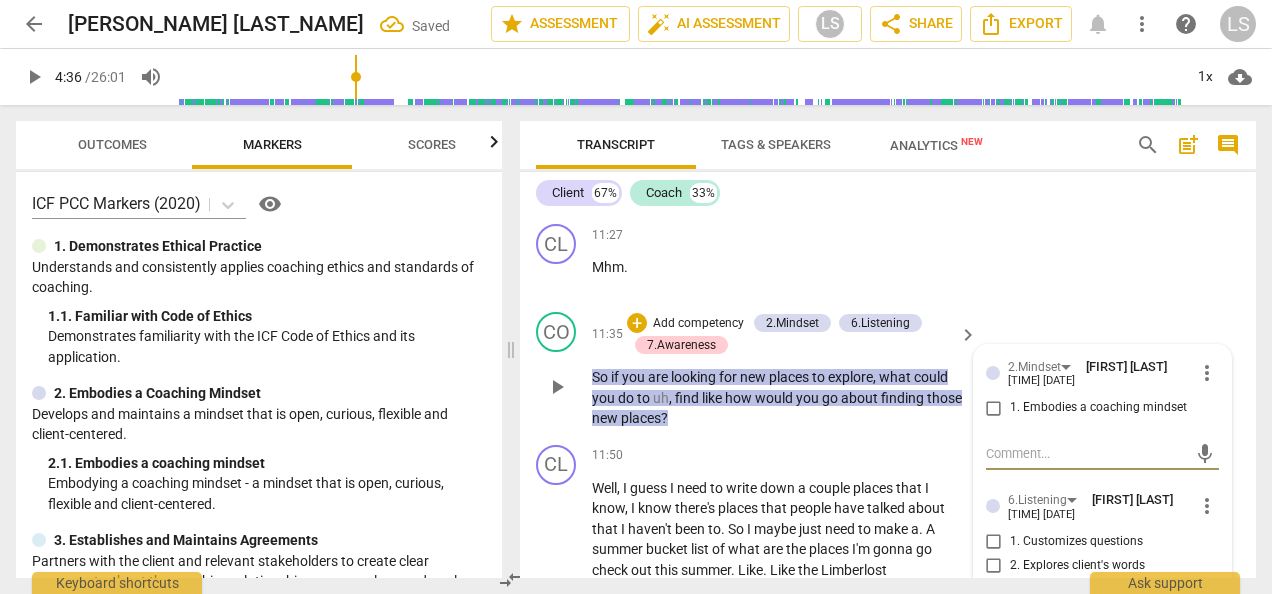 click on "1. Embodies a coaching mindset" at bounding box center (994, 408) 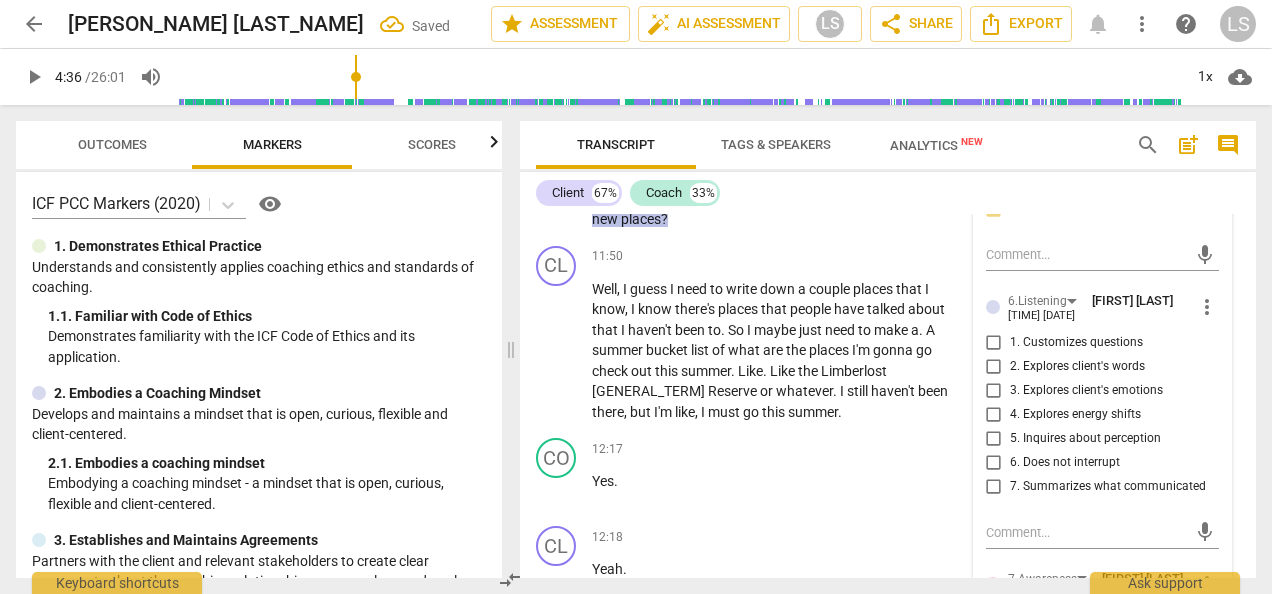 scroll, scrollTop: 8123, scrollLeft: 0, axis: vertical 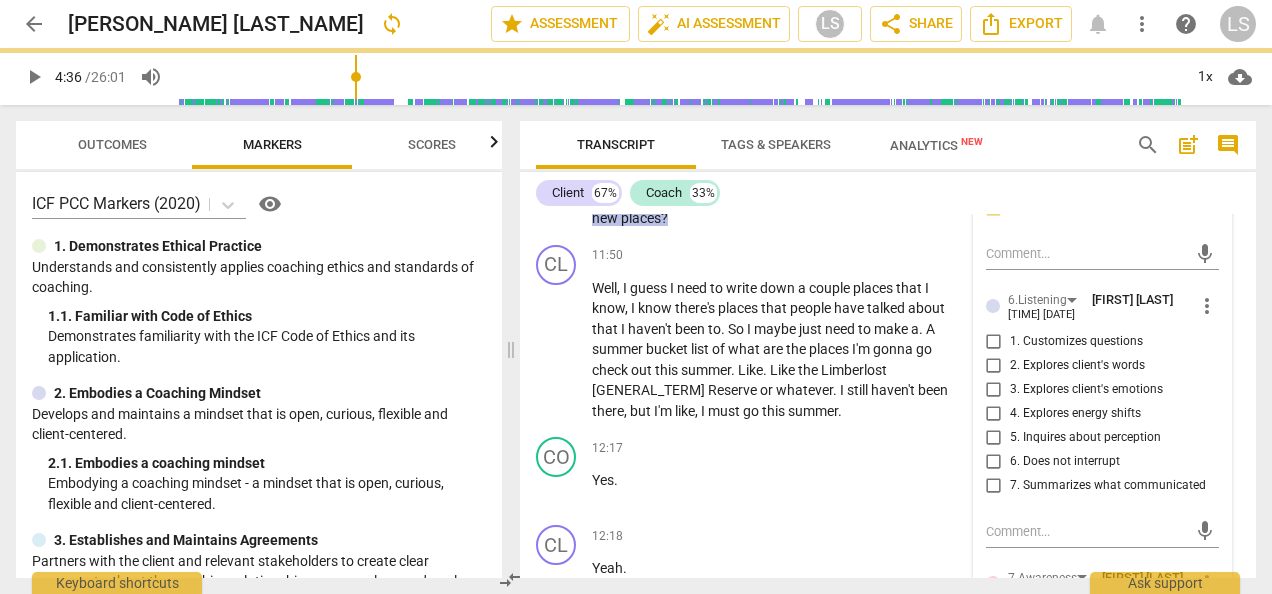 drag, startPoint x: 988, startPoint y: 382, endPoint x: 994, endPoint y: 519, distance: 137.13132 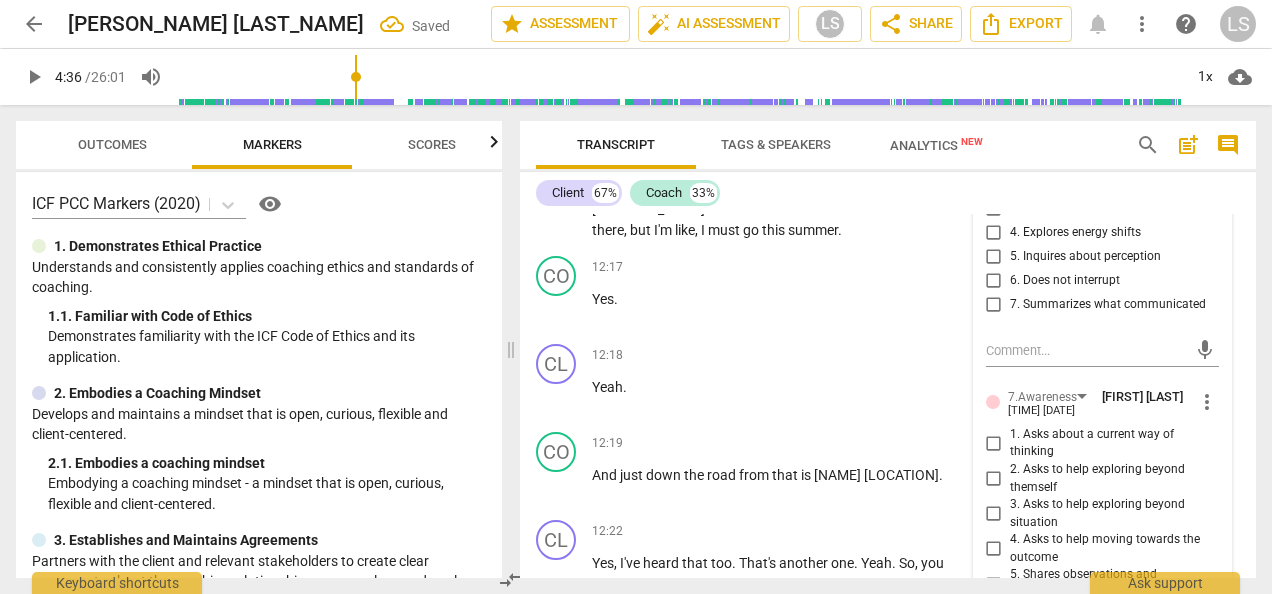 scroll, scrollTop: 8323, scrollLeft: 0, axis: vertical 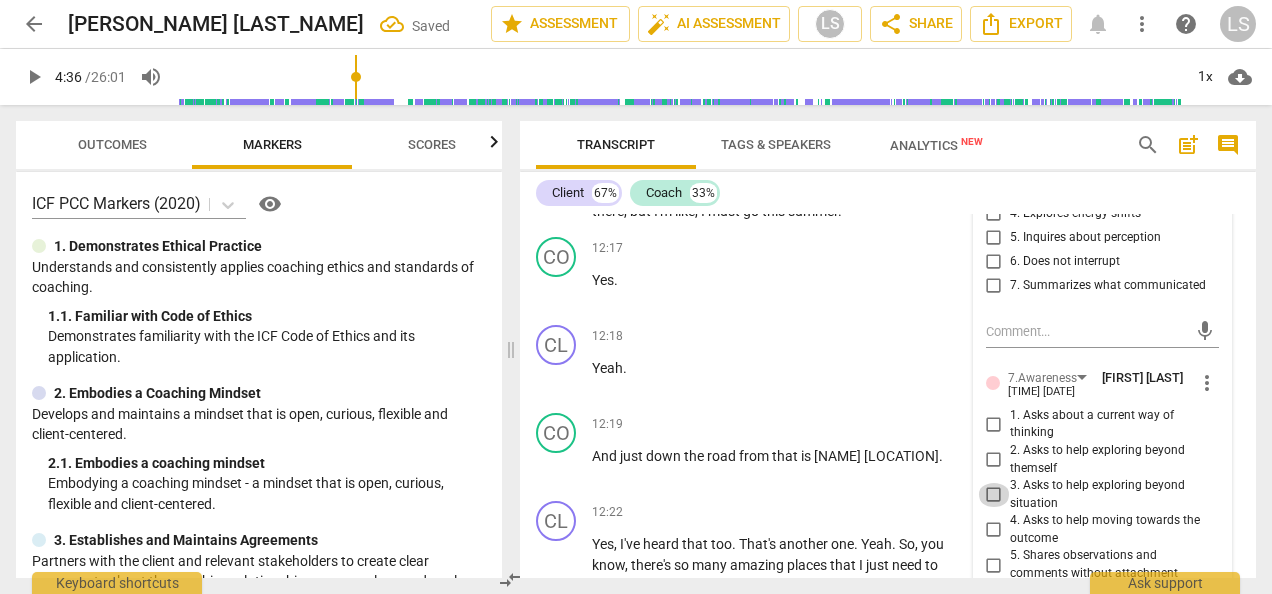 click on "3. Asks to help exploring beyond situation" at bounding box center (994, 495) 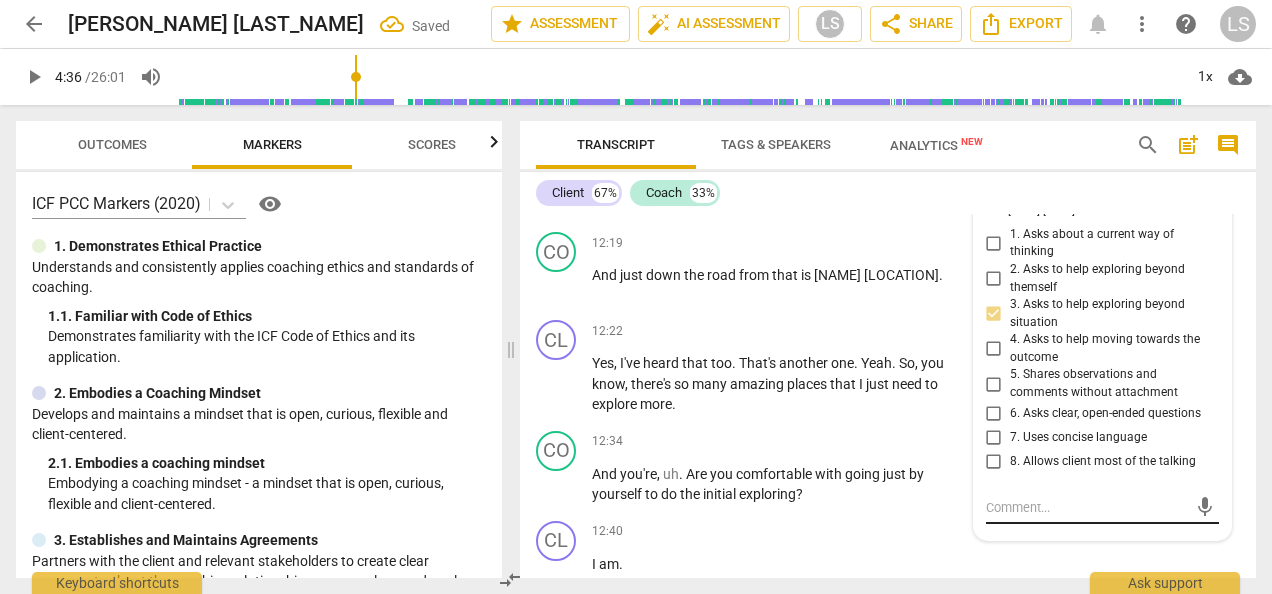 scroll, scrollTop: 8523, scrollLeft: 0, axis: vertical 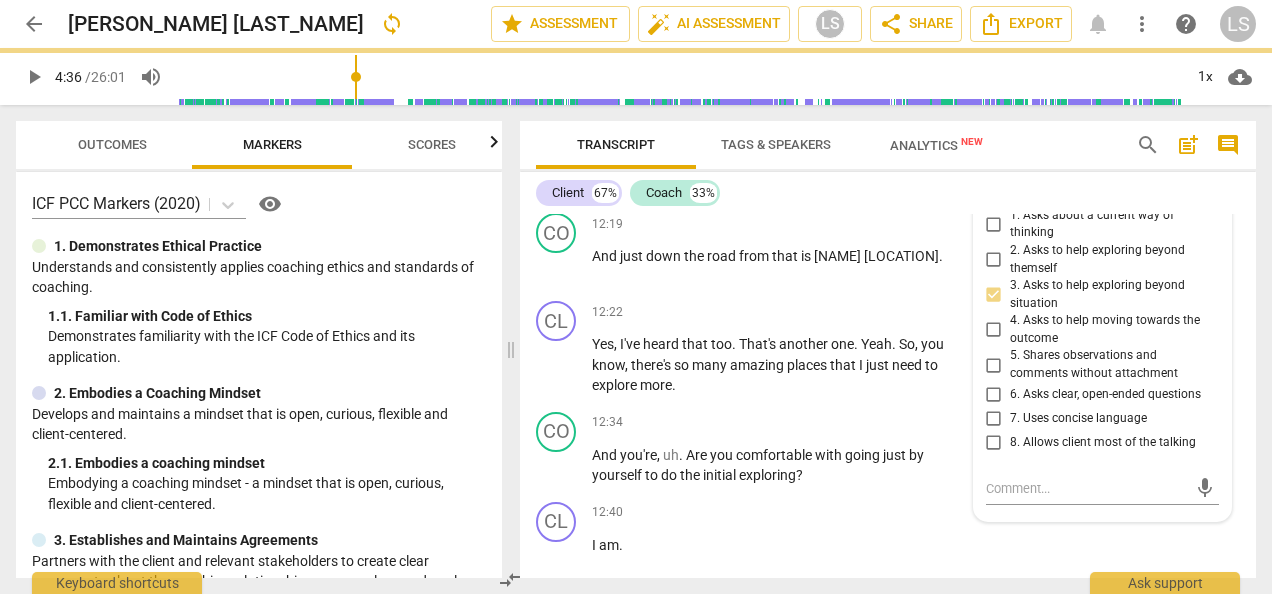 click on "6. Asks clear, open-ended questions" at bounding box center (994, 395) 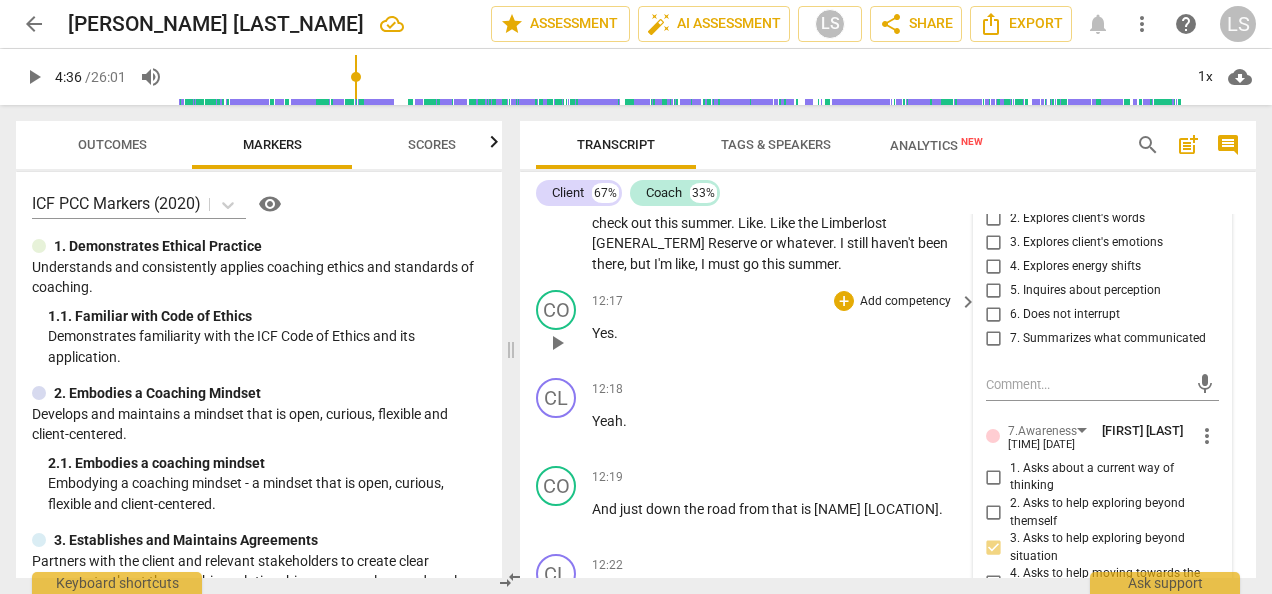scroll, scrollTop: 8423, scrollLeft: 0, axis: vertical 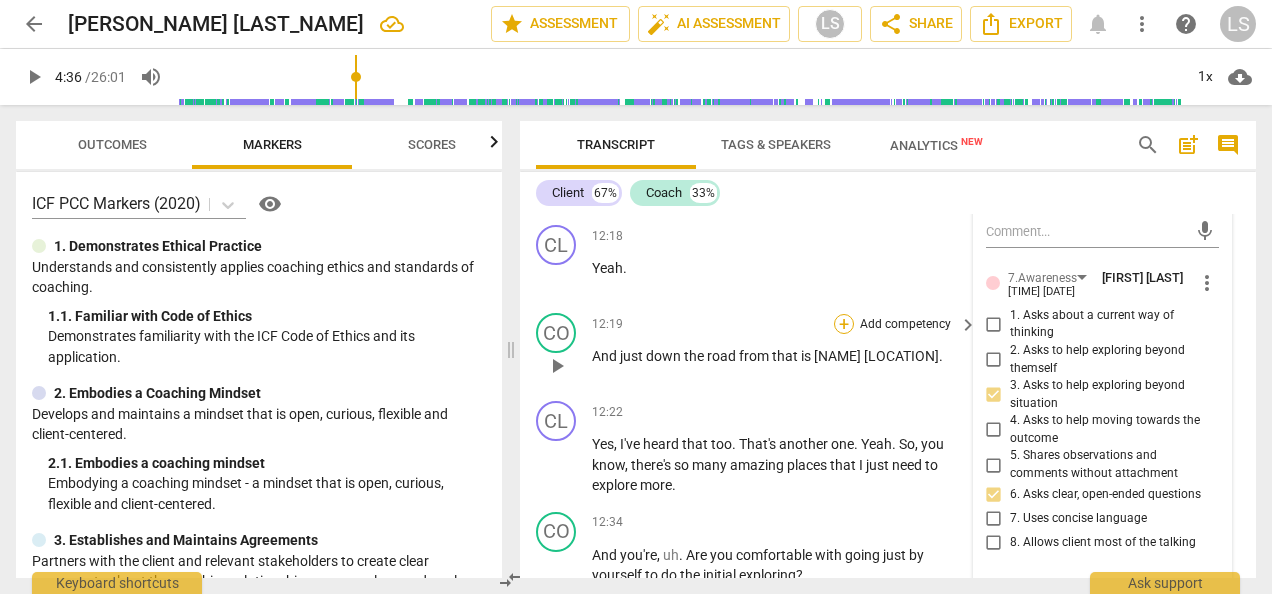 click on "+" at bounding box center [844, 324] 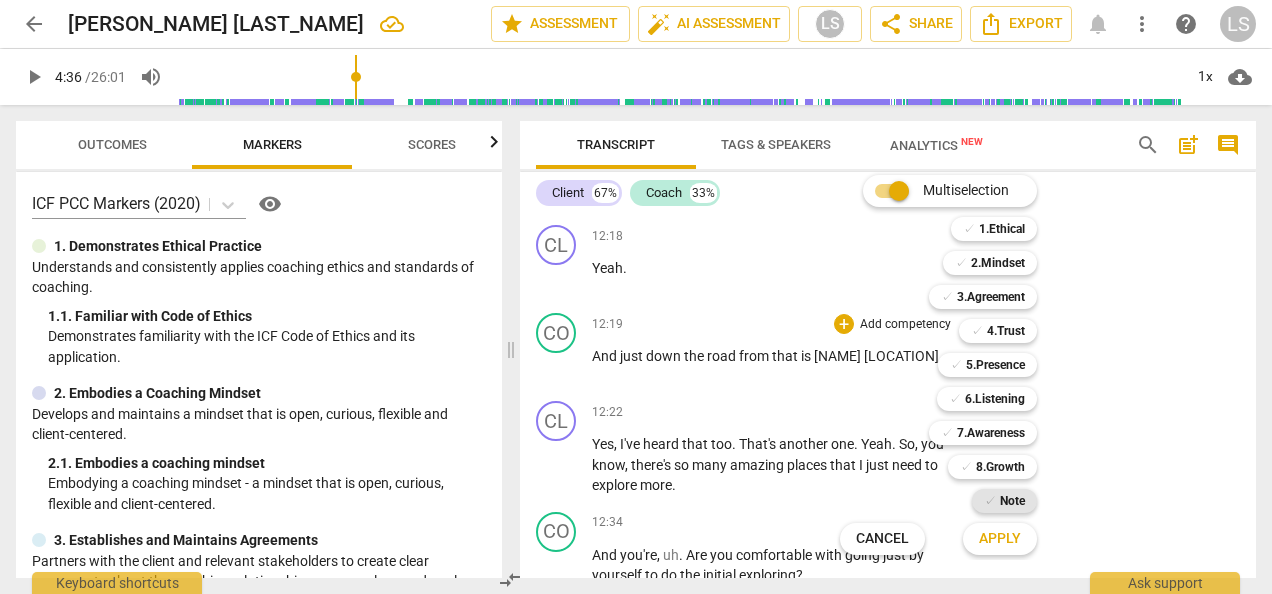 click on "✓ Note" at bounding box center [1004, 501] 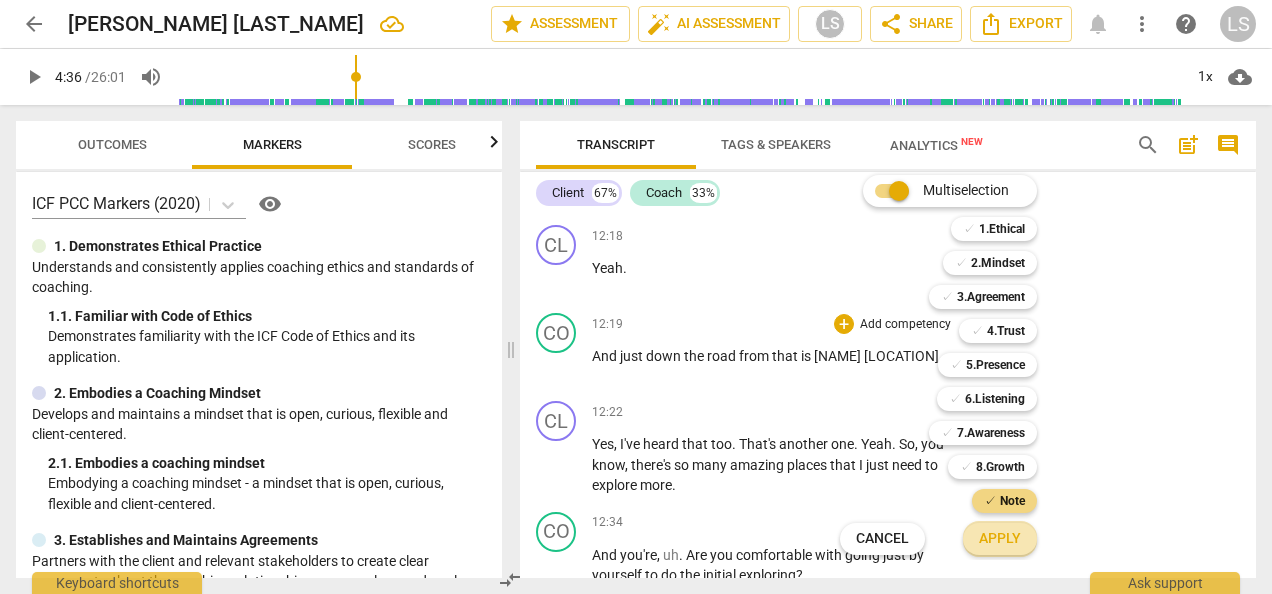 click on "Apply" at bounding box center (1000, 539) 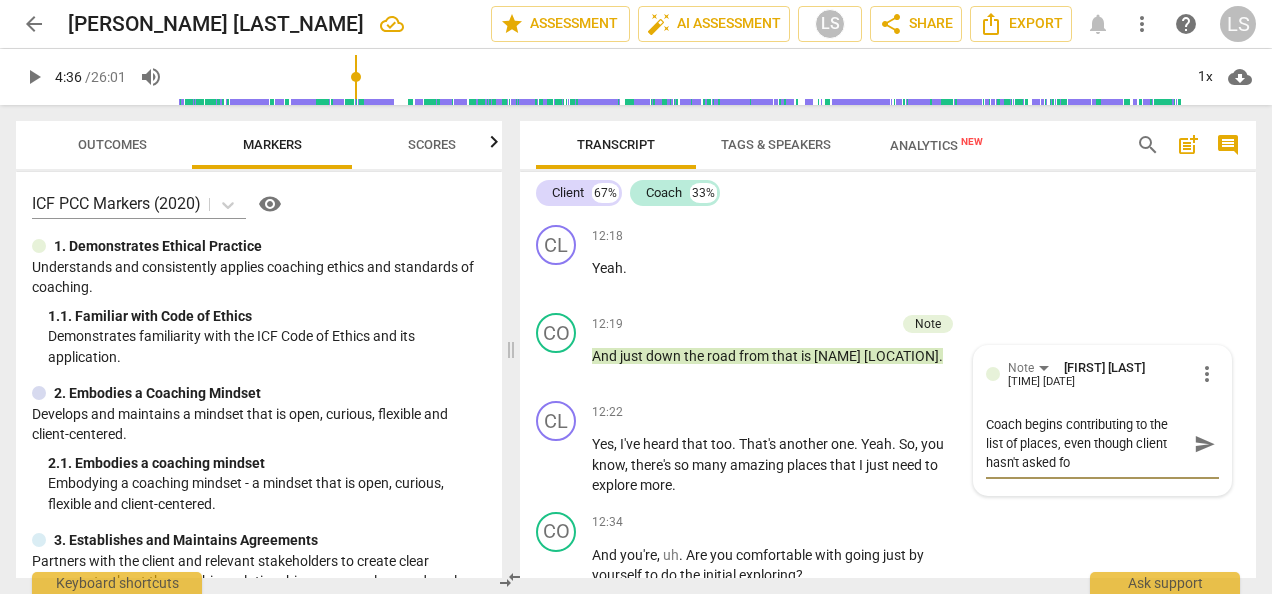scroll, scrollTop: 0, scrollLeft: 0, axis: both 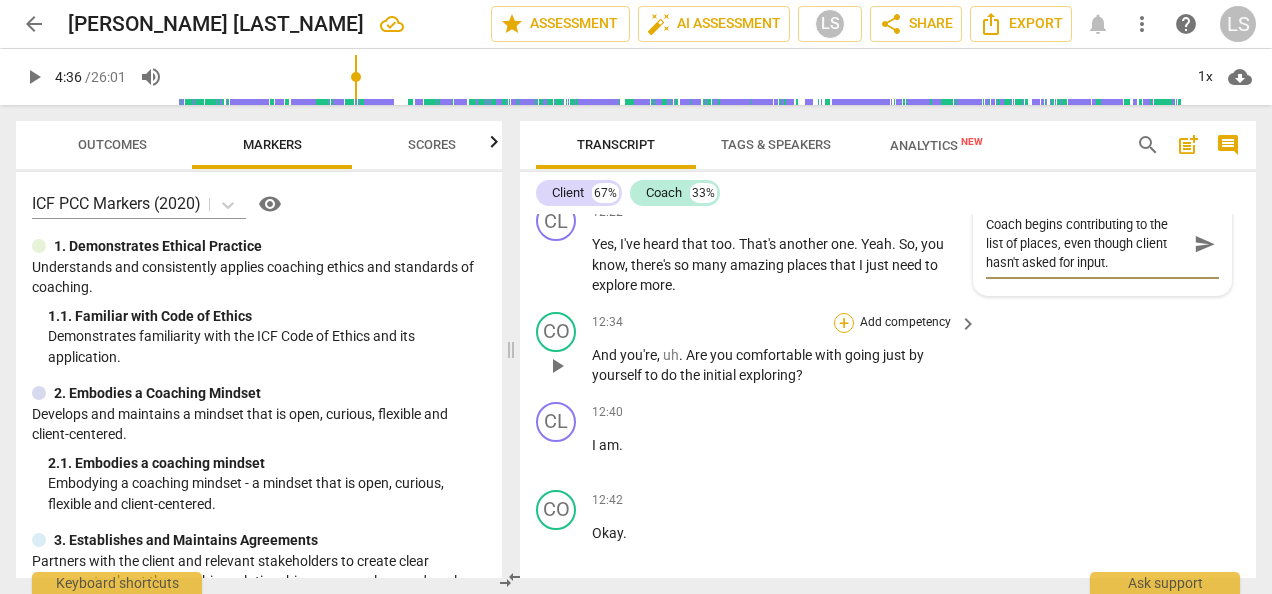 click on "+" at bounding box center (844, 323) 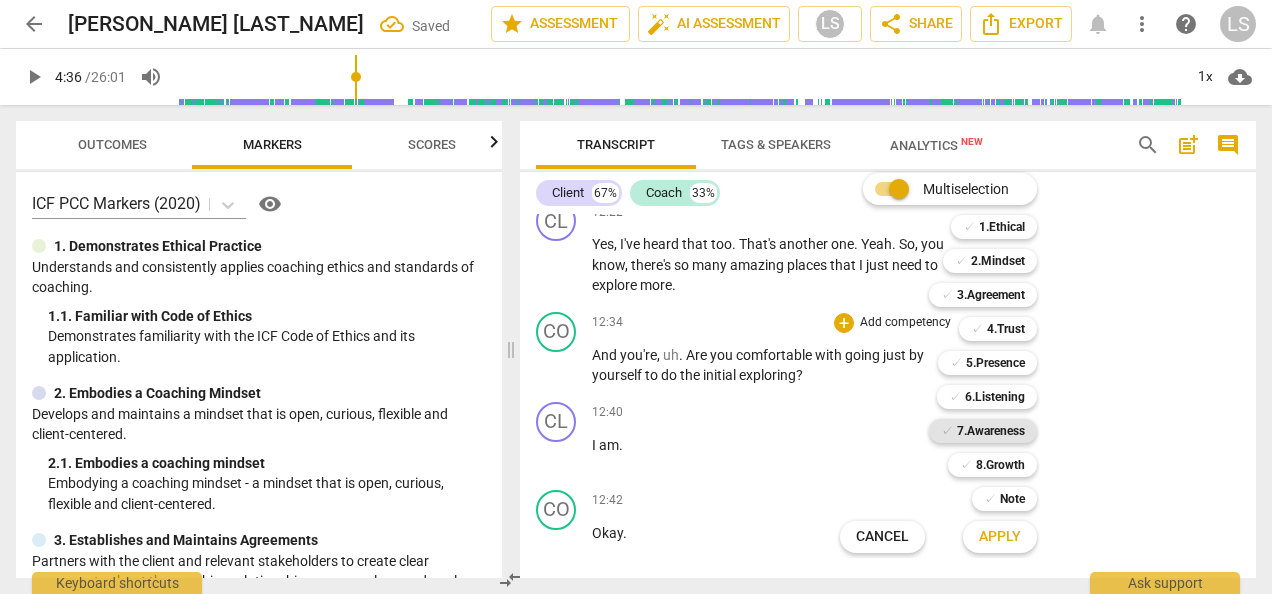 click on "7.Awareness" at bounding box center (991, 431) 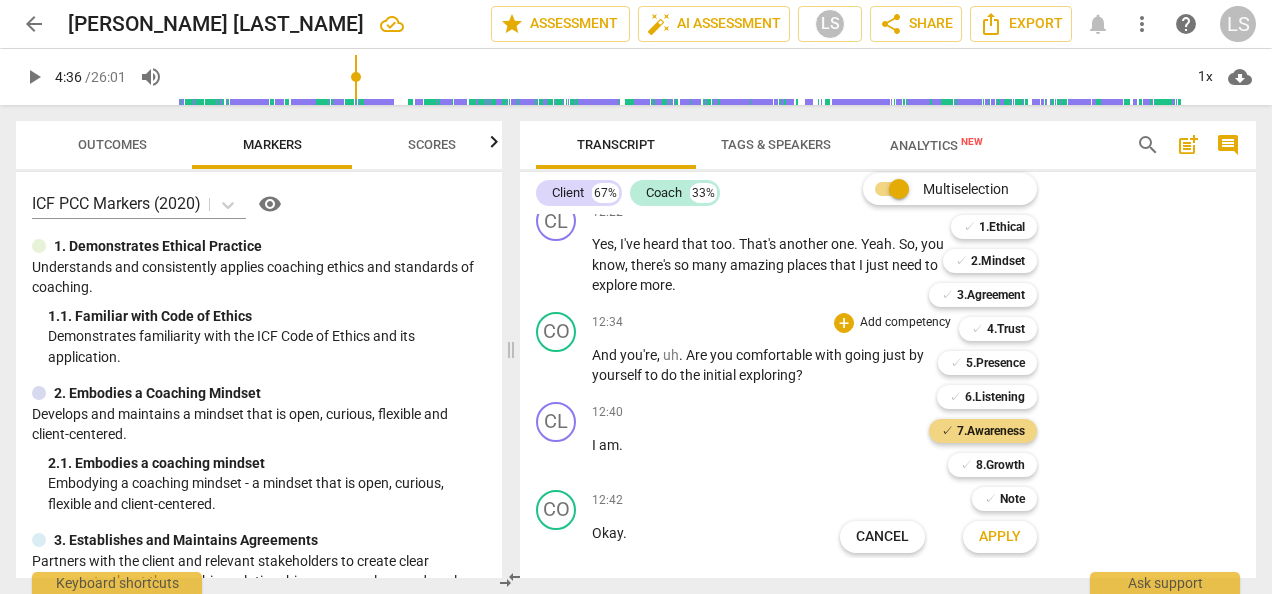 click on "Apply" at bounding box center [1000, 537] 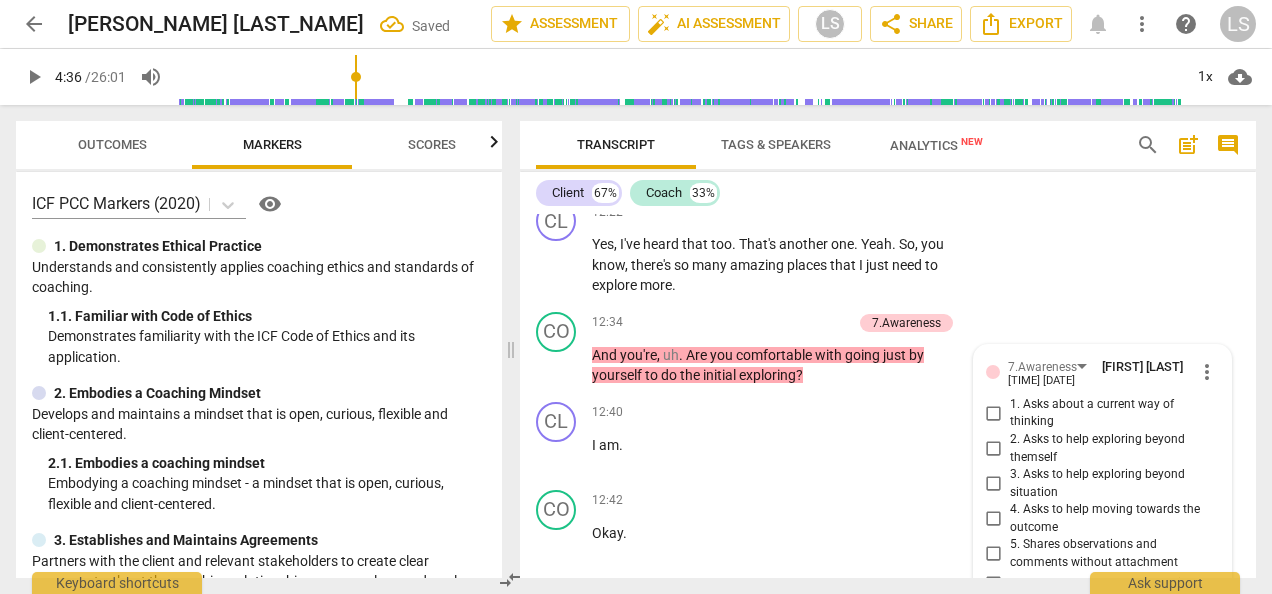 scroll, scrollTop: 8944, scrollLeft: 0, axis: vertical 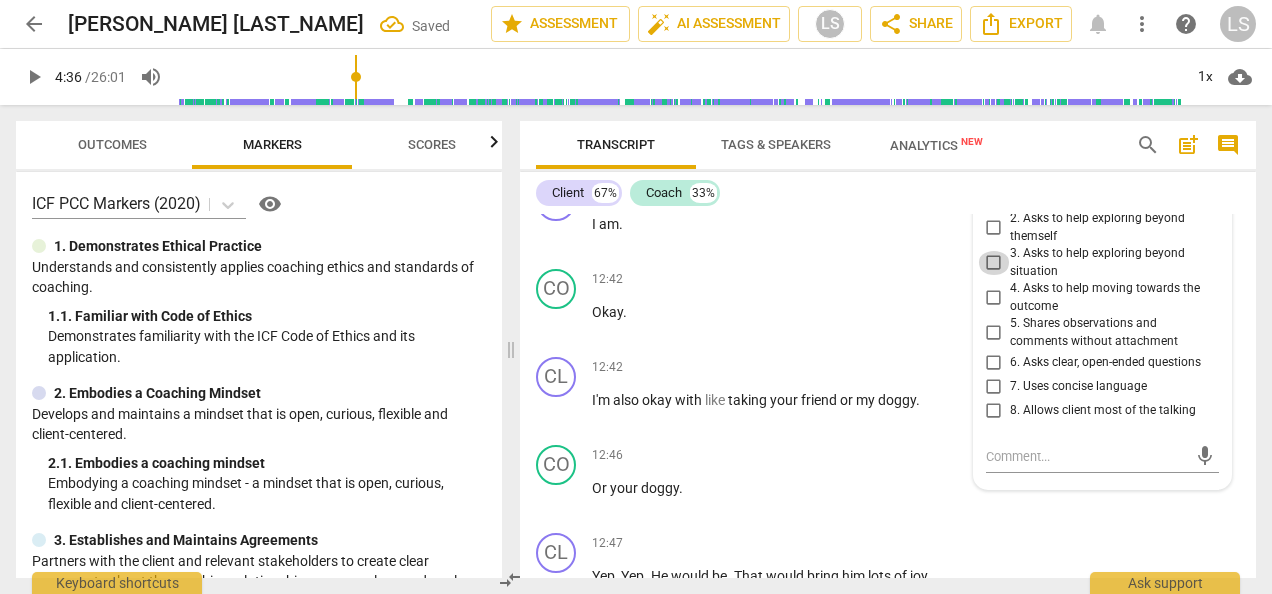 click on "3. Asks to help exploring beyond situation" at bounding box center [994, 263] 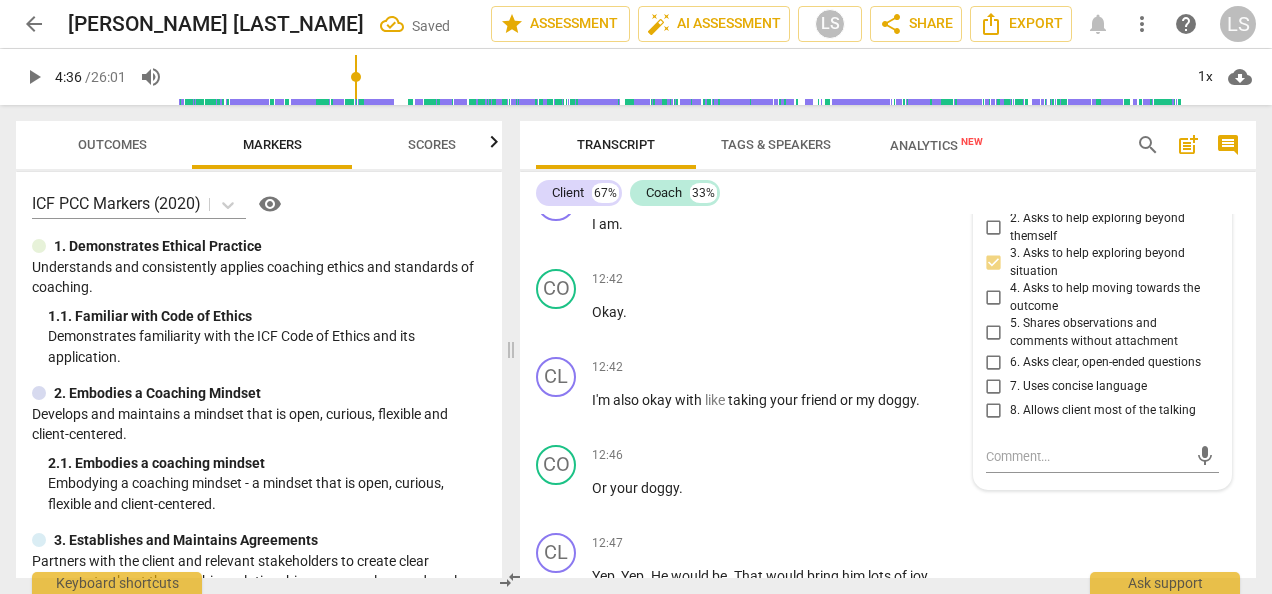 click on "6. Asks clear, open-ended questions" at bounding box center [994, 363] 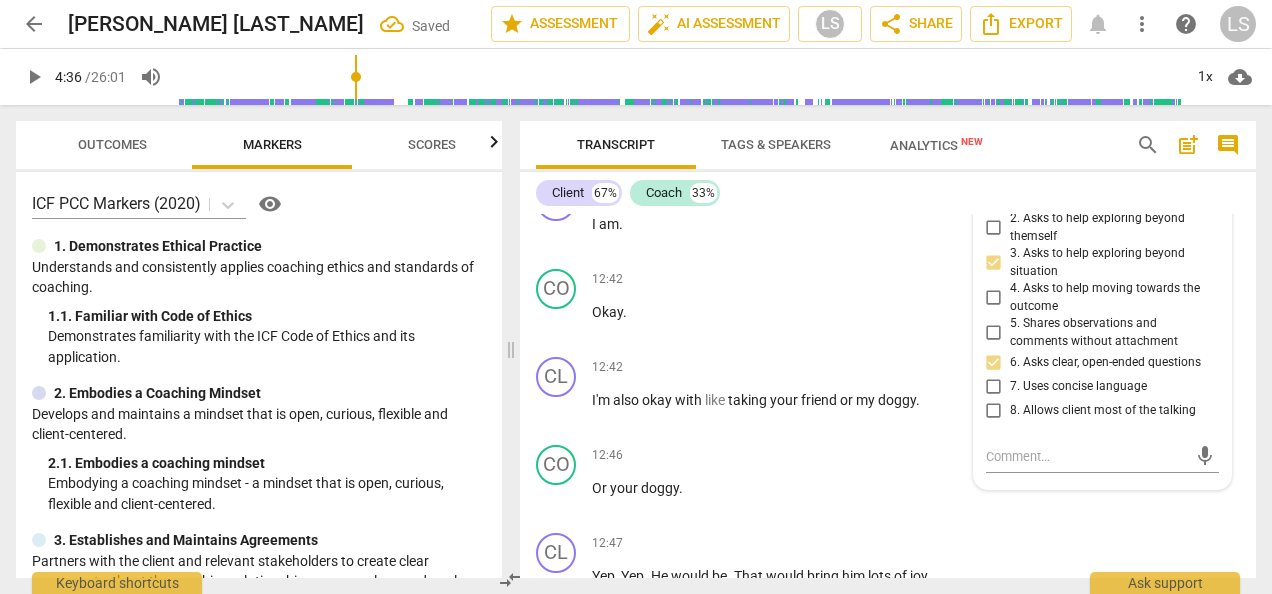 click on "6. Asks clear, open-ended questions" at bounding box center (994, 363) 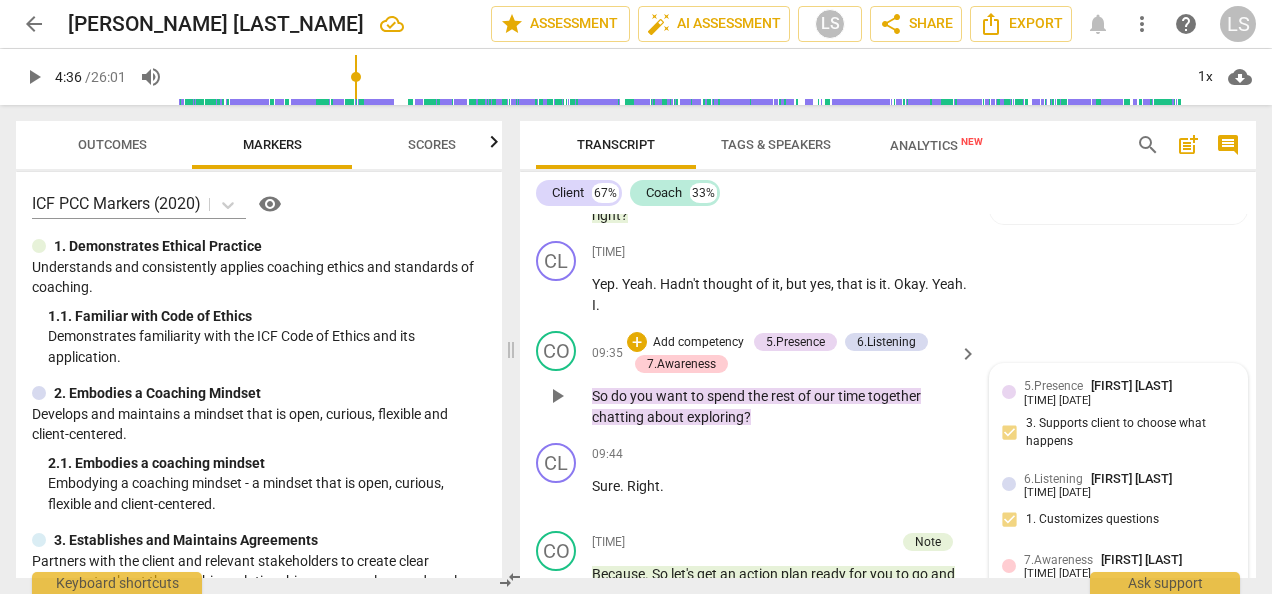 scroll, scrollTop: 6644, scrollLeft: 0, axis: vertical 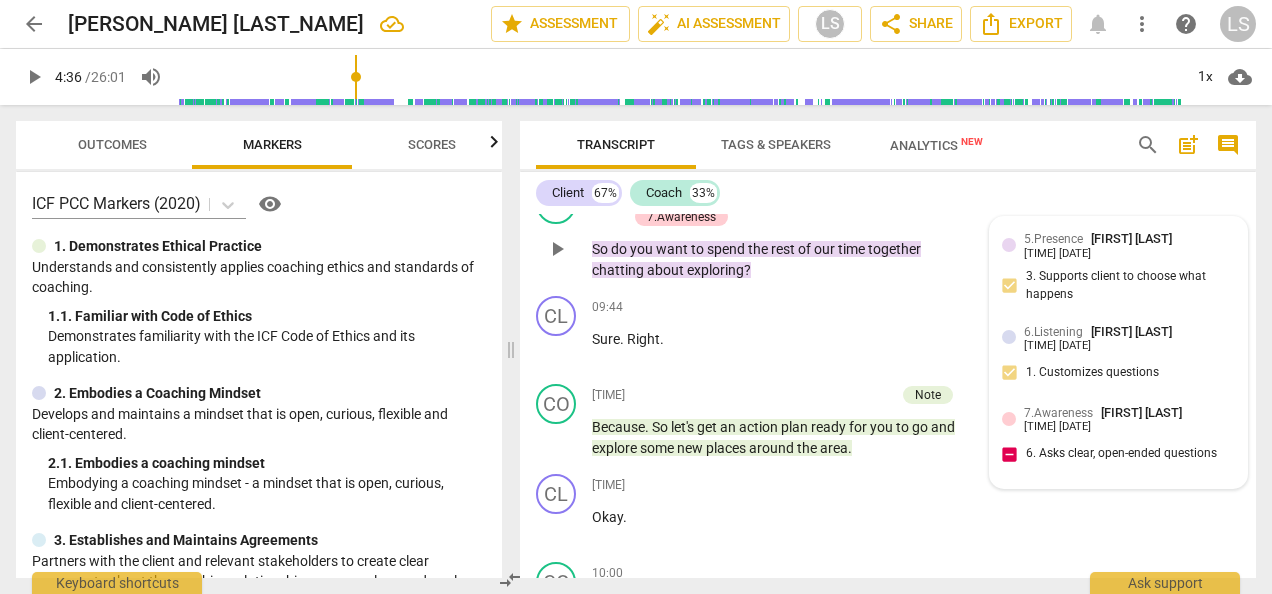 click on "Presence [FIRST] [LAST] [TIME] [DATE] Supports client to choose what happens" at bounding box center [1118, 271] 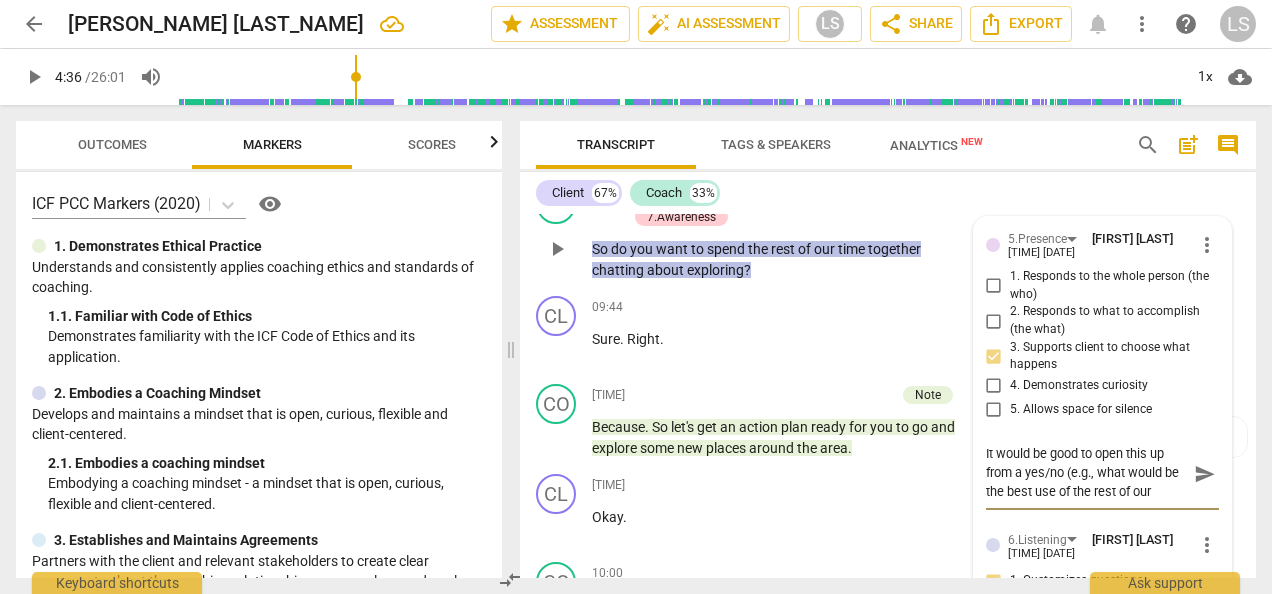 scroll, scrollTop: 0, scrollLeft: 0, axis: both 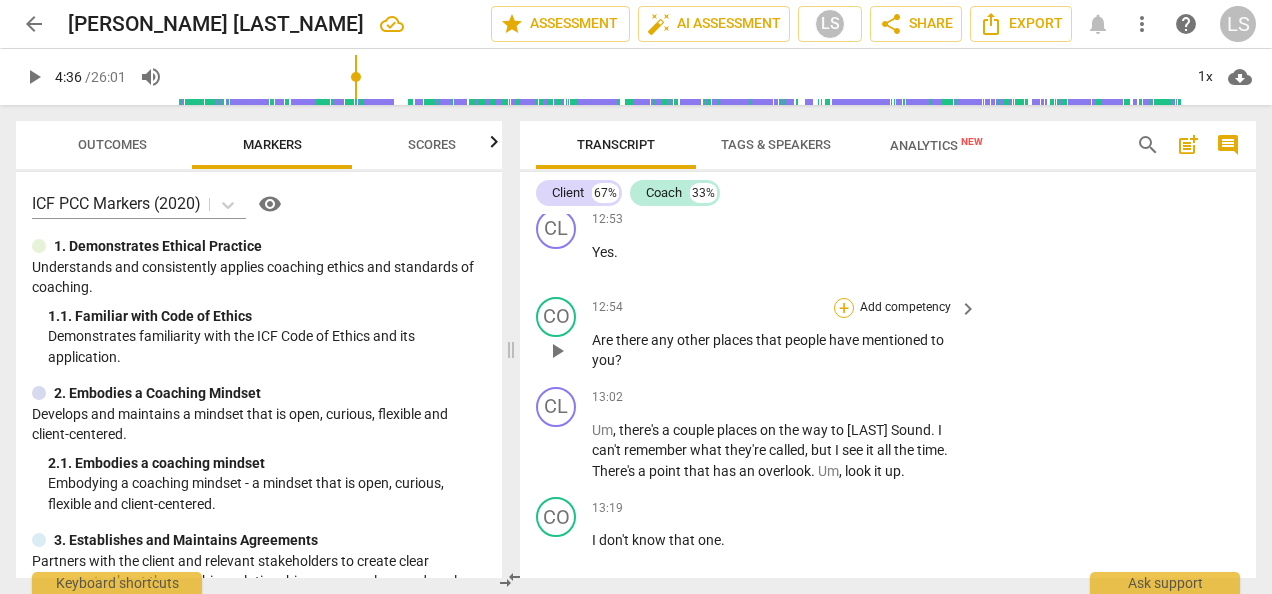 click on "+" at bounding box center (844, 308) 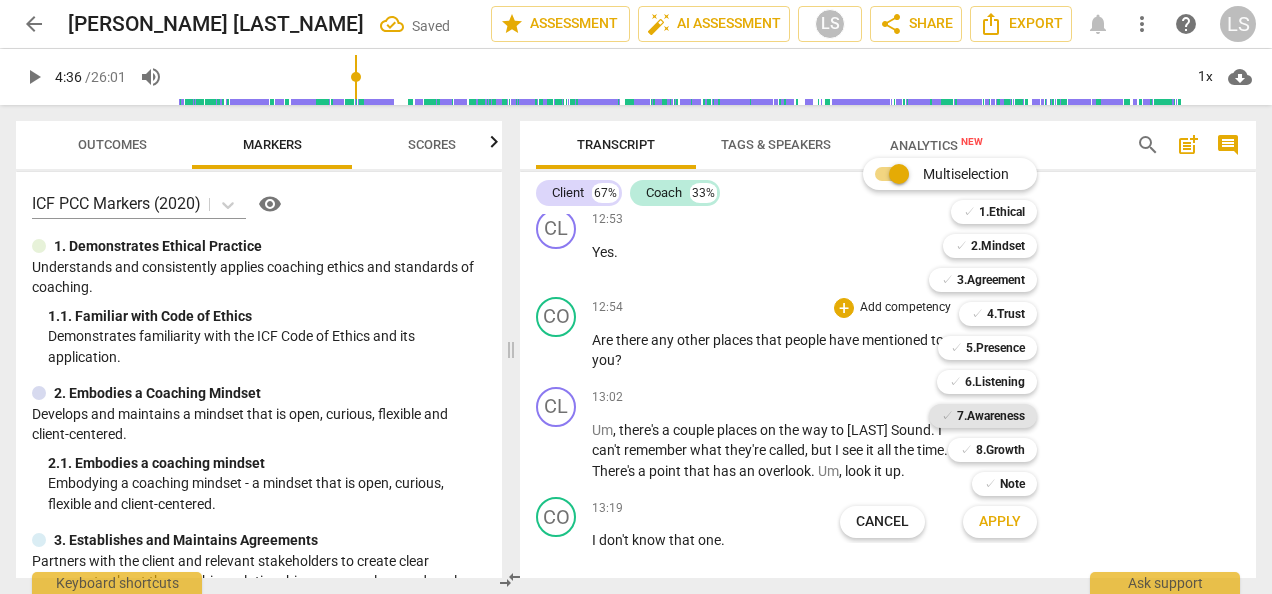 click on "7.Awareness" at bounding box center (991, 416) 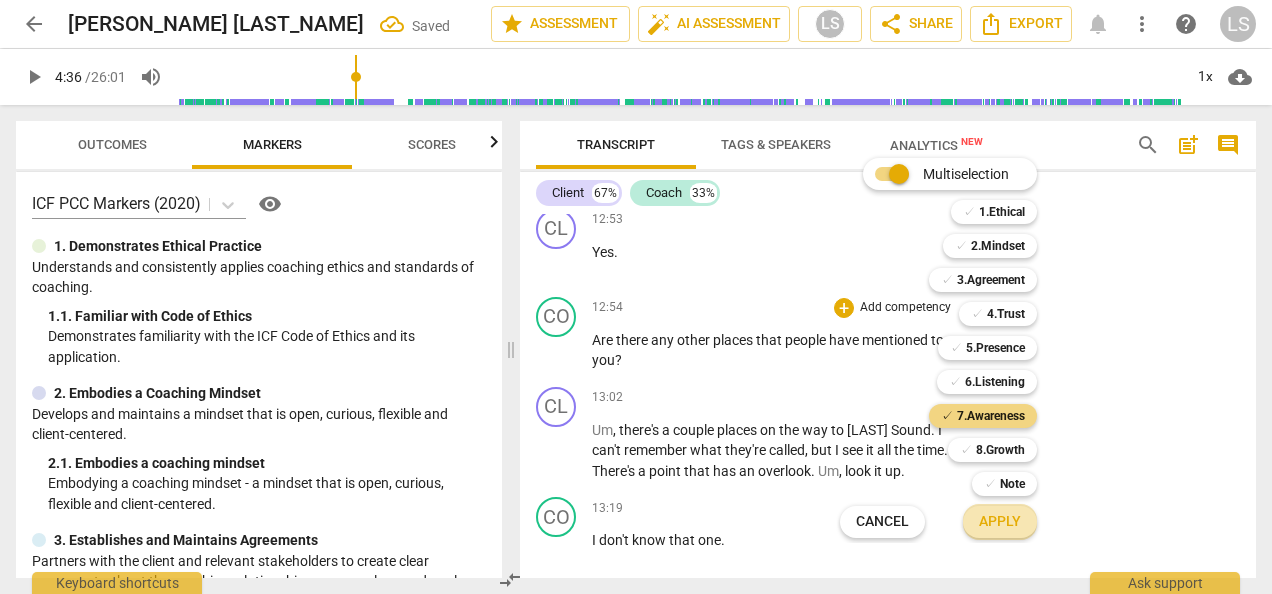 click on "Apply" at bounding box center [1000, 522] 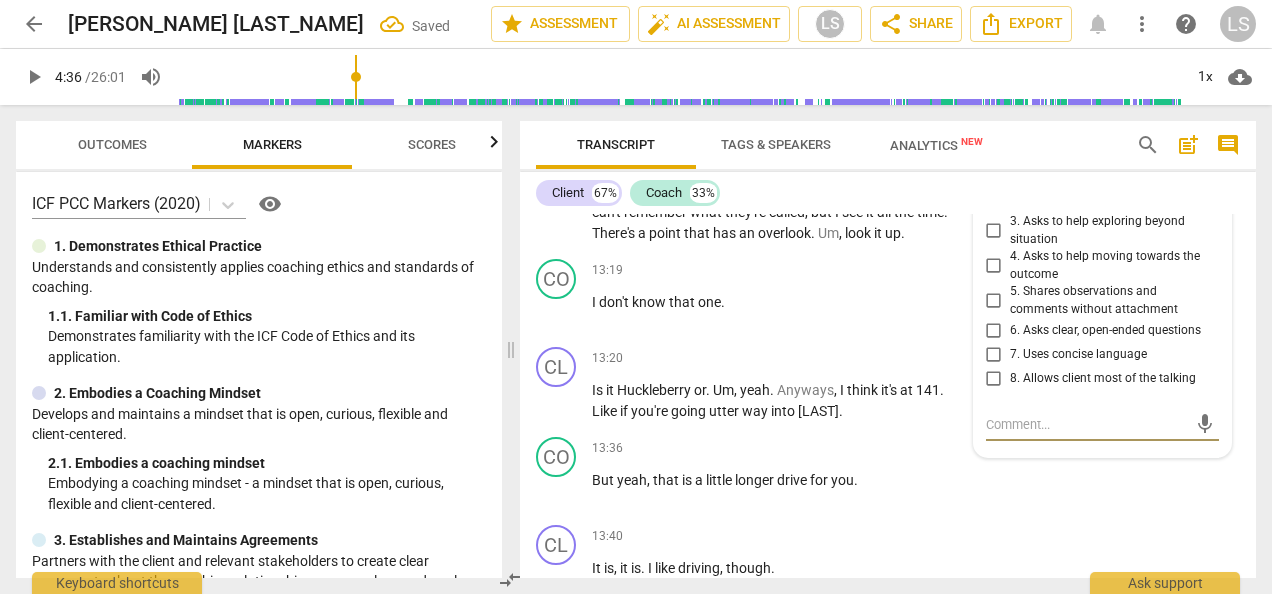 scroll, scrollTop: 9550, scrollLeft: 0, axis: vertical 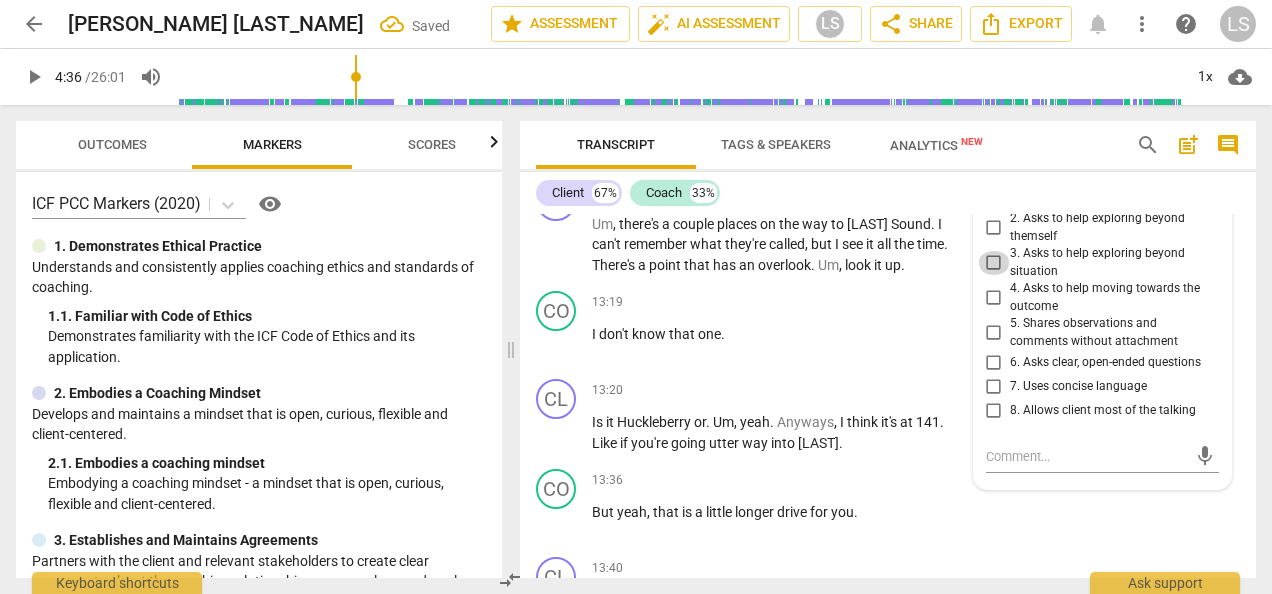 click on "3. Asks to help exploring beyond situation" at bounding box center [994, 263] 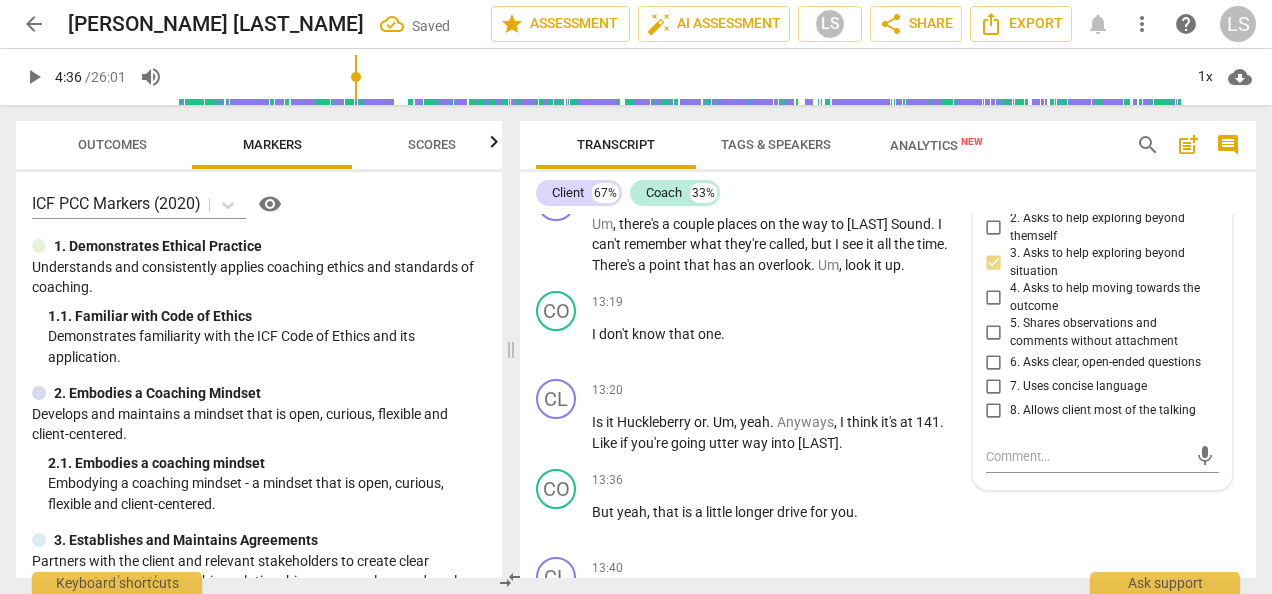 click on "6. Asks clear, open-ended questions" at bounding box center [994, 363] 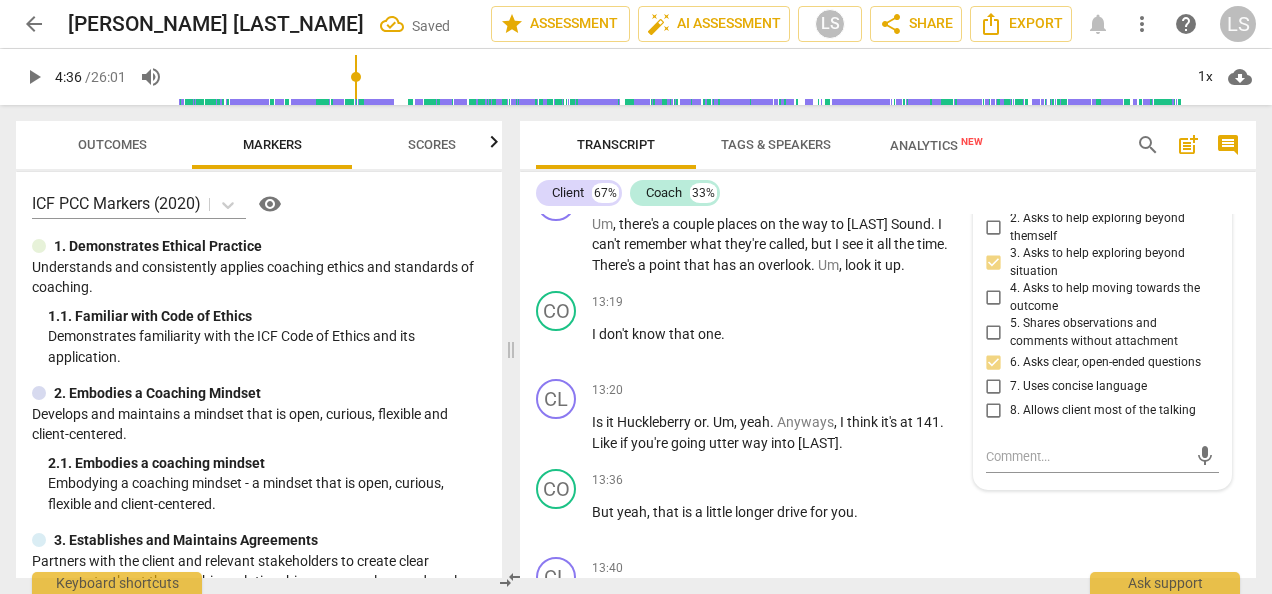 click on "6. Asks clear, open-ended questions" at bounding box center [994, 363] 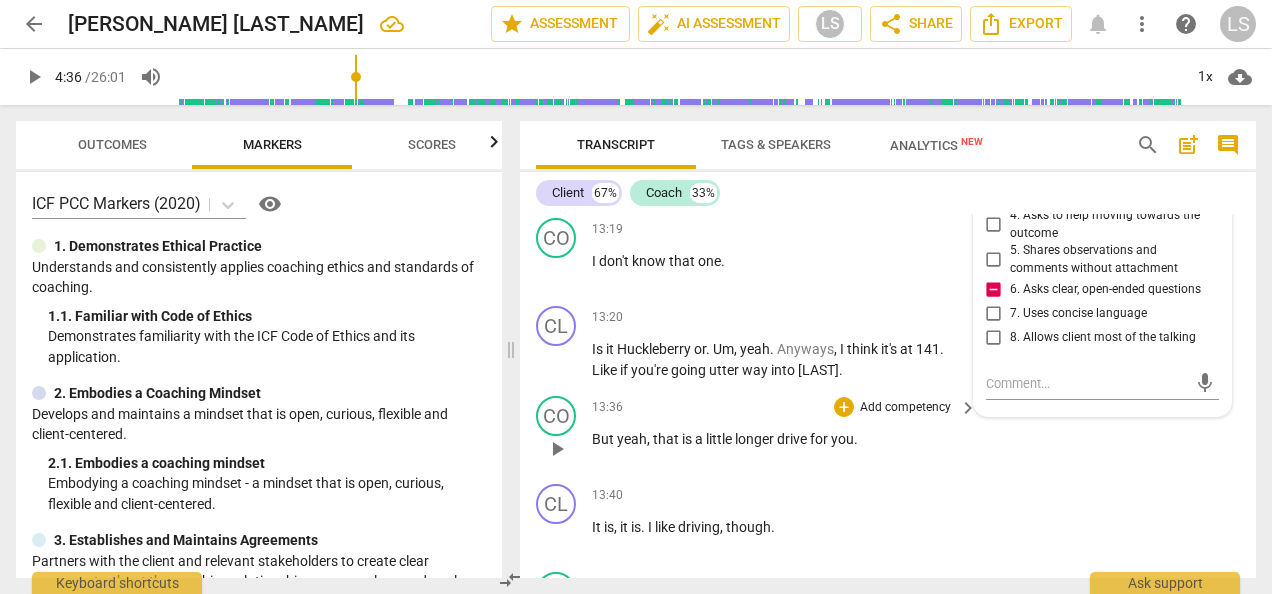 scroll, scrollTop: 9650, scrollLeft: 0, axis: vertical 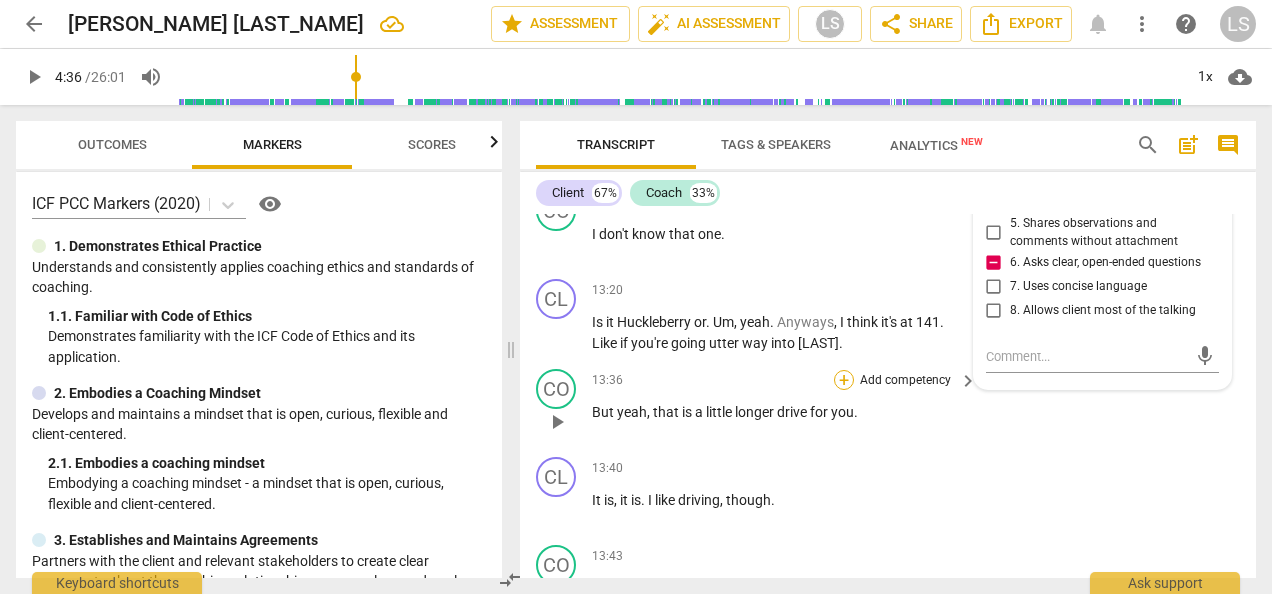 click on "+" at bounding box center (844, 380) 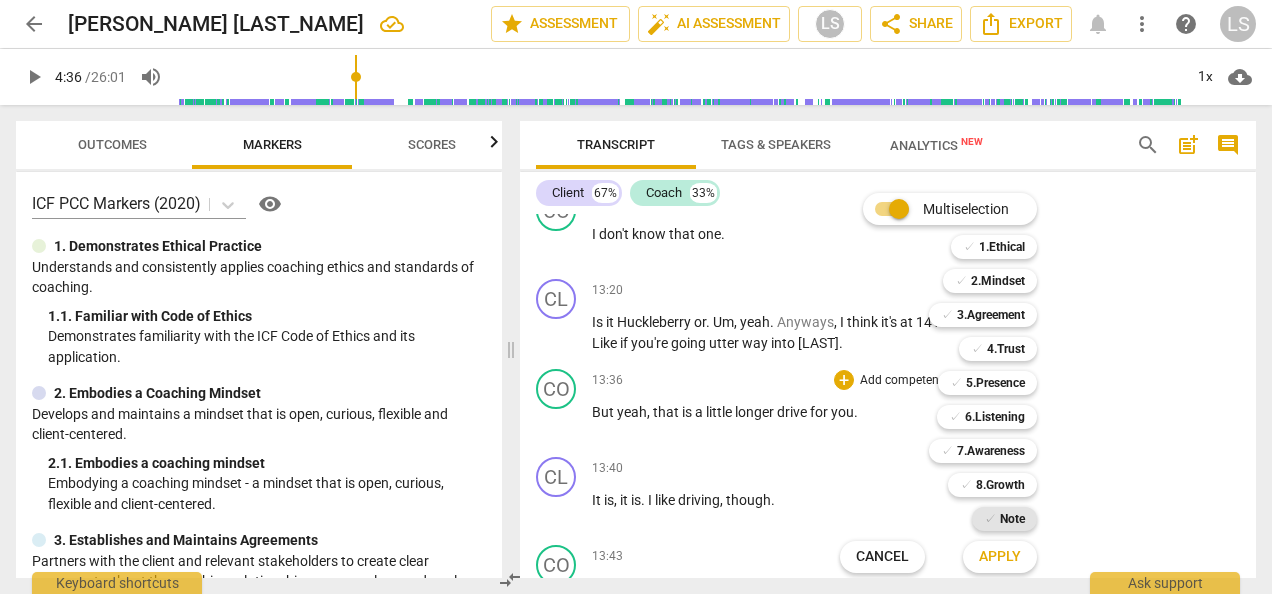 click on "Note" at bounding box center (1012, 519) 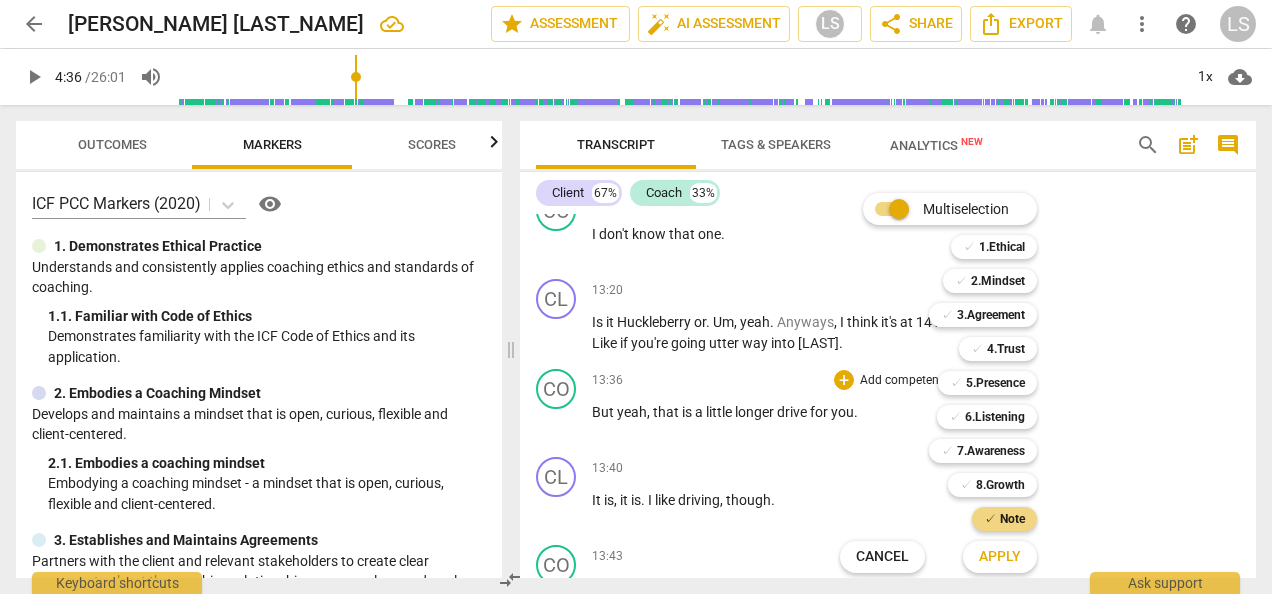 click on "Apply" at bounding box center (1000, 557) 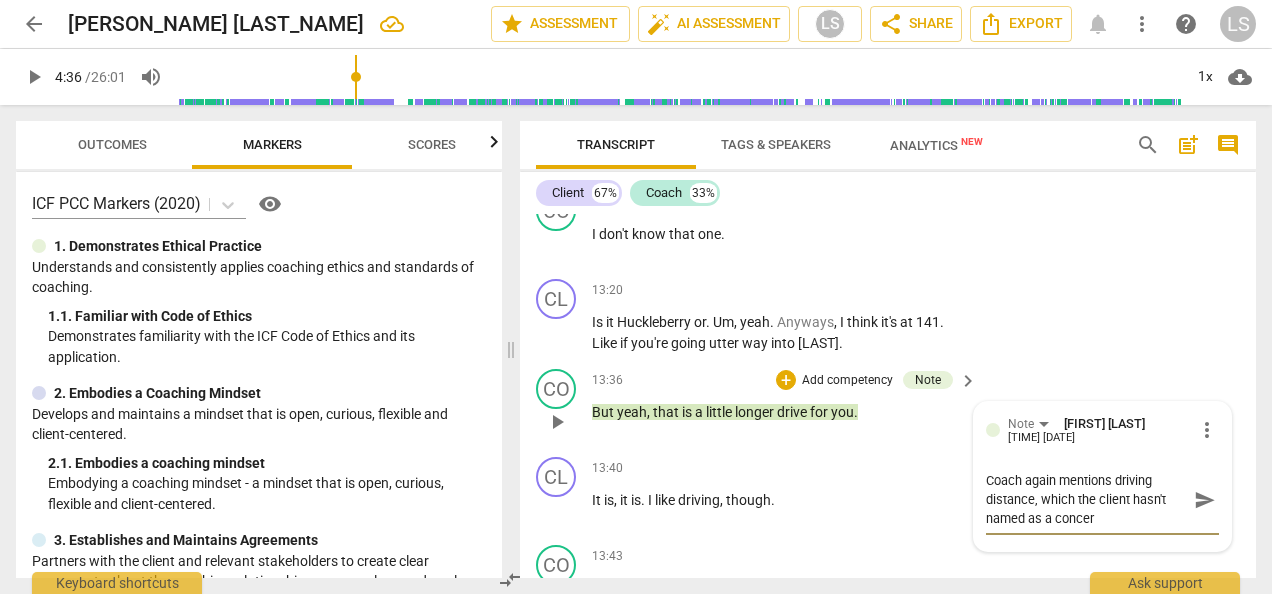scroll, scrollTop: 0, scrollLeft: 0, axis: both 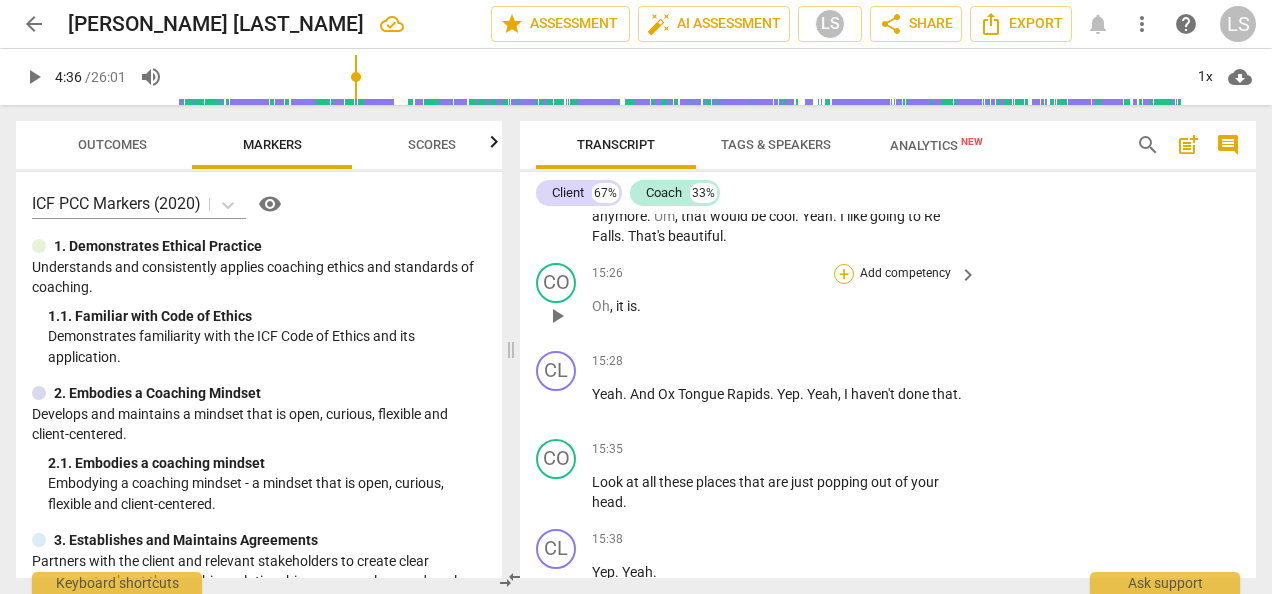 click on "+" at bounding box center (844, 274) 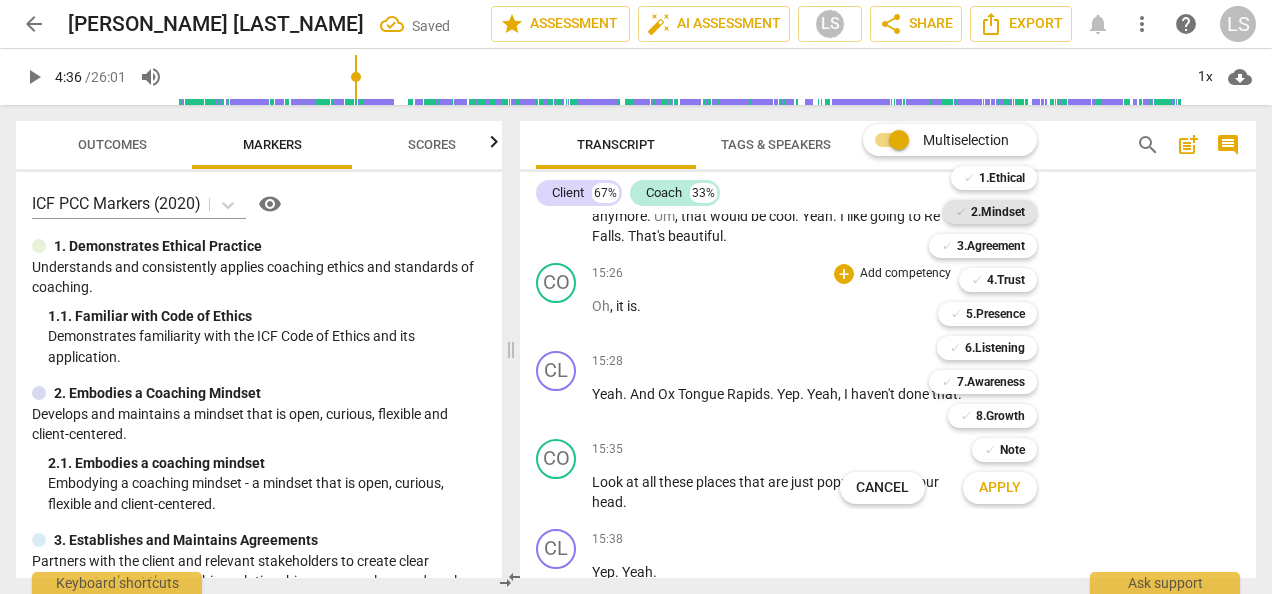 click on "2.Mindset" at bounding box center (998, 212) 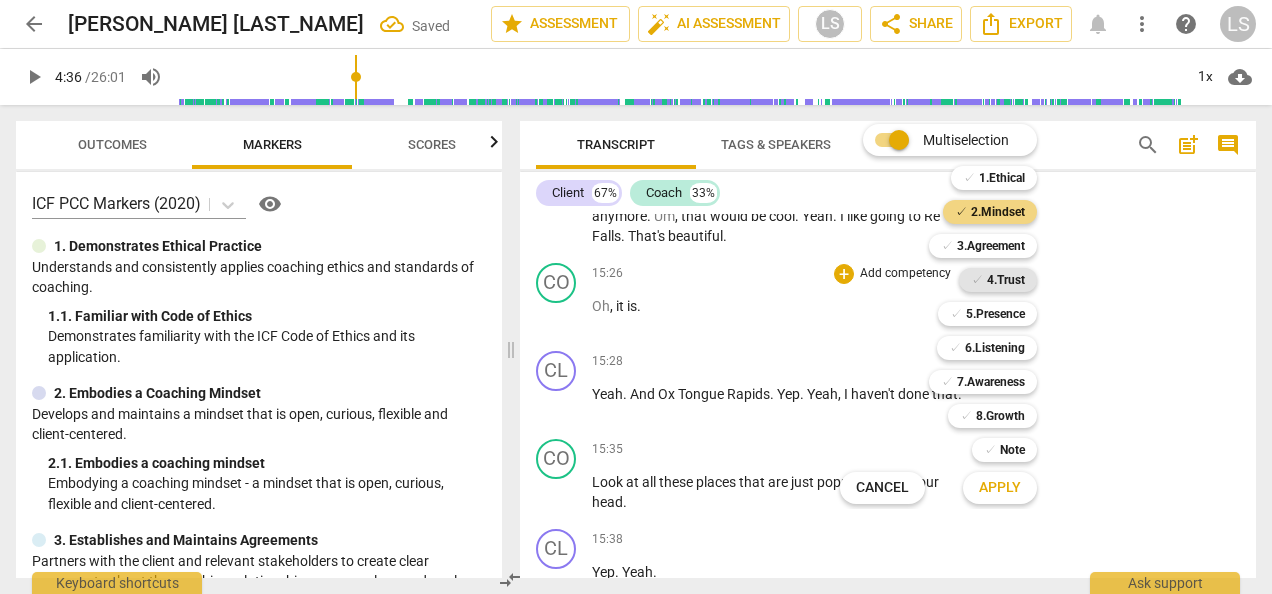 click on "4.Trust" at bounding box center [1006, 280] 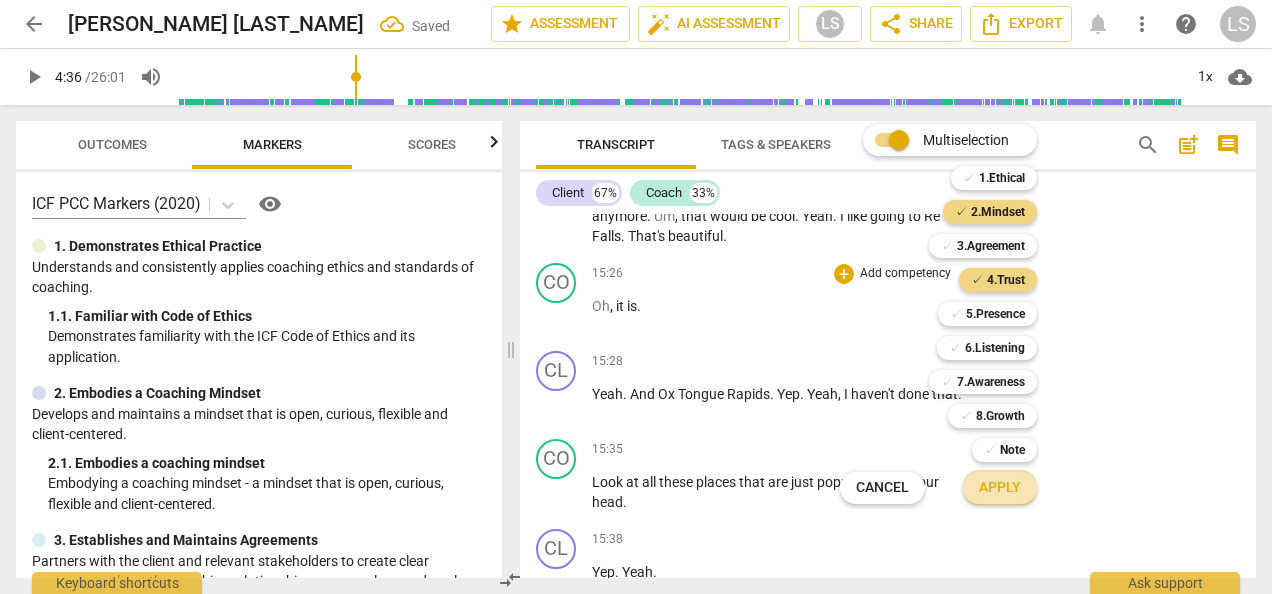click on "Apply" at bounding box center (1000, 488) 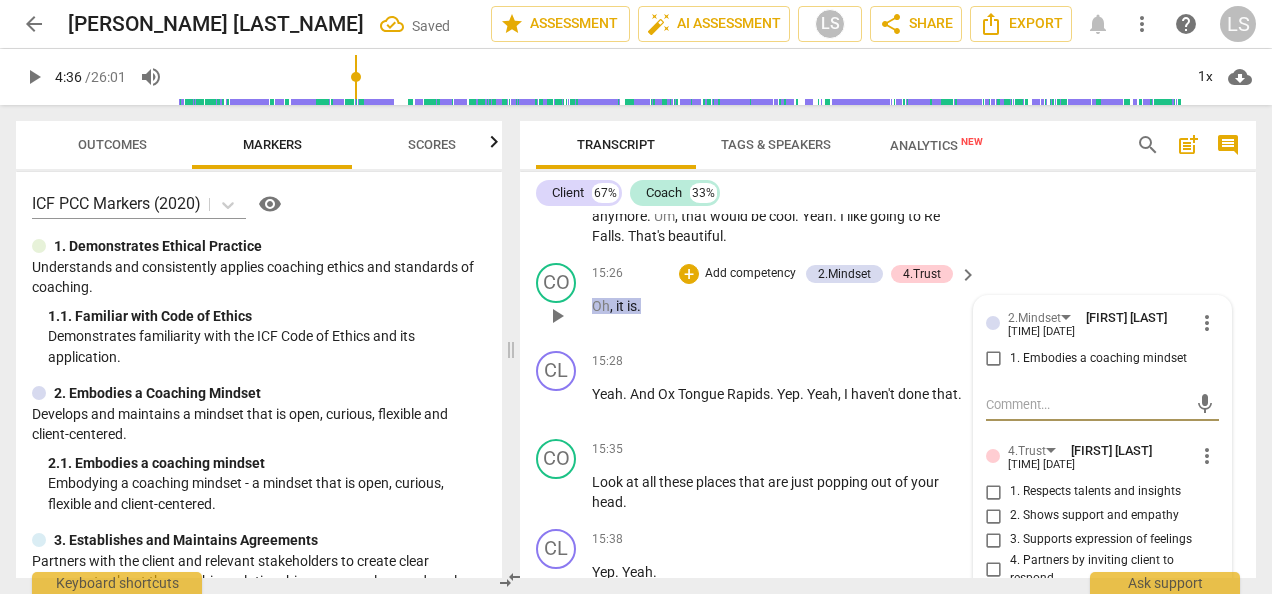 click on "1. Embodies a coaching mindset" at bounding box center (994, 359) 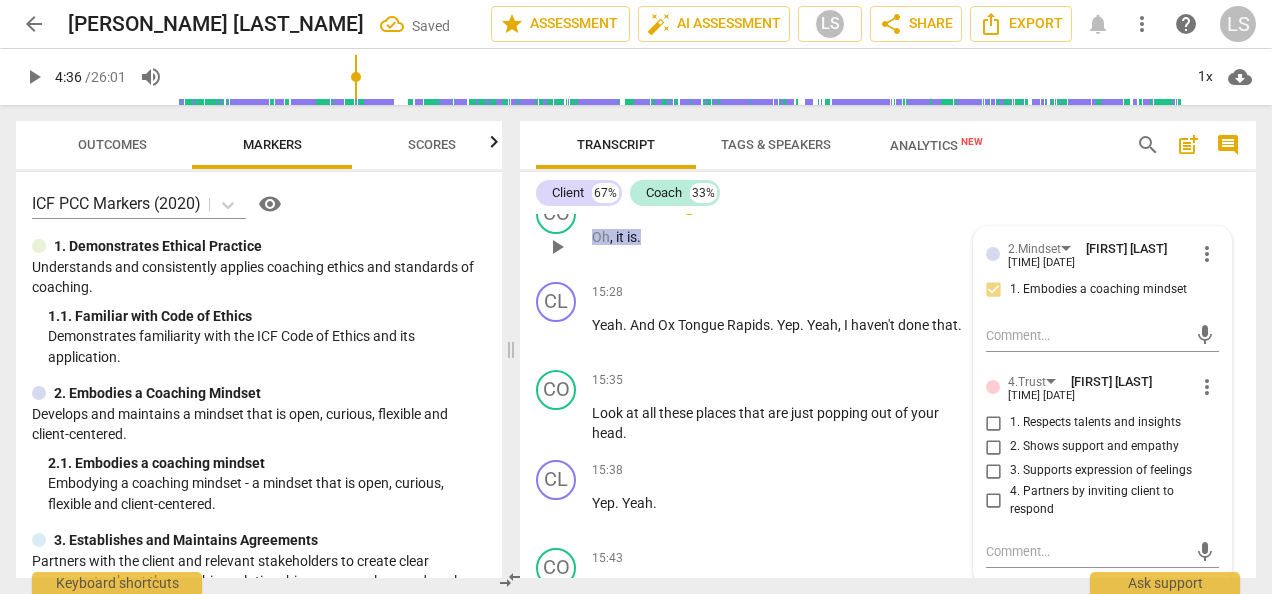 scroll, scrollTop: 11050, scrollLeft: 0, axis: vertical 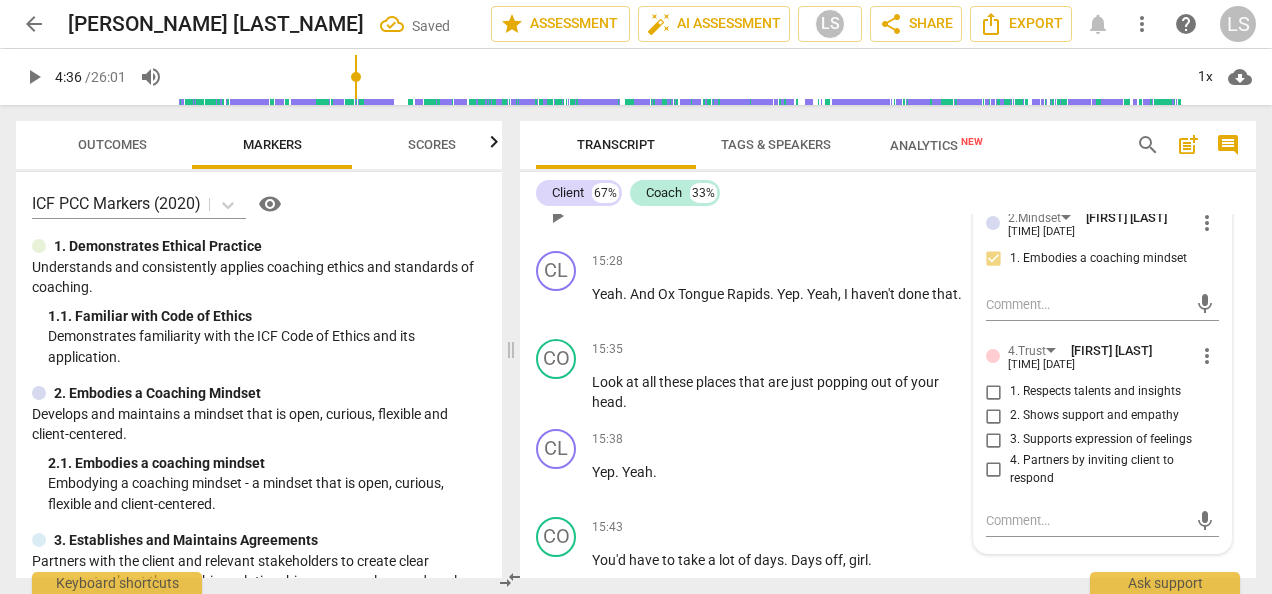 click on "3. Supports expression of feelings" at bounding box center (994, 440) 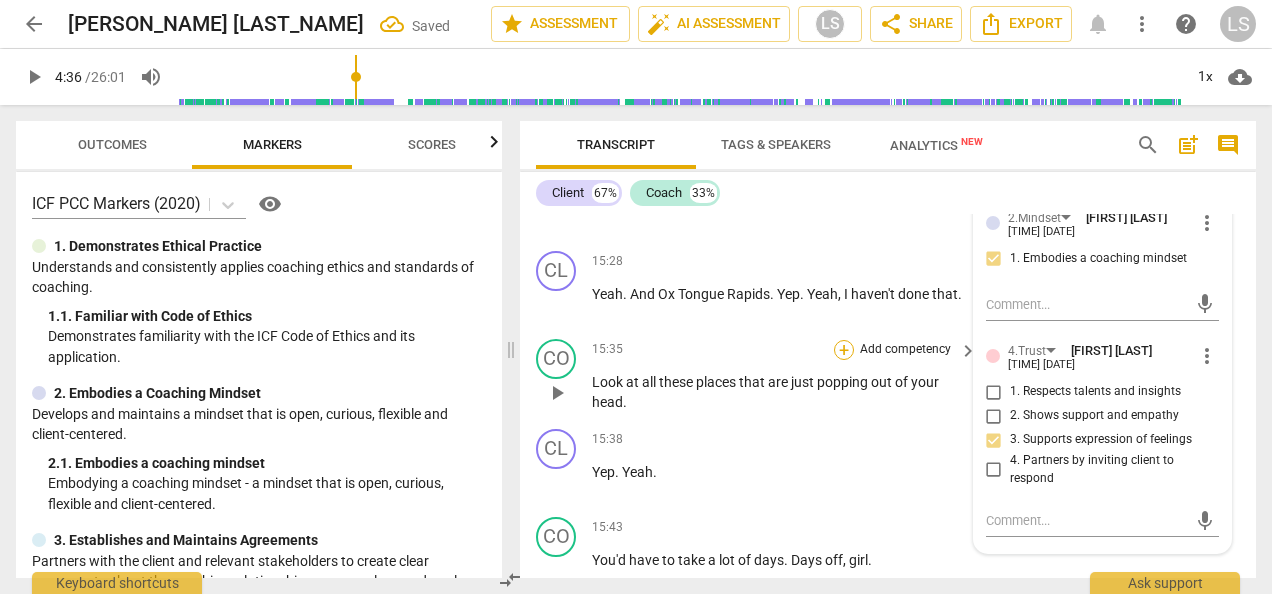 click on "+" at bounding box center (844, 350) 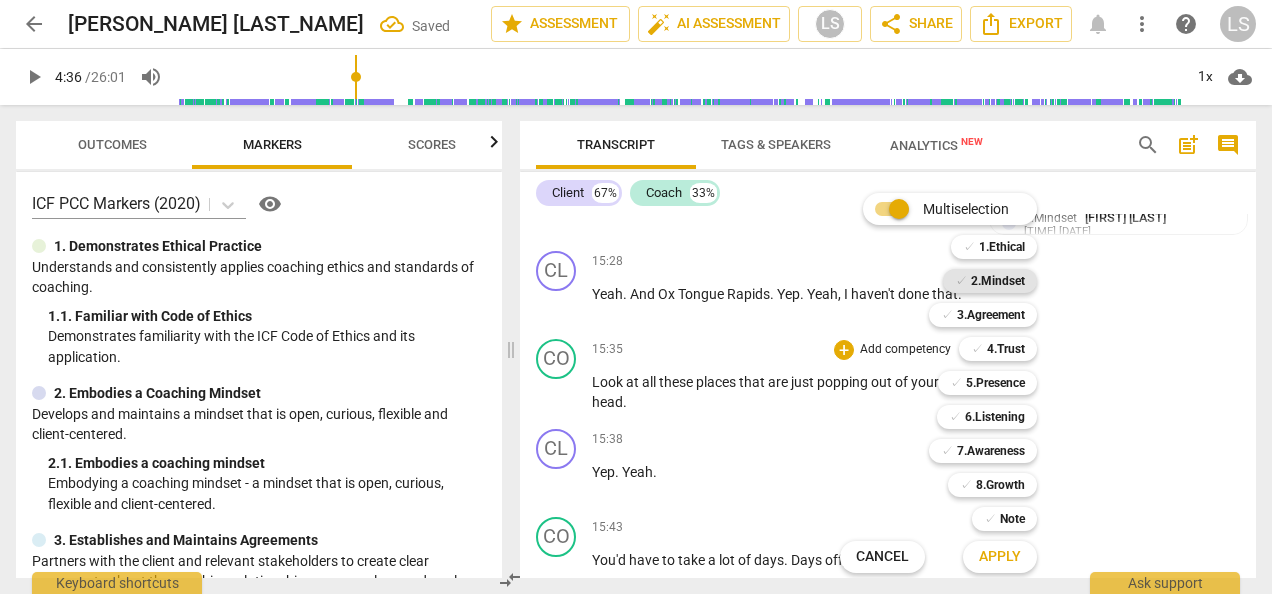 click on "2.Mindset" at bounding box center [998, 281] 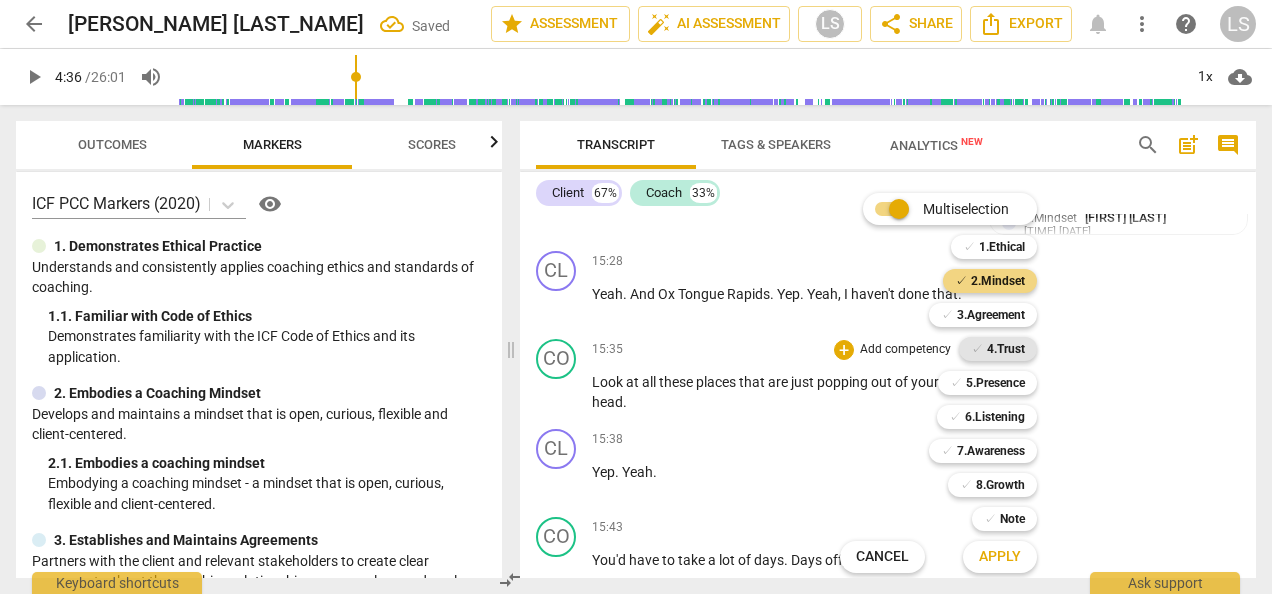 click on "4.Trust" at bounding box center [1006, 349] 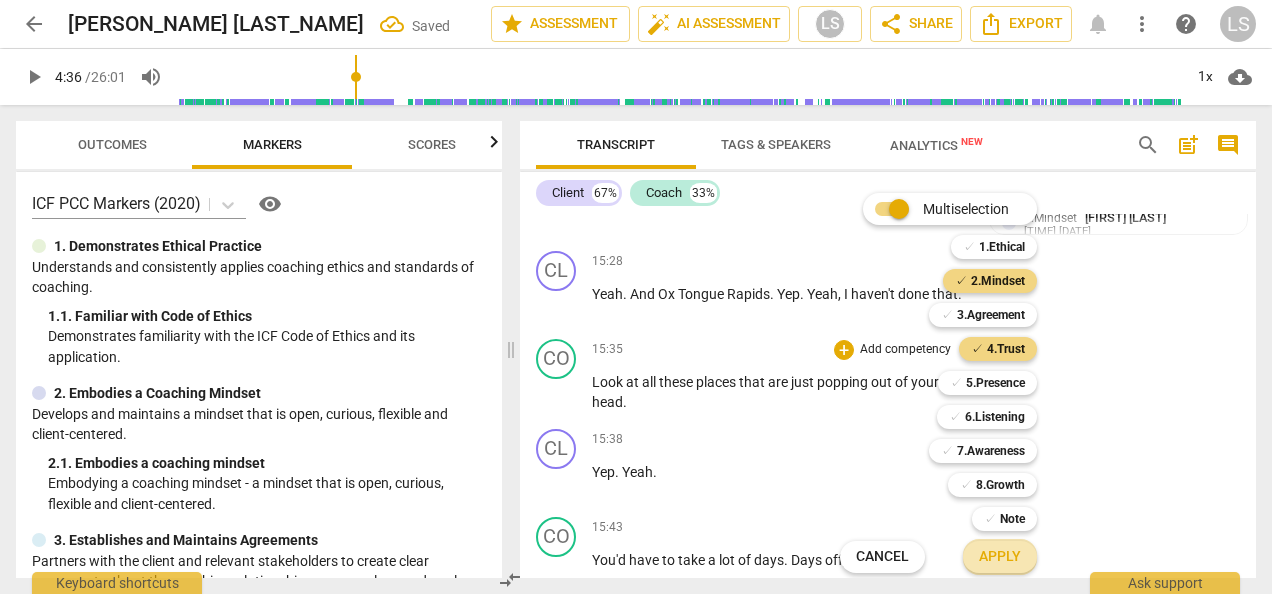 click on "Apply" at bounding box center [1000, 557] 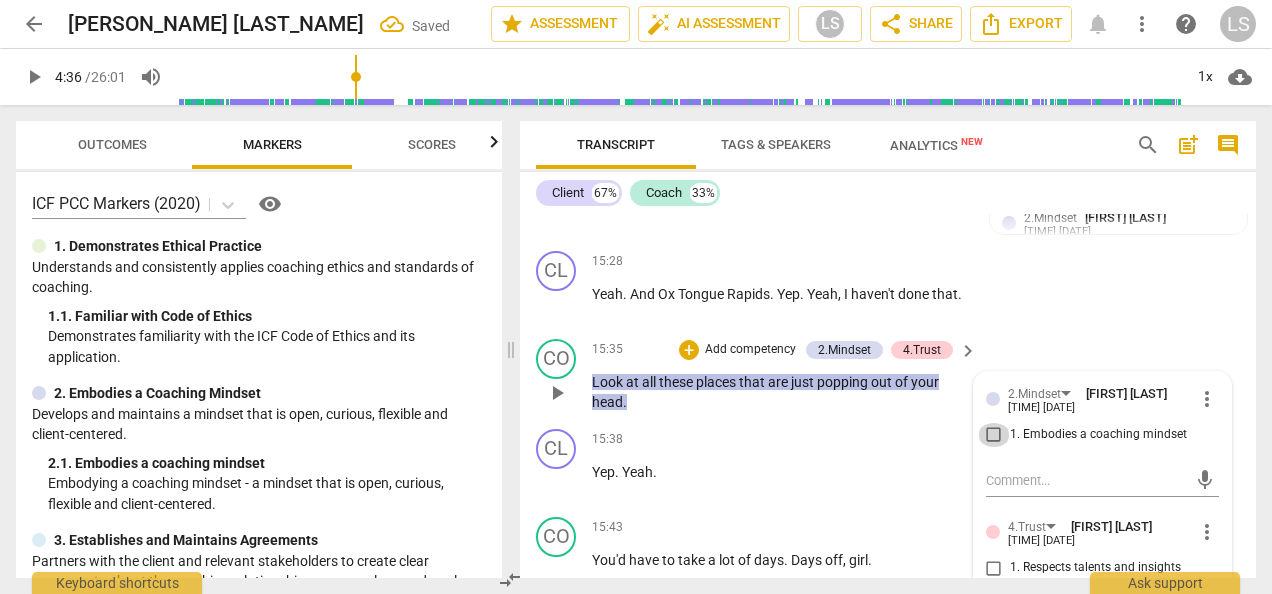 click on "1. Embodies a coaching mindset" at bounding box center [994, 435] 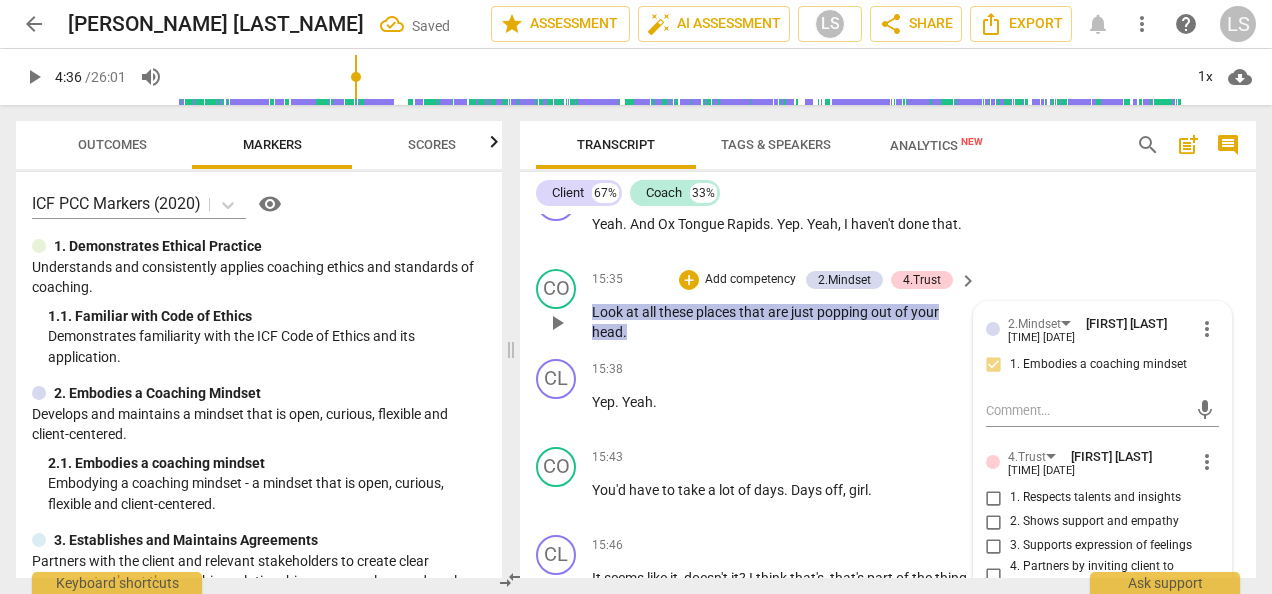 scroll, scrollTop: 11150, scrollLeft: 0, axis: vertical 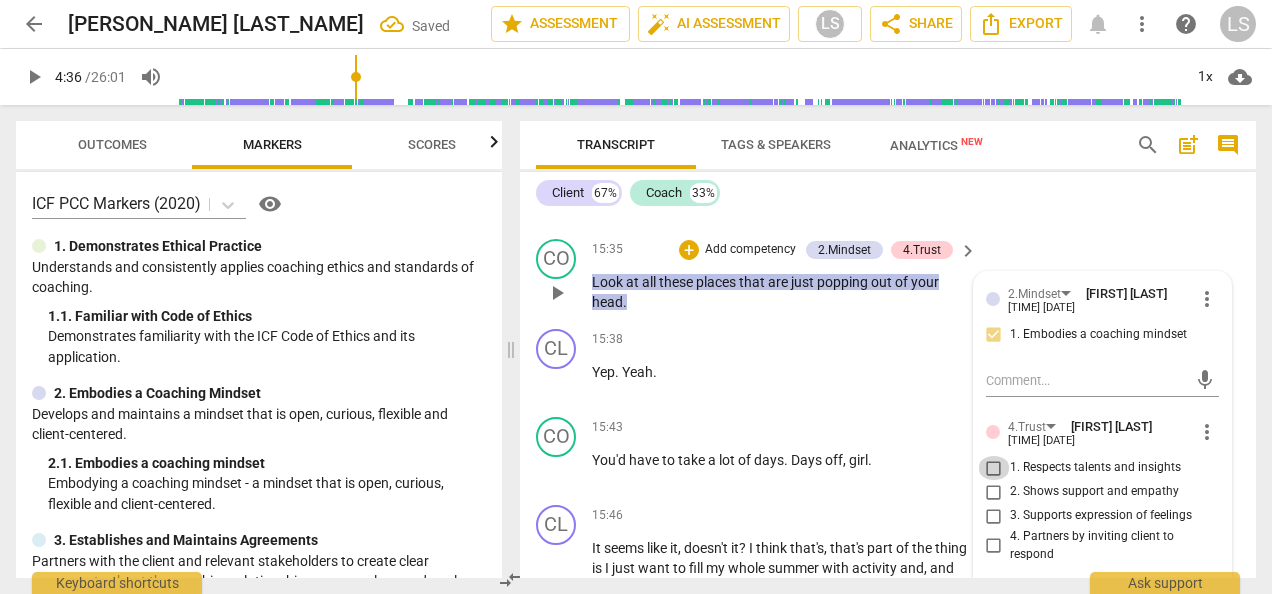 click on "1. Respects talents and insights" at bounding box center (994, 468) 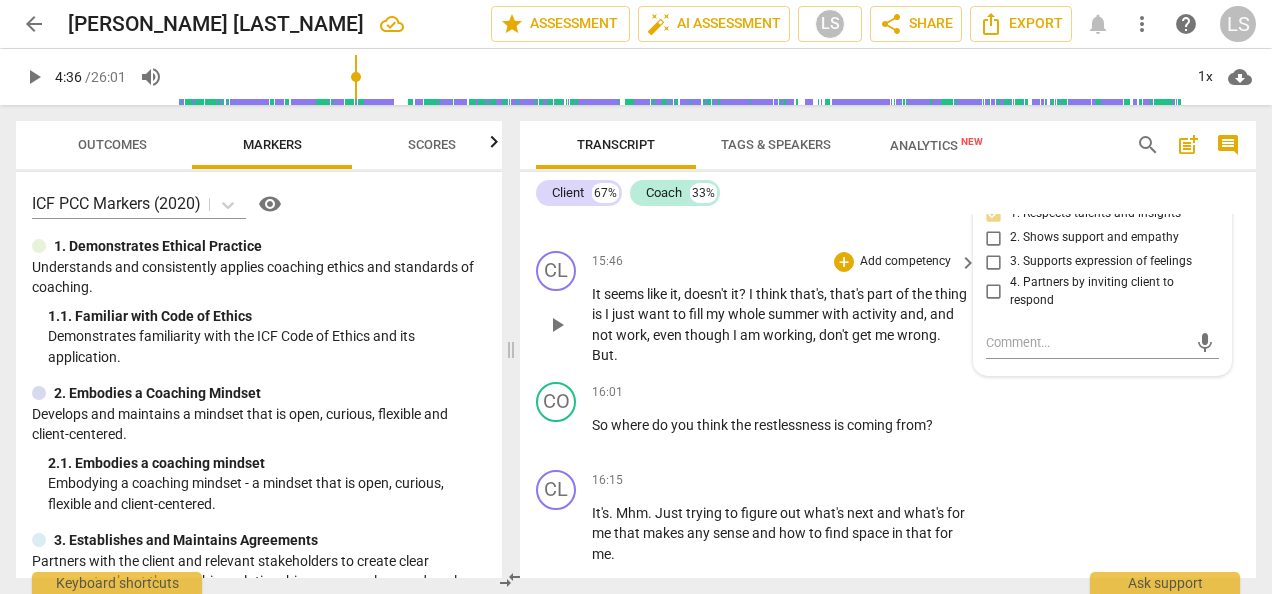 scroll, scrollTop: 11450, scrollLeft: 0, axis: vertical 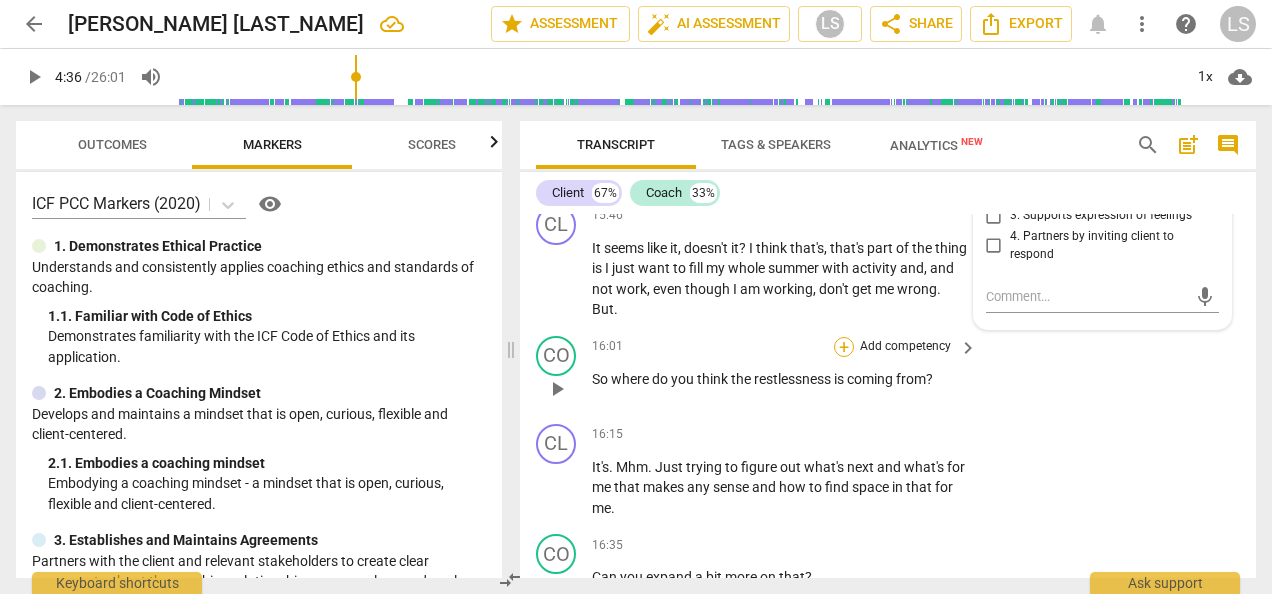 click on "+" at bounding box center (844, 347) 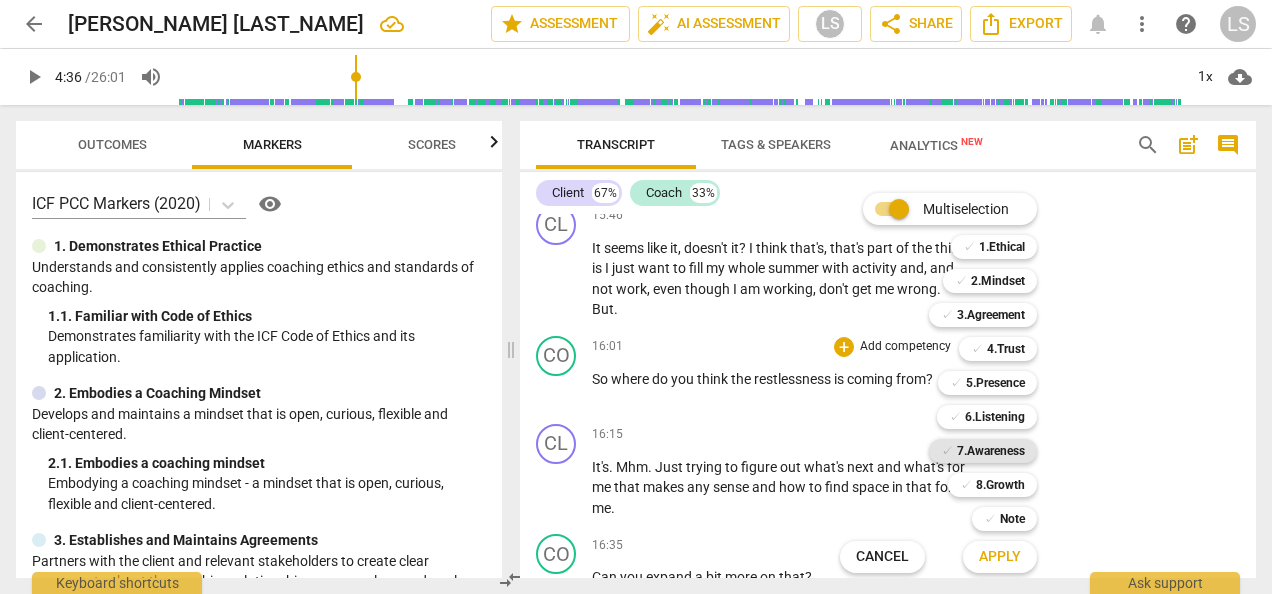 click on "7.Awareness" at bounding box center (991, 451) 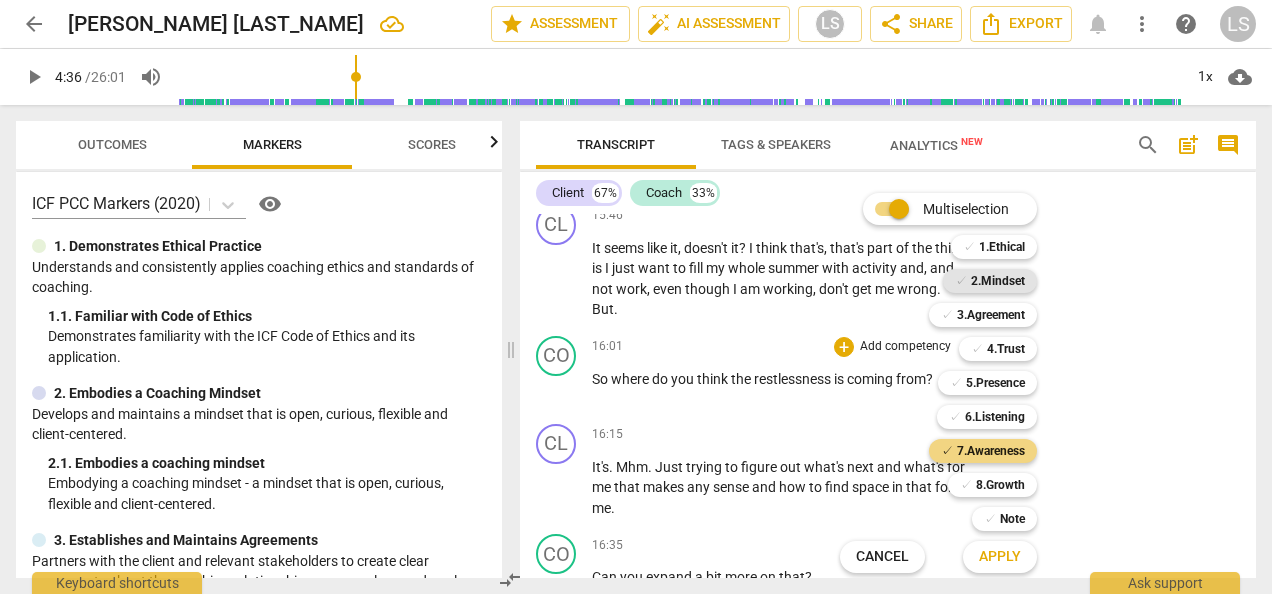 click on "2.Mindset" at bounding box center [998, 281] 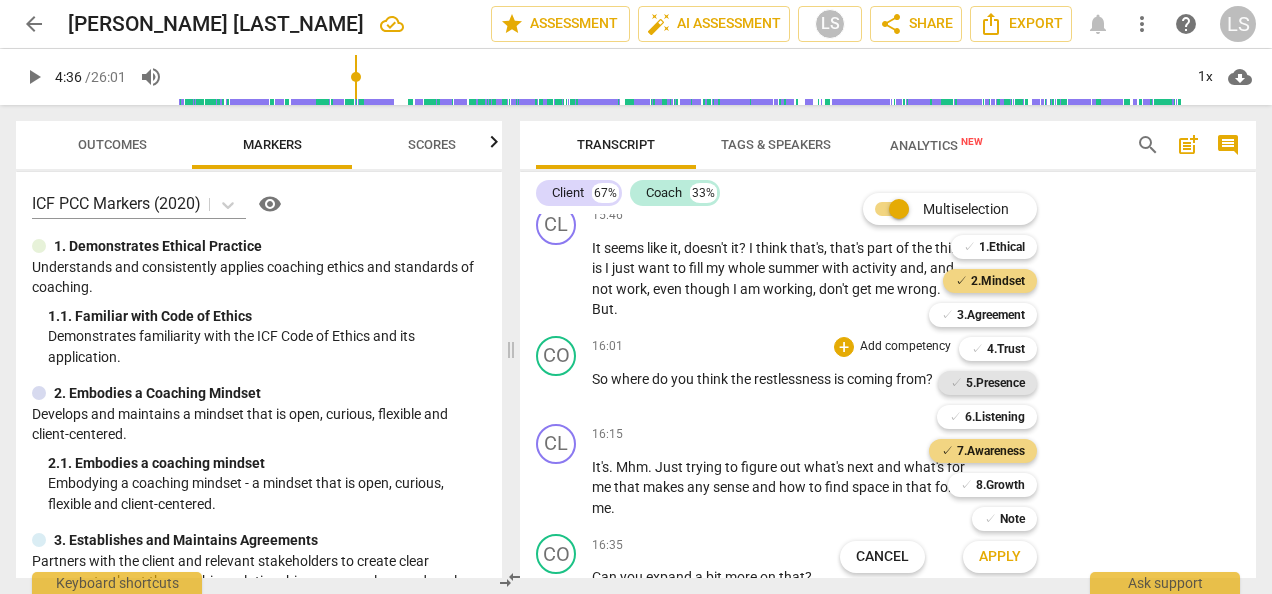 click on "5.Presence" at bounding box center (995, 383) 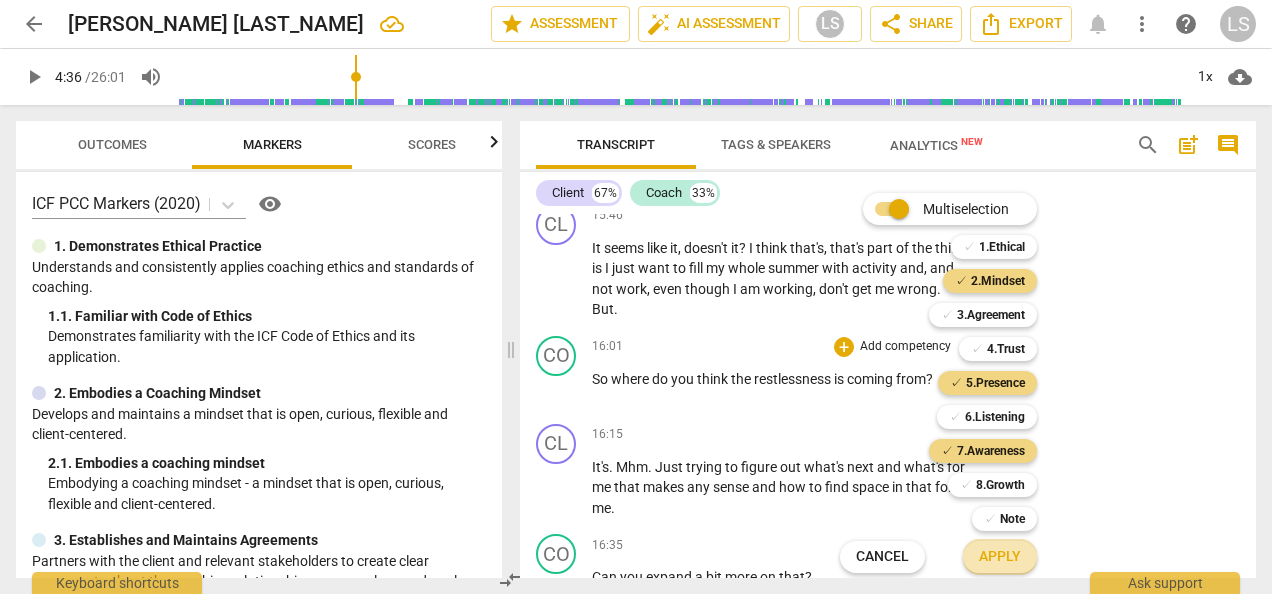 click on "Apply" at bounding box center [1000, 557] 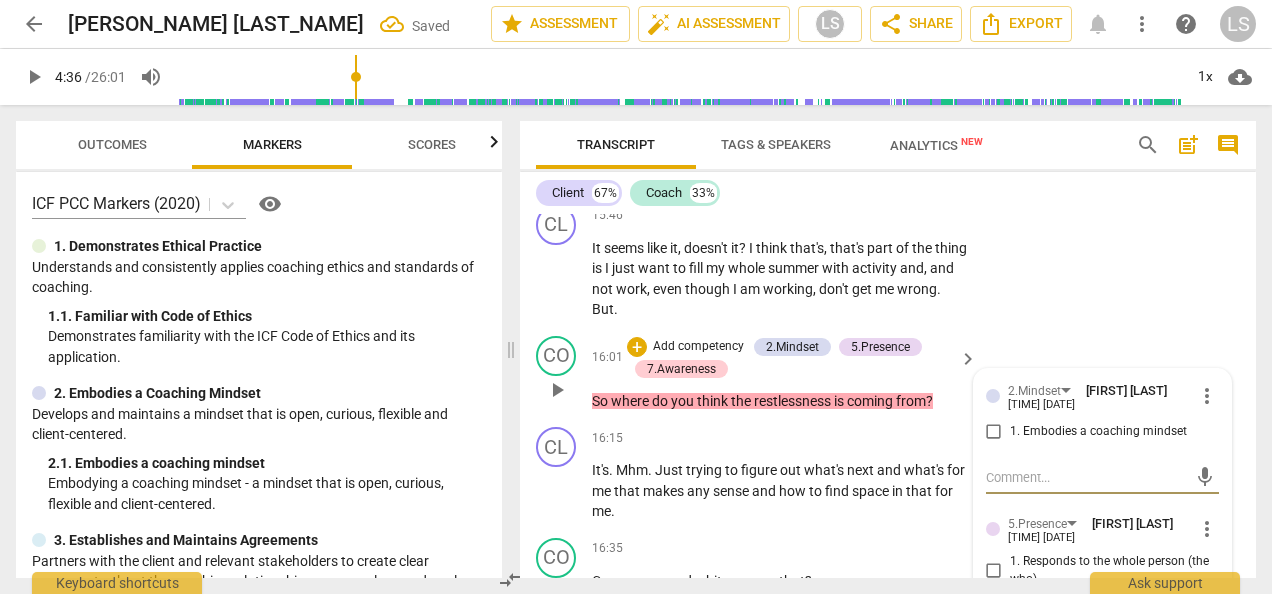 drag, startPoint x: 990, startPoint y: 474, endPoint x: 998, endPoint y: 457, distance: 18.788294 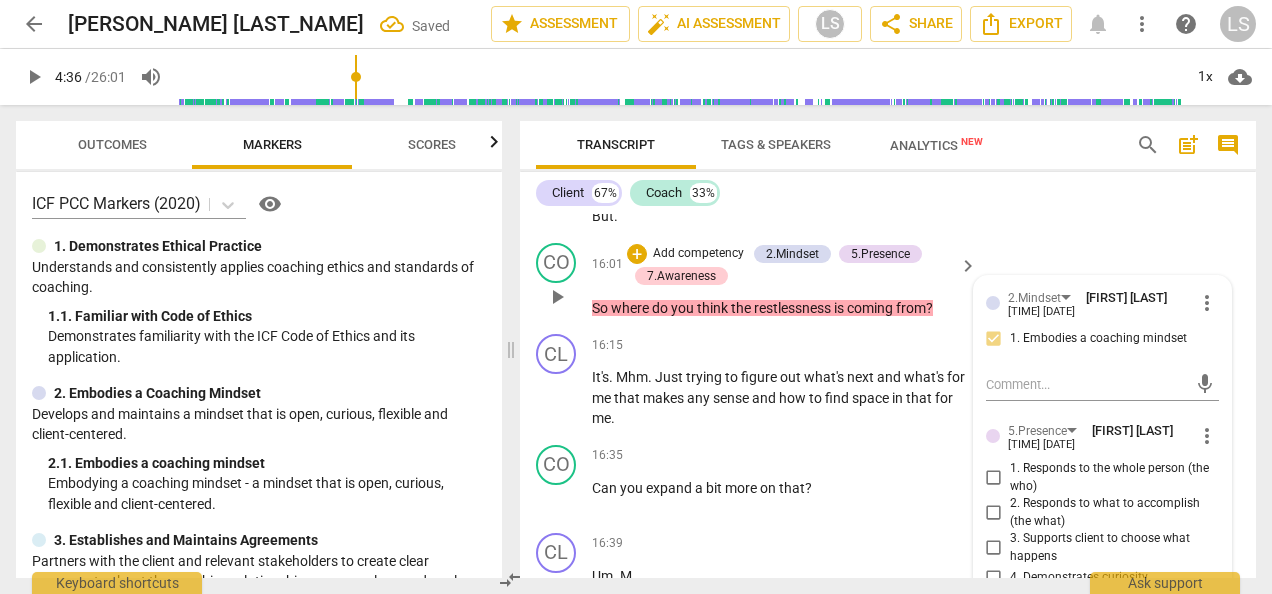 scroll, scrollTop: 11650, scrollLeft: 0, axis: vertical 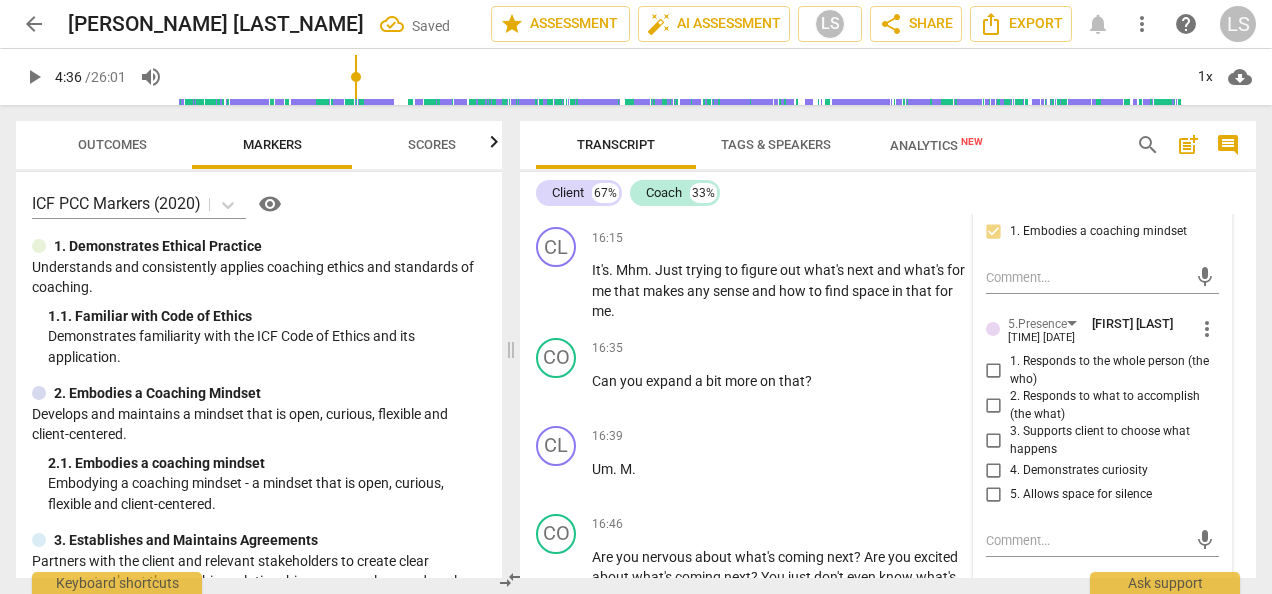 click on "1. Responds to the whole person (the who)" at bounding box center [994, 371] 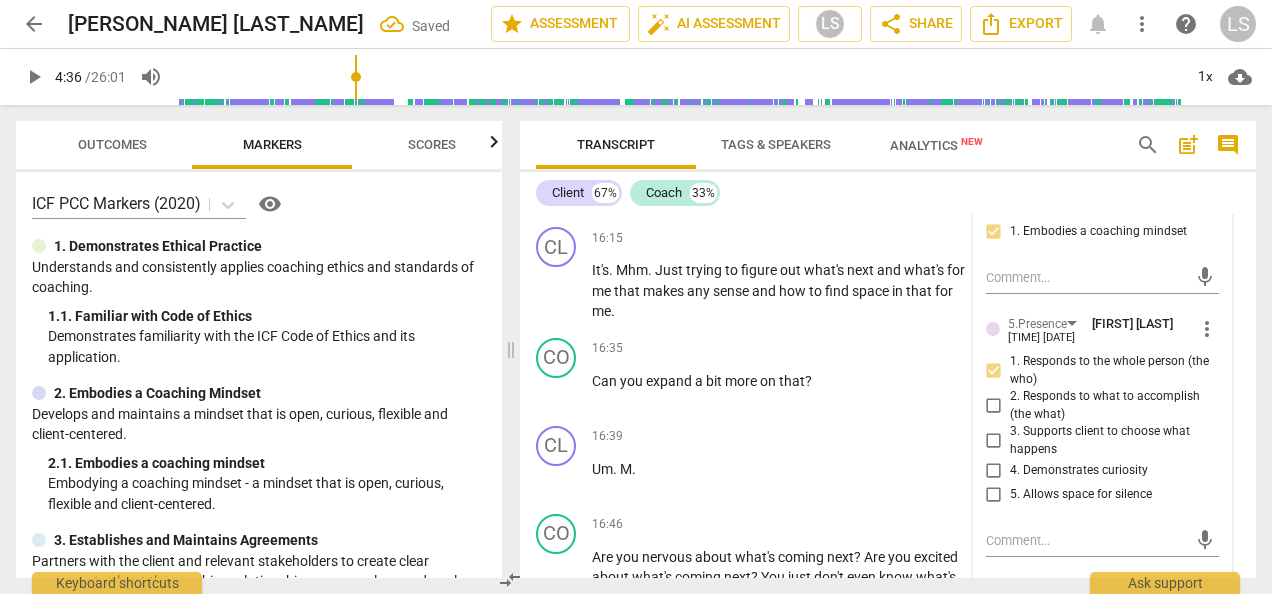 drag, startPoint x: 989, startPoint y: 508, endPoint x: 995, endPoint y: 497, distance: 12.529964 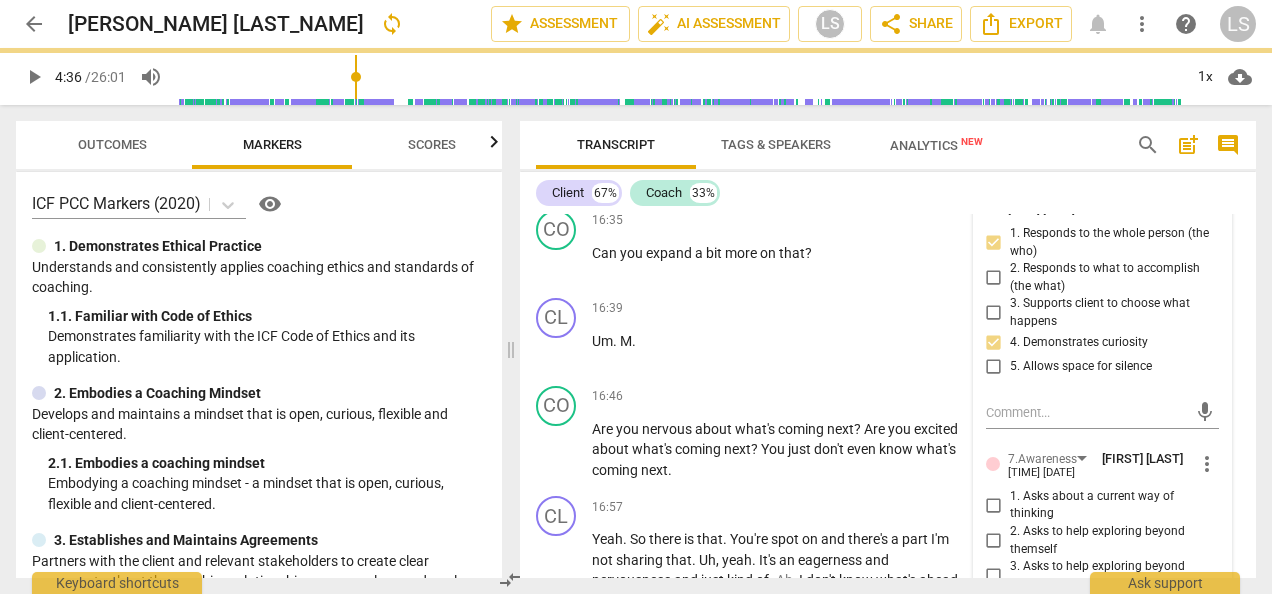 scroll, scrollTop: 11850, scrollLeft: 0, axis: vertical 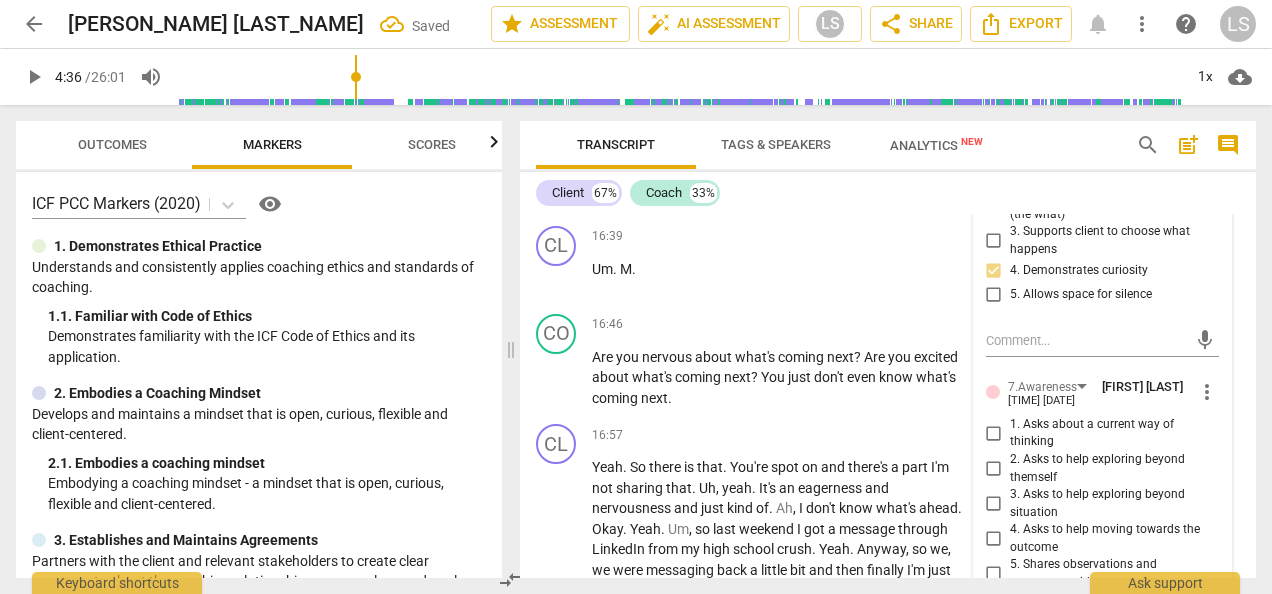 click on "1. Asks about a current way of thinking" at bounding box center (994, 433) 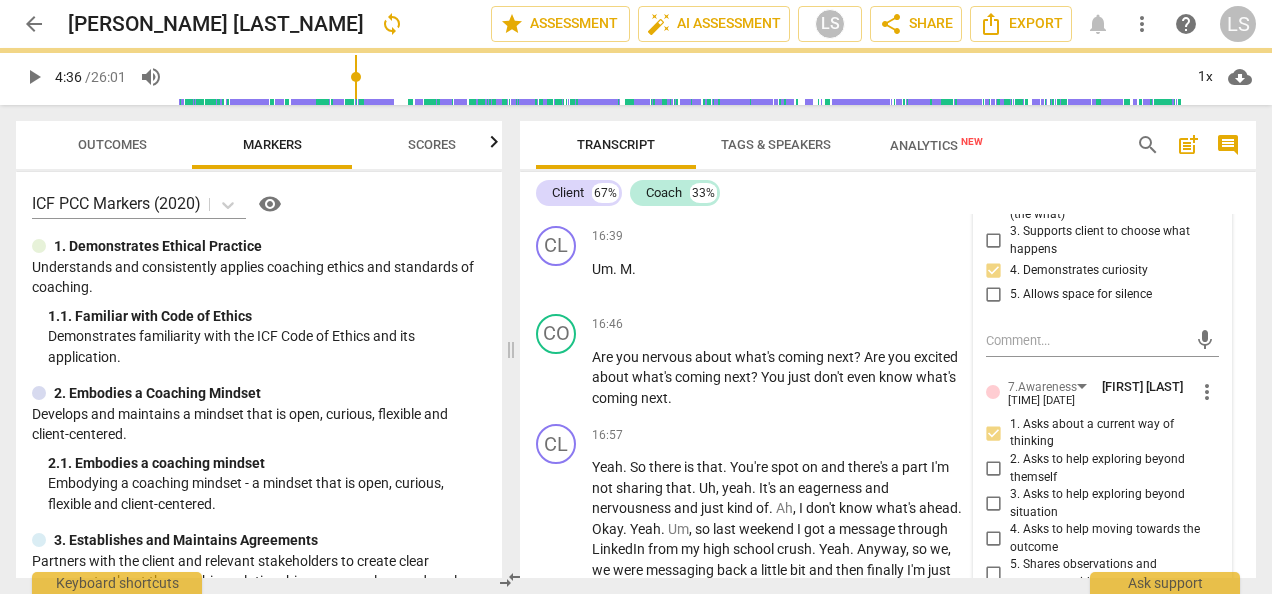 scroll, scrollTop: 11950, scrollLeft: 0, axis: vertical 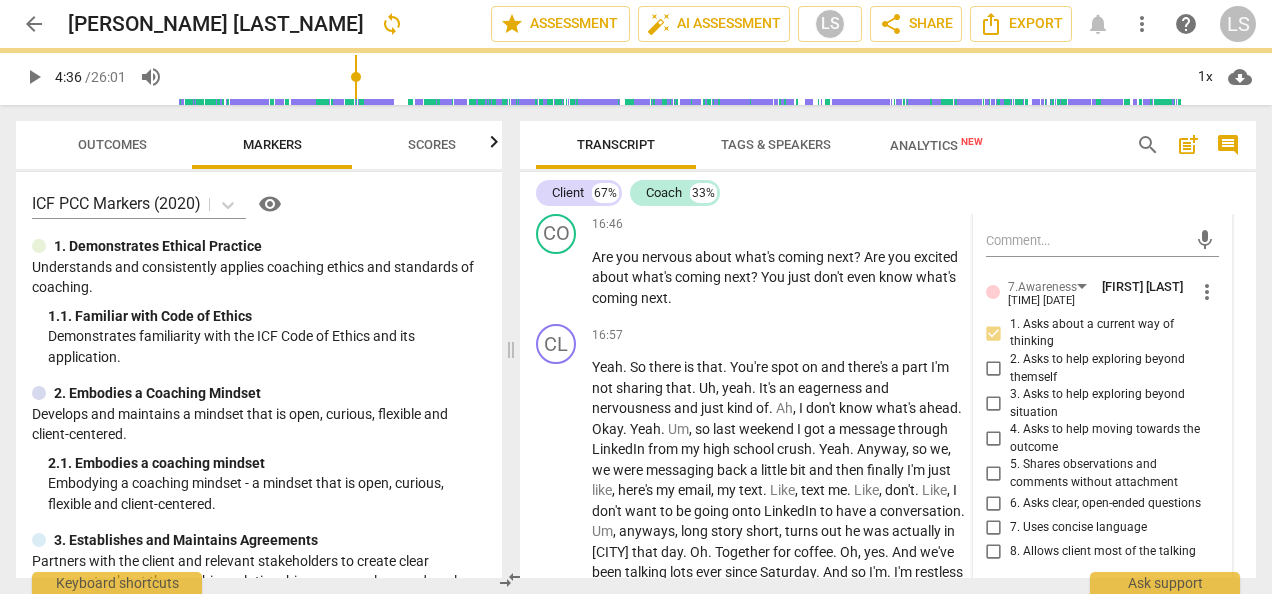 click on "6. Asks clear, open-ended questions" at bounding box center (994, 504) 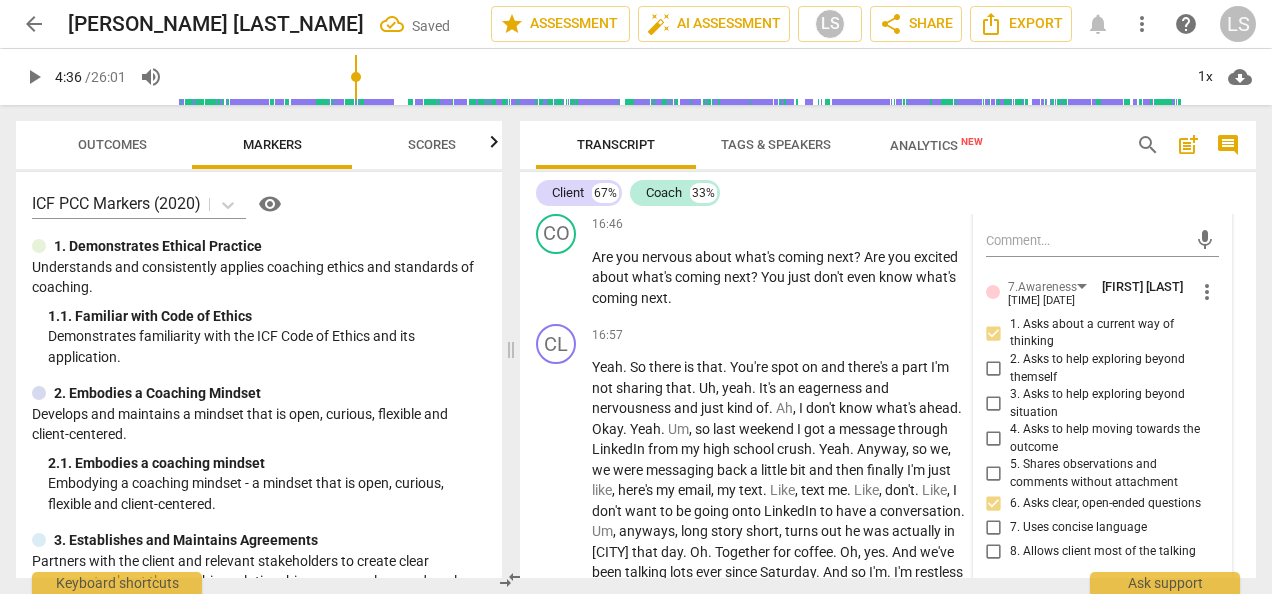 click on "7. Uses concise language" at bounding box center [994, 528] 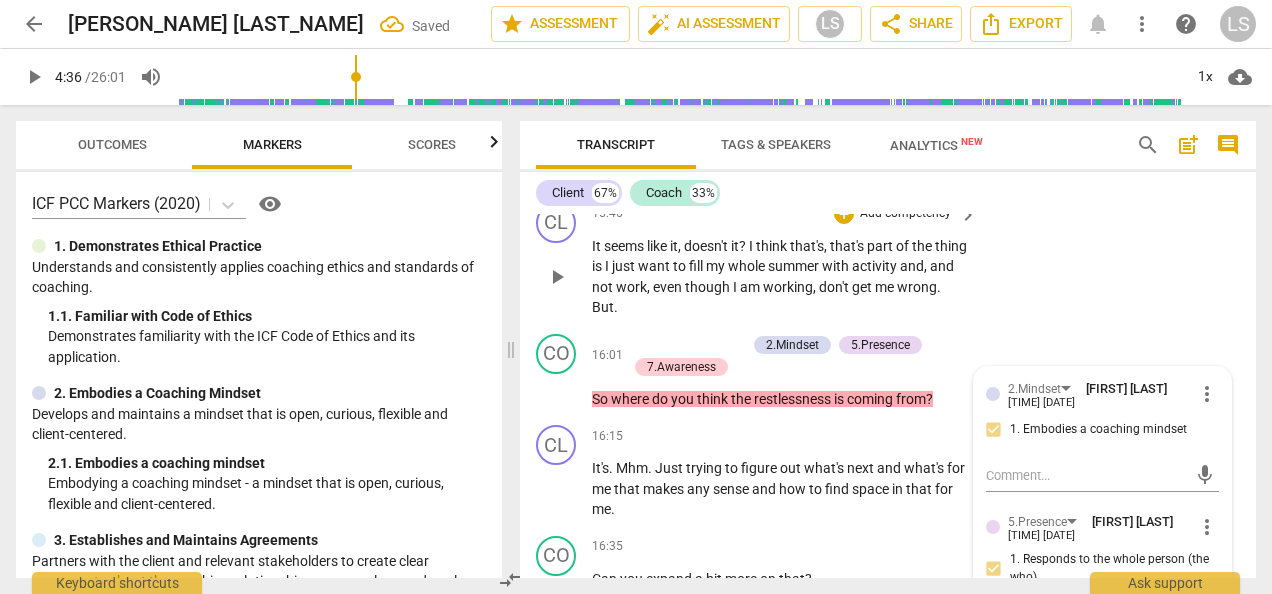 scroll, scrollTop: 11450, scrollLeft: 0, axis: vertical 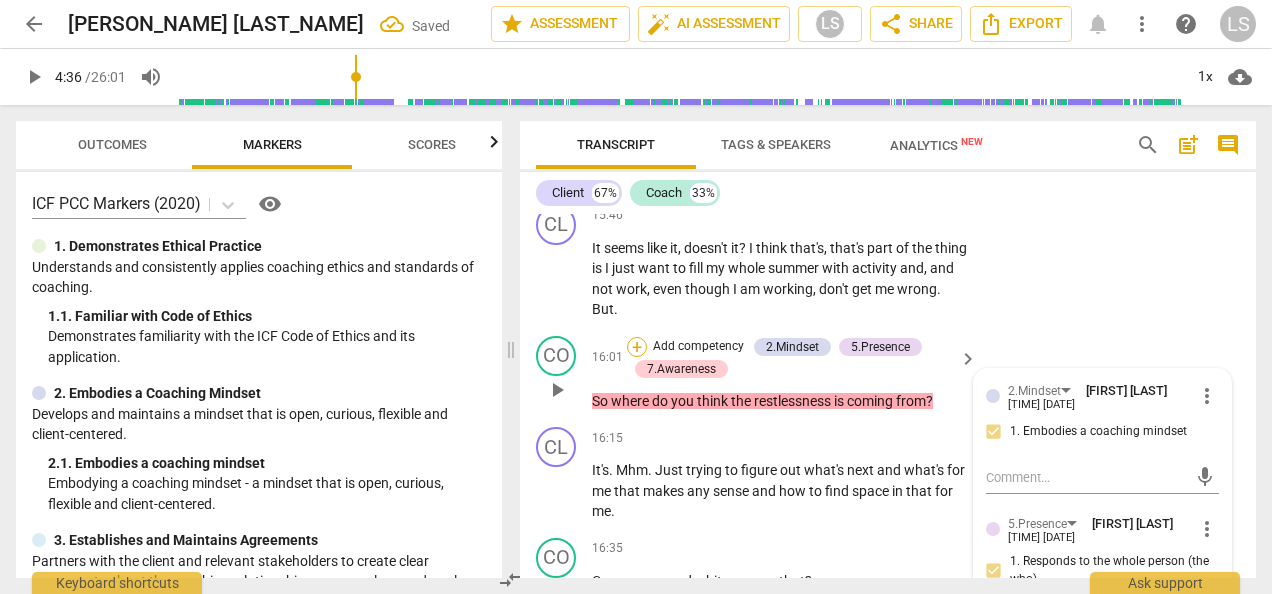 click on "+" at bounding box center (637, 347) 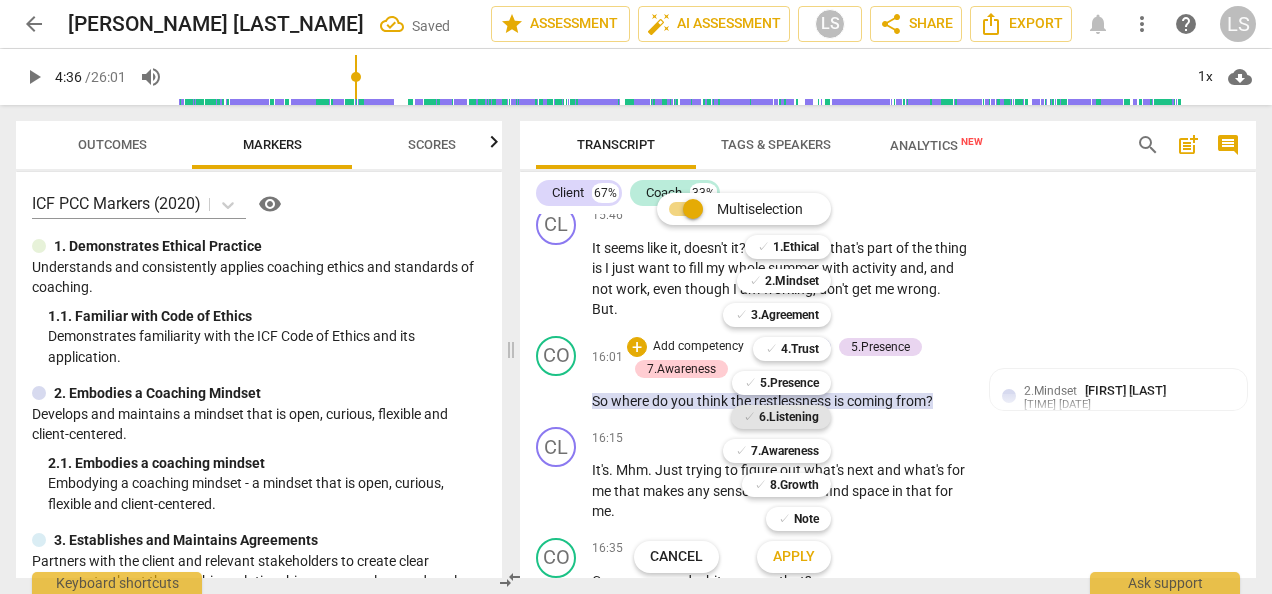 click on "6.Listening" at bounding box center [789, 417] 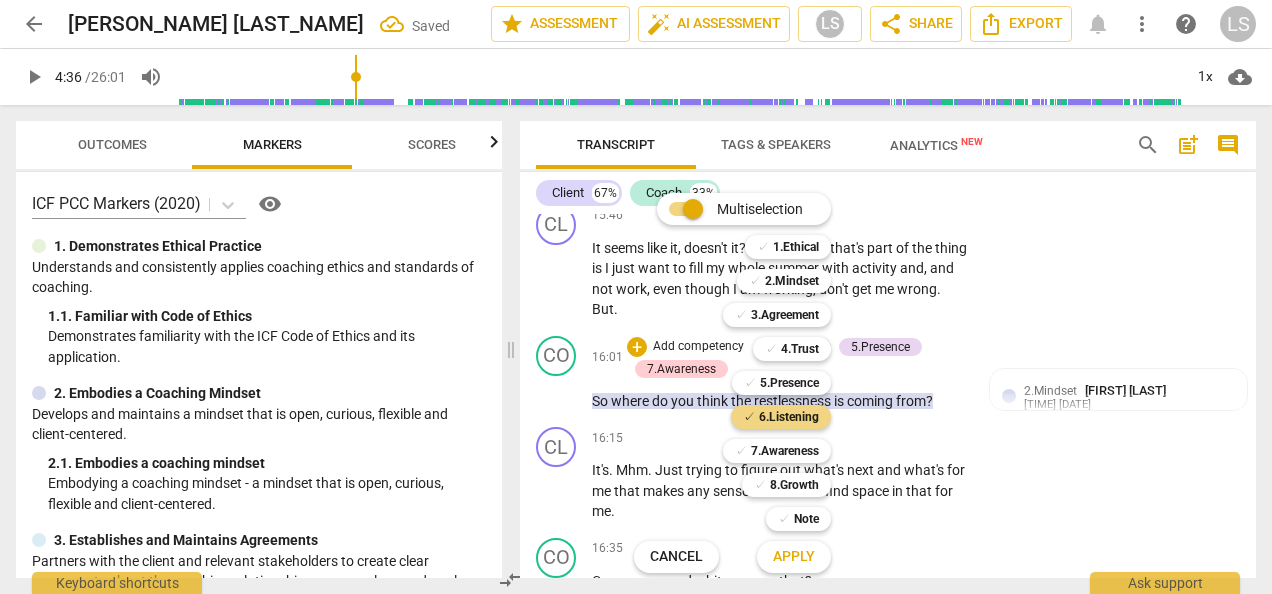 click on "Apply" at bounding box center [794, 557] 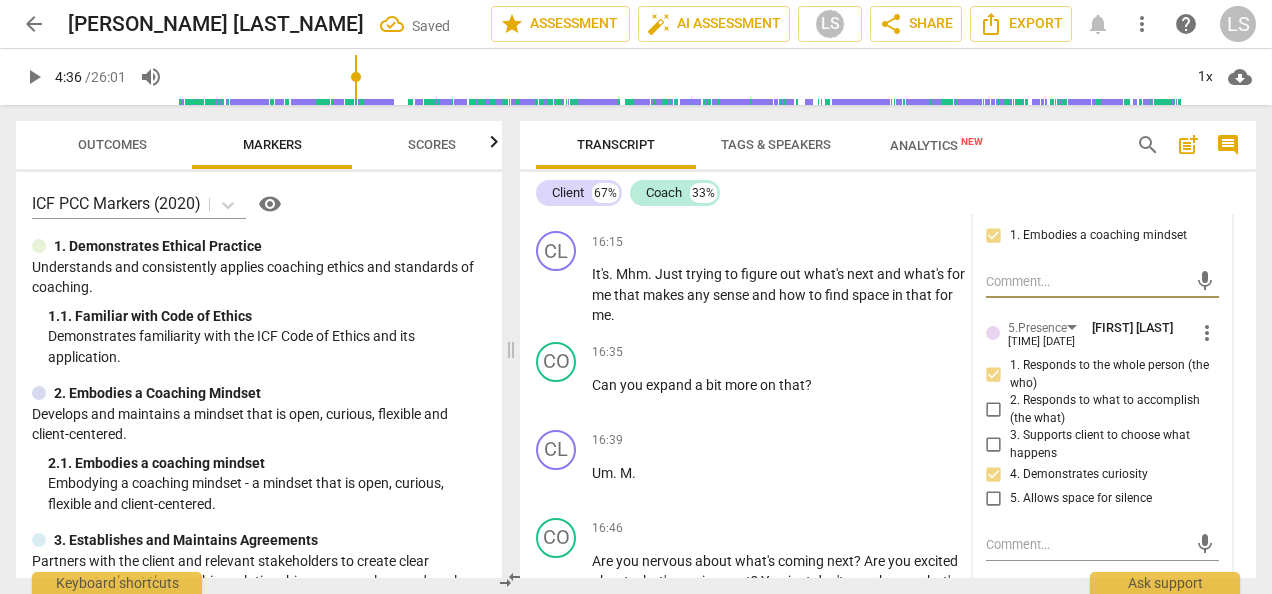 scroll, scrollTop: 11750, scrollLeft: 0, axis: vertical 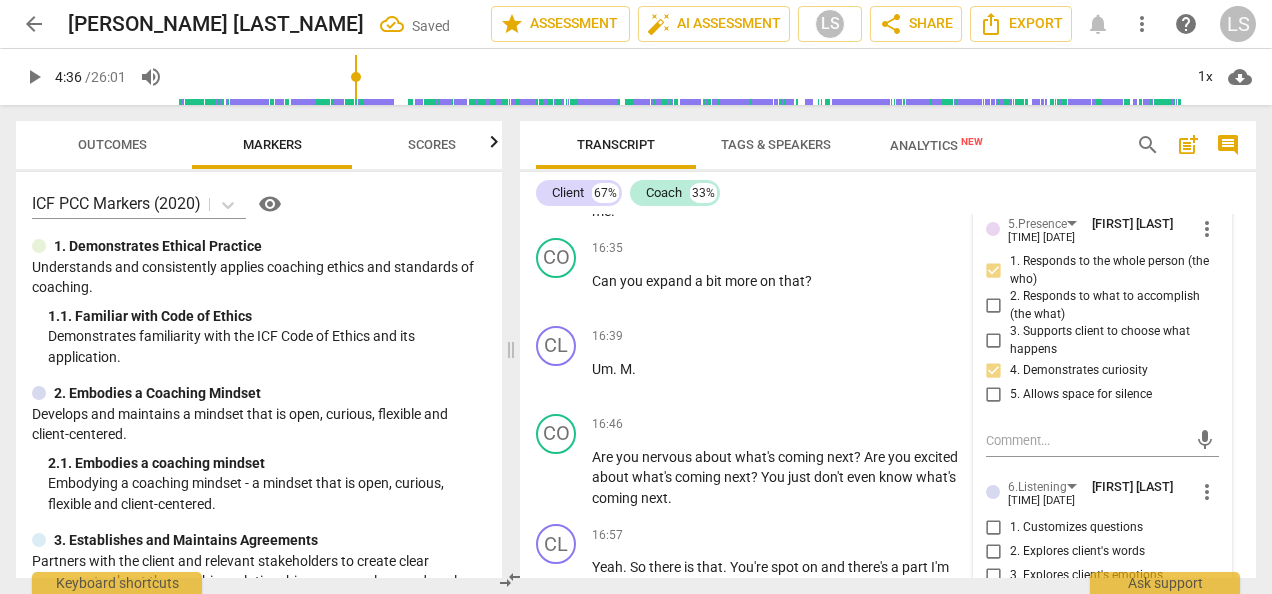 click on "1. Customizes questions" at bounding box center [994, 528] 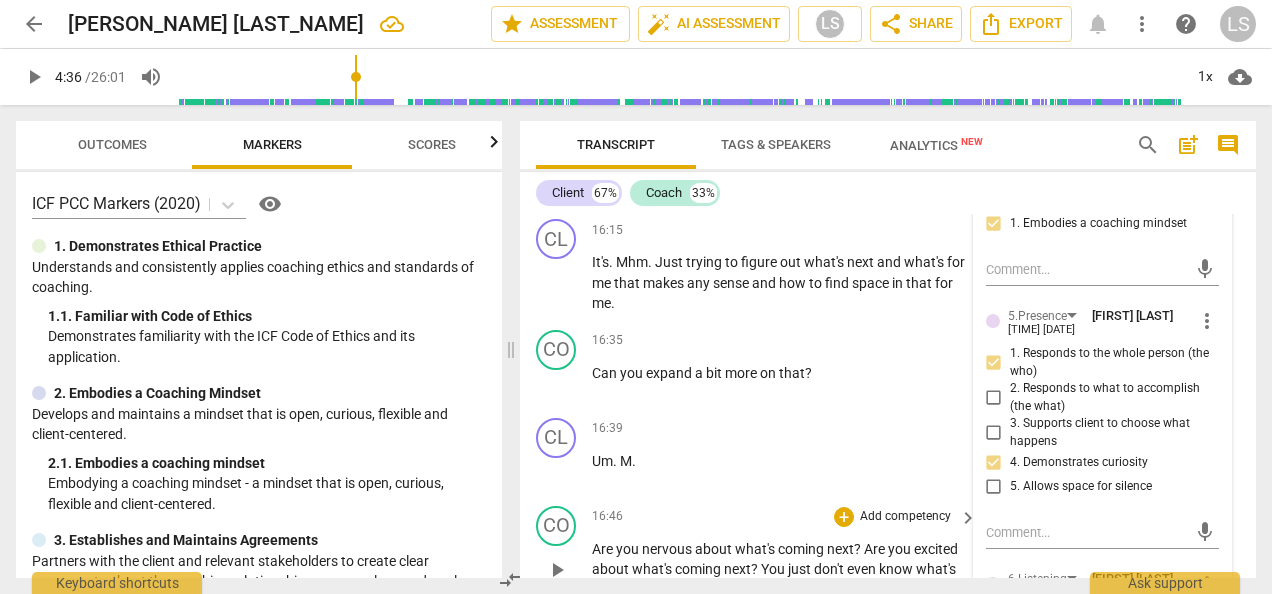 scroll, scrollTop: 11650, scrollLeft: 0, axis: vertical 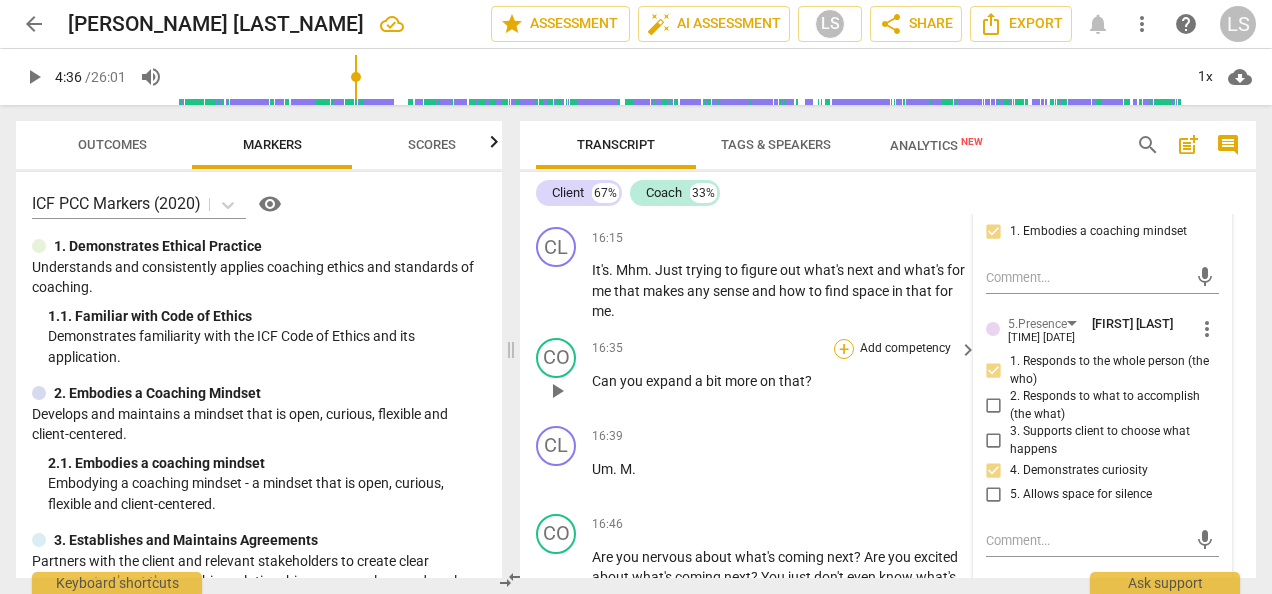 click on "+" at bounding box center (844, 349) 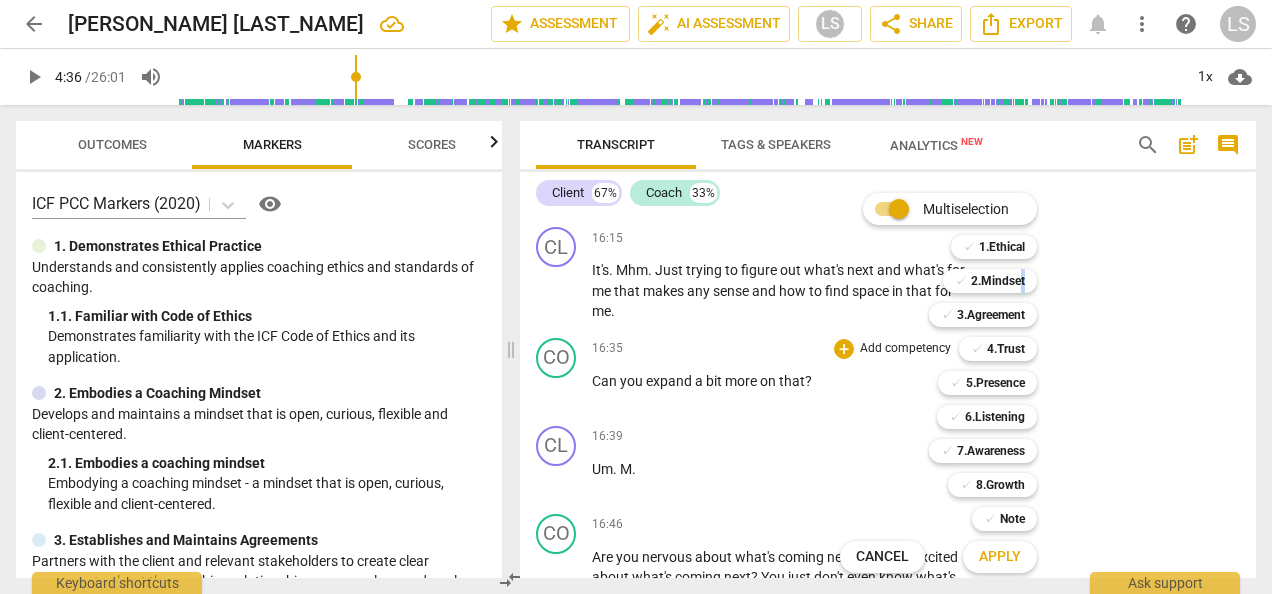 click on "✓ 2.Mindset 2" at bounding box center (1001, 281) 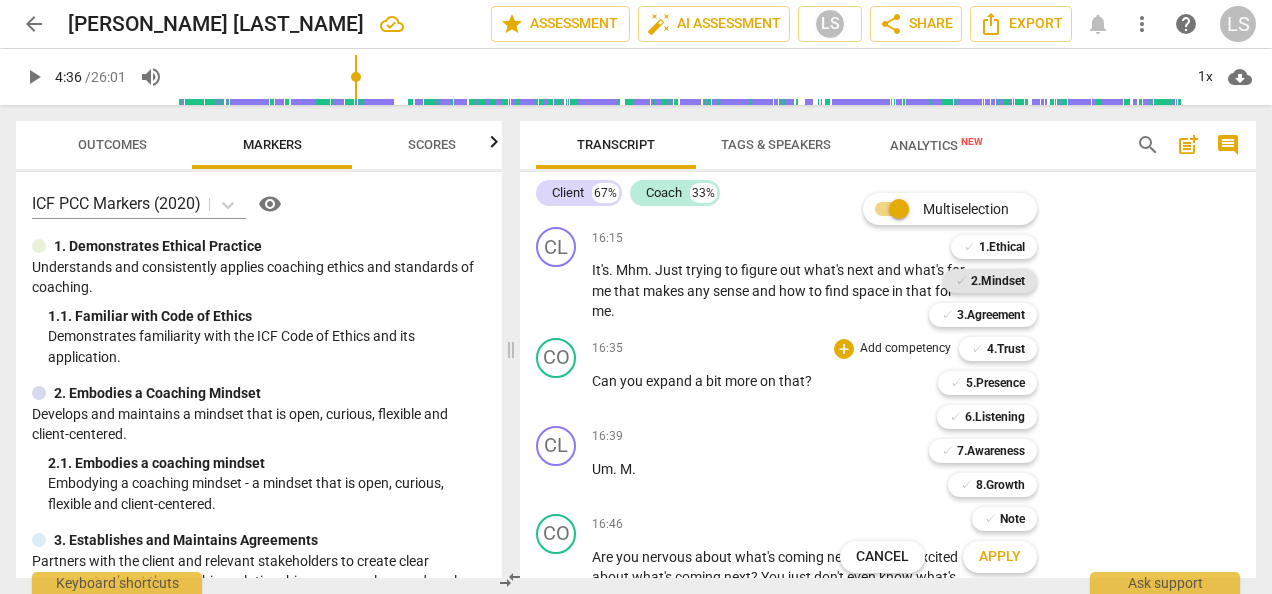 drag, startPoint x: 1022, startPoint y: 264, endPoint x: 978, endPoint y: 280, distance: 46.818798 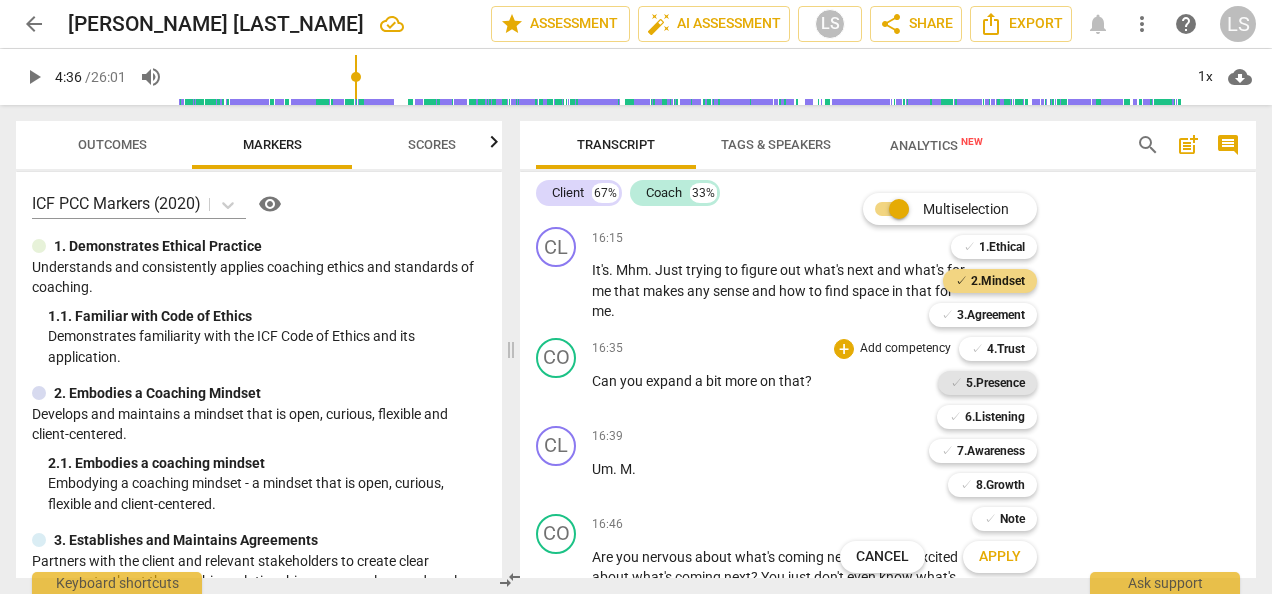 click on "5.Presence" at bounding box center [995, 383] 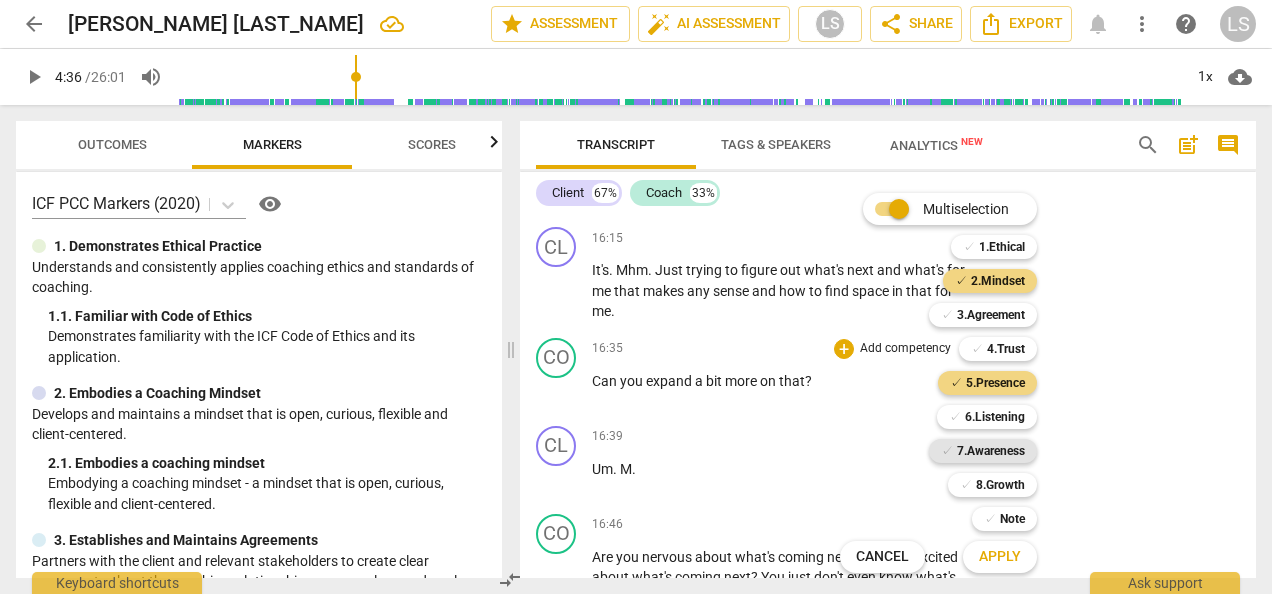 click on "7.Awareness" at bounding box center (991, 451) 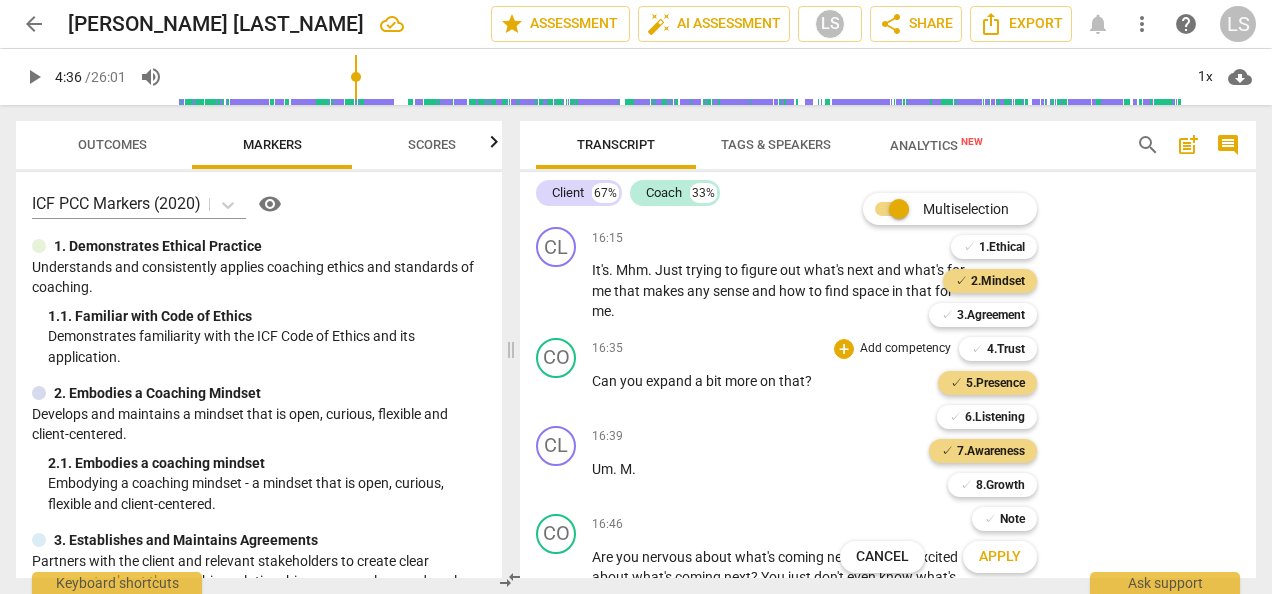 click on "Apply" at bounding box center [1000, 557] 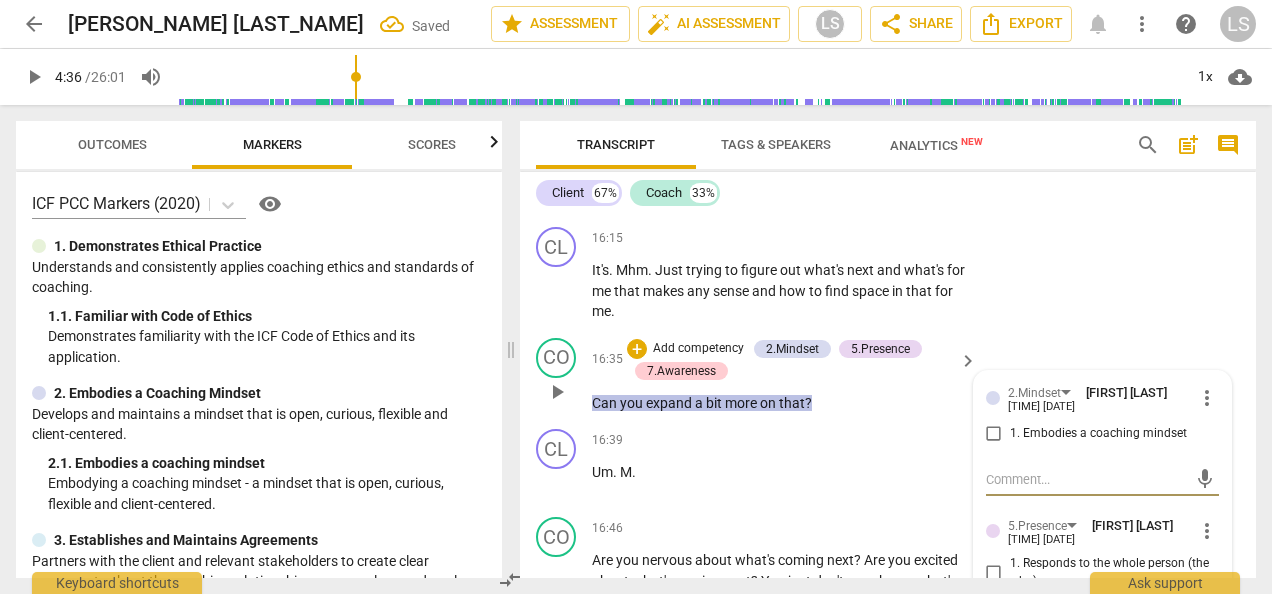click on "1. Embodies a coaching mindset" at bounding box center [994, 434] 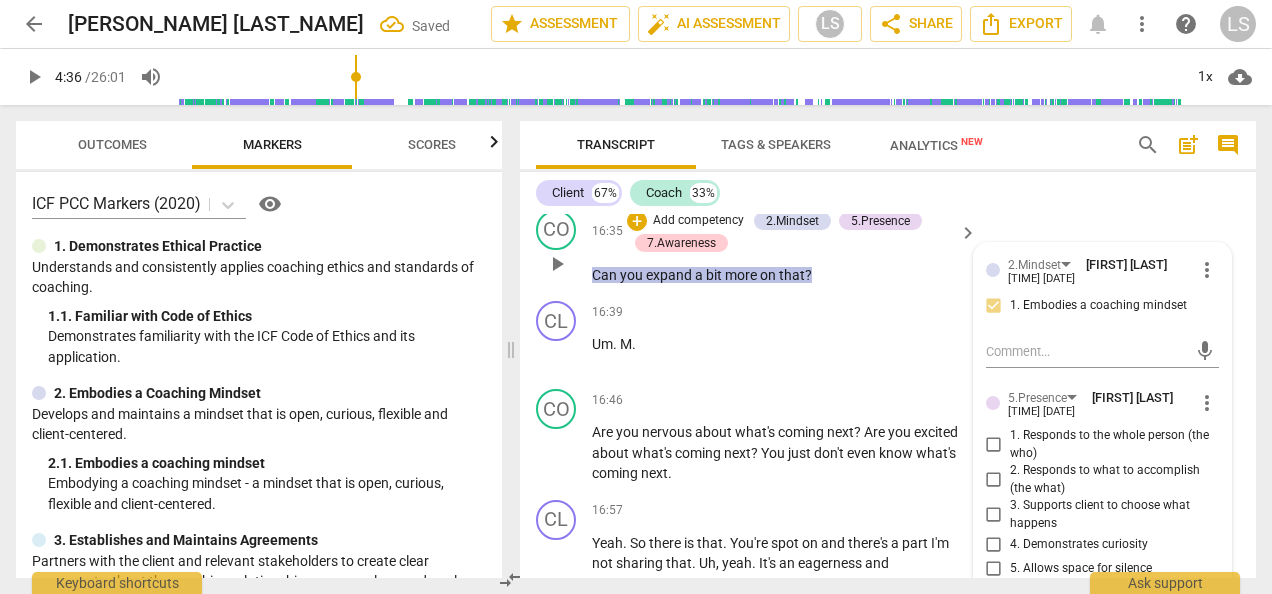 scroll, scrollTop: 11850, scrollLeft: 0, axis: vertical 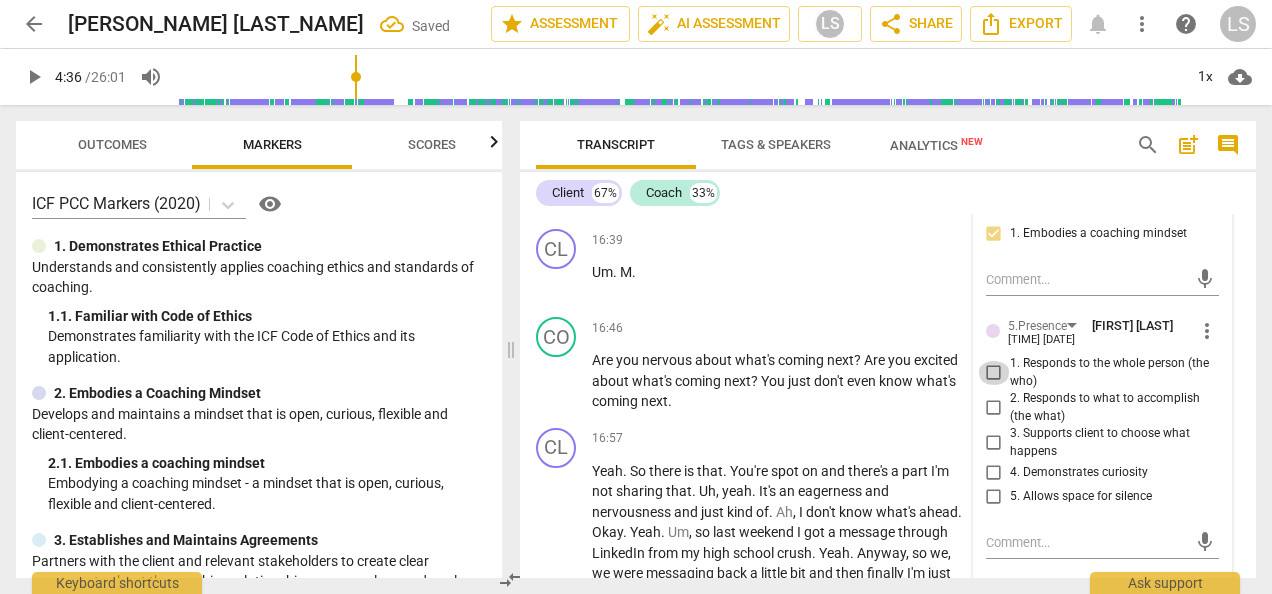 click on "1. Responds to the whole person (the who)" at bounding box center (994, 373) 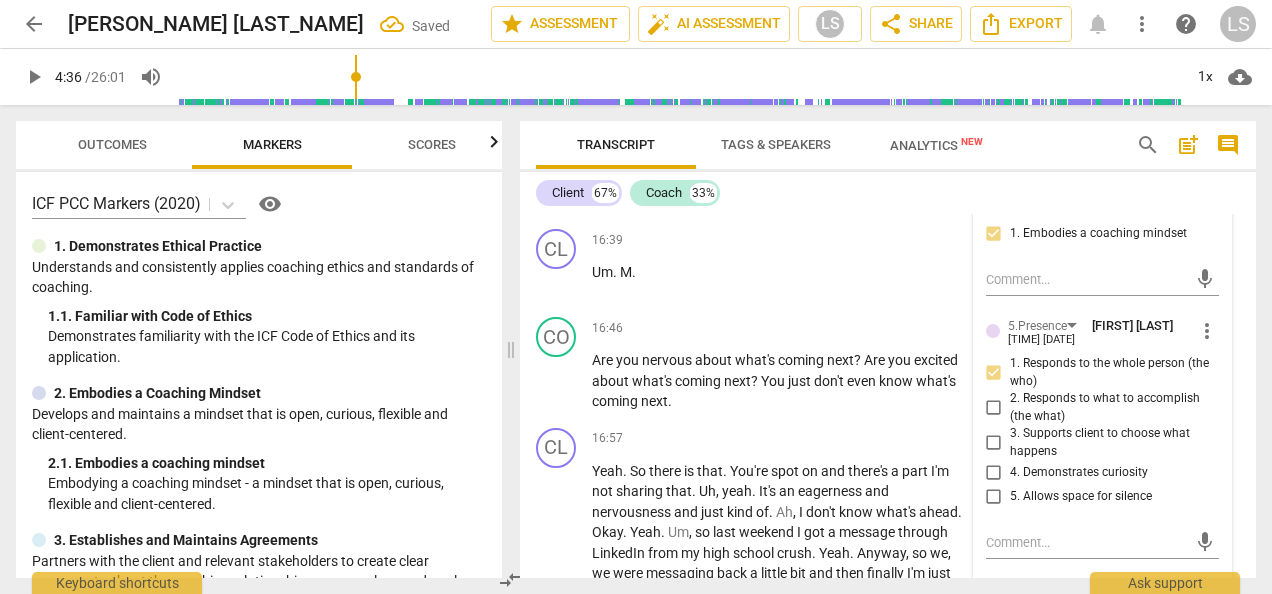 click on "4. Demonstrates curiosity" at bounding box center [994, 473] 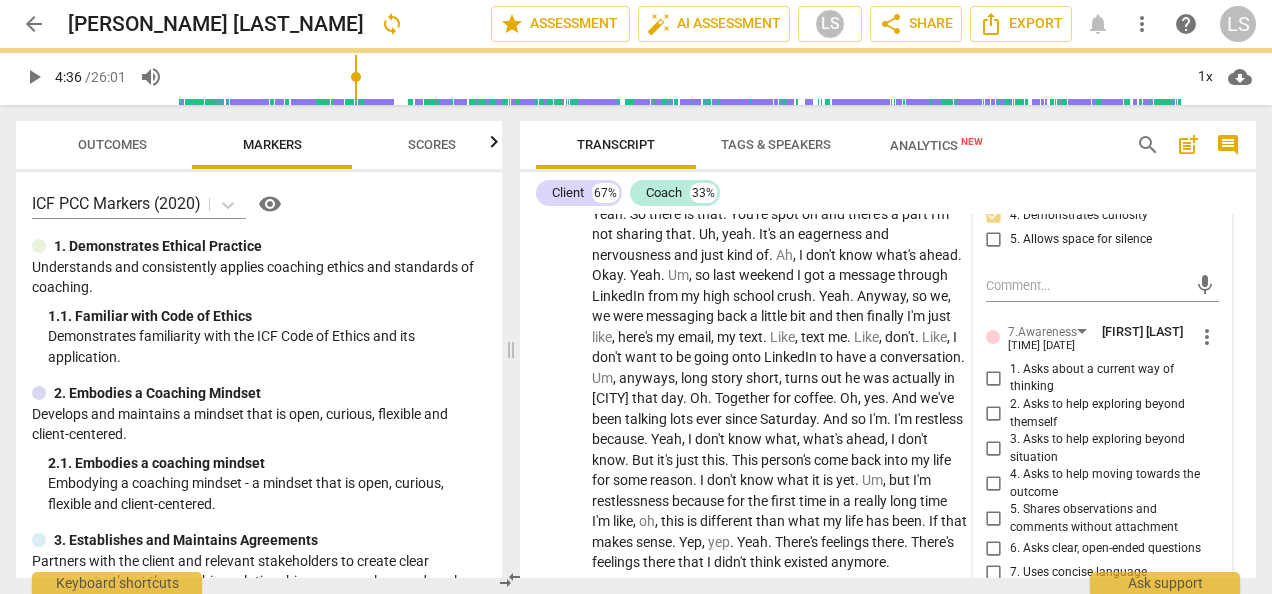 scroll, scrollTop: 12150, scrollLeft: 0, axis: vertical 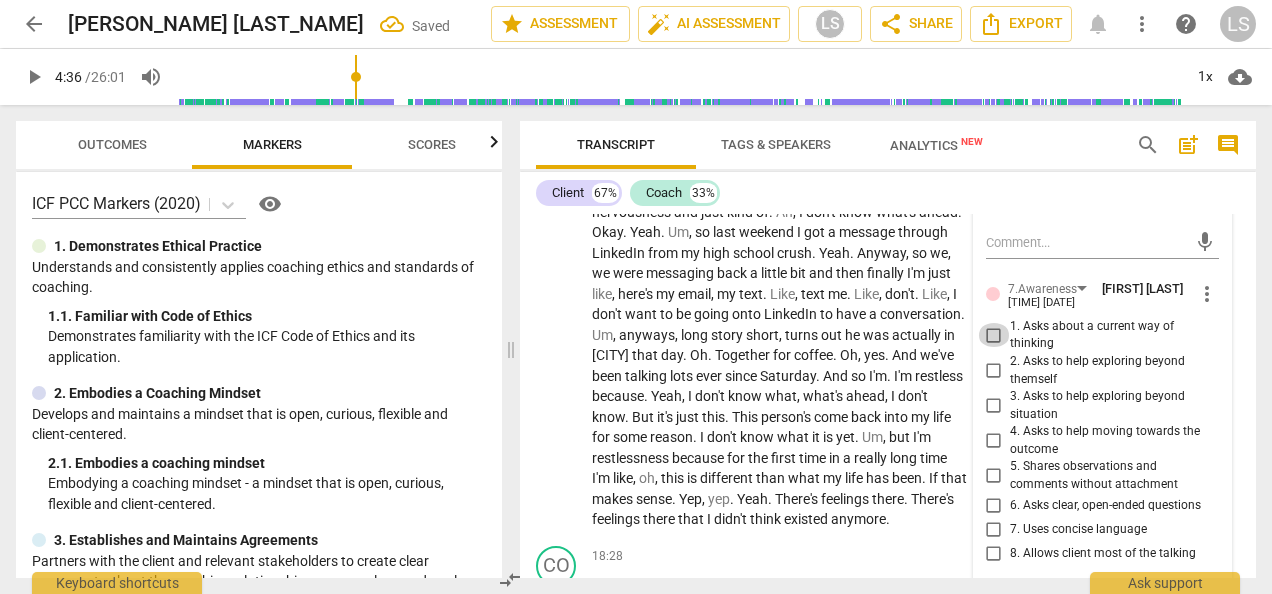 click on "1. Asks about a current way of thinking" at bounding box center (994, 335) 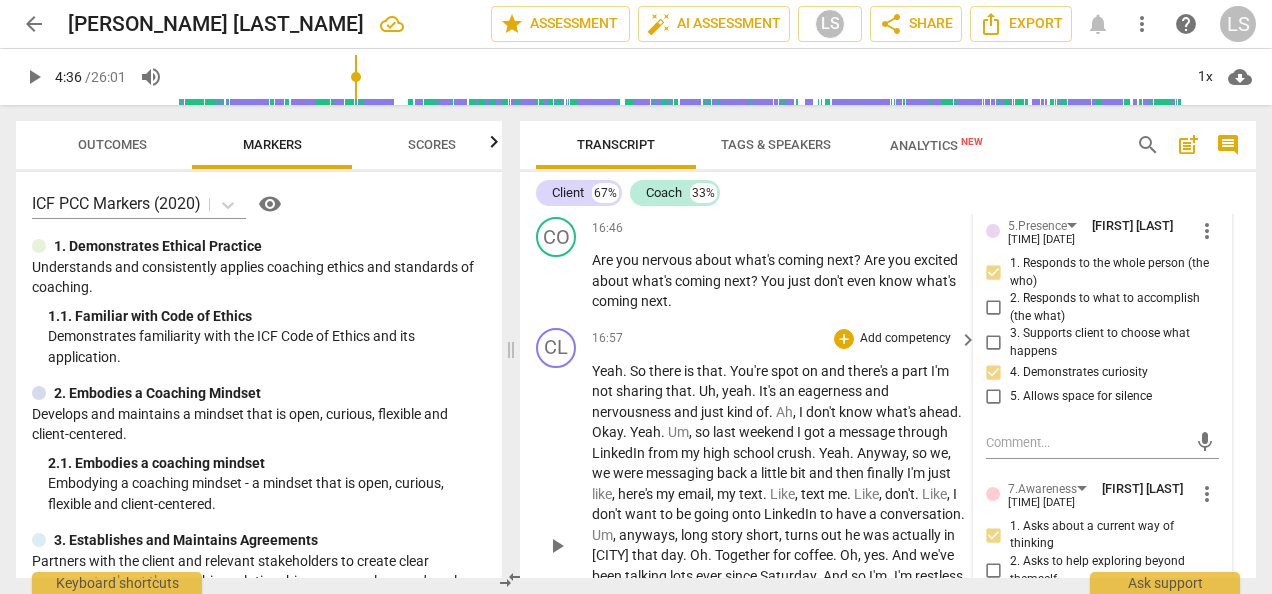 scroll, scrollTop: 11850, scrollLeft: 0, axis: vertical 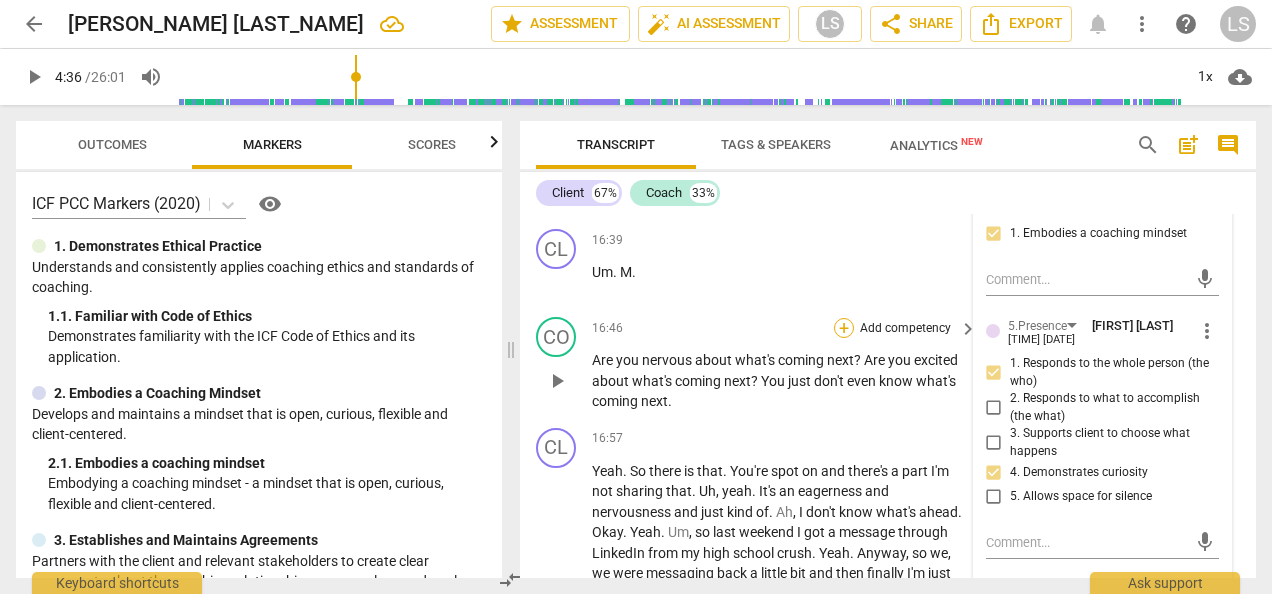 click on "+" at bounding box center [844, 328] 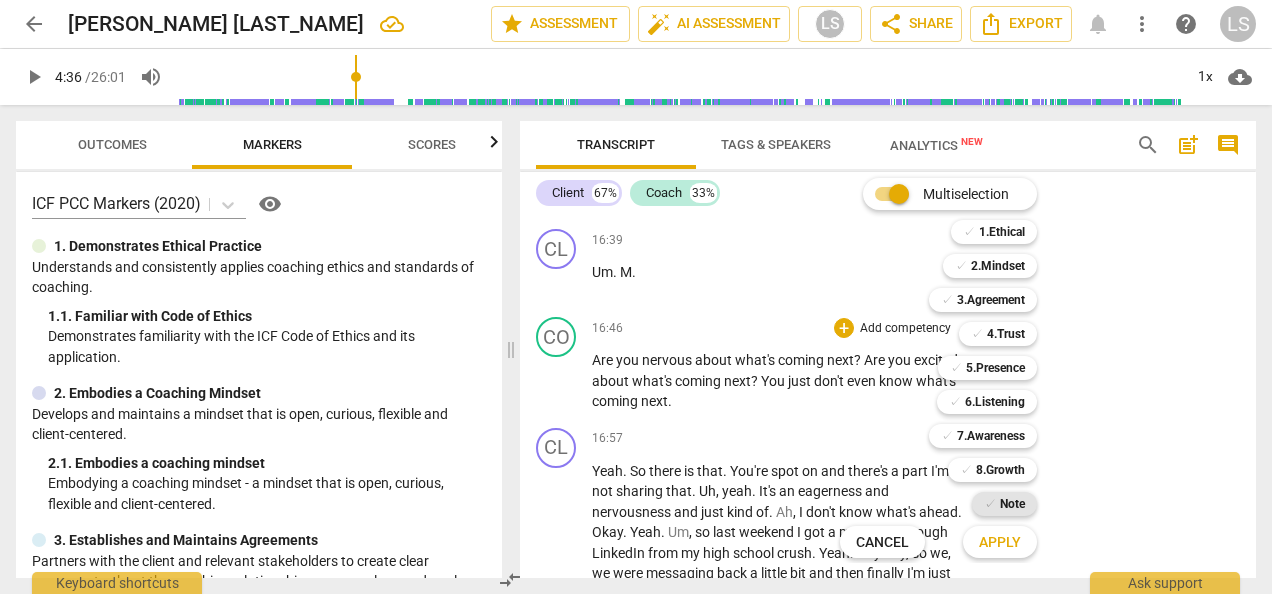 click on "Note" at bounding box center (1012, 504) 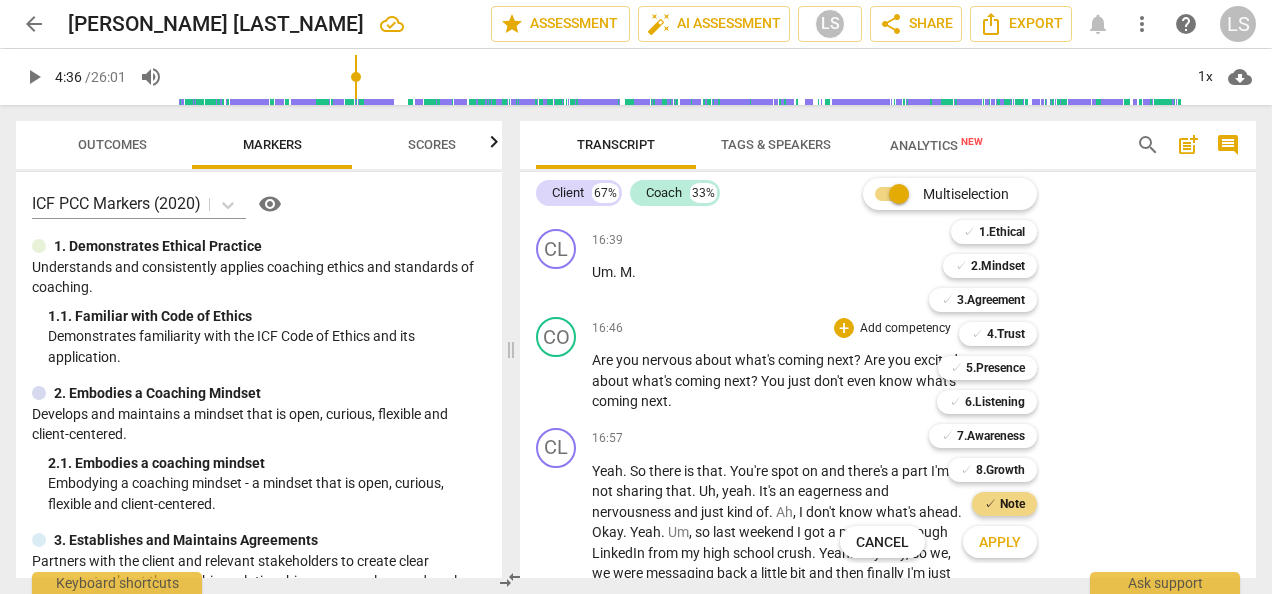 click on "Apply" at bounding box center [1000, 543] 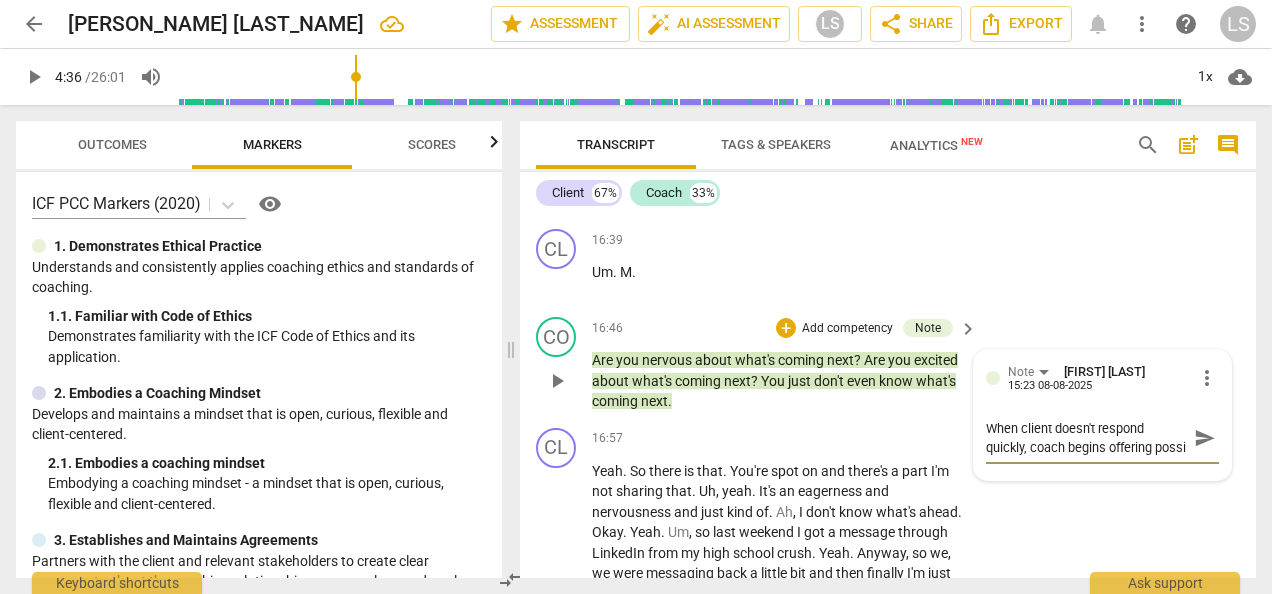 scroll, scrollTop: 16, scrollLeft: 0, axis: vertical 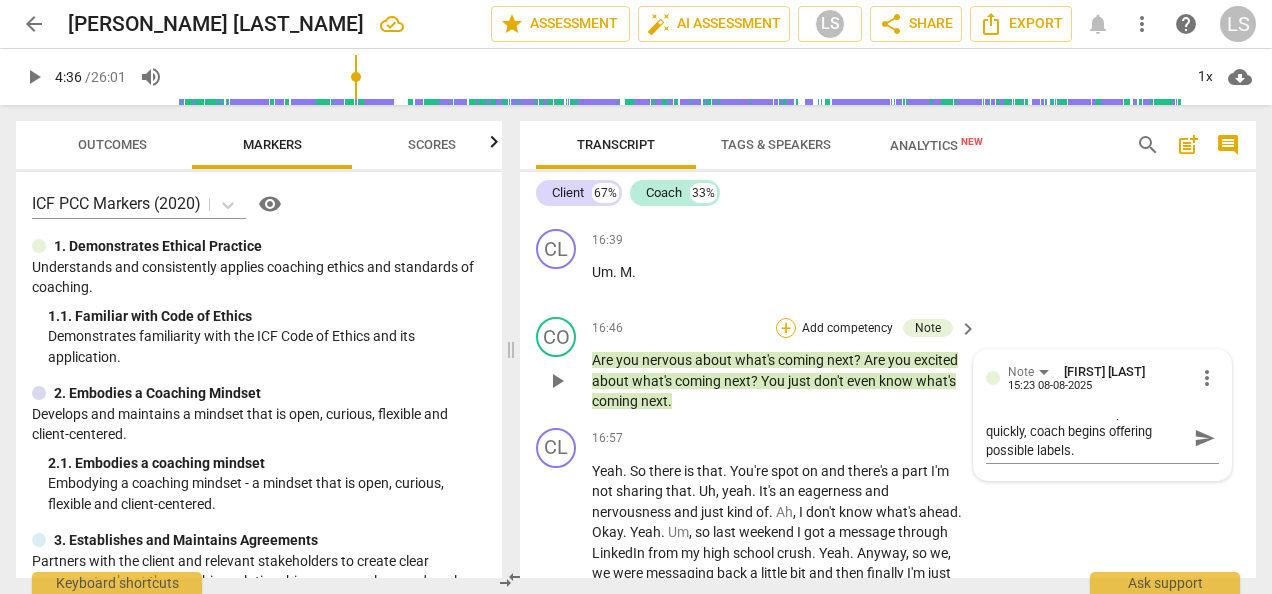click on "+" at bounding box center (786, 328) 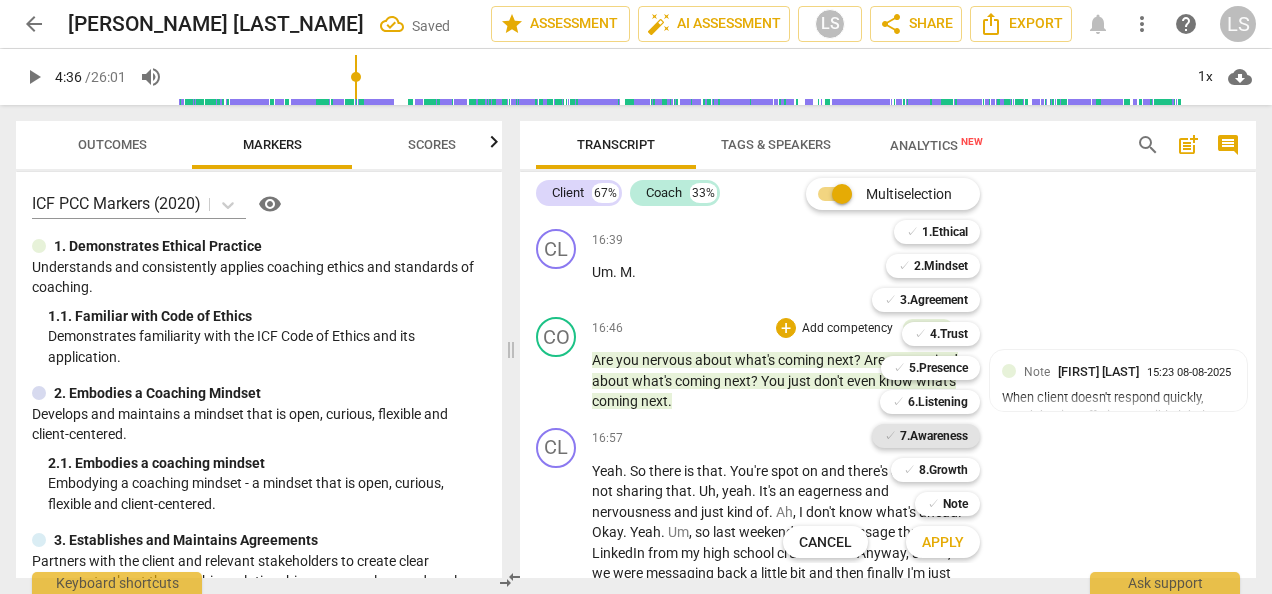 click on "7.Awareness" at bounding box center [934, 436] 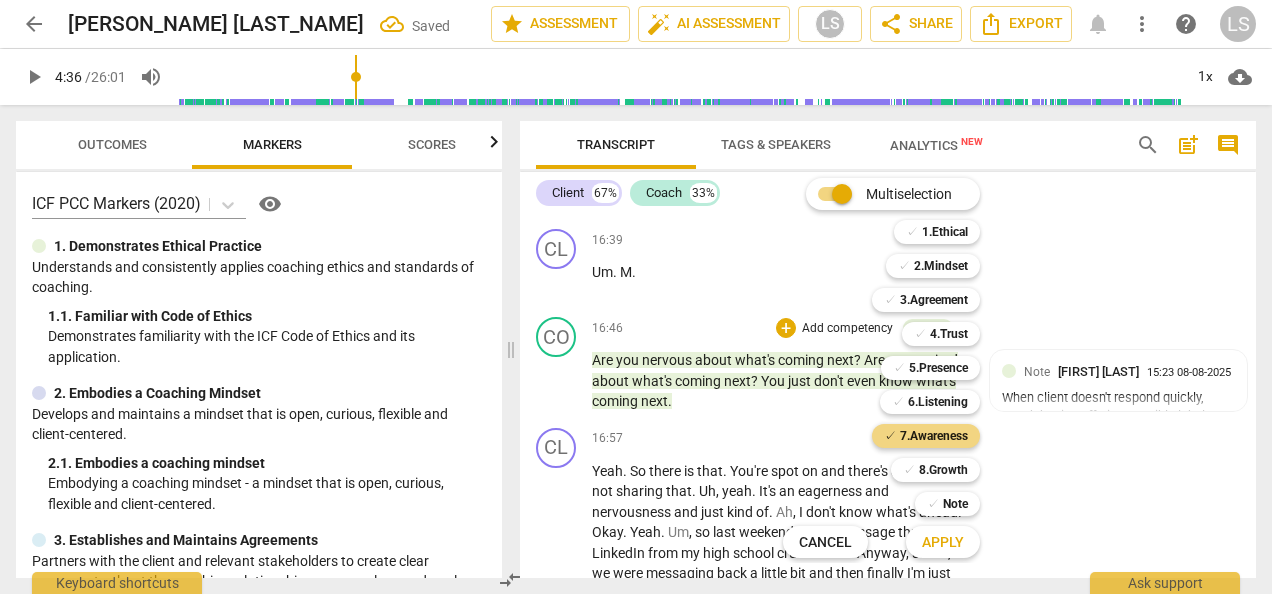 click on "Apply" at bounding box center [943, 542] 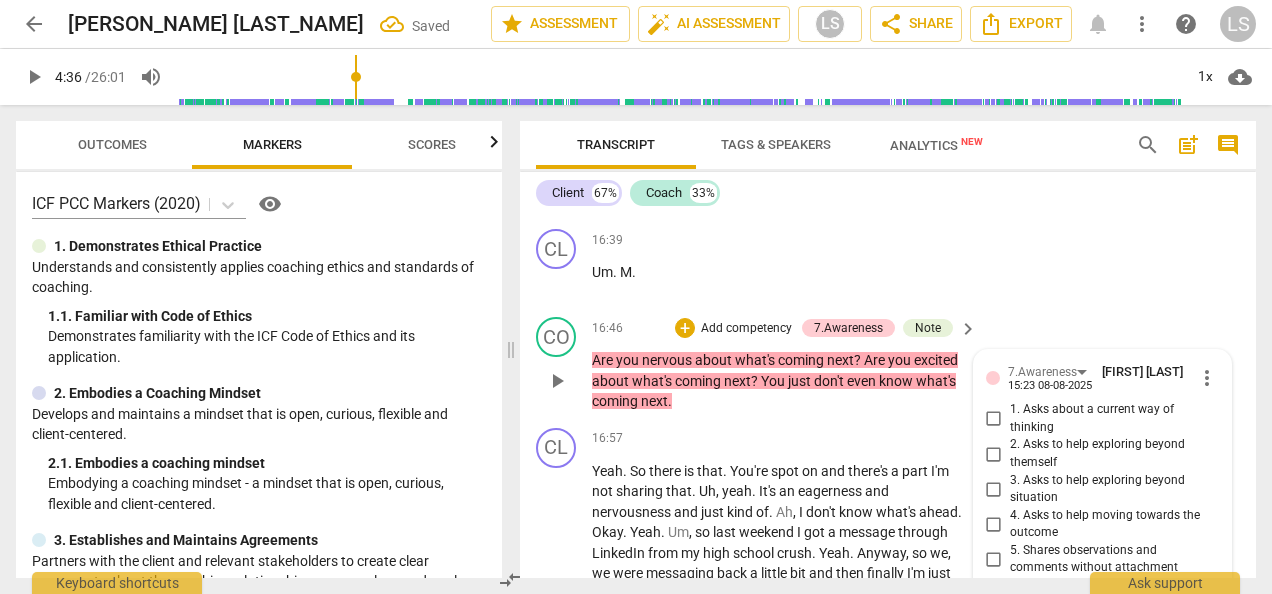 scroll, scrollTop: 12177, scrollLeft: 0, axis: vertical 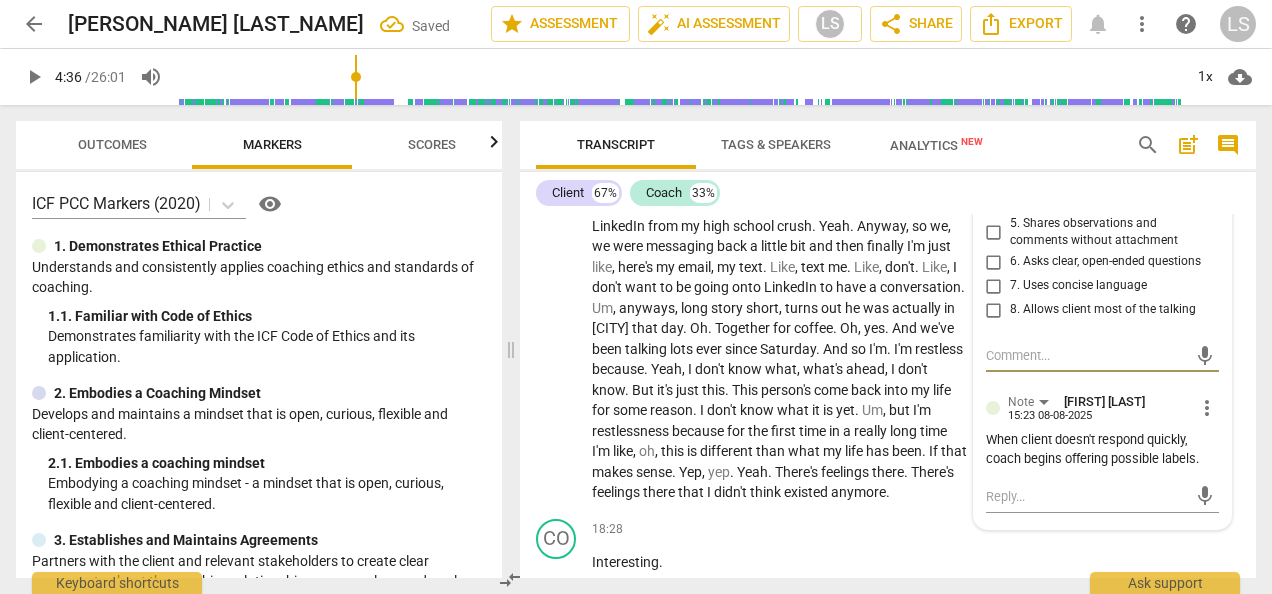click on "6. Asks clear, open-ended questions" at bounding box center [994, 262] 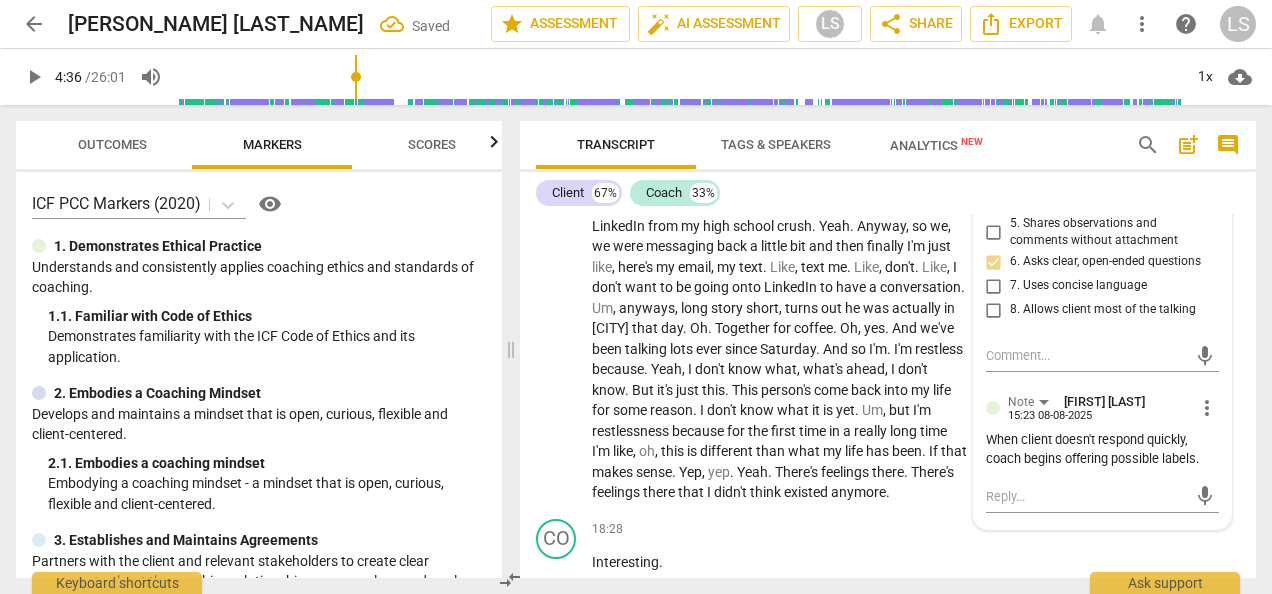 click on "6. Asks clear, open-ended questions" at bounding box center (994, 262) 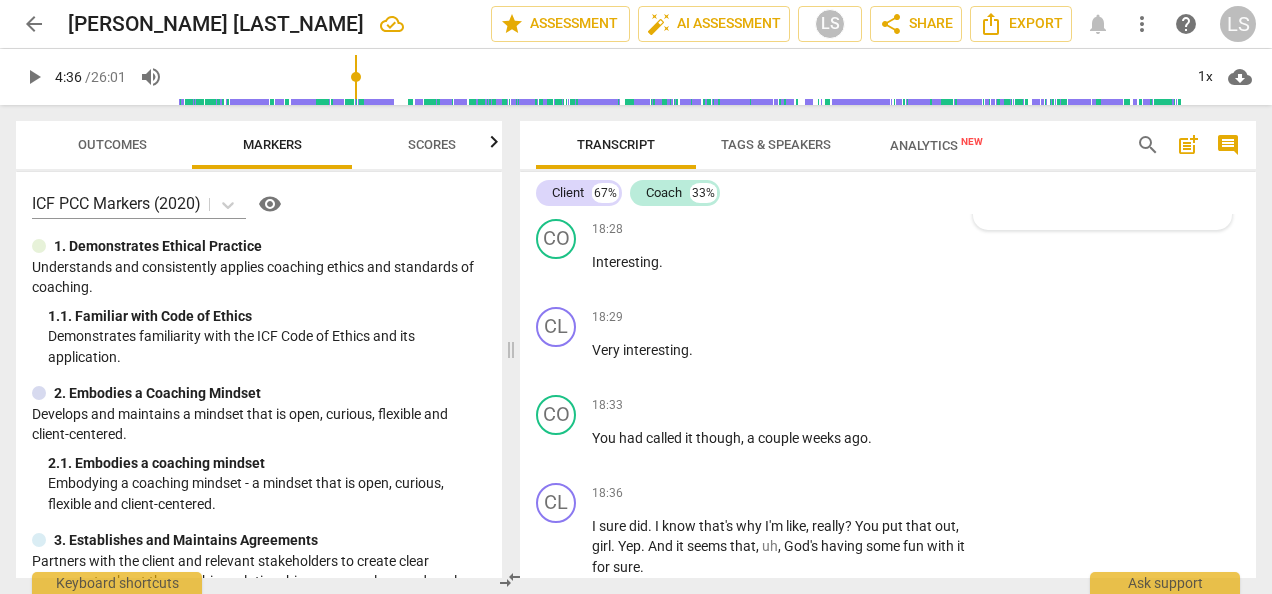 scroll, scrollTop: 12577, scrollLeft: 0, axis: vertical 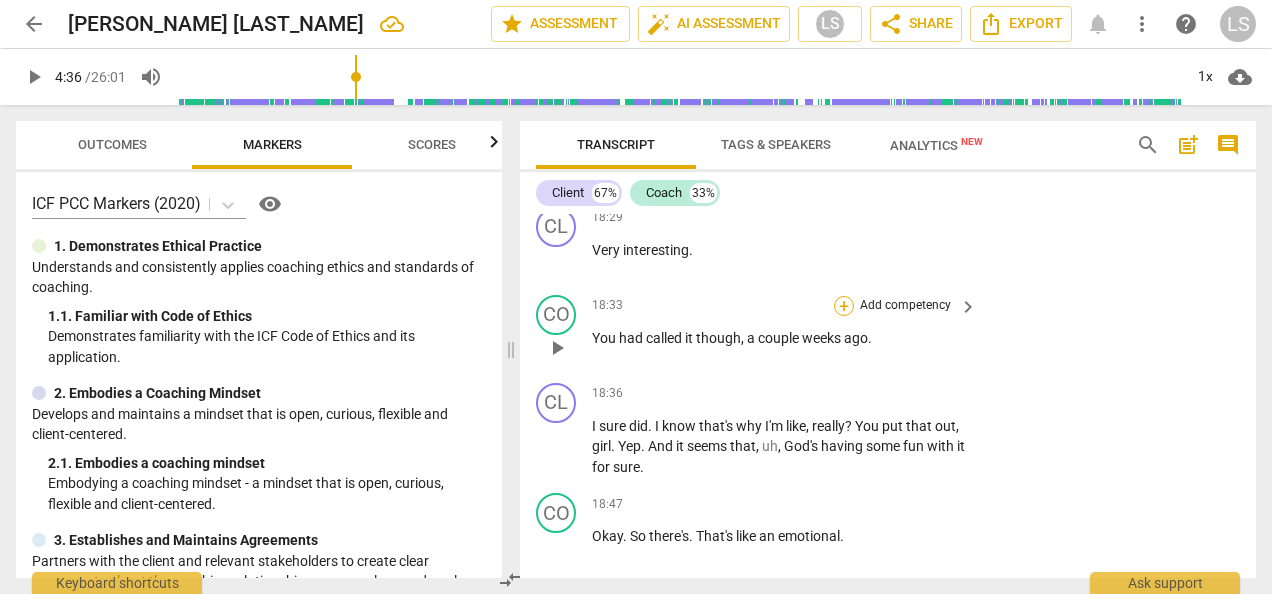 click on "+" at bounding box center [844, 306] 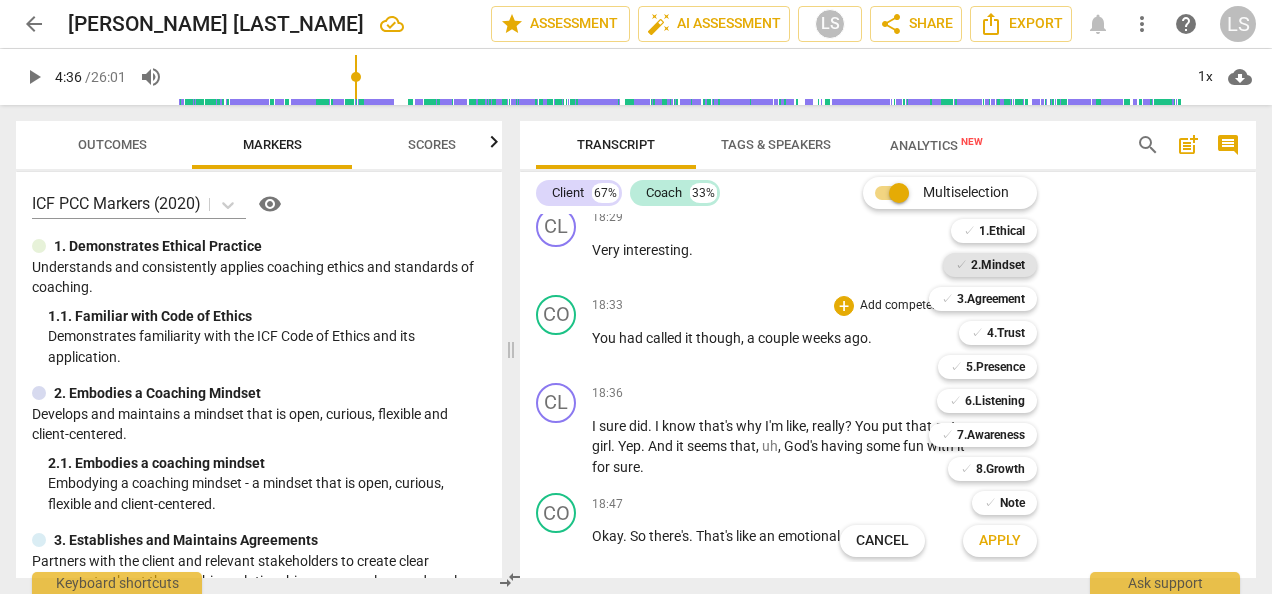 click on "2.Mindset" at bounding box center (998, 265) 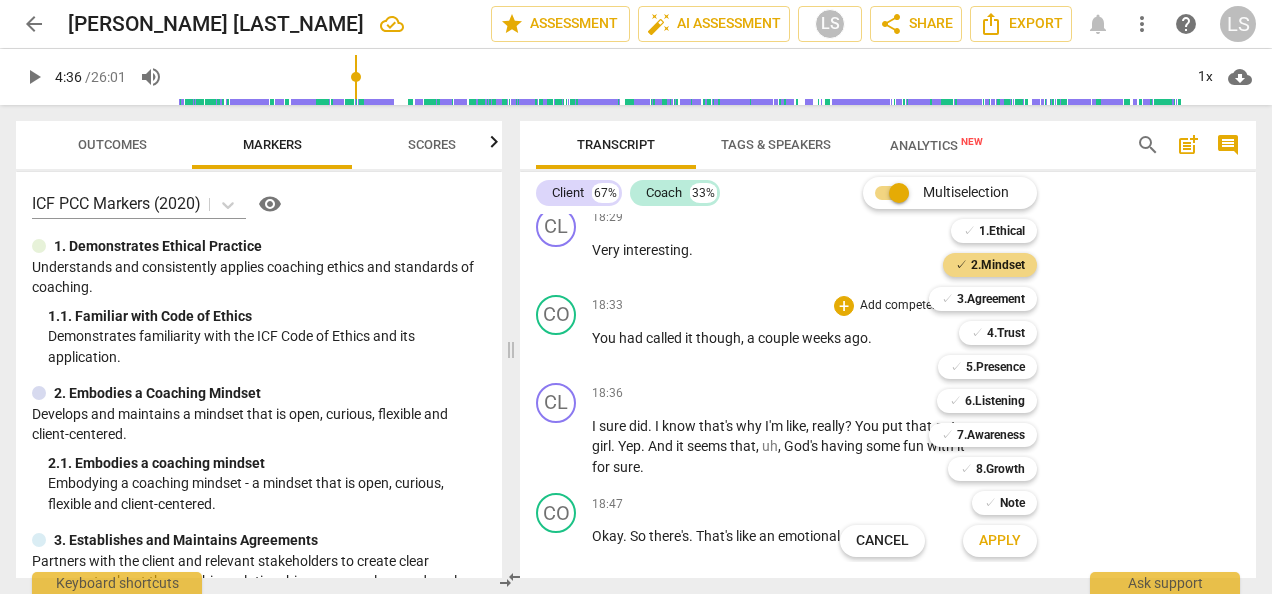 click on "4.Trust" at bounding box center (1006, 333) 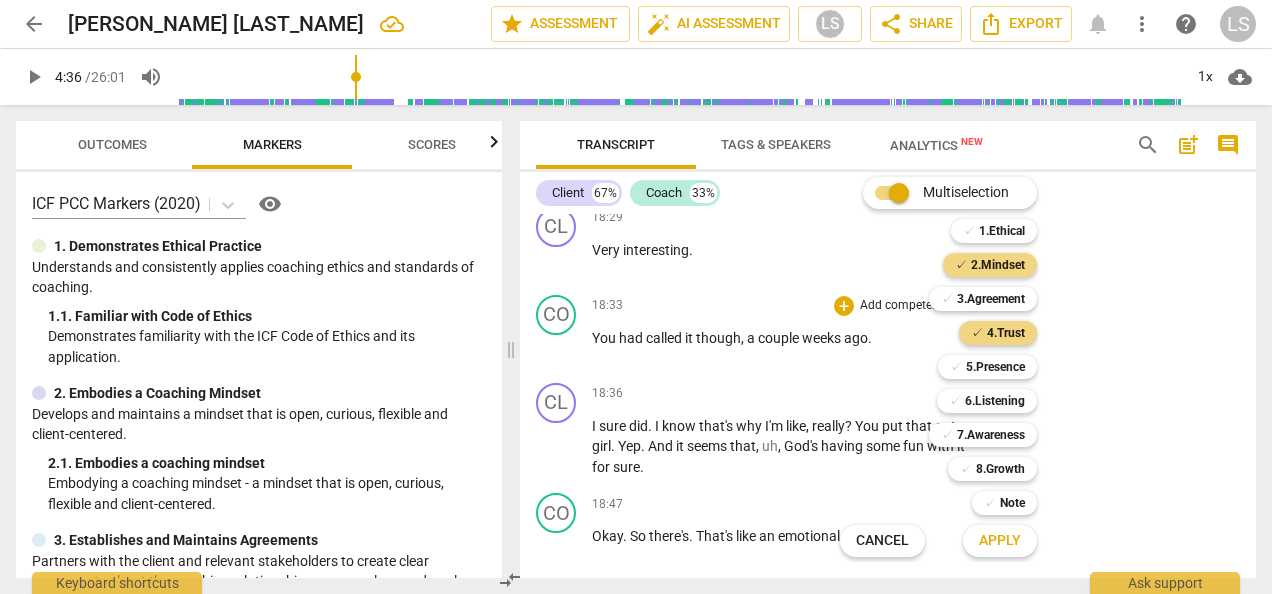 click on "Apply" at bounding box center (1000, 541) 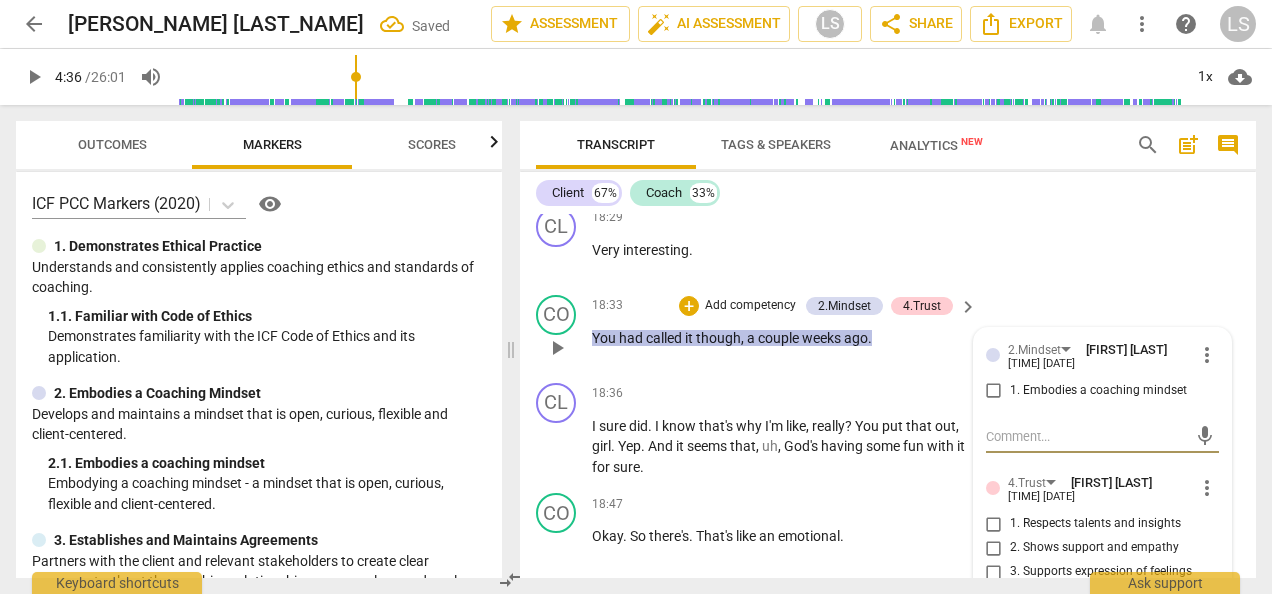 click on "2.Mindset Laura Stephens-Reed 15:24 08-08-2025 more_vert 1. Embodies a coaching mindset" at bounding box center [1102, 376] 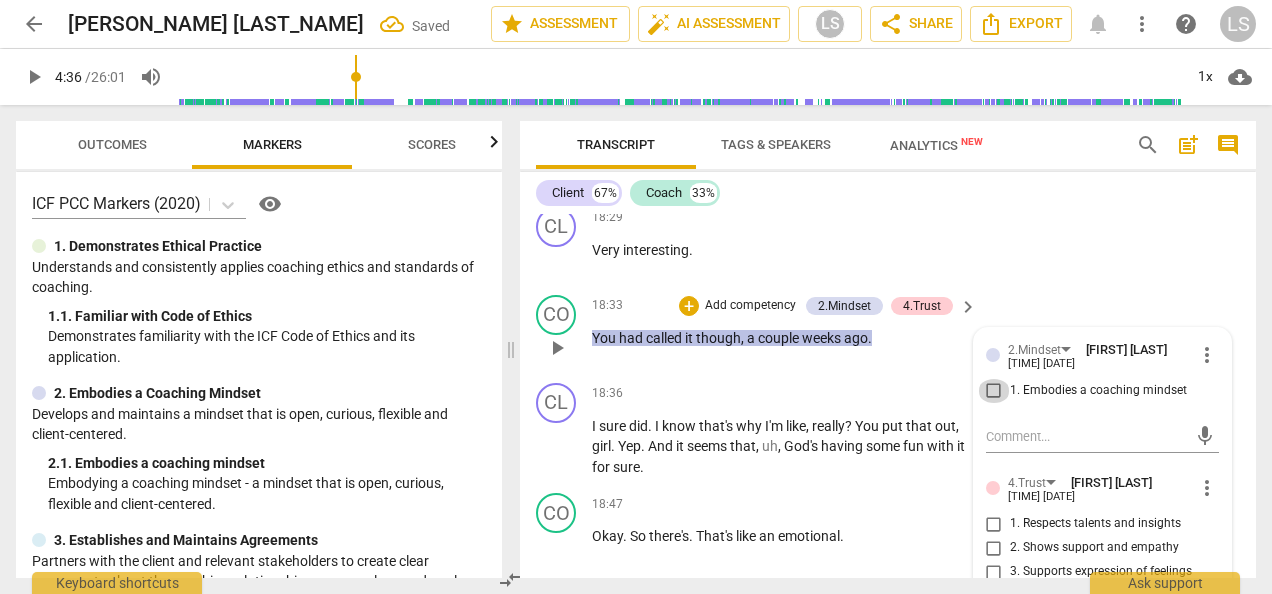 click on "1. Embodies a coaching mindset" at bounding box center [994, 391] 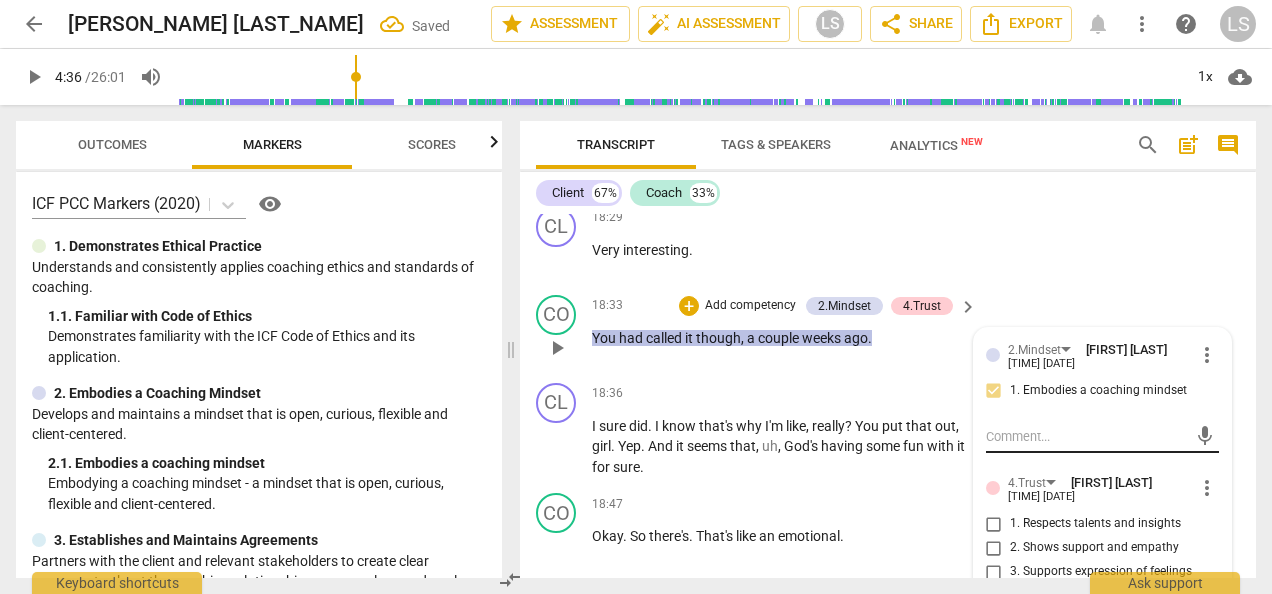 scroll, scrollTop: 12677, scrollLeft: 0, axis: vertical 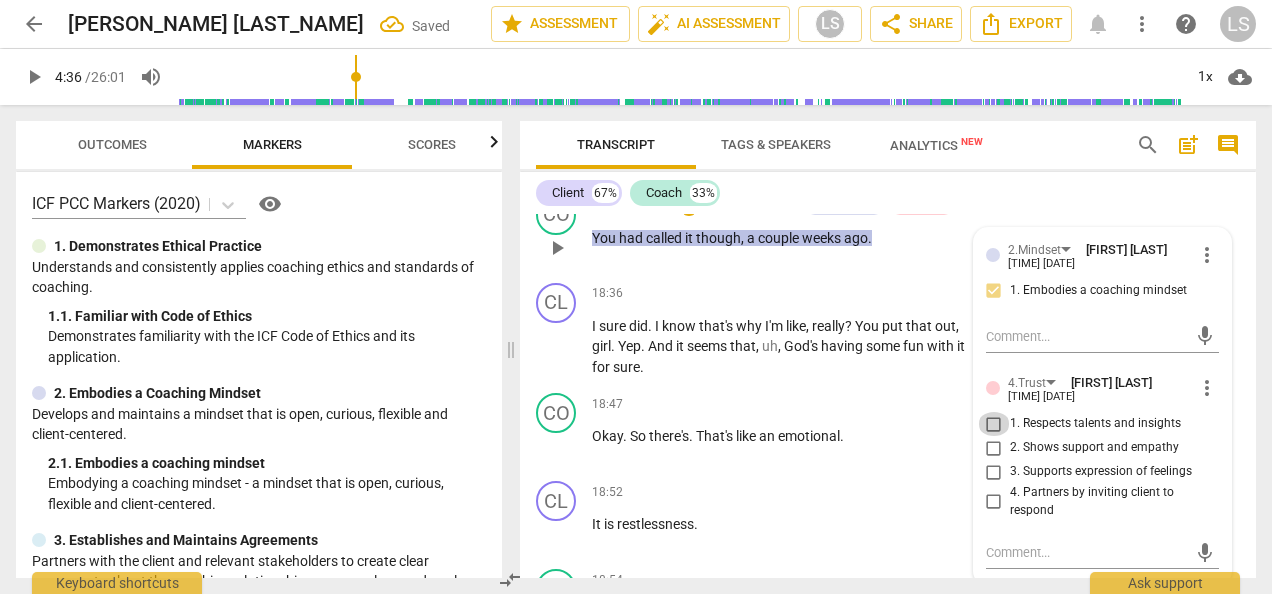 click on "1. Respects talents and insights" at bounding box center (994, 424) 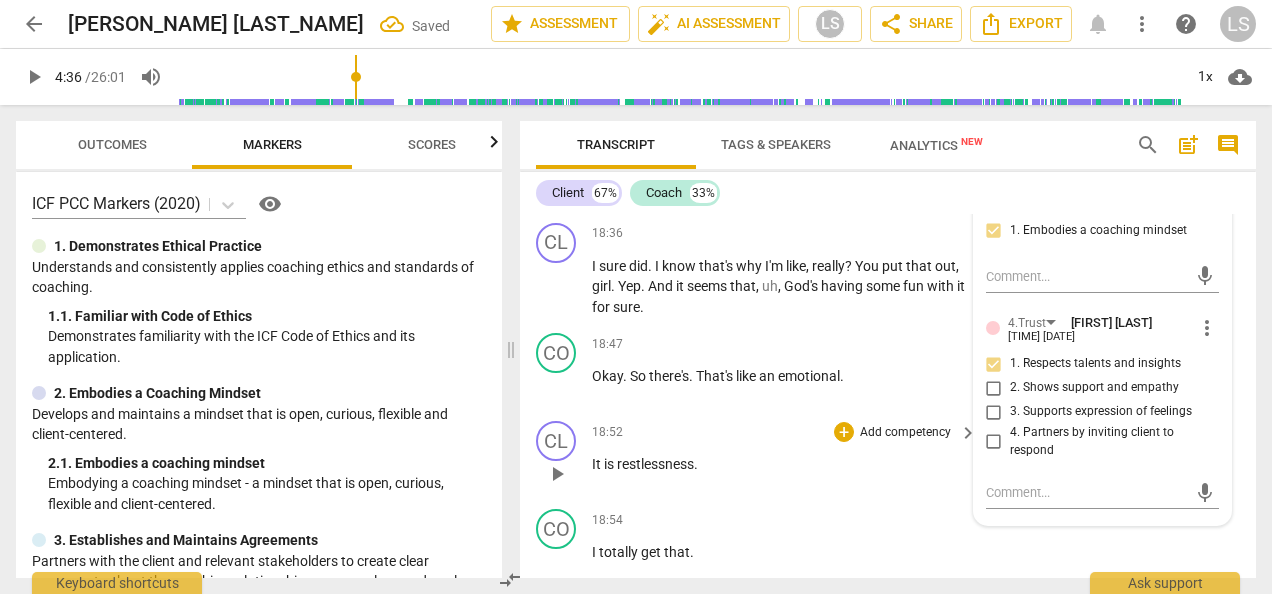 scroll, scrollTop: 12777, scrollLeft: 0, axis: vertical 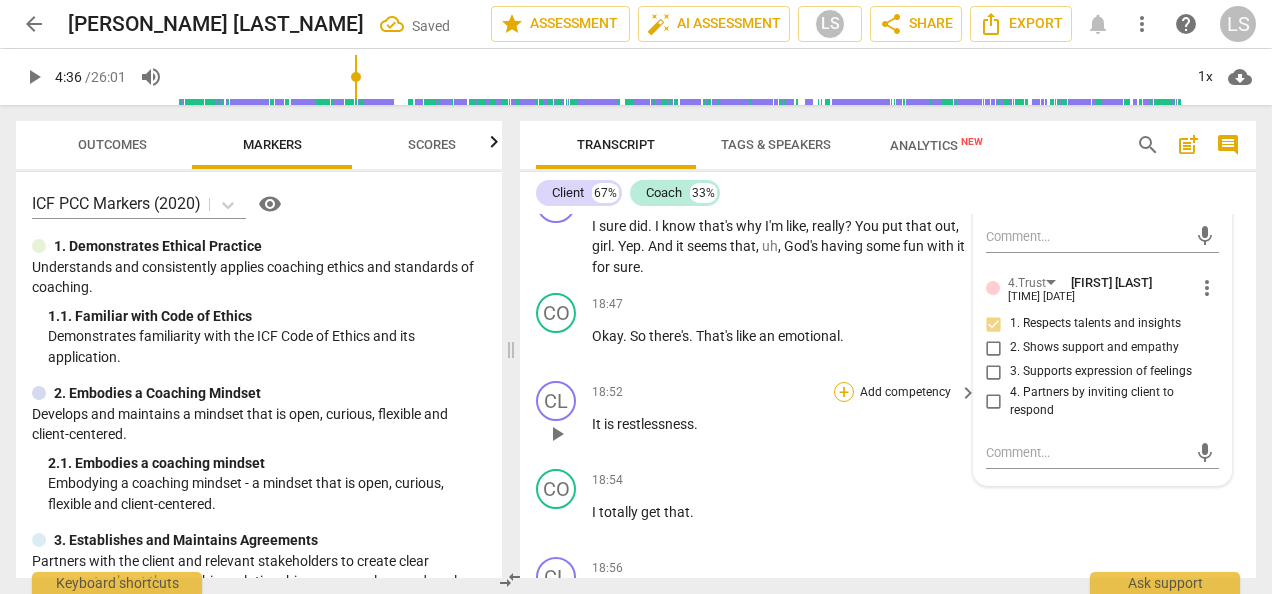 click on "+" at bounding box center [844, 392] 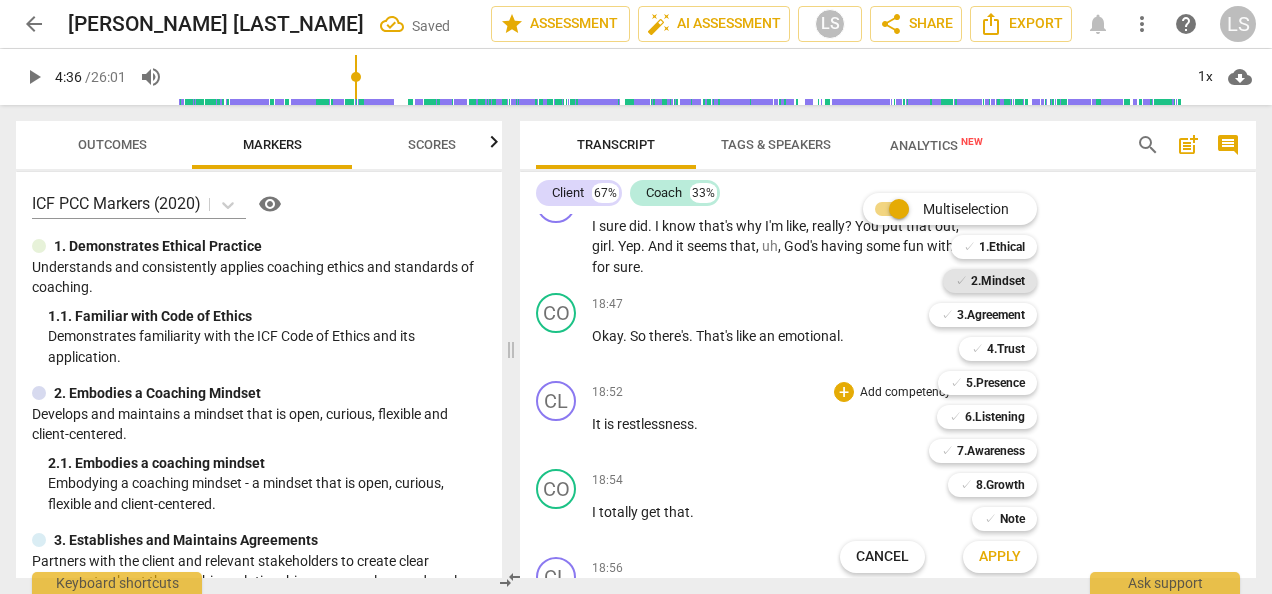click on "2.Mindset" at bounding box center (998, 281) 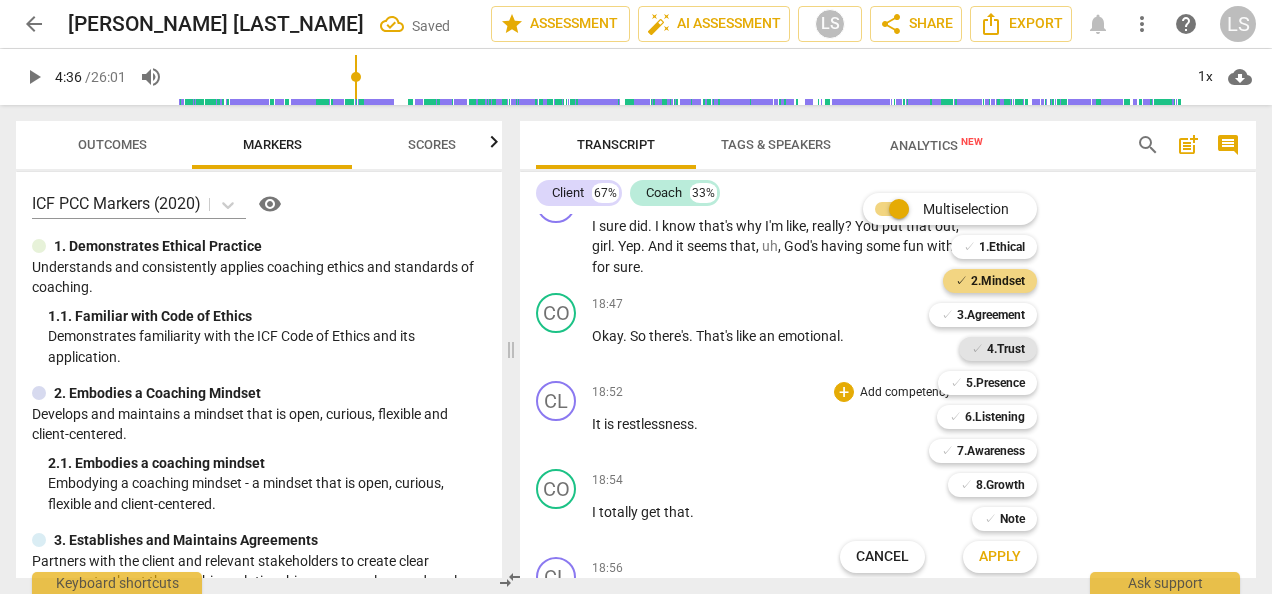 click on "4.Trust" at bounding box center [1006, 349] 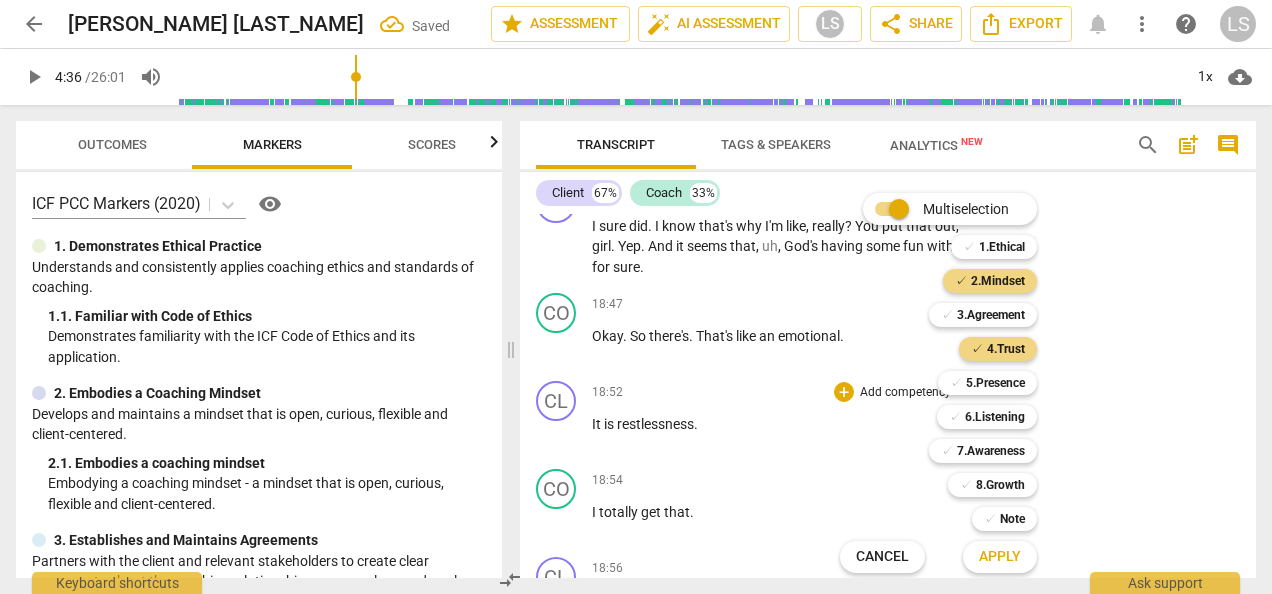 click on "Apply" at bounding box center [1000, 557] 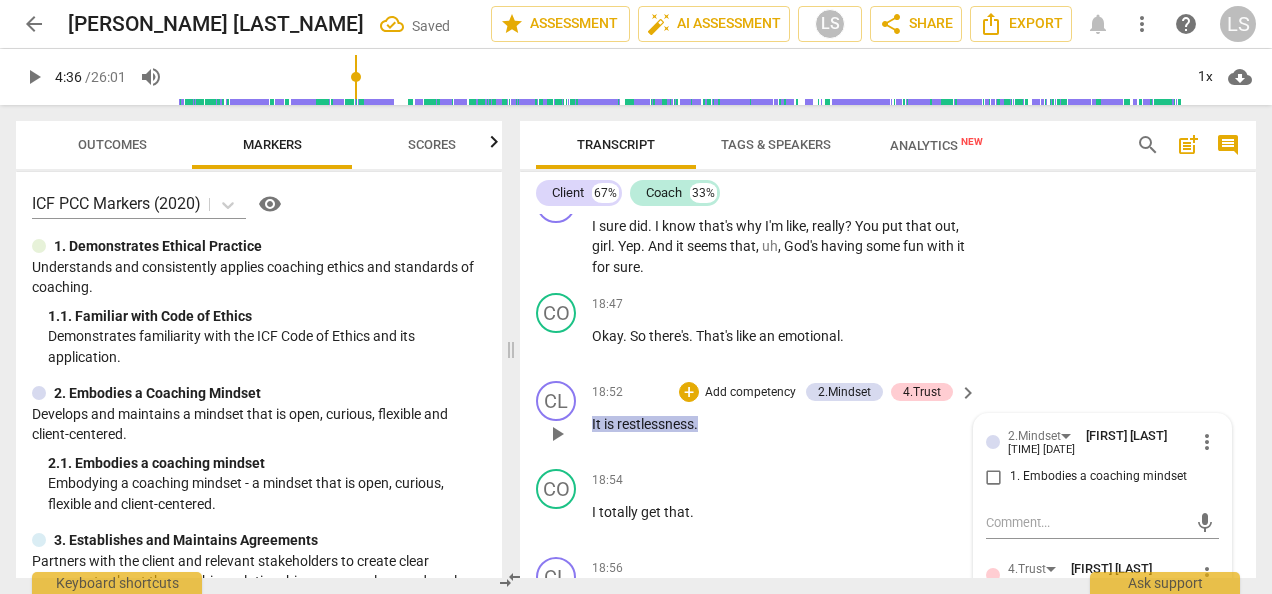 scroll, scrollTop: 12790, scrollLeft: 0, axis: vertical 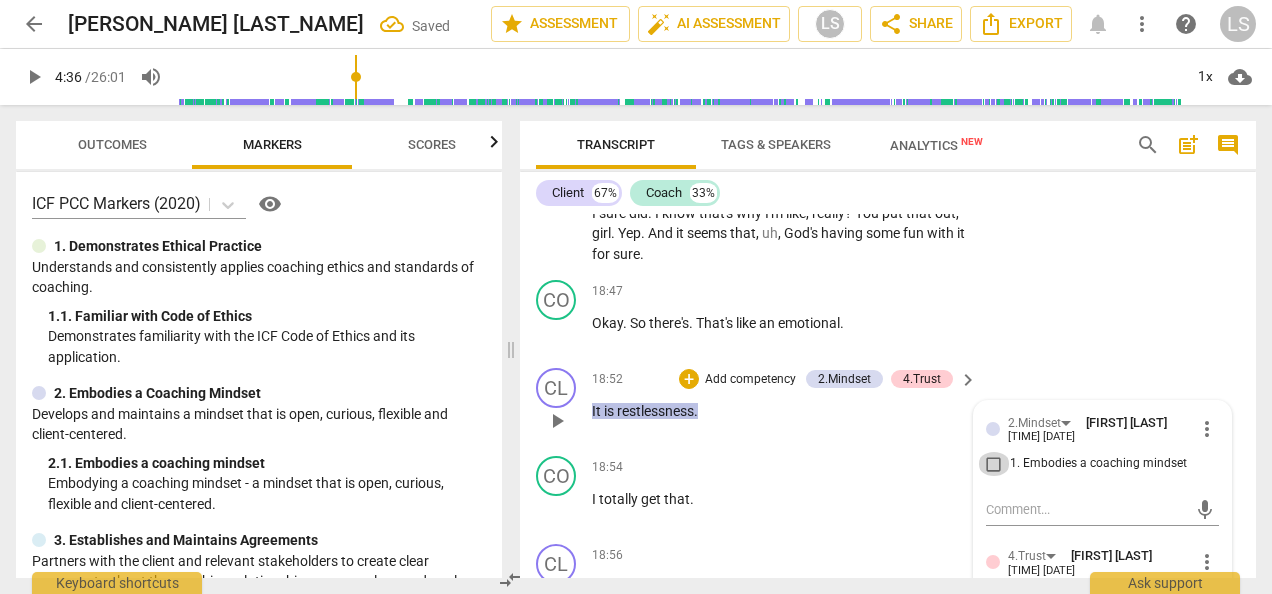 click on "1. Embodies a coaching mindset" at bounding box center [994, 464] 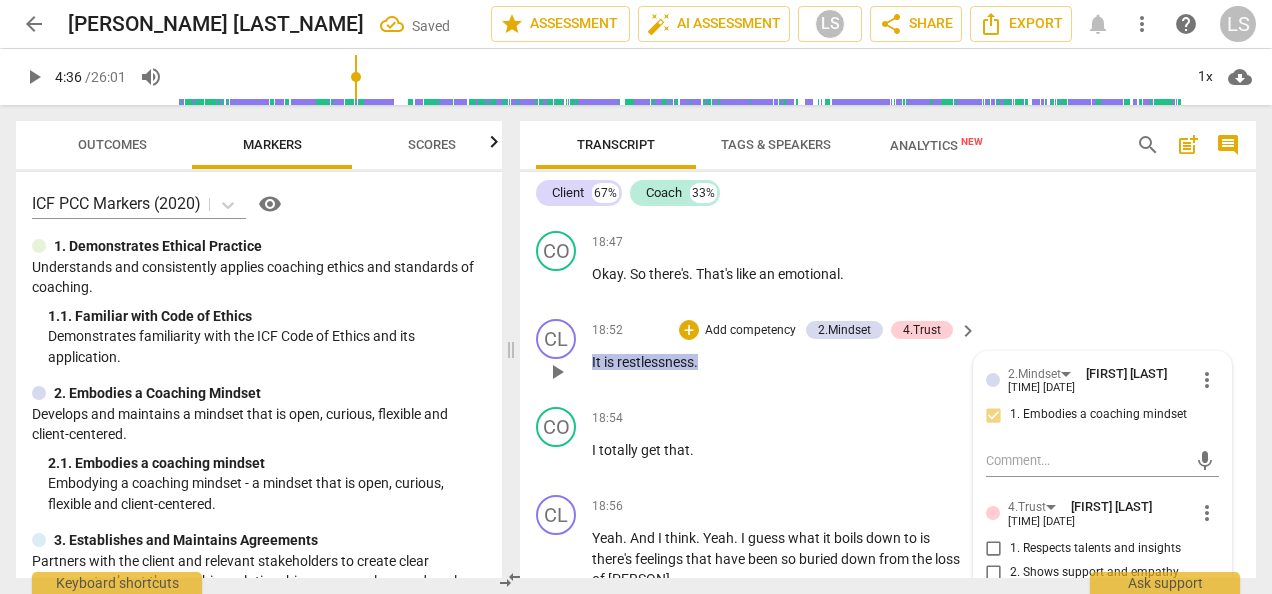 scroll, scrollTop: 12990, scrollLeft: 0, axis: vertical 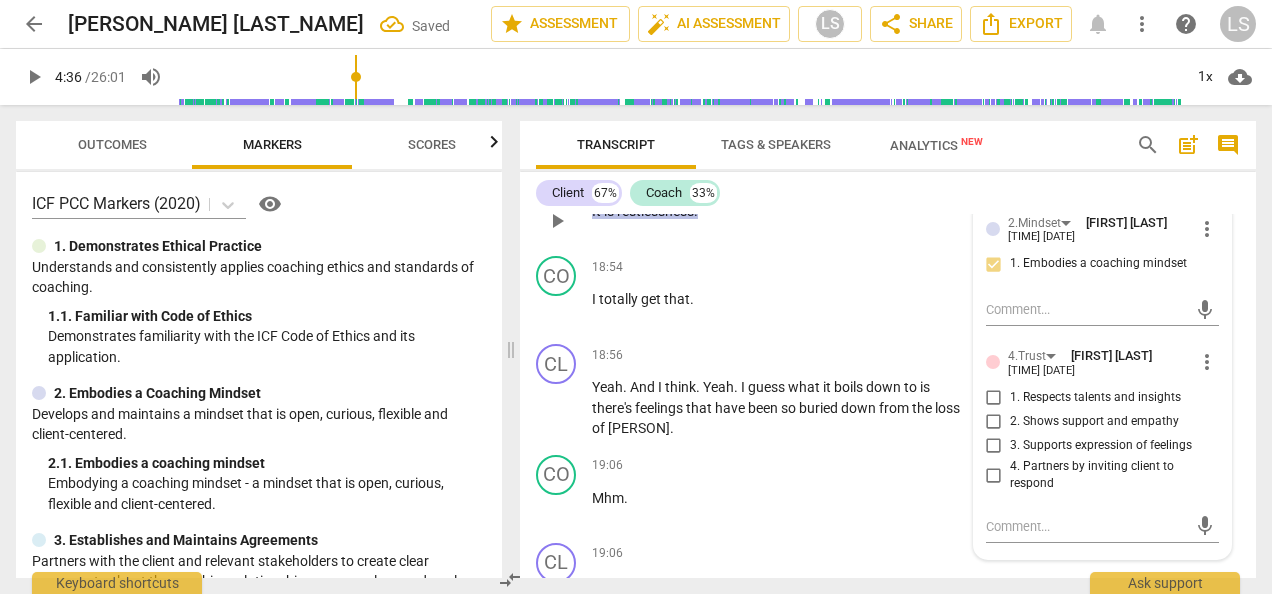 click on "3. Supports expression of feelings" at bounding box center (994, 446) 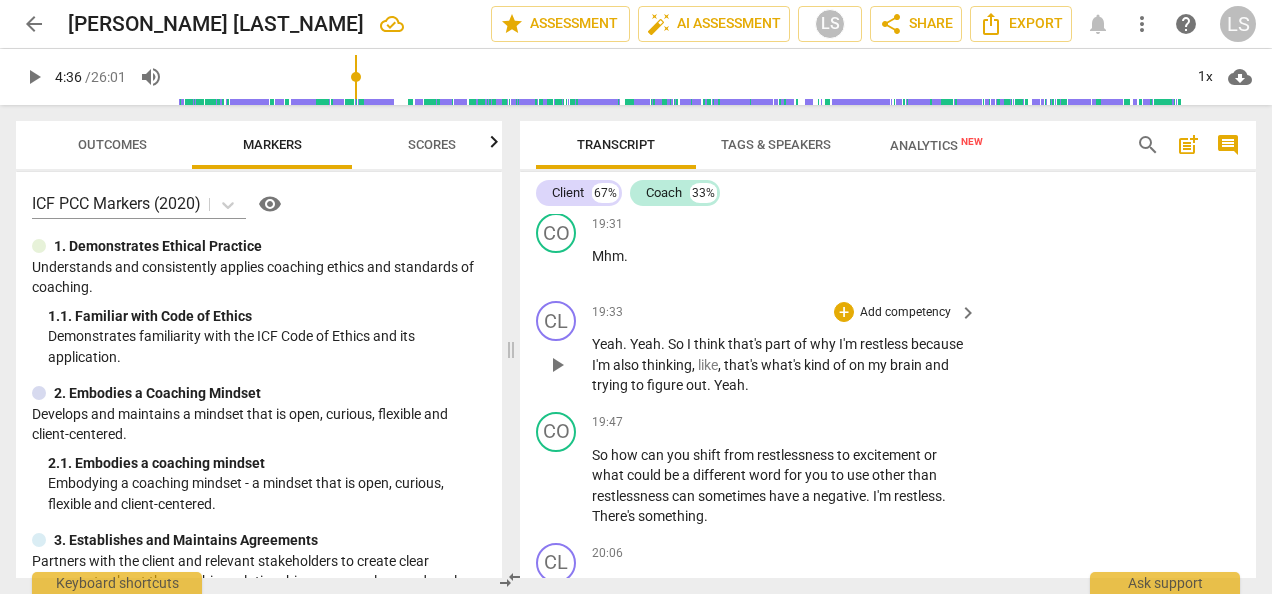 scroll, scrollTop: 13790, scrollLeft: 0, axis: vertical 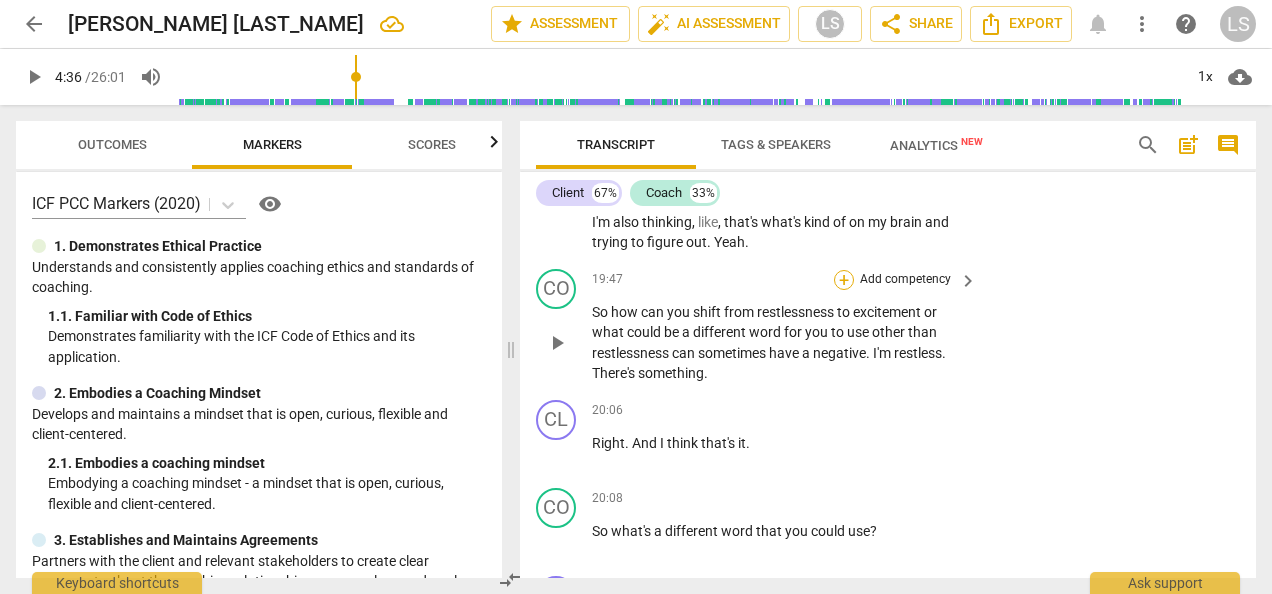 click on "+" at bounding box center (844, 280) 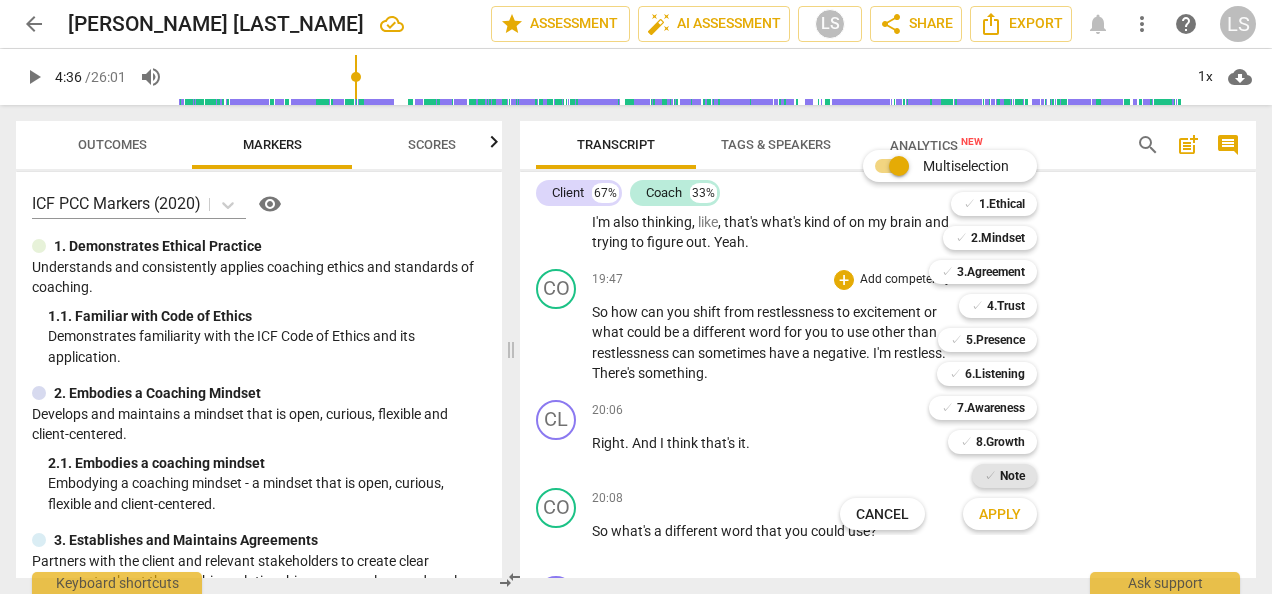 click on "Note" at bounding box center [1012, 476] 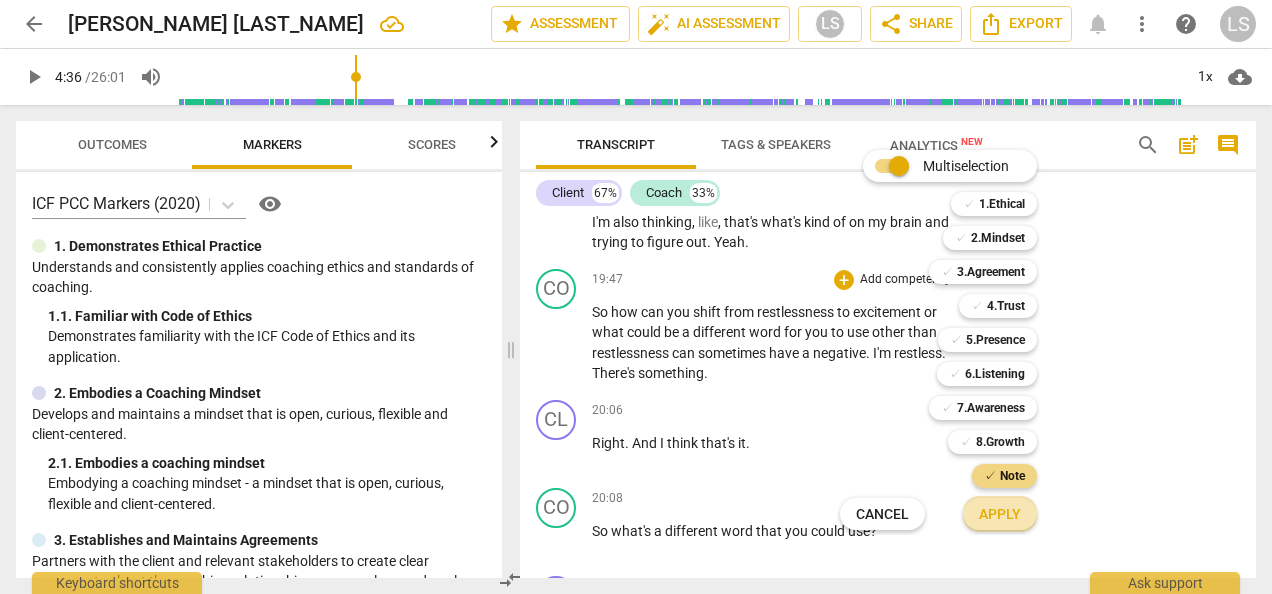 click on "Apply" at bounding box center [1000, 515] 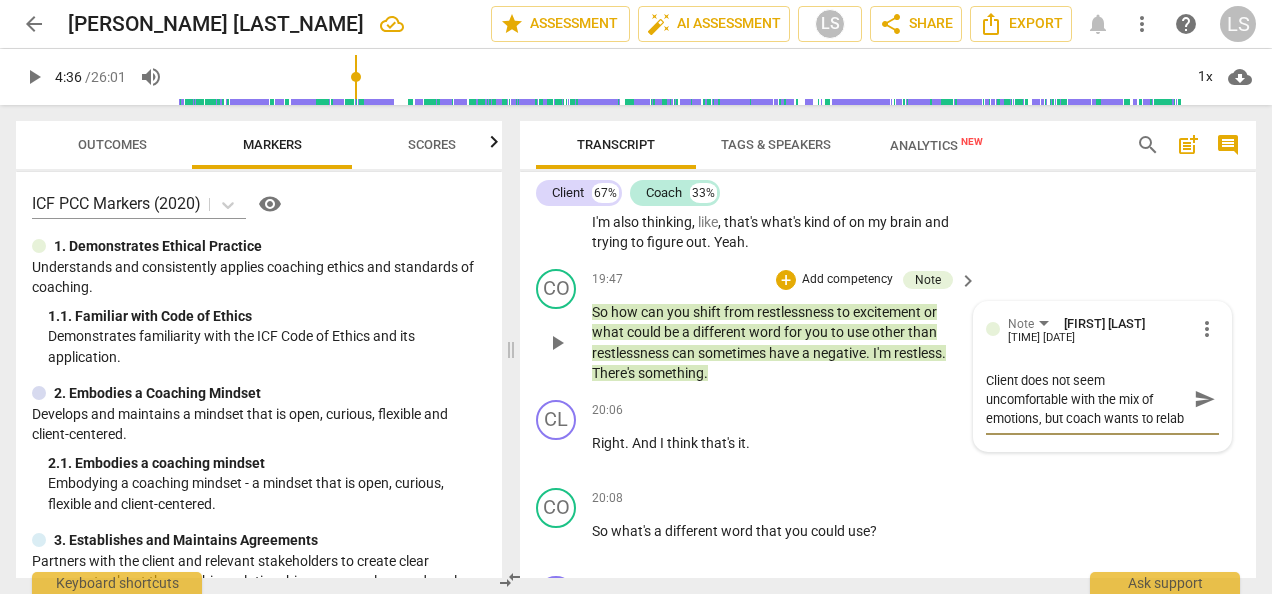 scroll, scrollTop: 17, scrollLeft: 0, axis: vertical 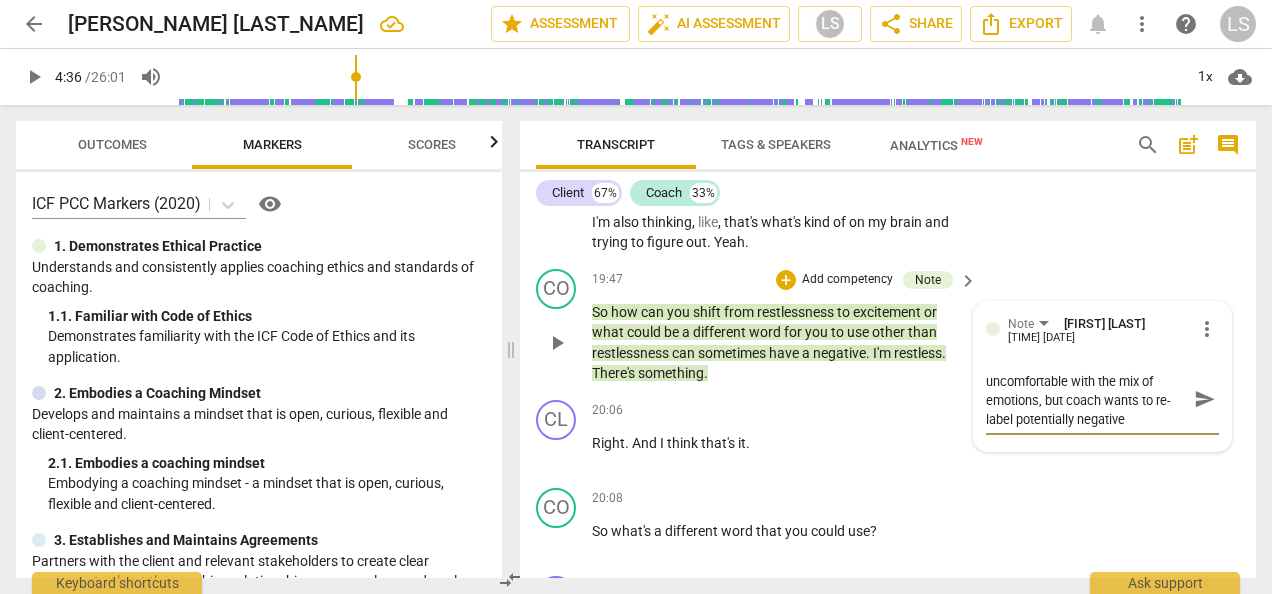 drag, startPoint x: 1150, startPoint y: 466, endPoint x: 1014, endPoint y: 481, distance: 136.8247 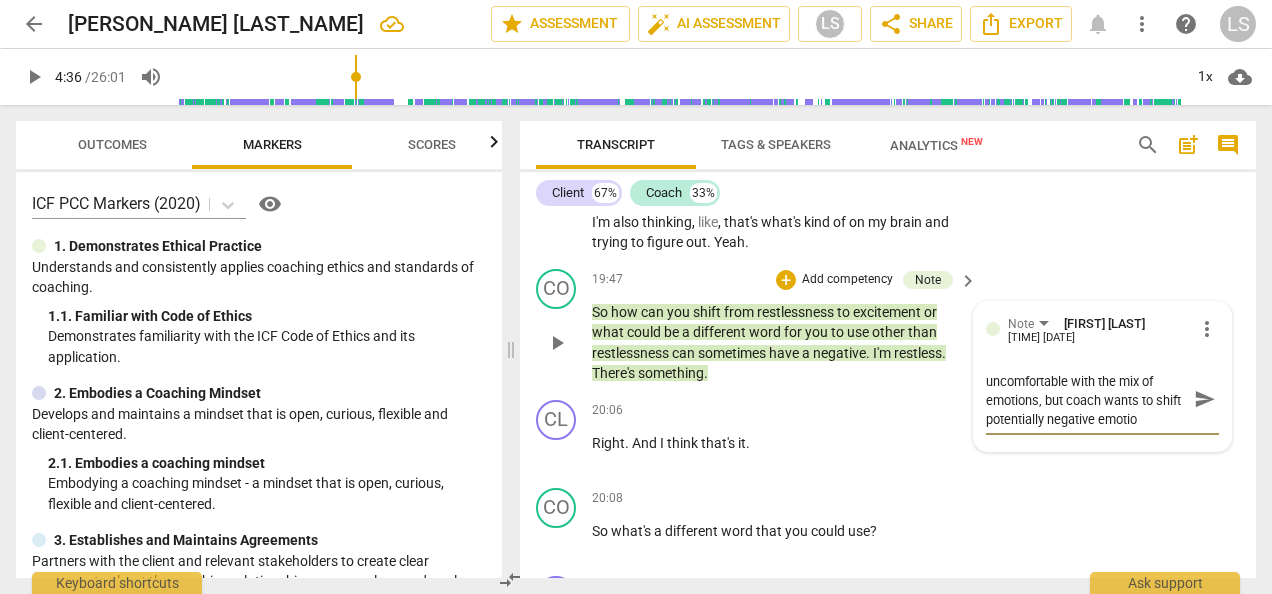 scroll, scrollTop: 0, scrollLeft: 0, axis: both 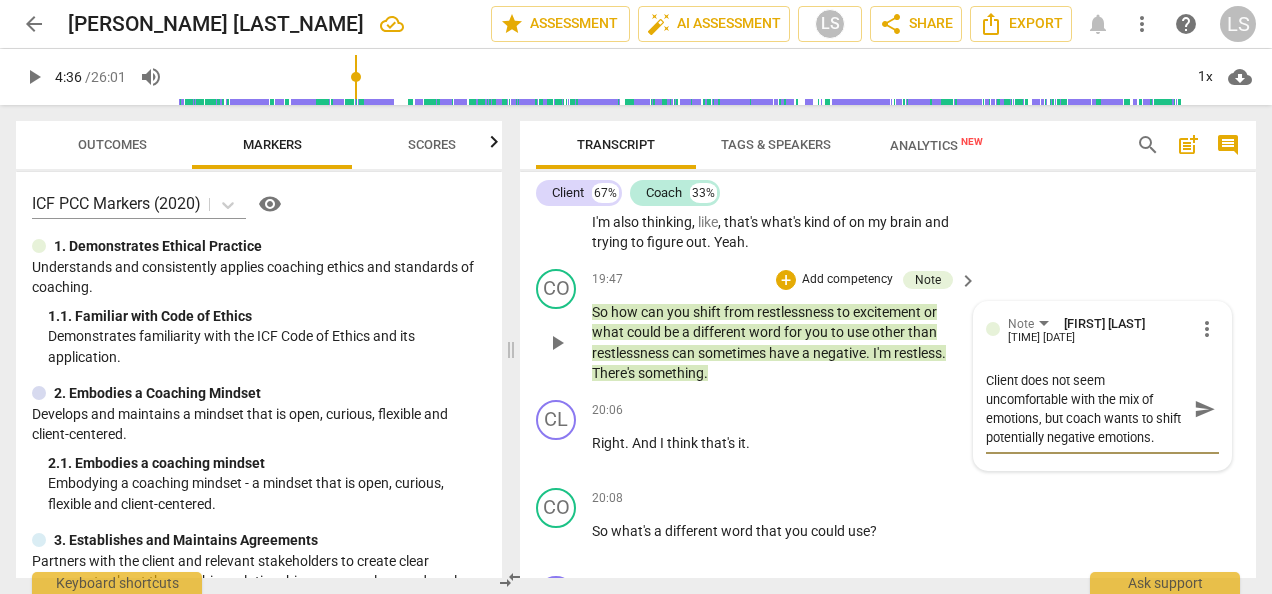 click on "Client does not seem uncomfortable with the mix of emotions, but coach wants to shift potentially negative emotions." at bounding box center (1086, 409) 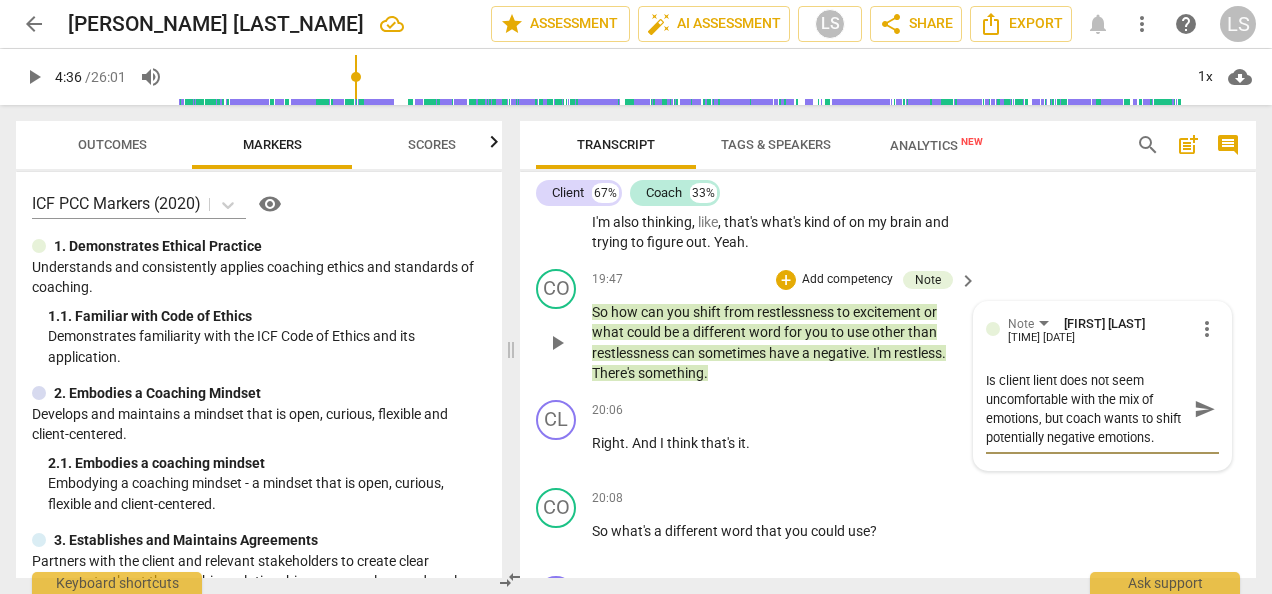 drag, startPoint x: 1140, startPoint y: 439, endPoint x: 1028, endPoint y: 447, distance: 112.28535 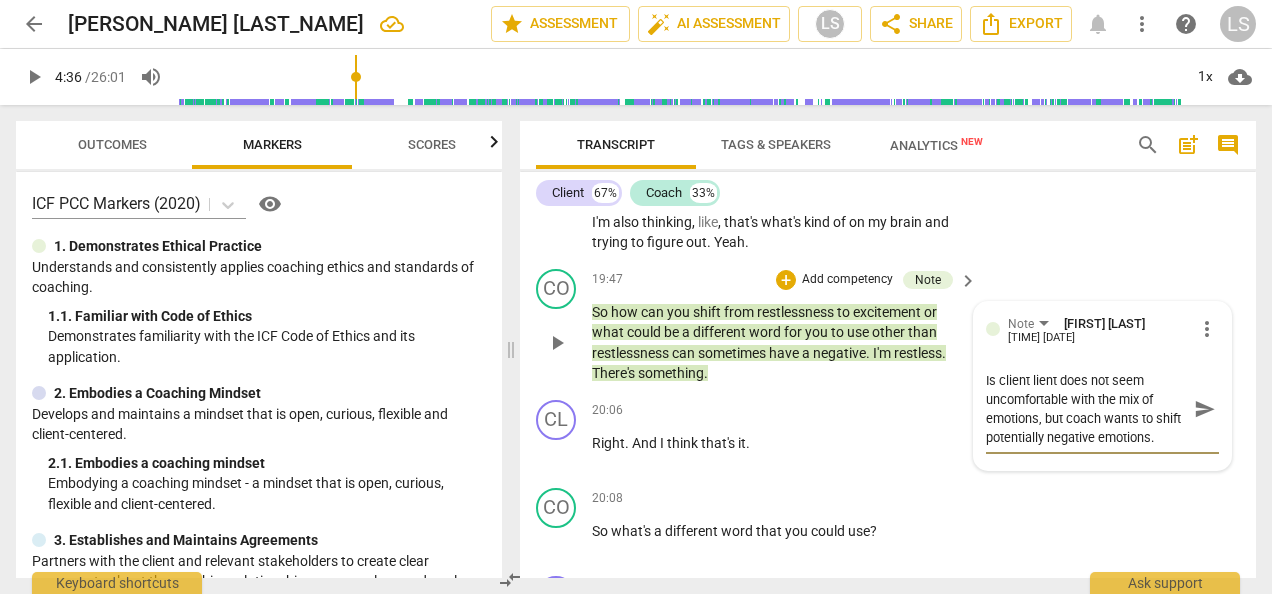 click on "Is client lient does not seem uncomfortable with the mix of emotions, but coach wants to shift potentially negative emotions." at bounding box center [1086, 409] 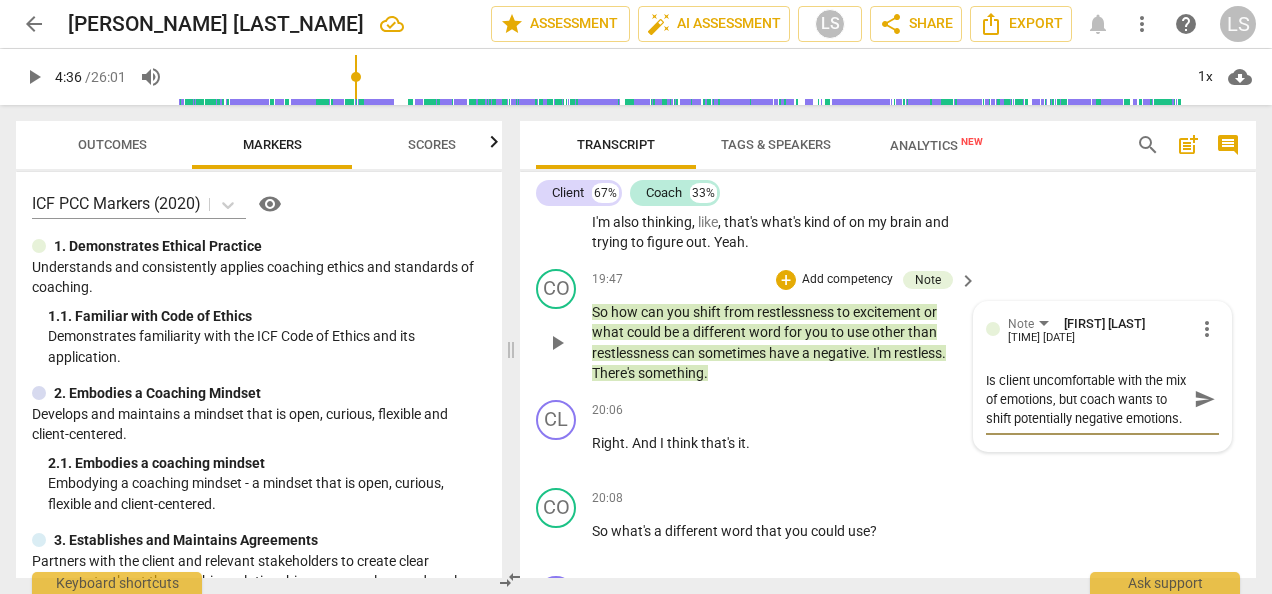 drag, startPoint x: 1098, startPoint y: 454, endPoint x: 1070, endPoint y: 456, distance: 28.071337 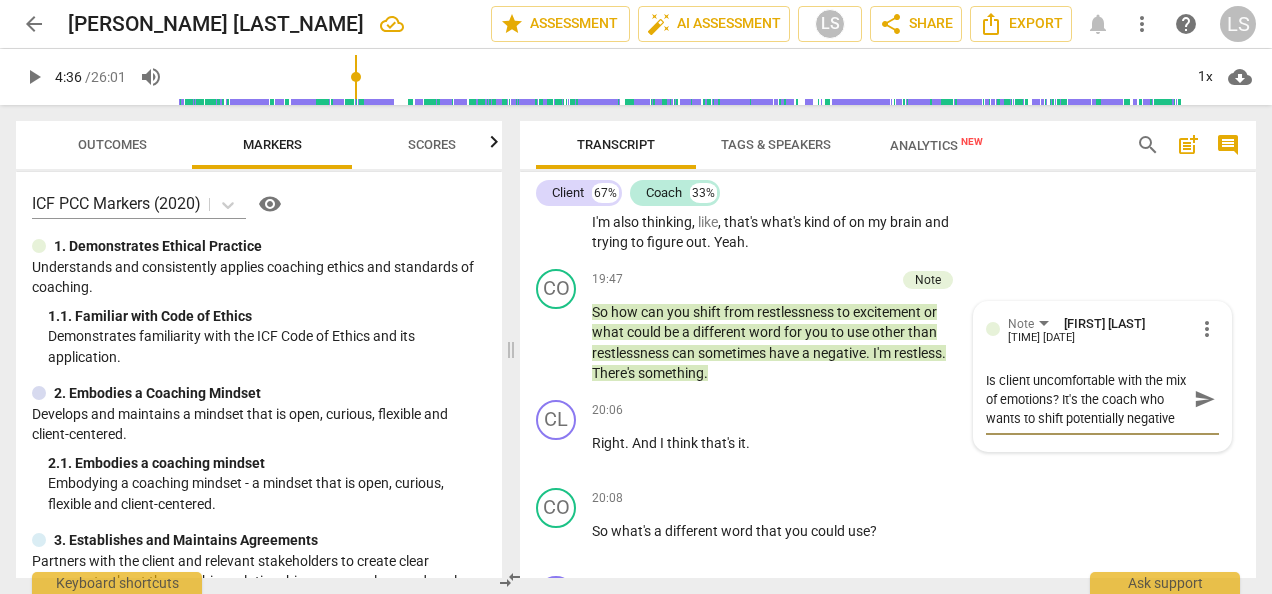 scroll, scrollTop: 17, scrollLeft: 0, axis: vertical 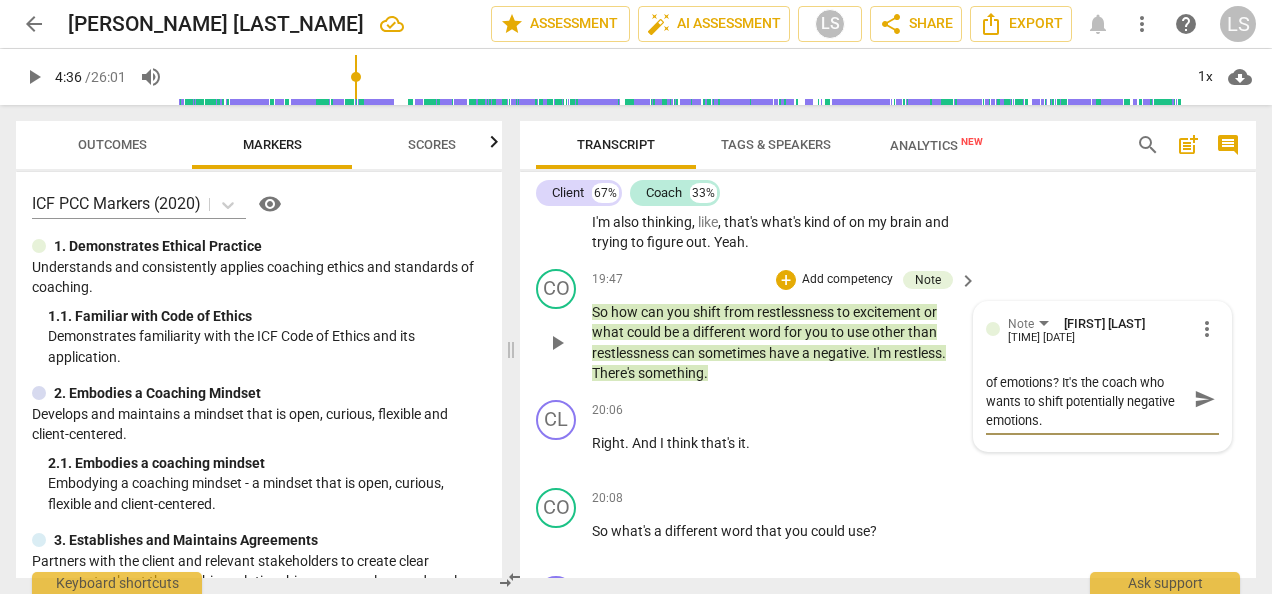 click on "Is client uncomfortable with the mix of emotions? It's the coach who wants to shift potentially negative emotions." at bounding box center (1086, 399) 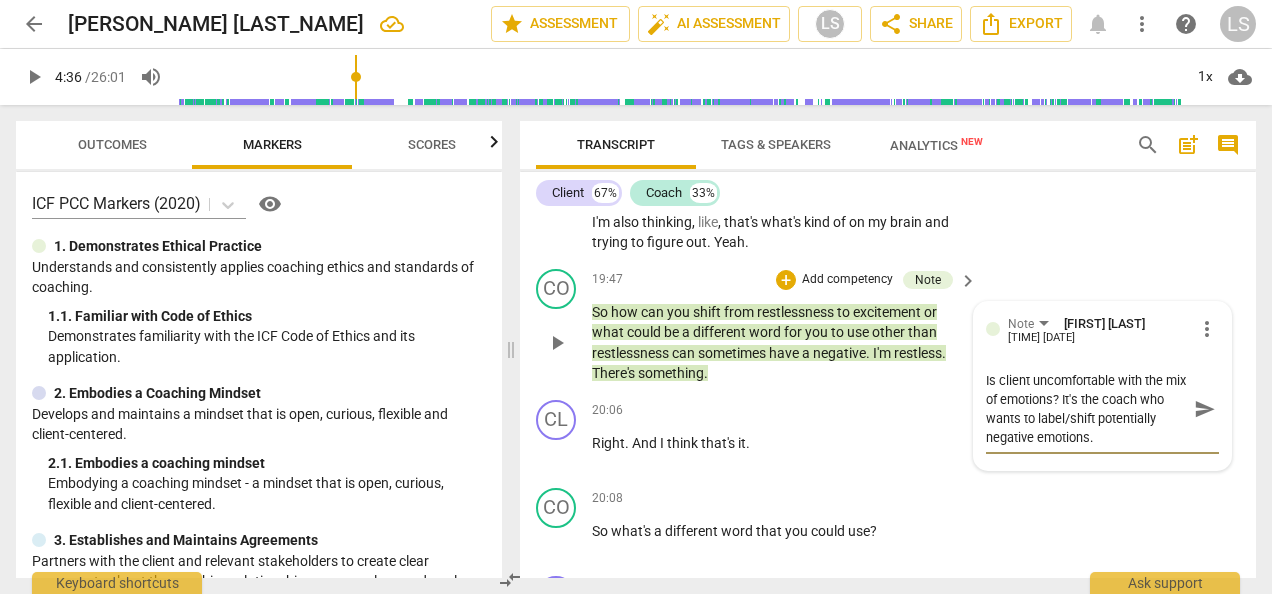 scroll, scrollTop: 0, scrollLeft: 0, axis: both 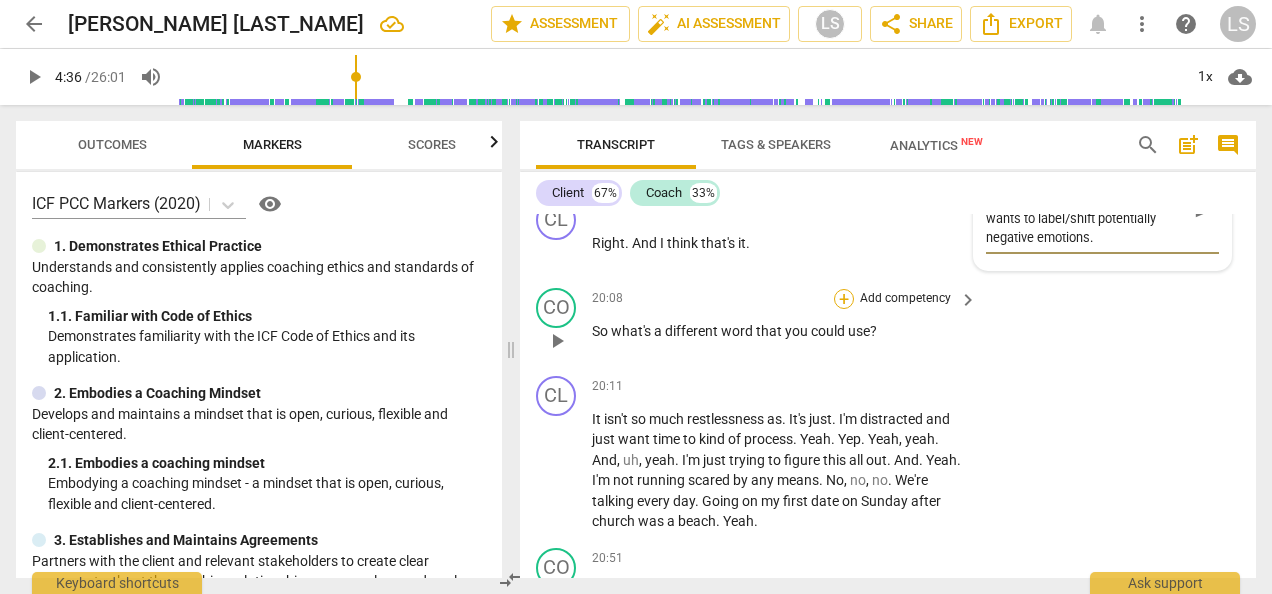 click on "+" at bounding box center [844, 299] 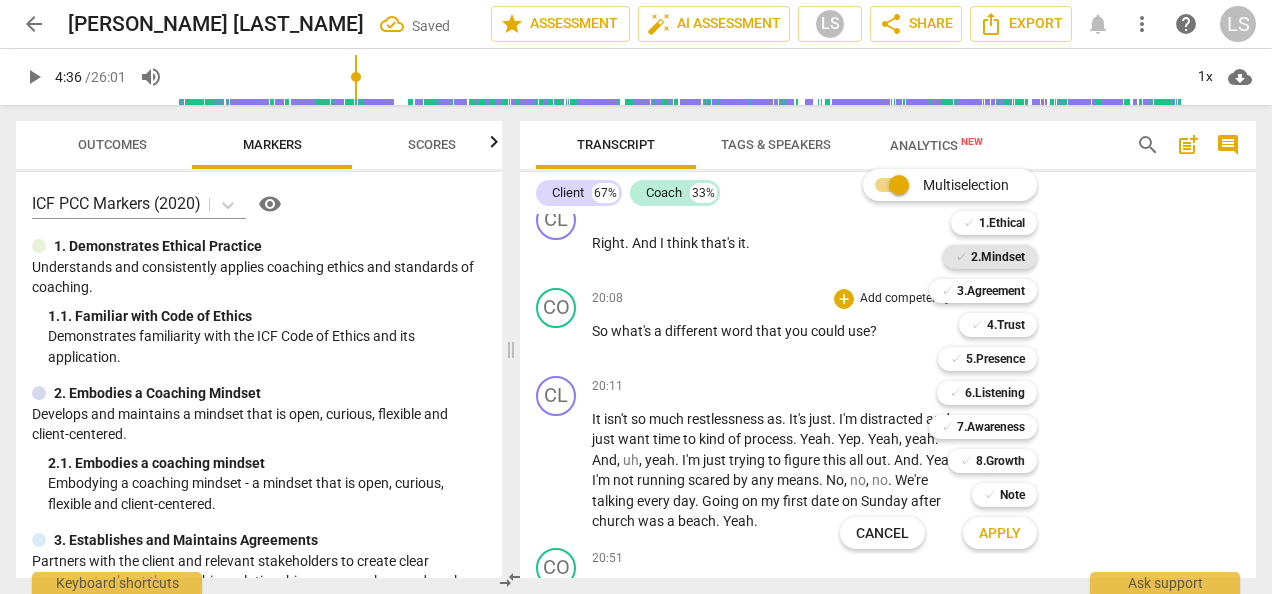 click on "2.Mindset" at bounding box center [998, 257] 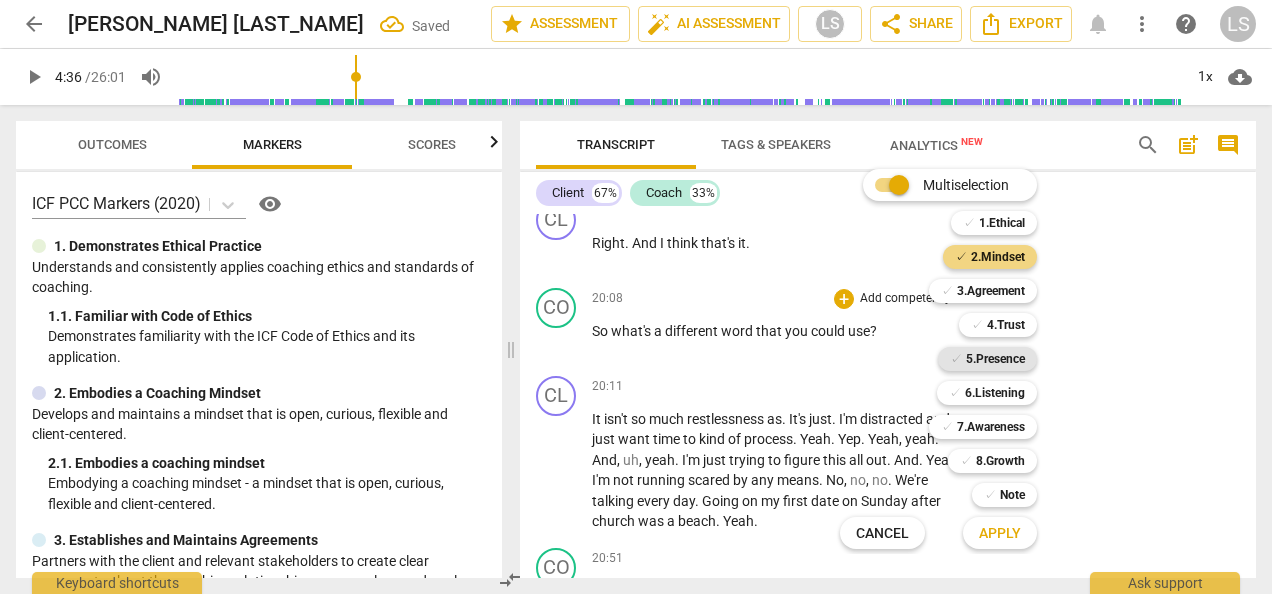 click on "5.Presence" at bounding box center (995, 359) 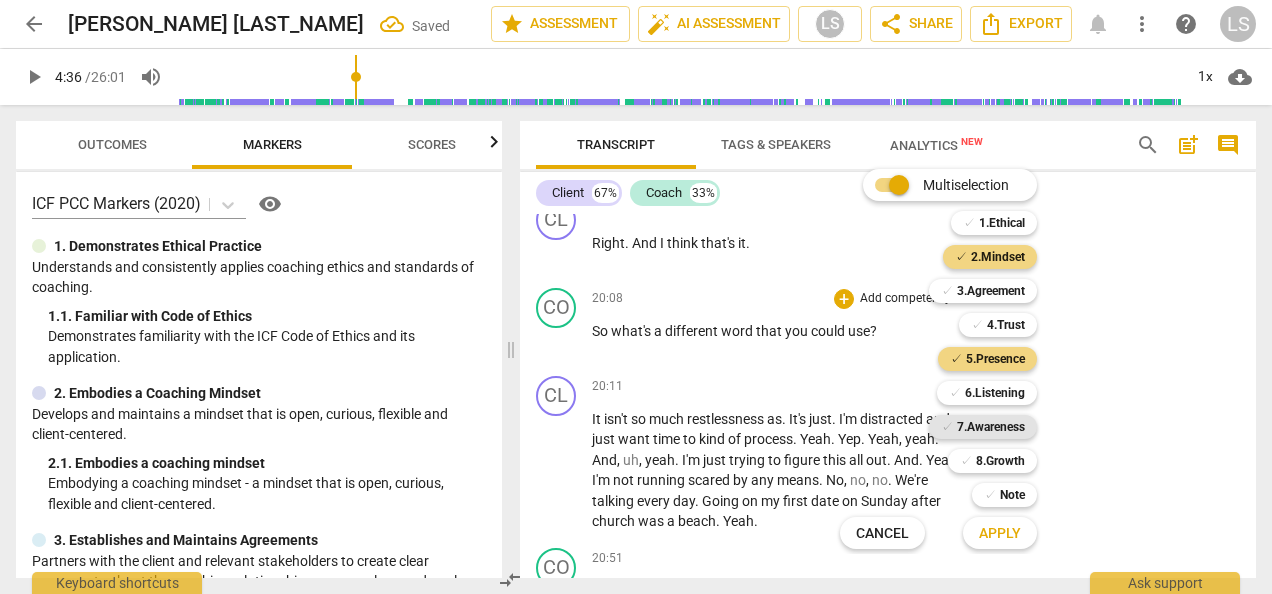 click on "7.Awareness" at bounding box center [991, 427] 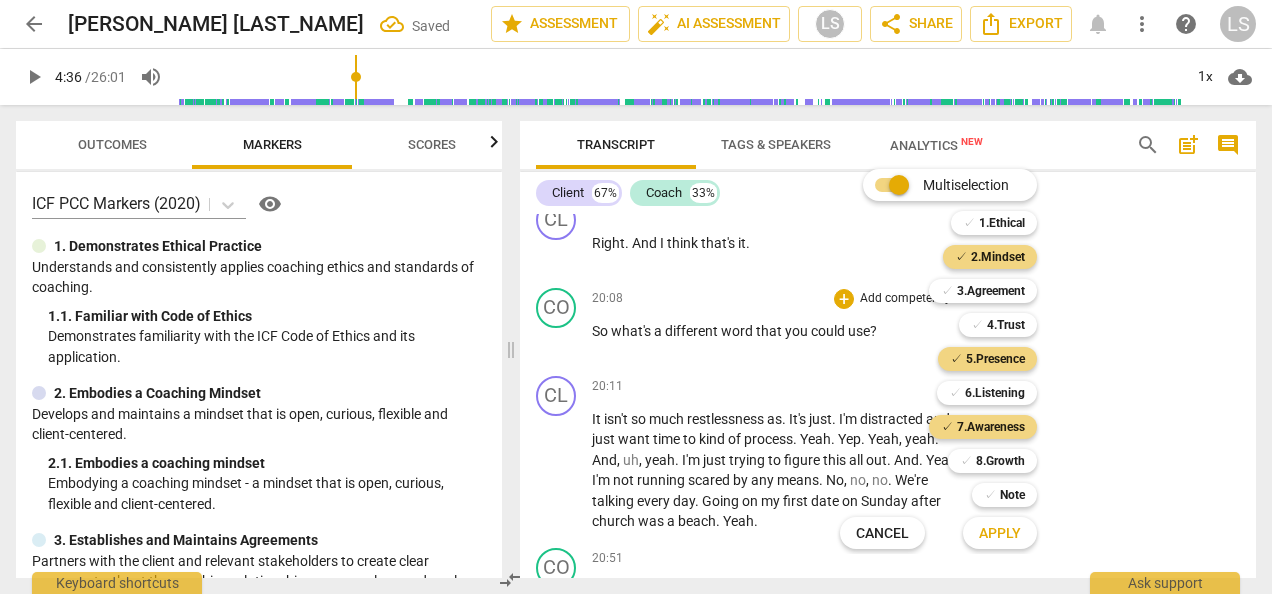 drag, startPoint x: 1016, startPoint y: 536, endPoint x: 1019, endPoint y: 524, distance: 12.369317 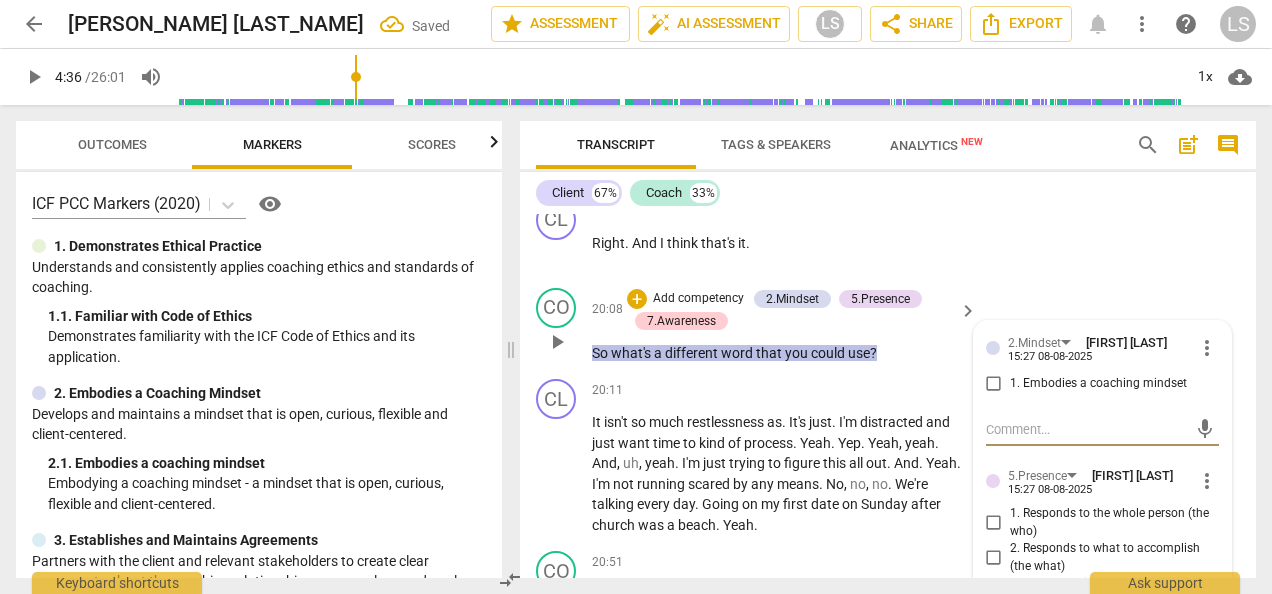 click on "1. Embodies a coaching mindset" at bounding box center [994, 384] 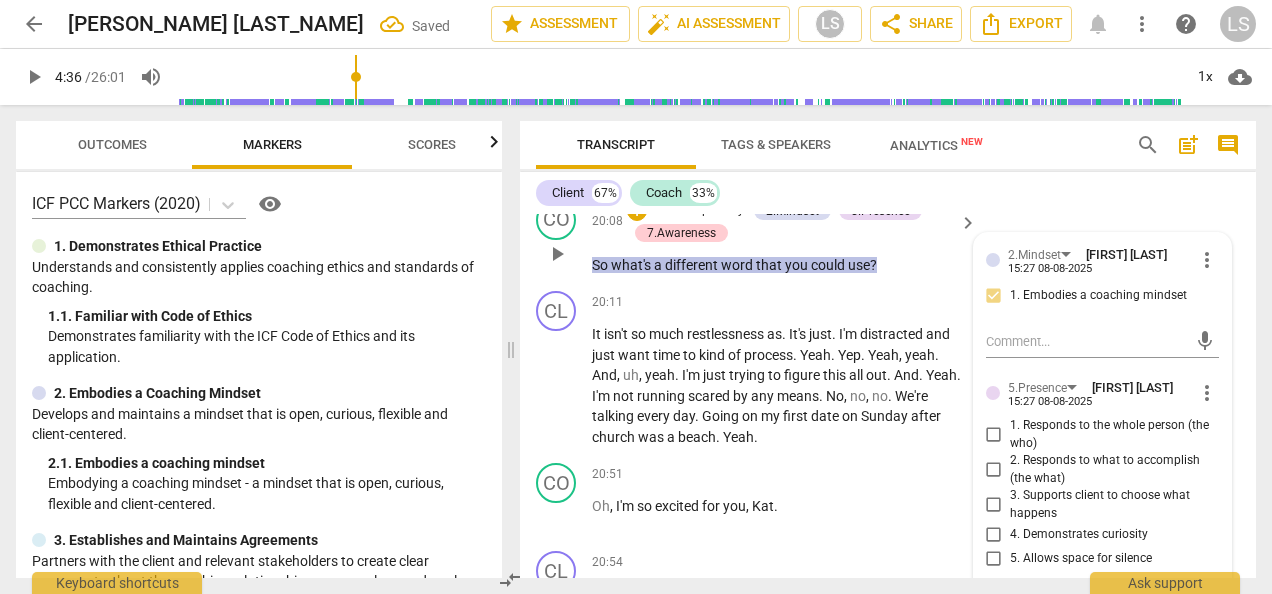 scroll, scrollTop: 14190, scrollLeft: 0, axis: vertical 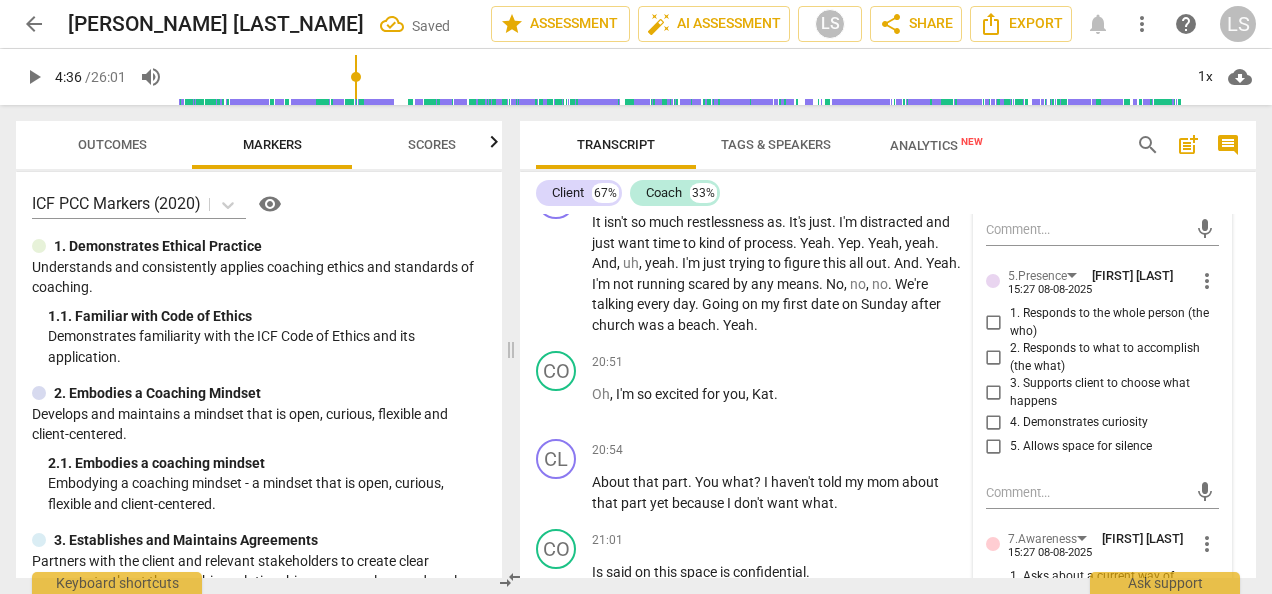 click on "1. Responds to the whole person (the who)" at bounding box center [994, 323] 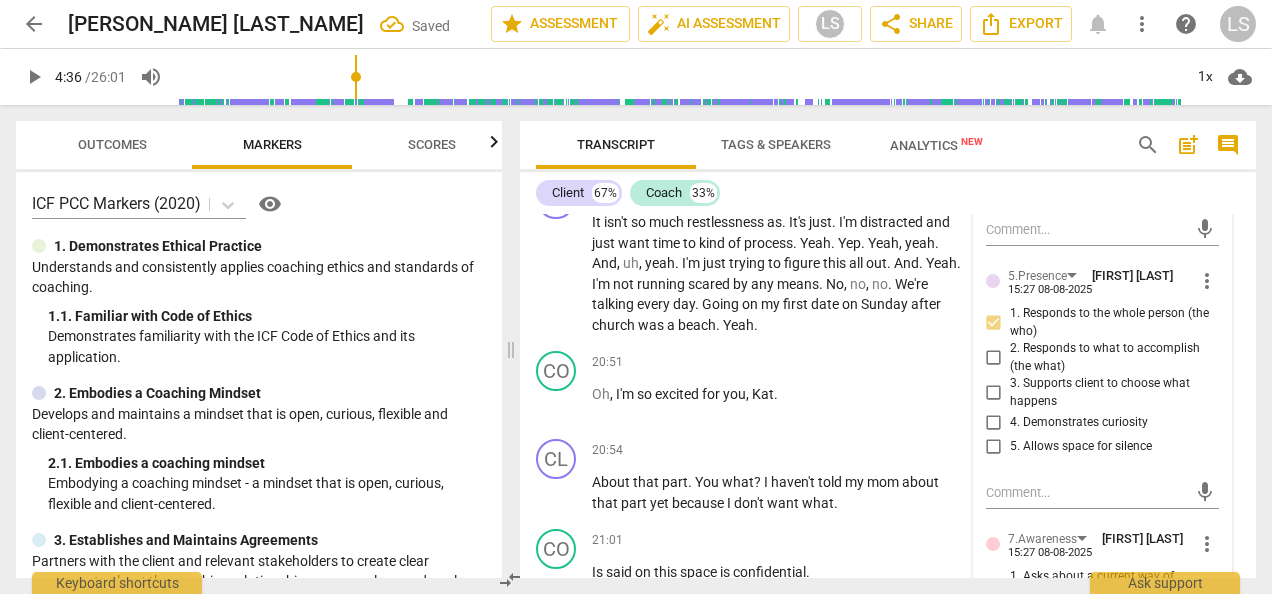 click on "4. Demonstrates curiosity" at bounding box center [994, 423] 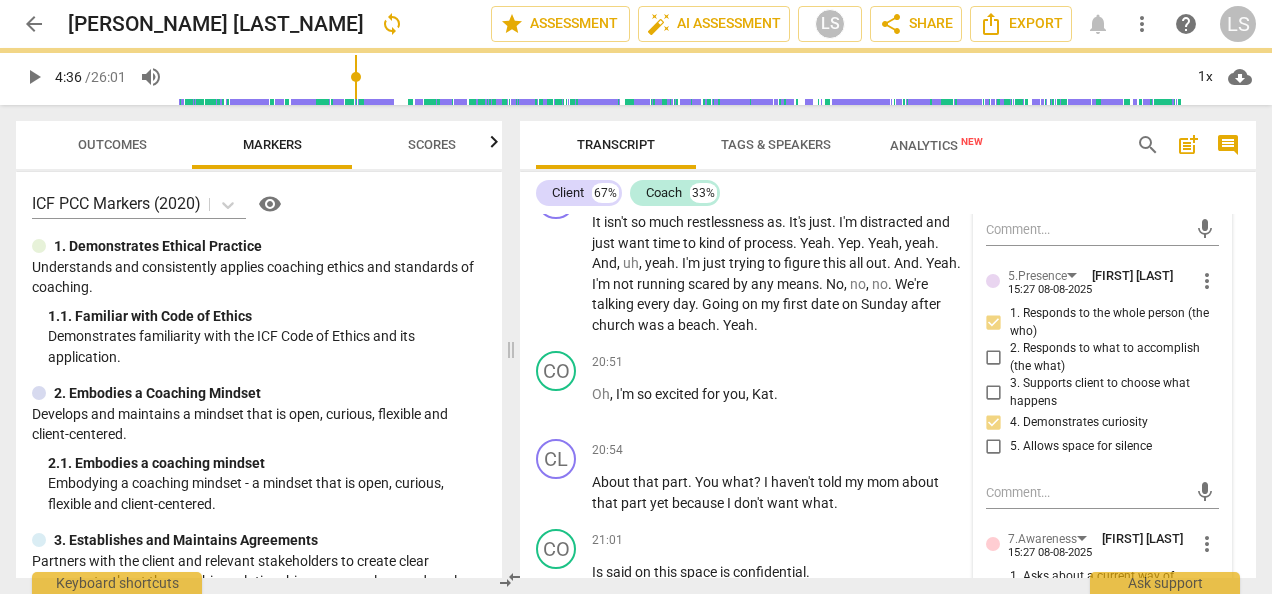 scroll, scrollTop: 14390, scrollLeft: 0, axis: vertical 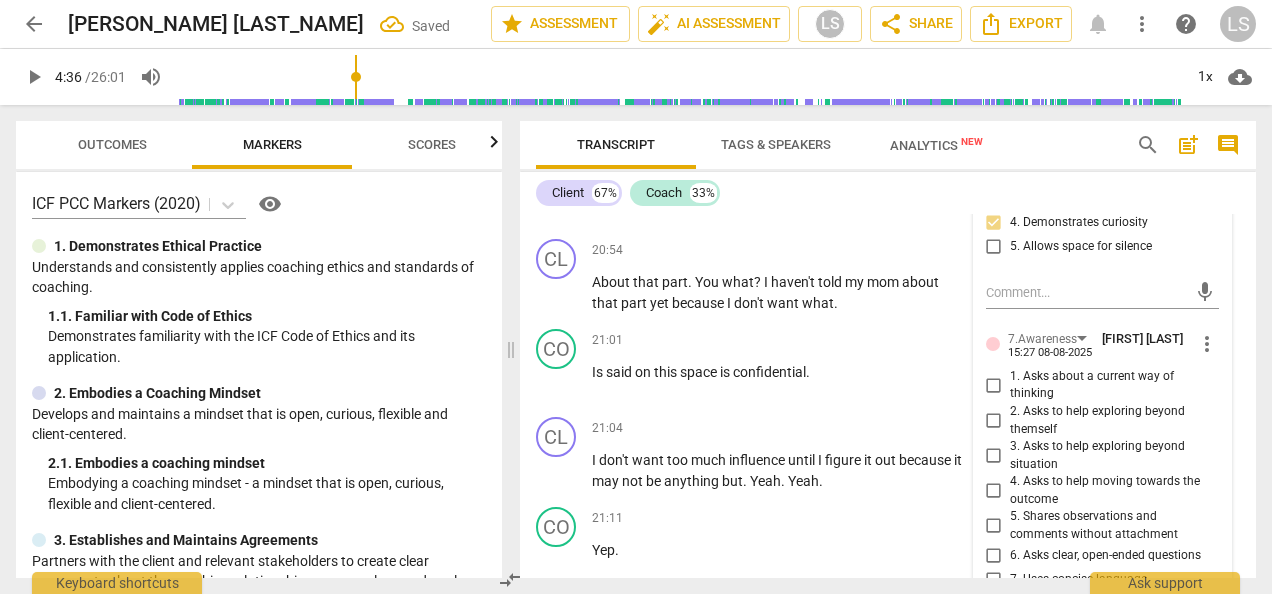 click on "2. Asks to help exploring beyond themself" at bounding box center (994, 421) 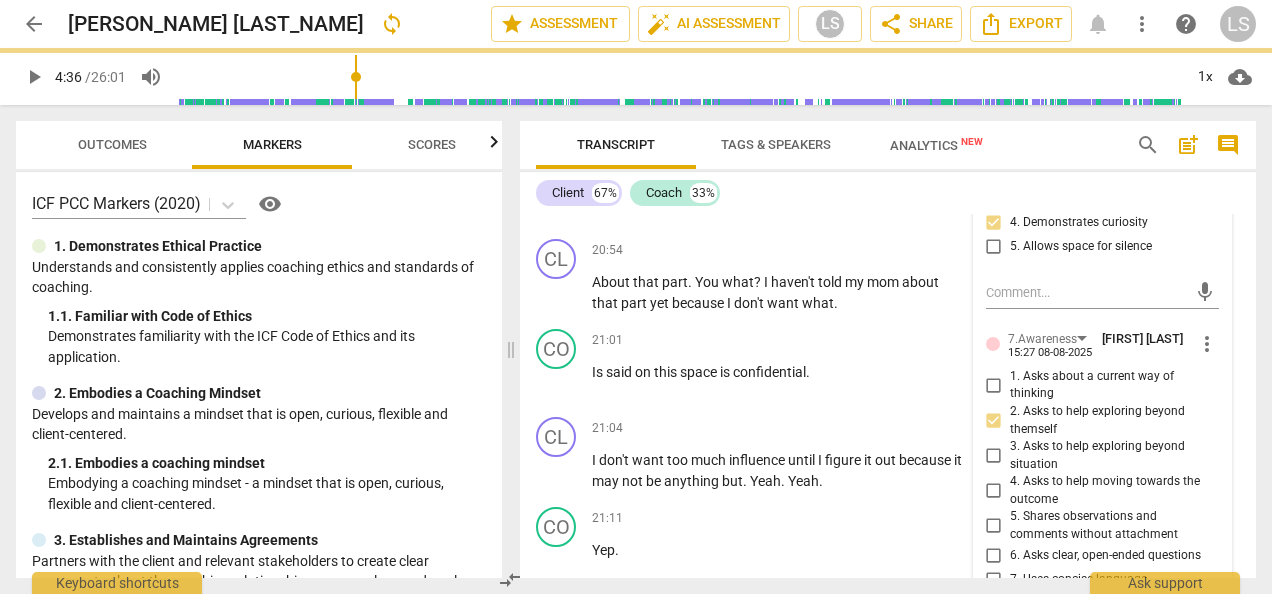 scroll, scrollTop: 14590, scrollLeft: 0, axis: vertical 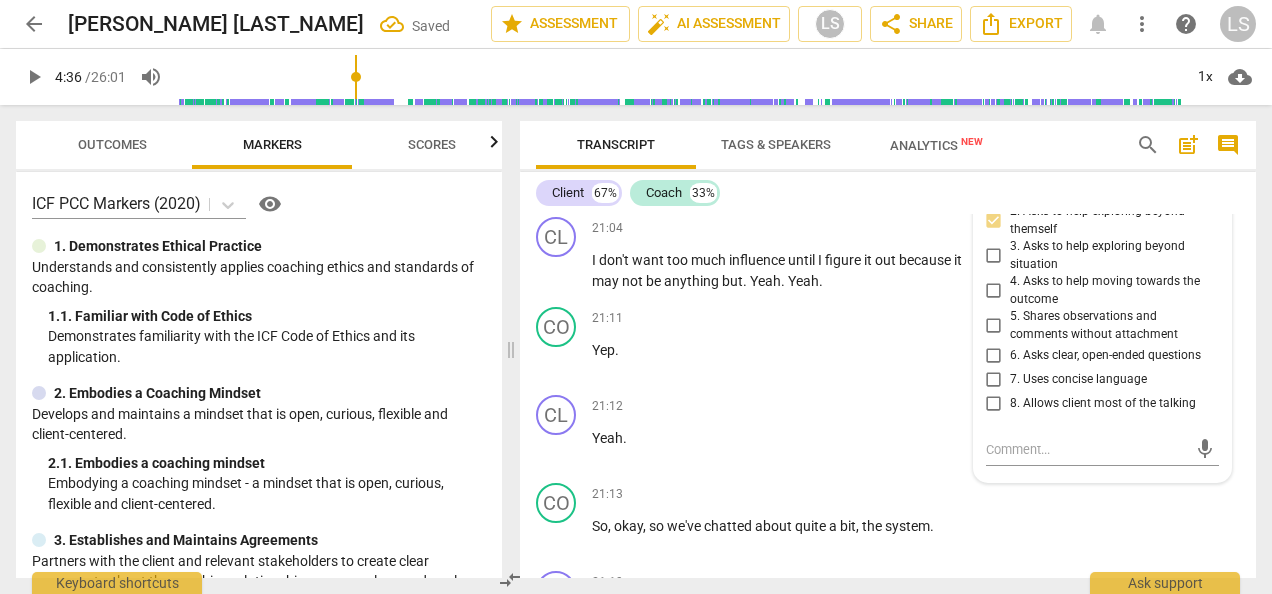 click on "6. Asks clear, open-ended questions" at bounding box center [994, 356] 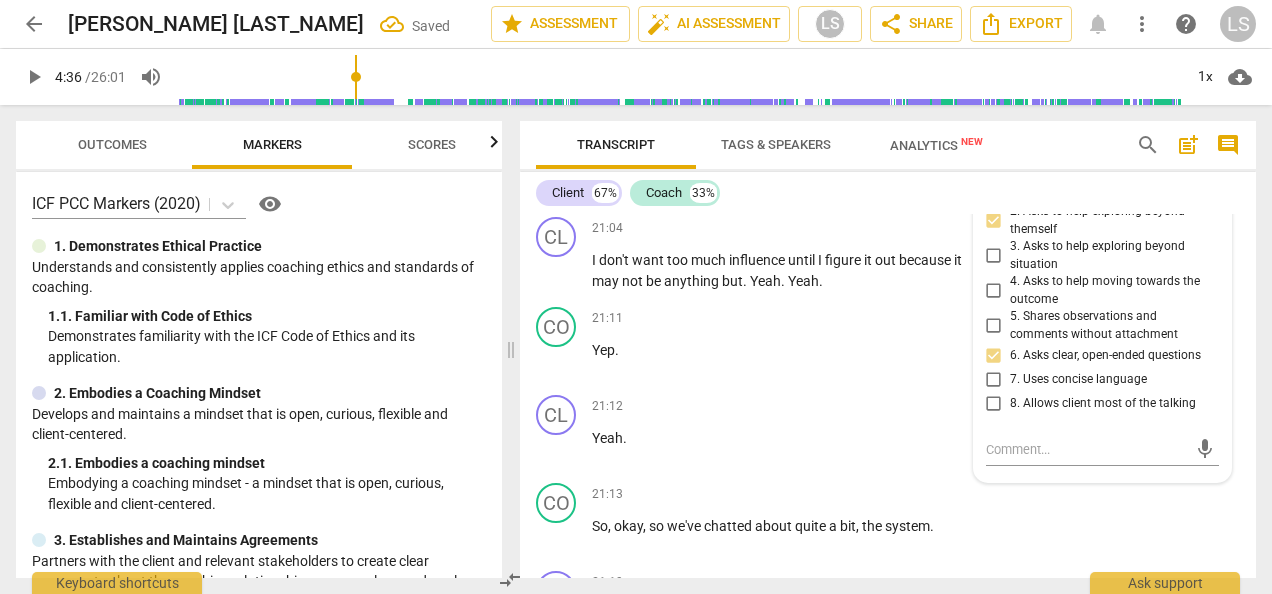 click on "7. Uses concise language" at bounding box center [994, 380] 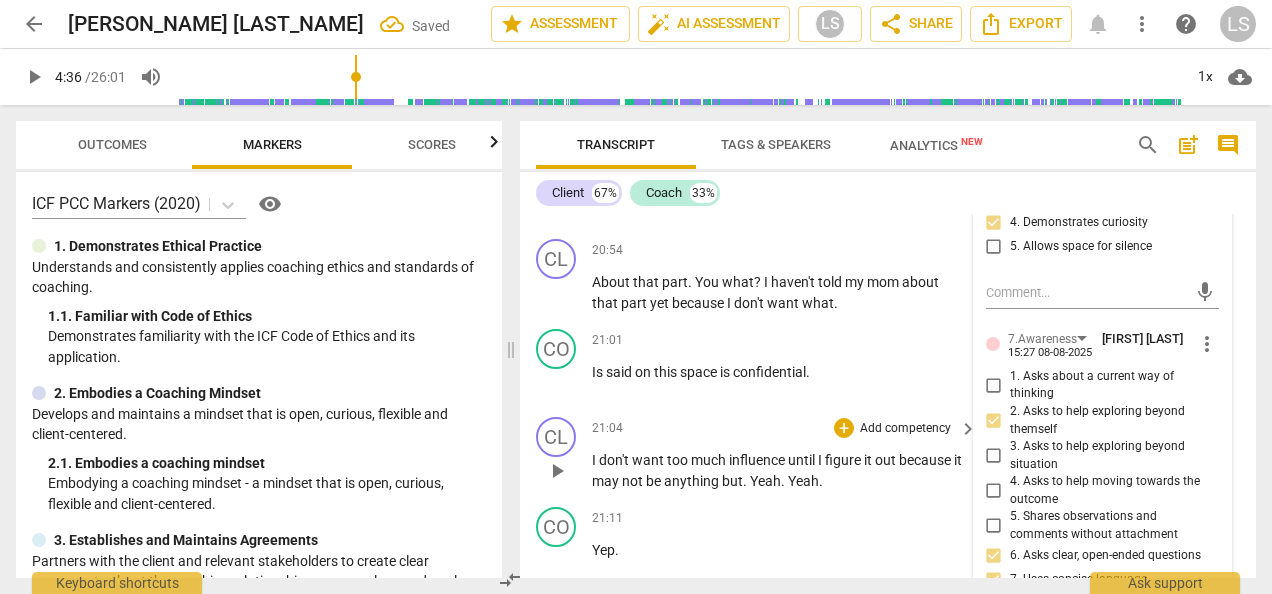 scroll, scrollTop: 14290, scrollLeft: 0, axis: vertical 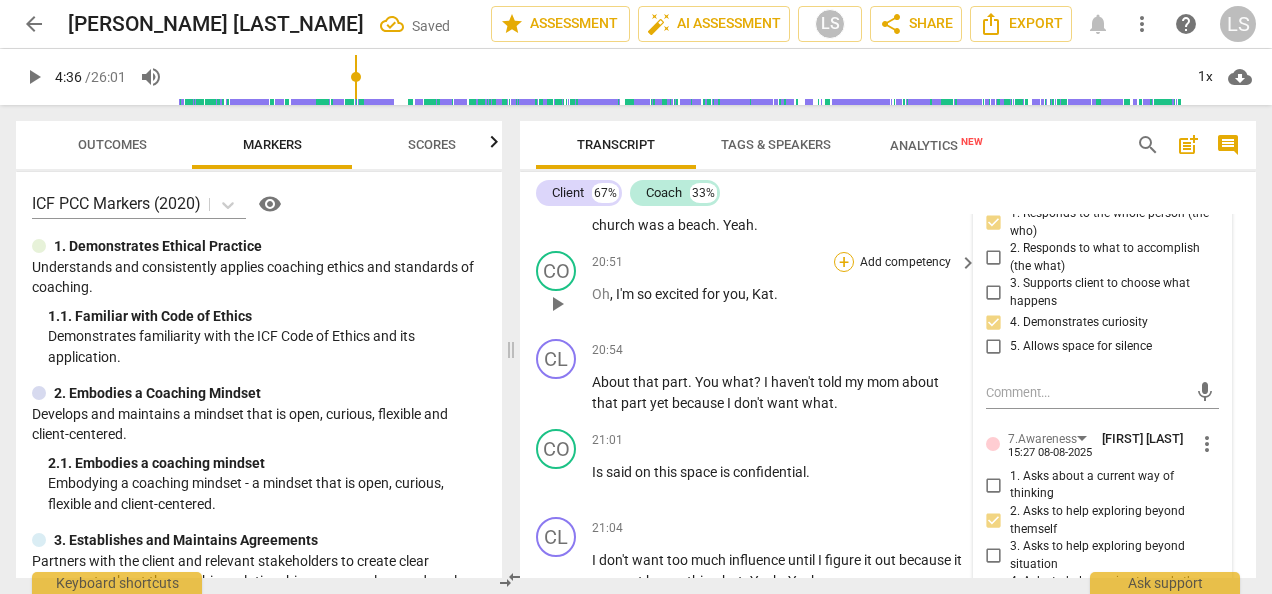 click on "+" at bounding box center [844, 262] 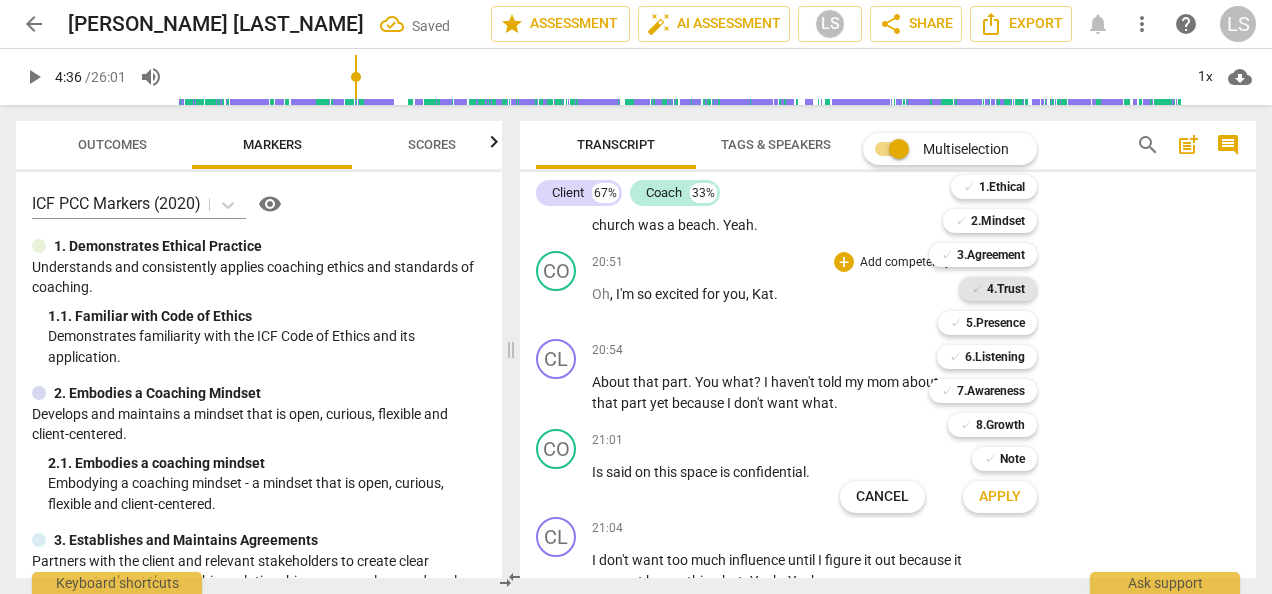 click on "4.Trust" at bounding box center (1006, 289) 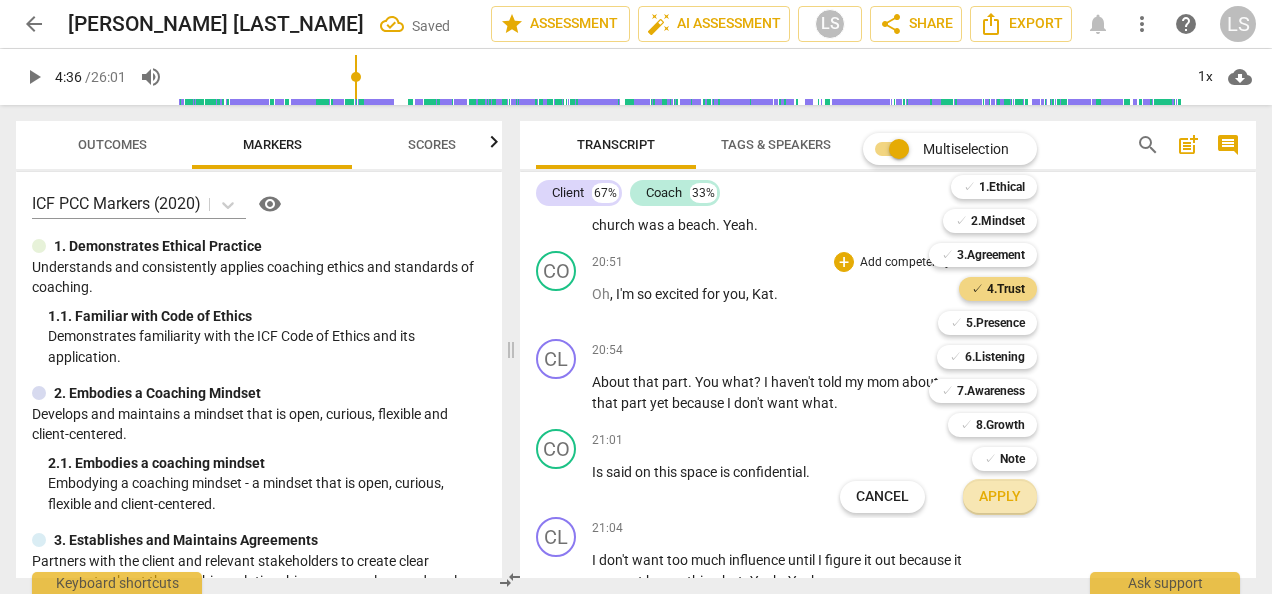 click on "Apply" at bounding box center [1000, 497] 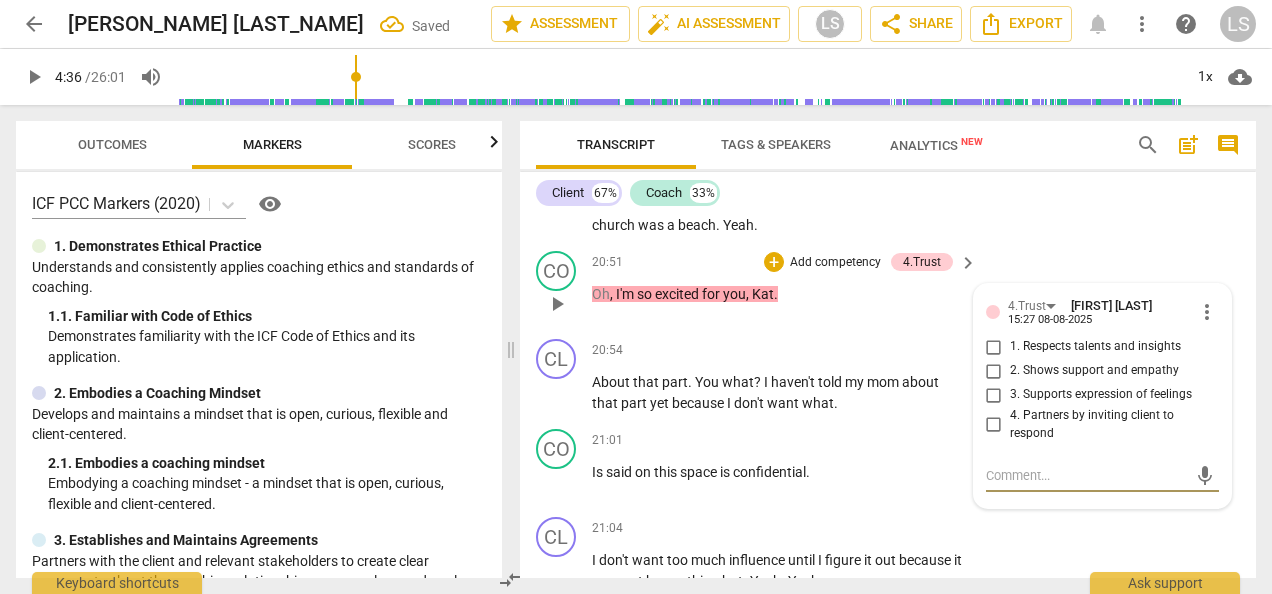 click on "2. Shows support and empathy" at bounding box center [994, 371] 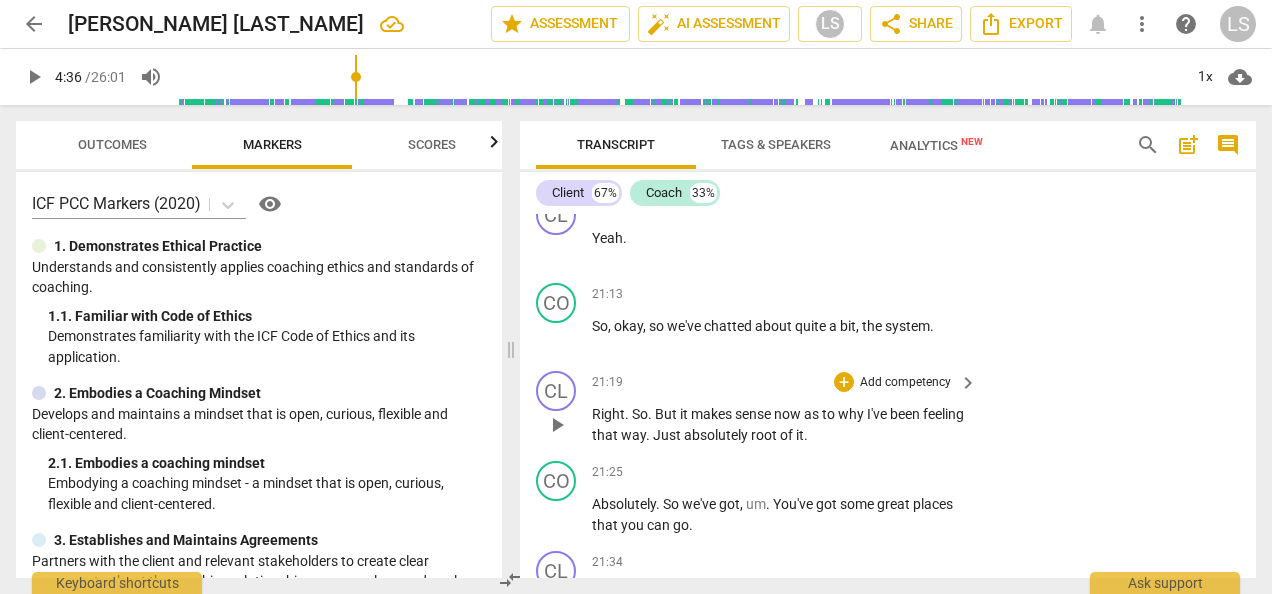 scroll, scrollTop: 14890, scrollLeft: 0, axis: vertical 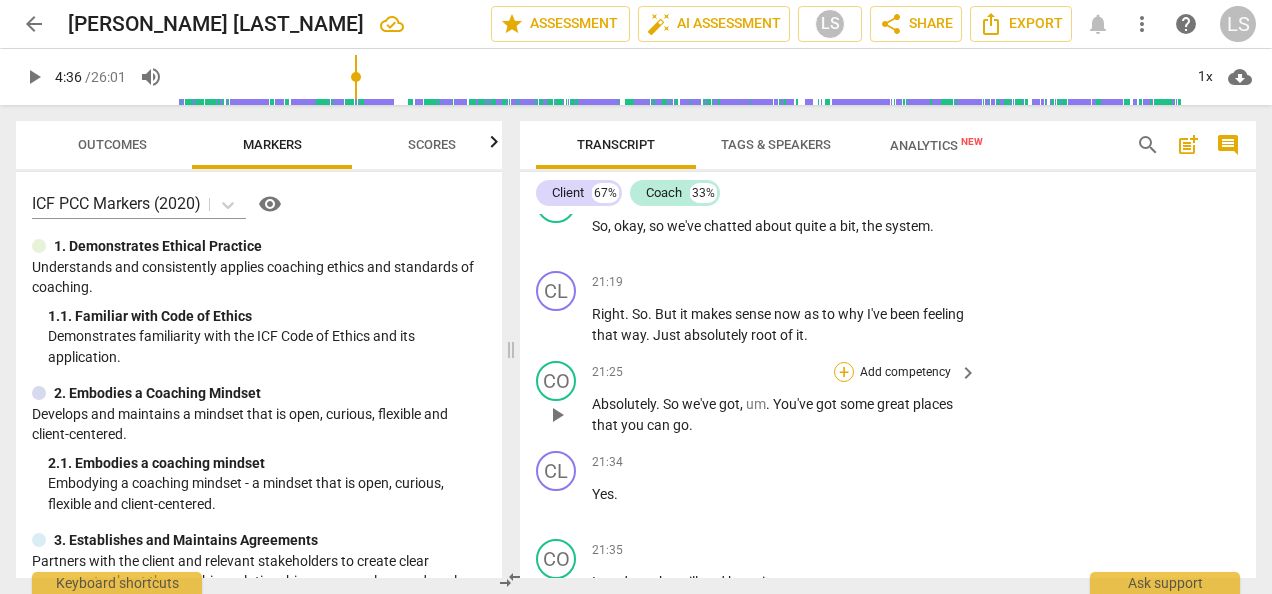 click on "+" at bounding box center [844, 372] 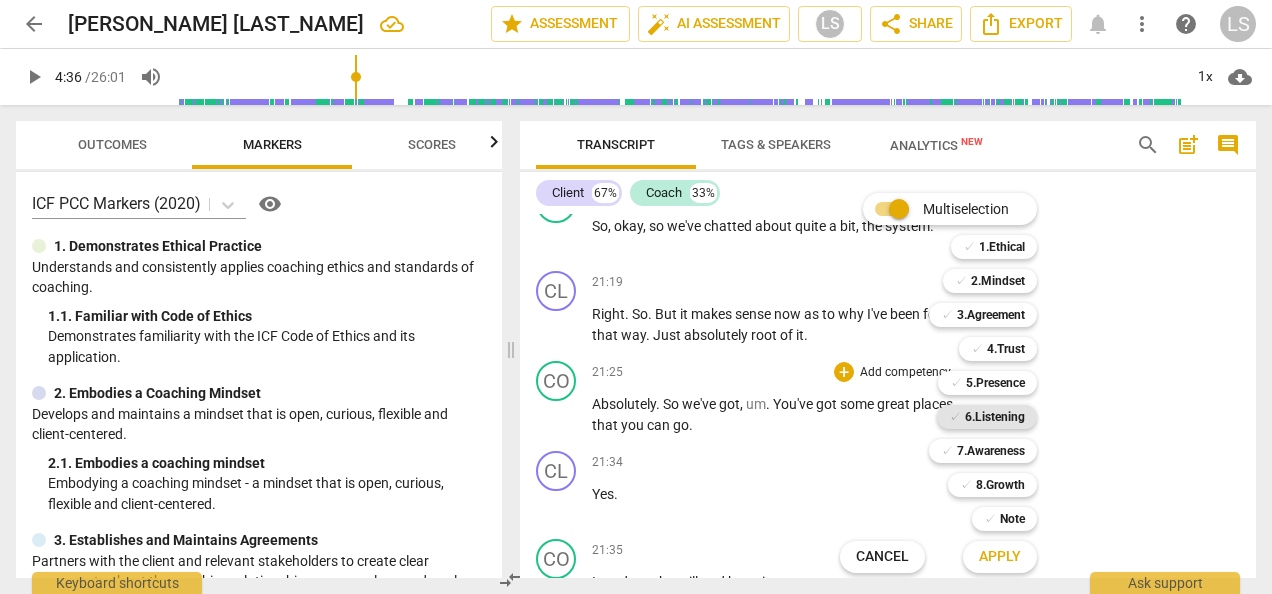 click on "6.Listening" at bounding box center [995, 417] 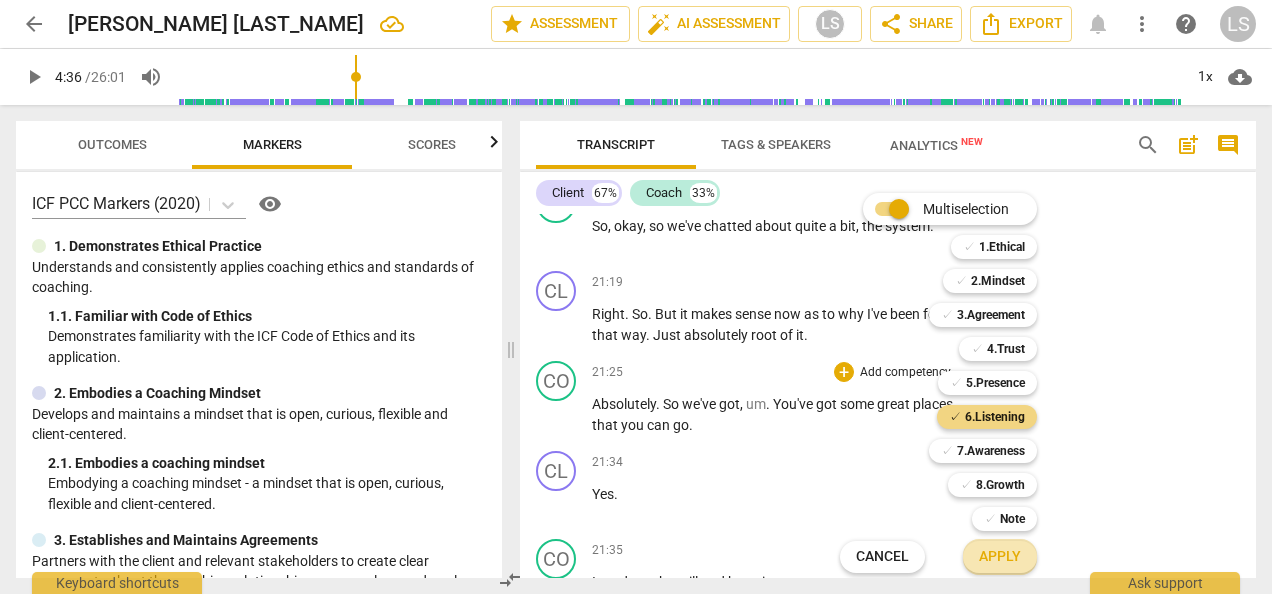 click on "Apply" at bounding box center [1000, 557] 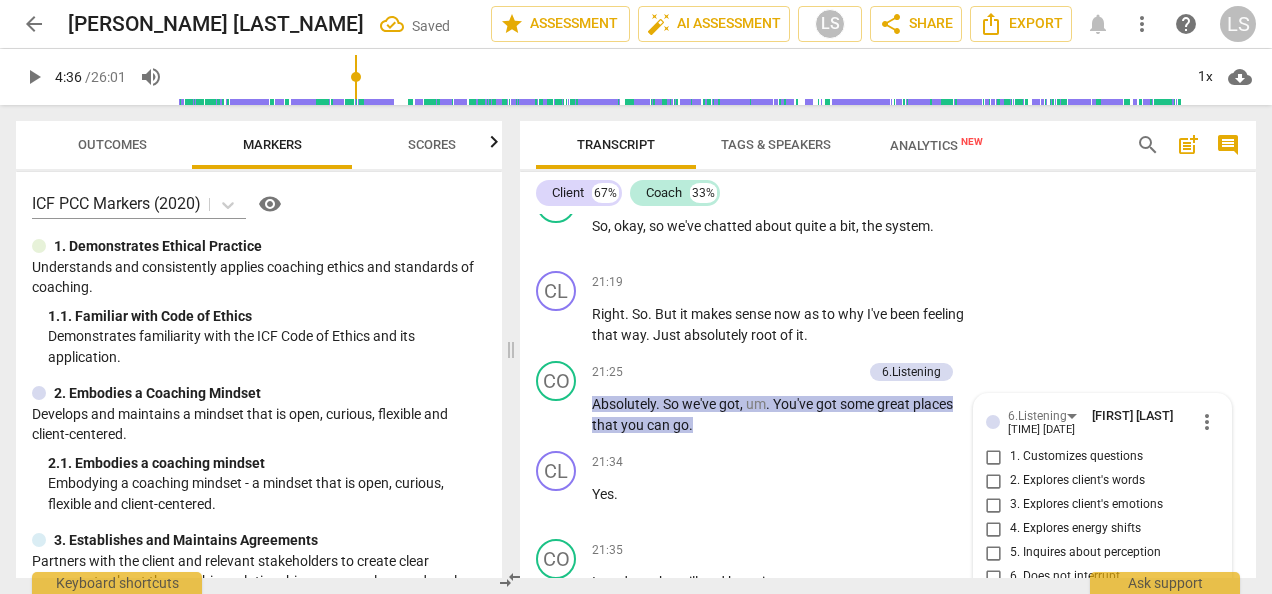 scroll, scrollTop: 15202, scrollLeft: 0, axis: vertical 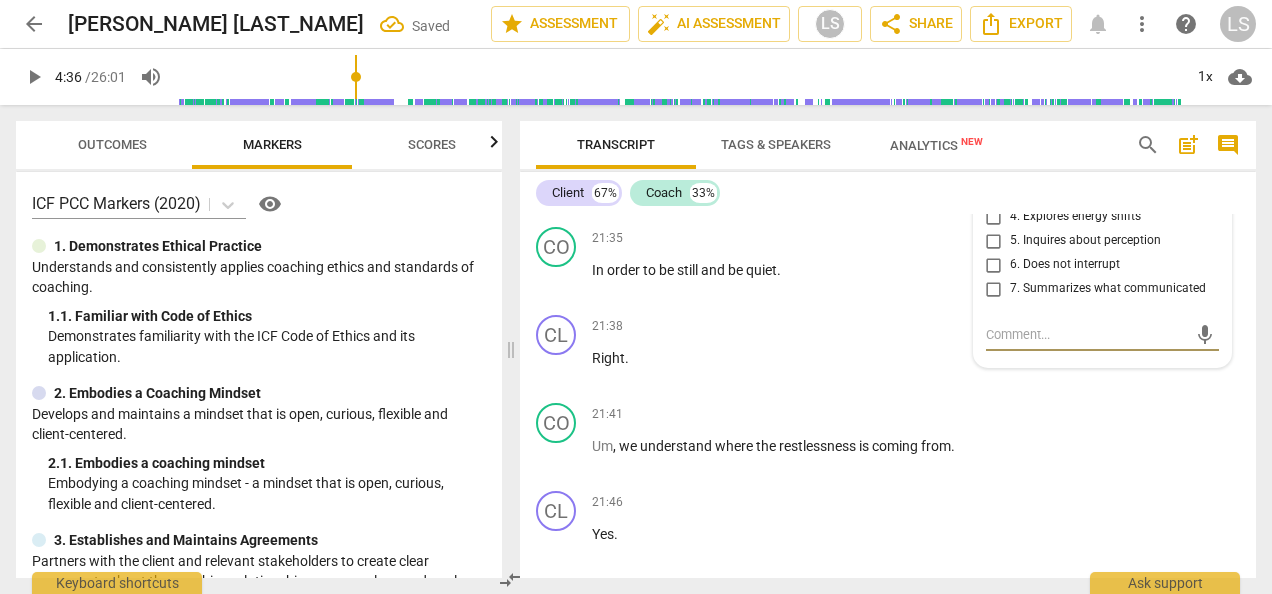 click on "7. Summarizes what communicated" at bounding box center [994, 289] 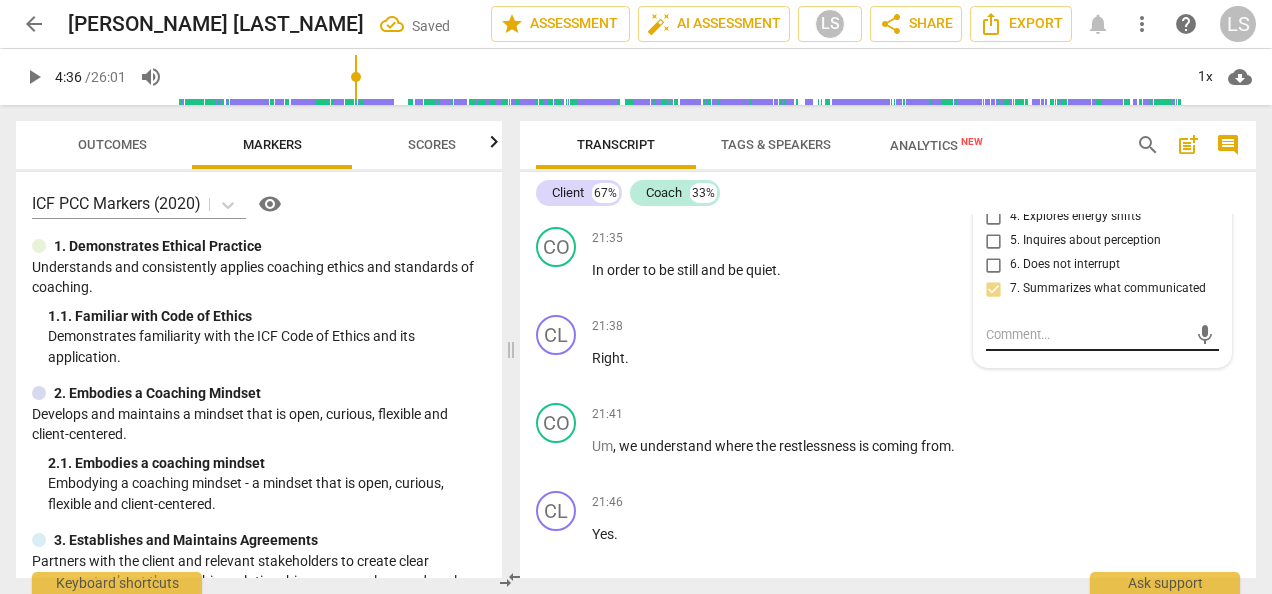 click on "mic" at bounding box center (1102, 335) 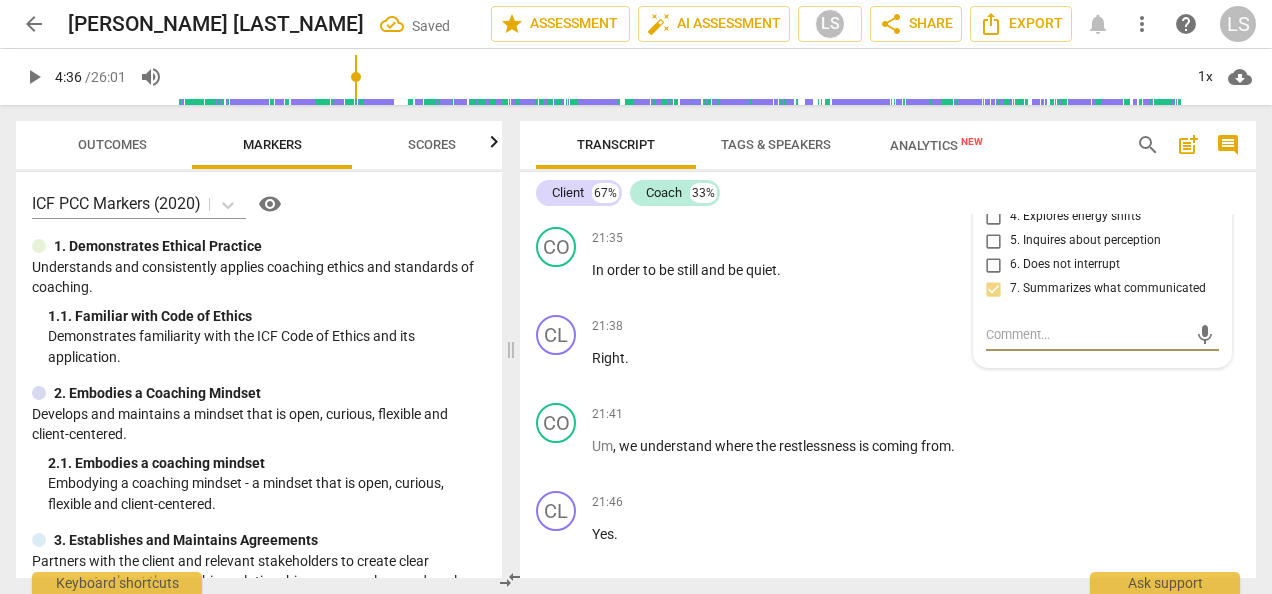 click at bounding box center (1086, 334) 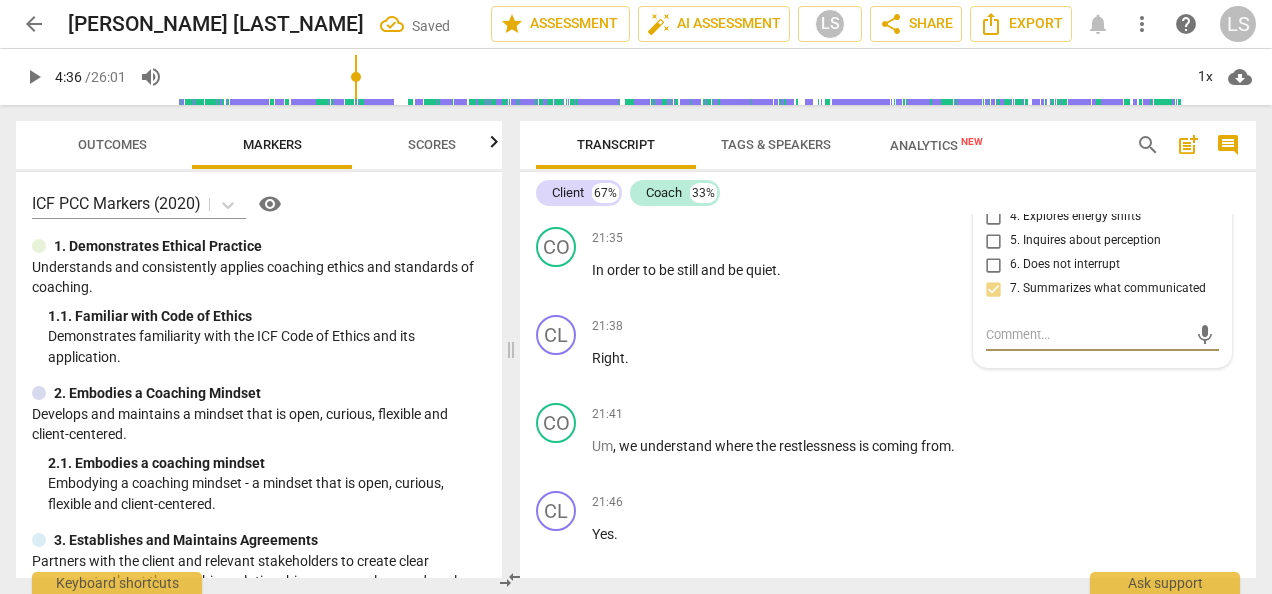 drag, startPoint x: 1054, startPoint y: 406, endPoint x: 1049, endPoint y: 387, distance: 19.646883 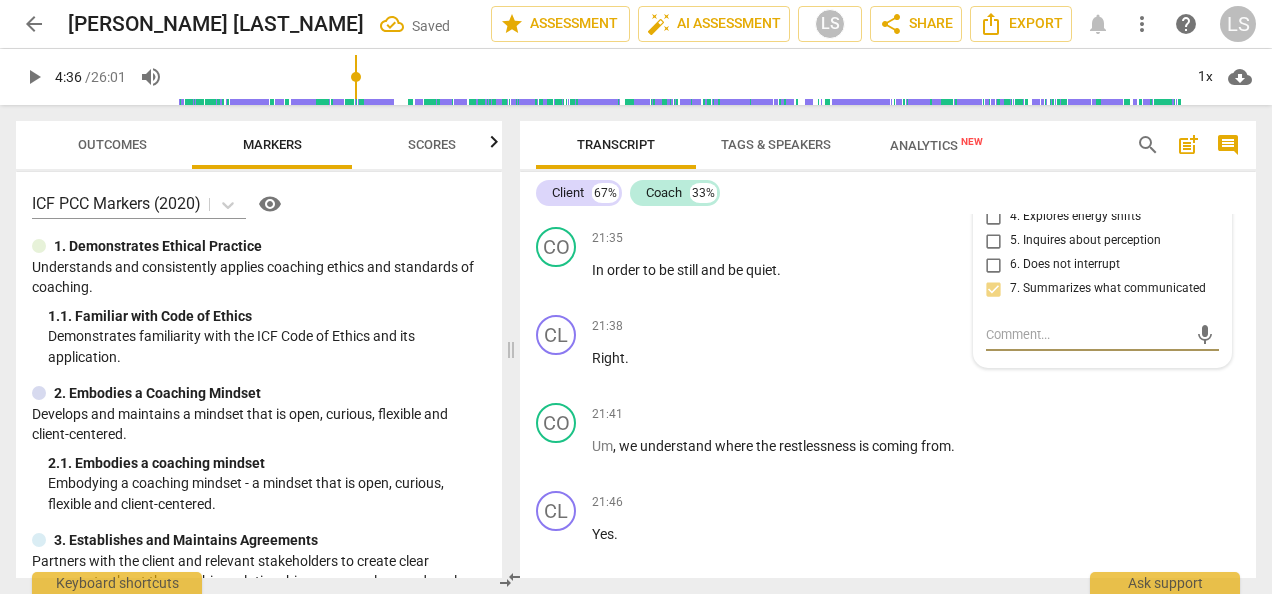 click on "mic" at bounding box center (1102, 335) 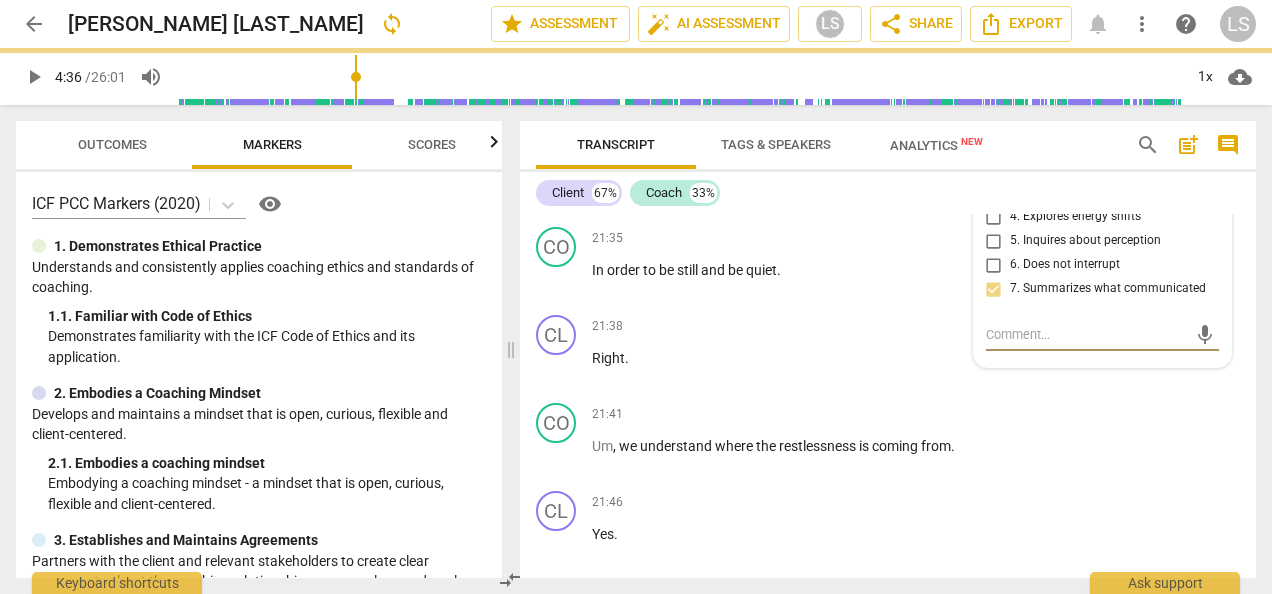 click at bounding box center (1086, 334) 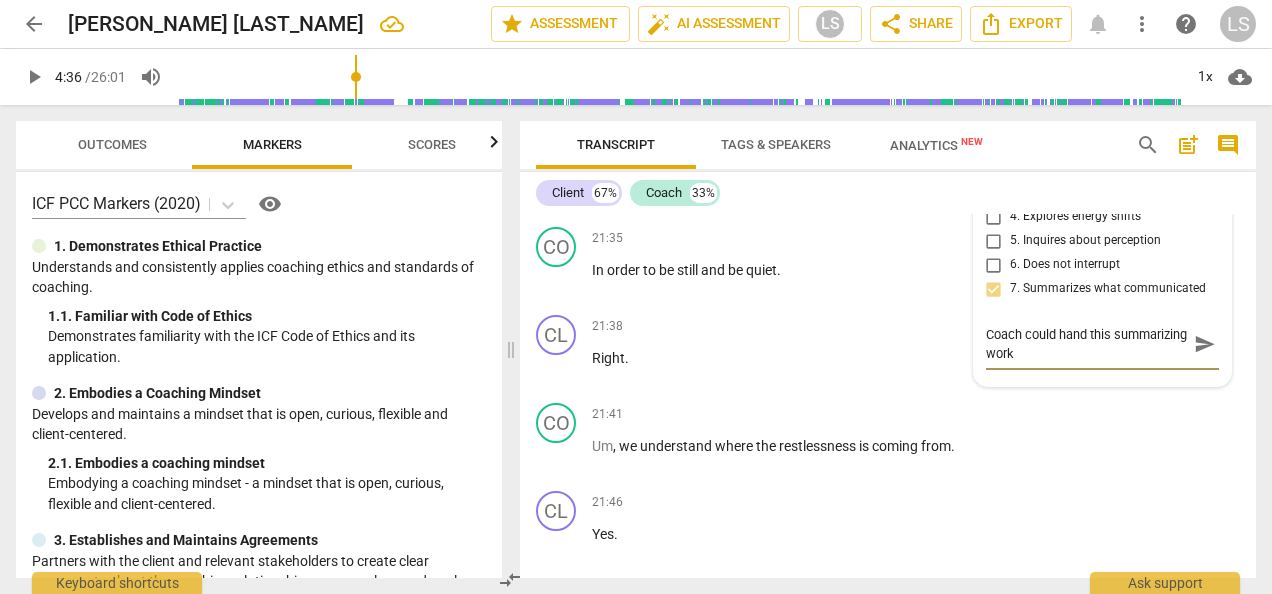 scroll, scrollTop: 0, scrollLeft: 0, axis: both 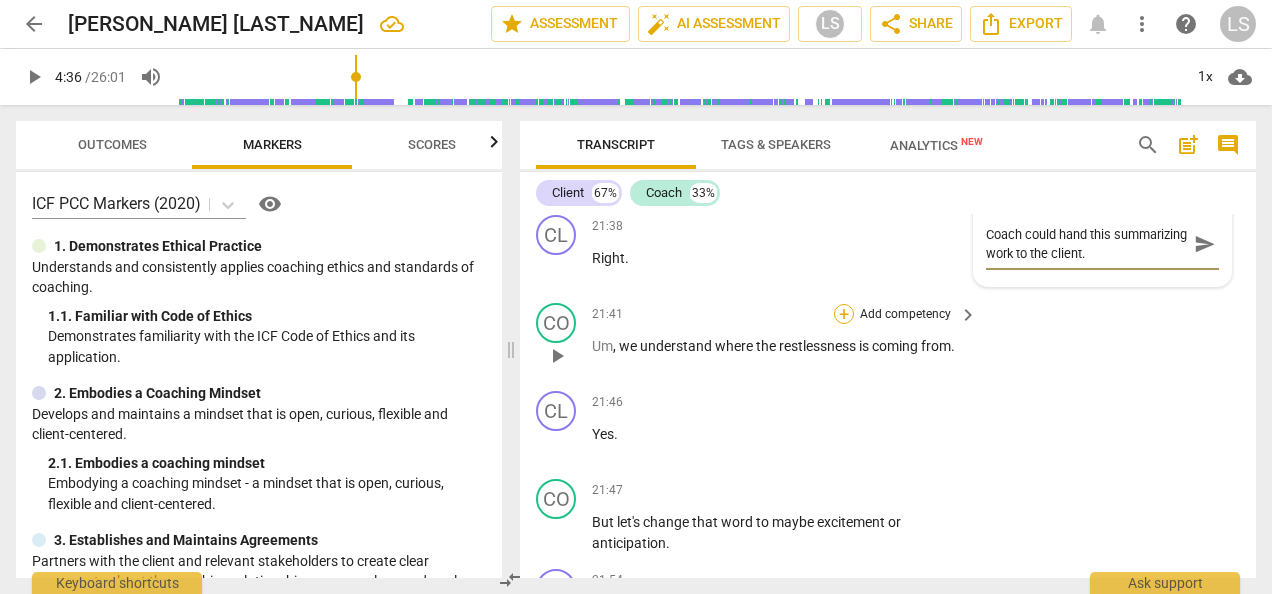 click on "+" at bounding box center (844, 314) 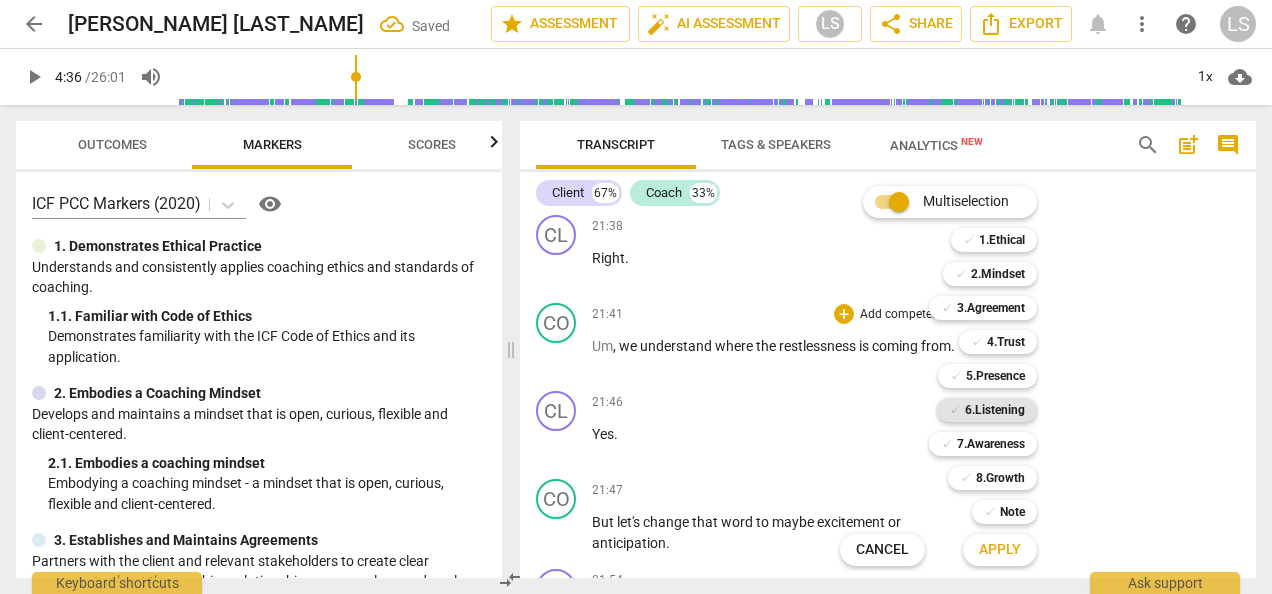 click on "6.Listening" at bounding box center [995, 410] 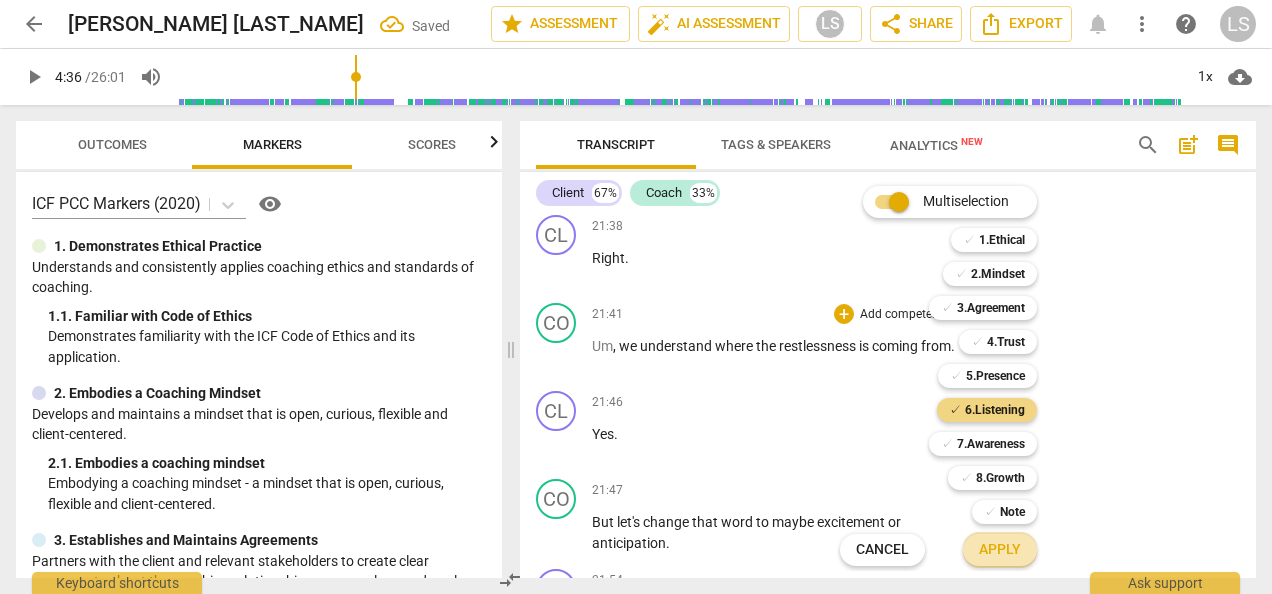 click on "Apply" at bounding box center (1000, 550) 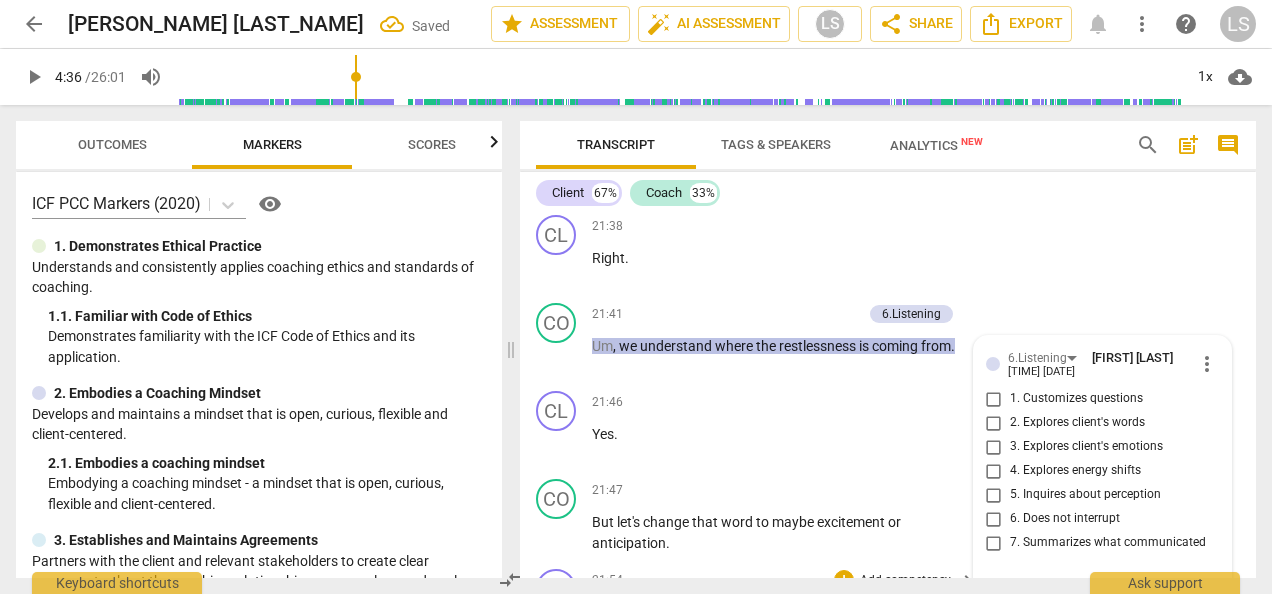 scroll, scrollTop: 15556, scrollLeft: 0, axis: vertical 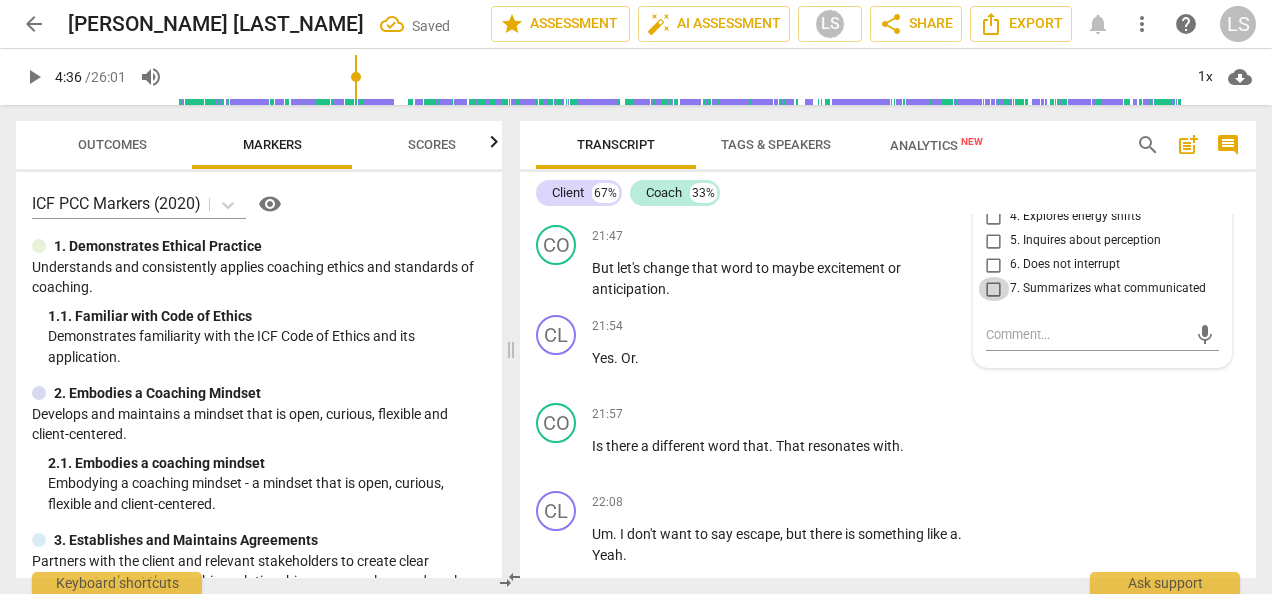 click on "7. Summarizes what communicated" at bounding box center (994, 289) 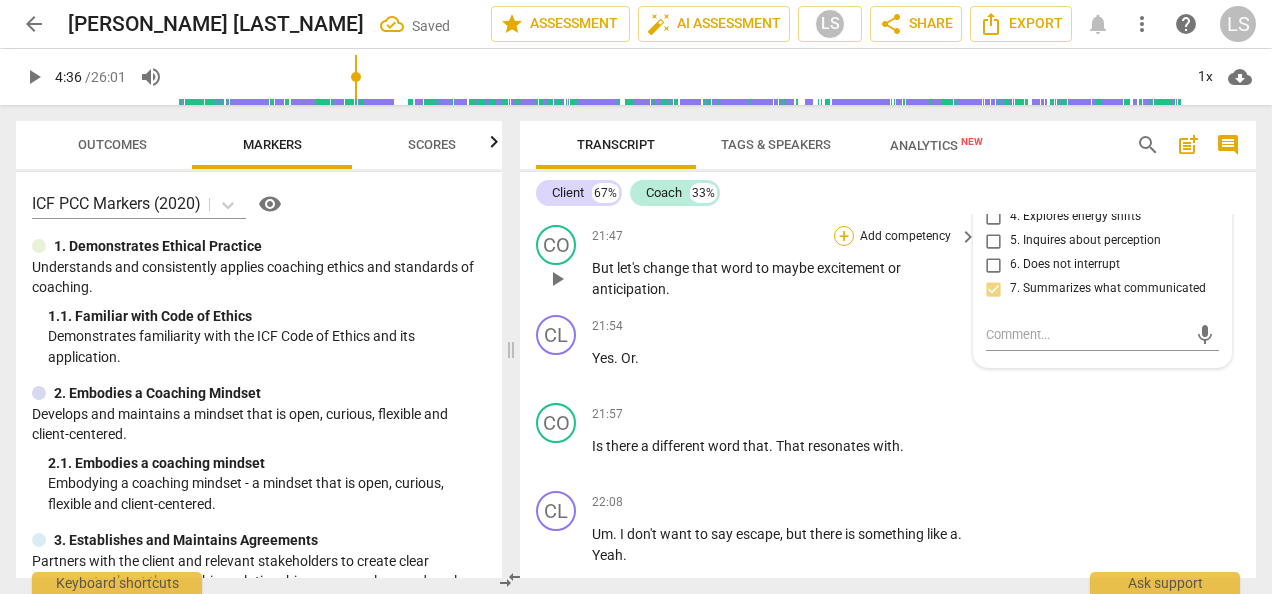 click on "+" at bounding box center [844, 236] 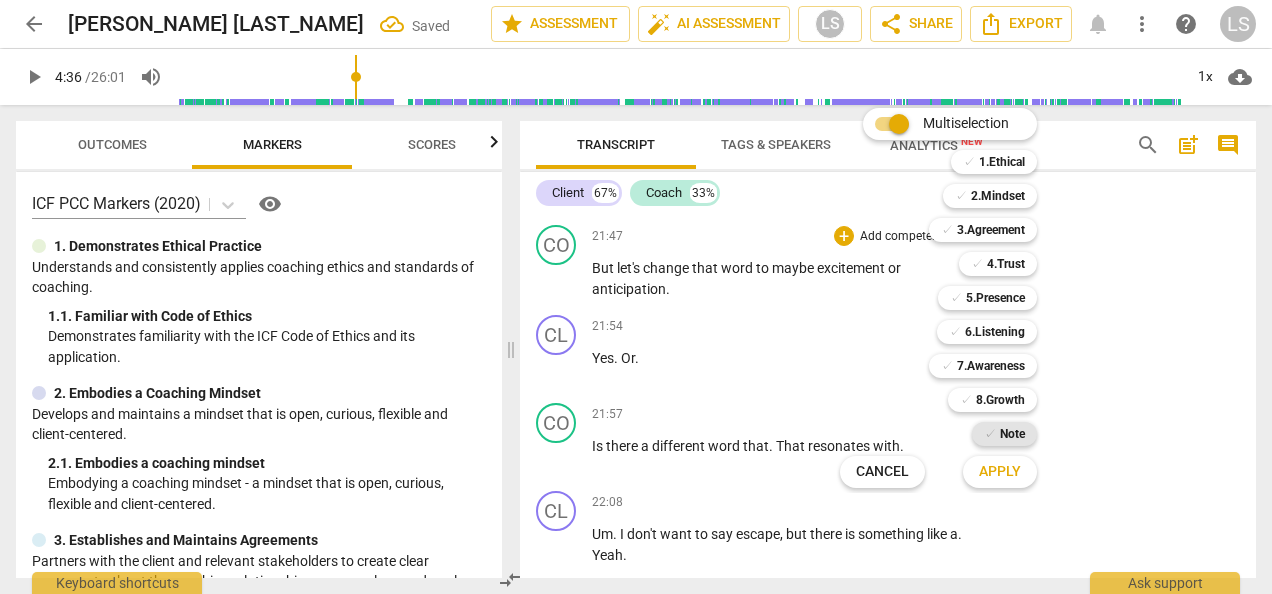 click on "Note" at bounding box center [1012, 434] 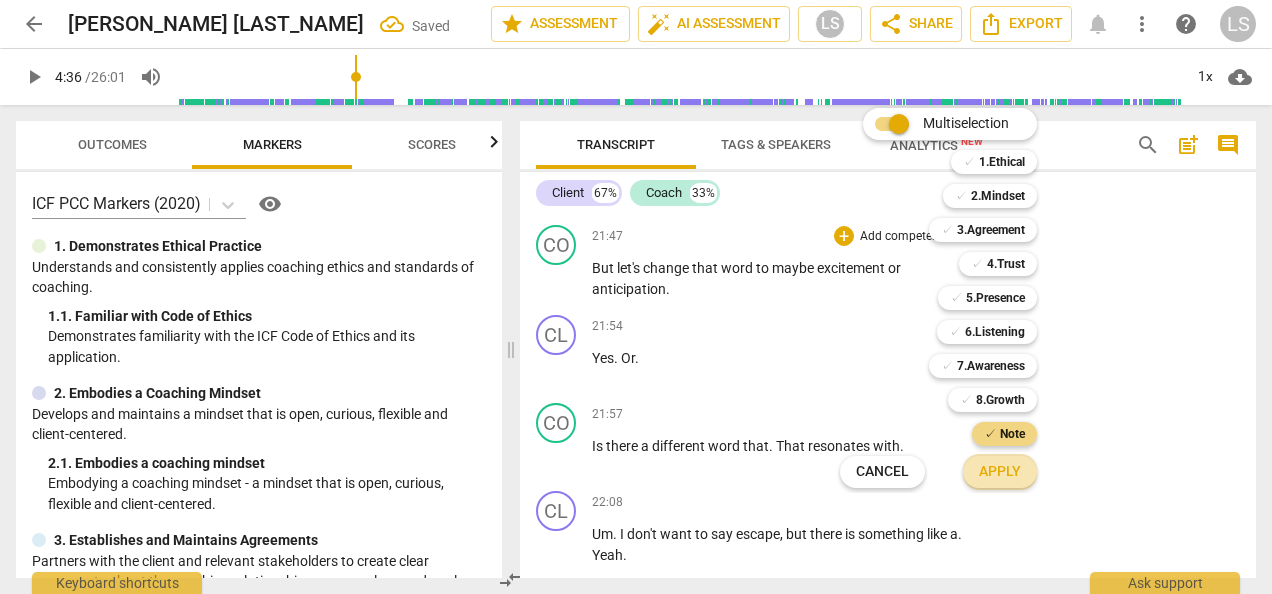 click on "Apply" at bounding box center (1000, 472) 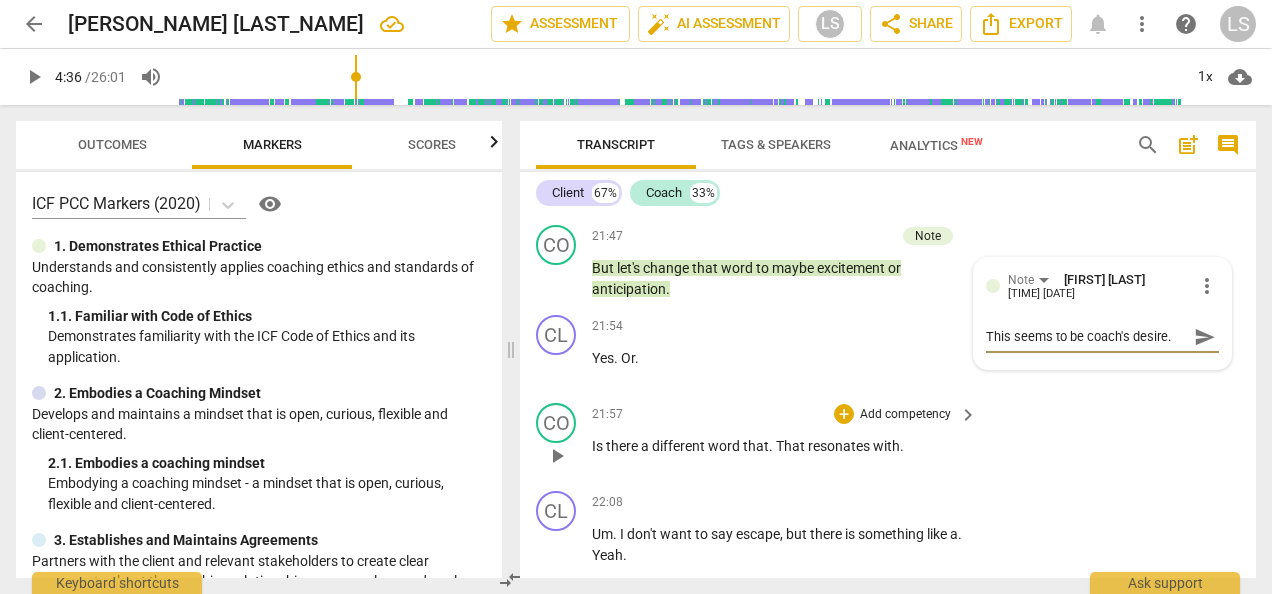 scroll, scrollTop: 15656, scrollLeft: 0, axis: vertical 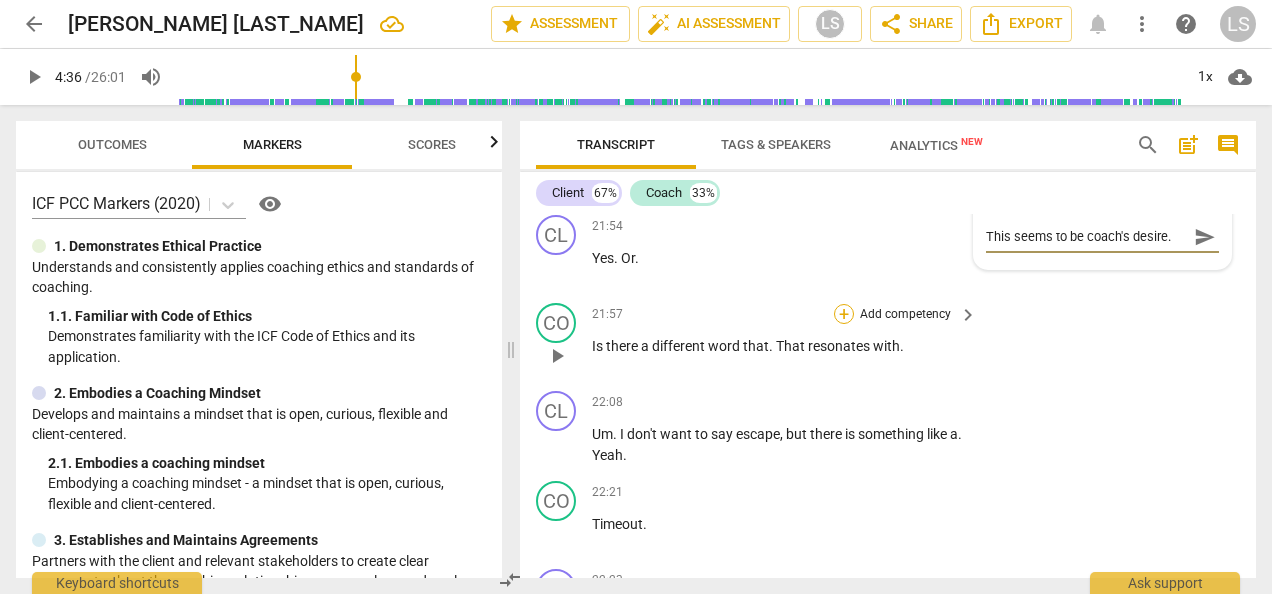 click on "+" at bounding box center [844, 314] 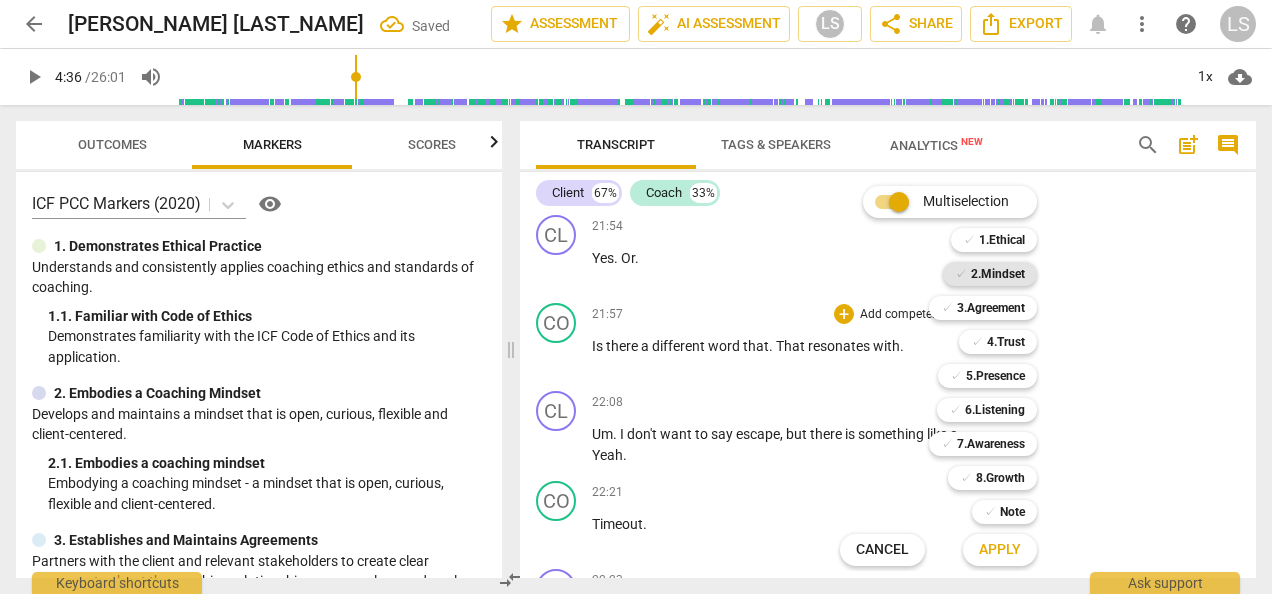 click on "2.Mindset" at bounding box center (998, 274) 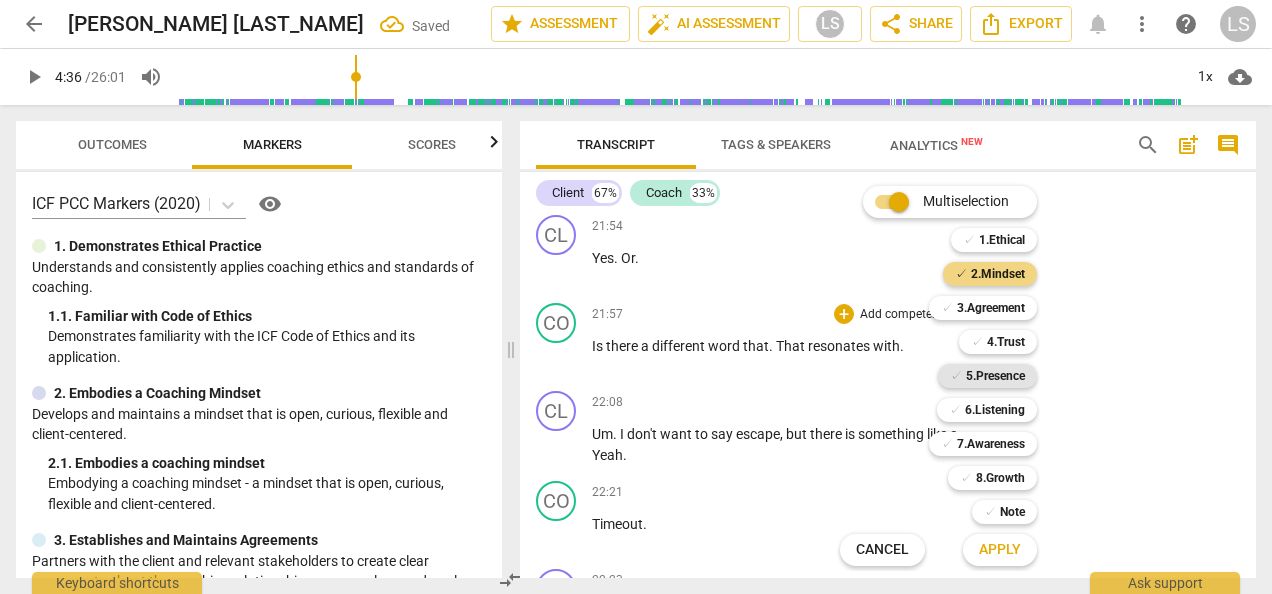 click on "5.Presence" at bounding box center (995, 376) 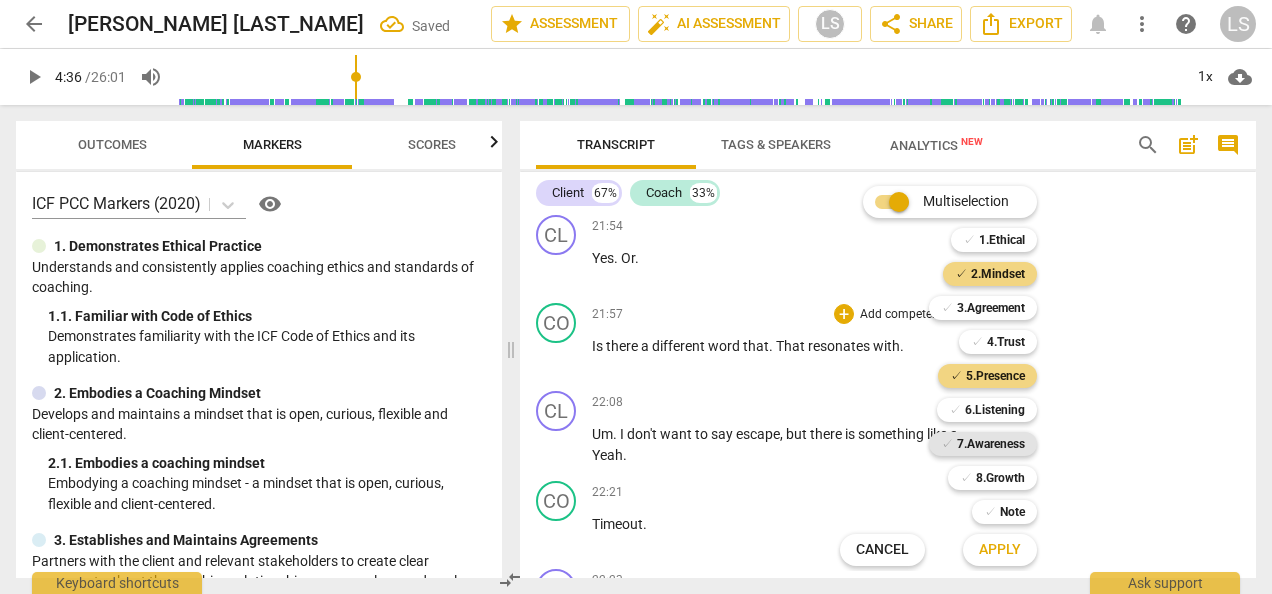 click on "7.Awareness" at bounding box center (991, 444) 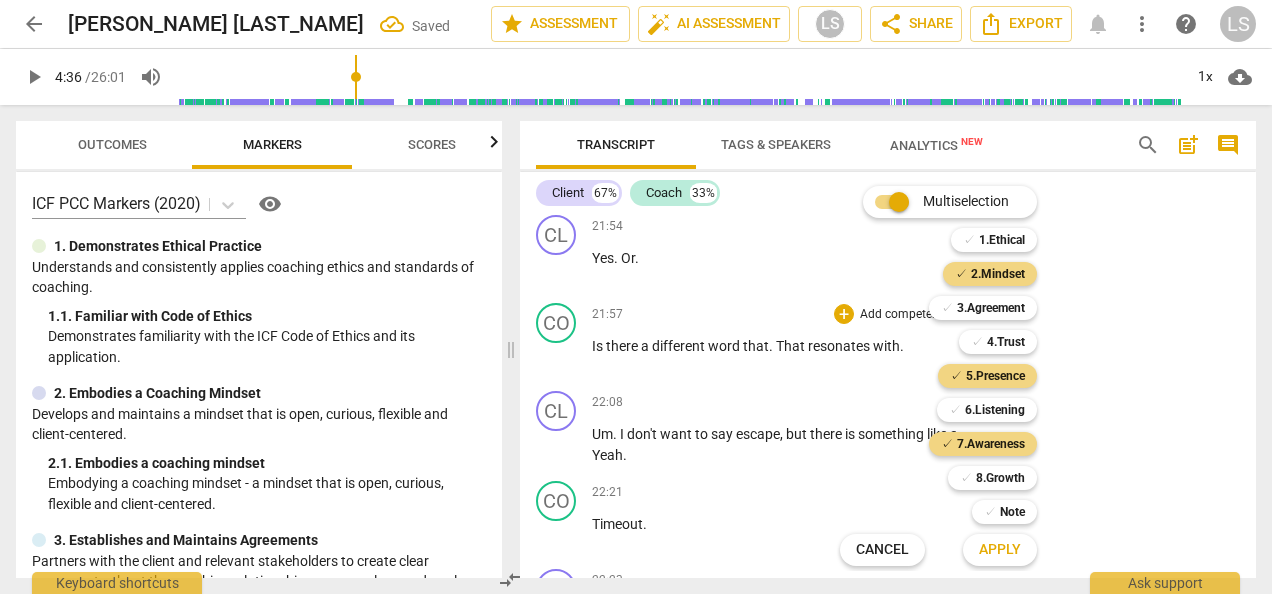 click on "Apply" at bounding box center (1000, 550) 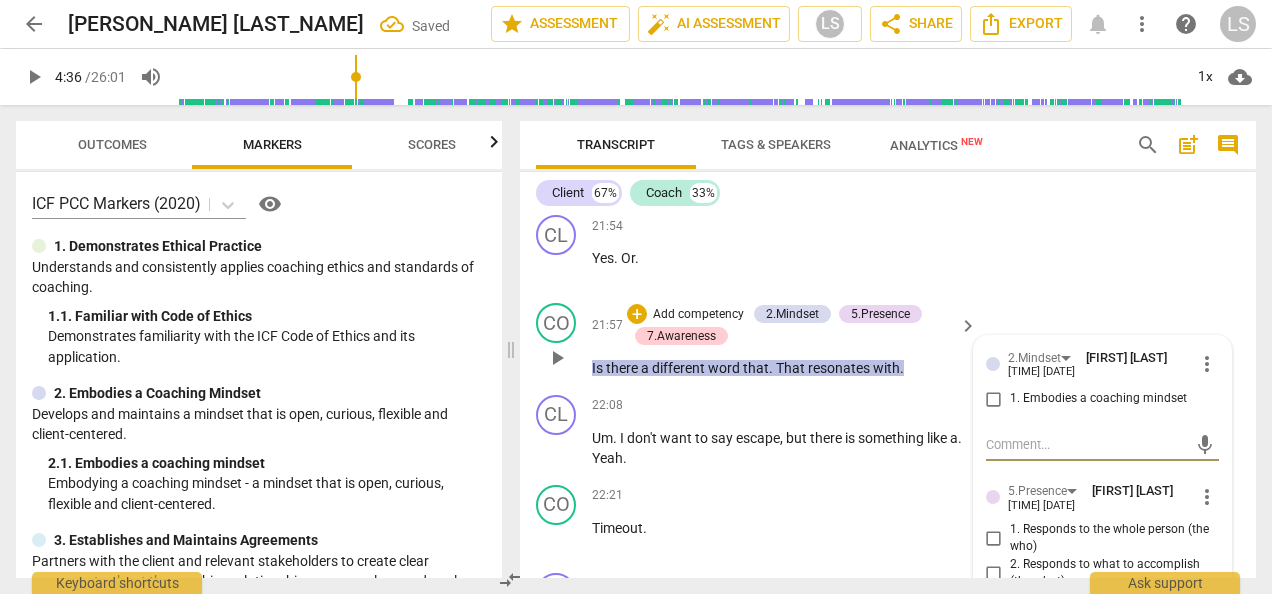 click on "1. Embodies a coaching mindset" at bounding box center [994, 399] 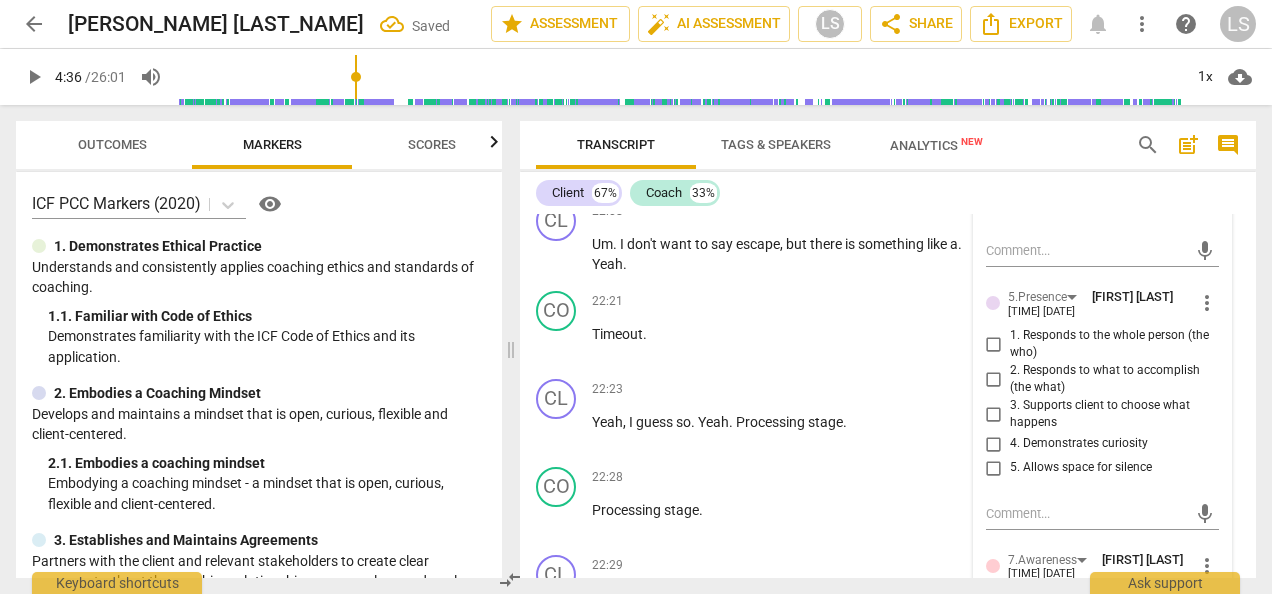 scroll, scrollTop: 15856, scrollLeft: 0, axis: vertical 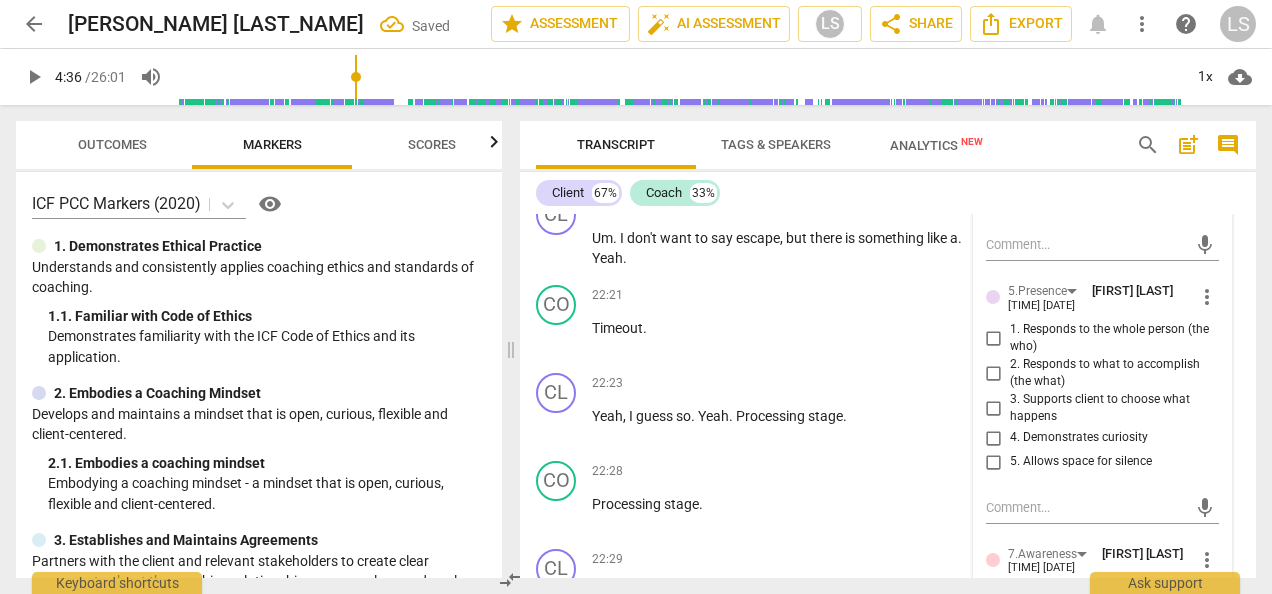 drag, startPoint x: 987, startPoint y: 397, endPoint x: 989, endPoint y: 412, distance: 15.132746 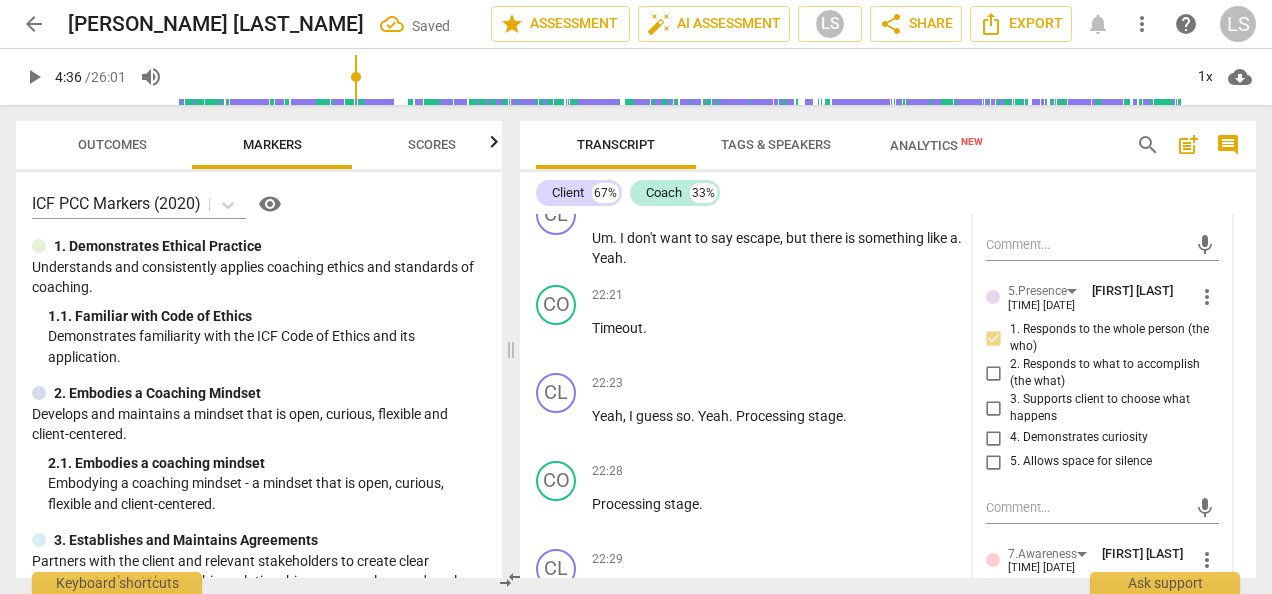 click on "4. Demonstrates curiosity" at bounding box center [994, 438] 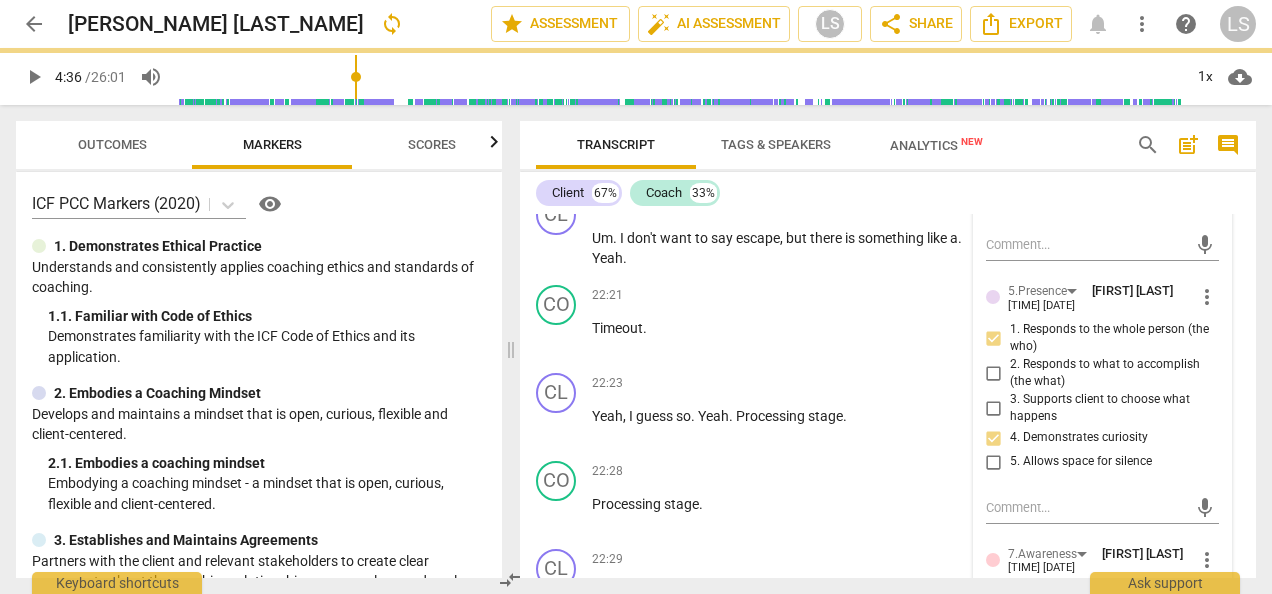 scroll, scrollTop: 16156, scrollLeft: 0, axis: vertical 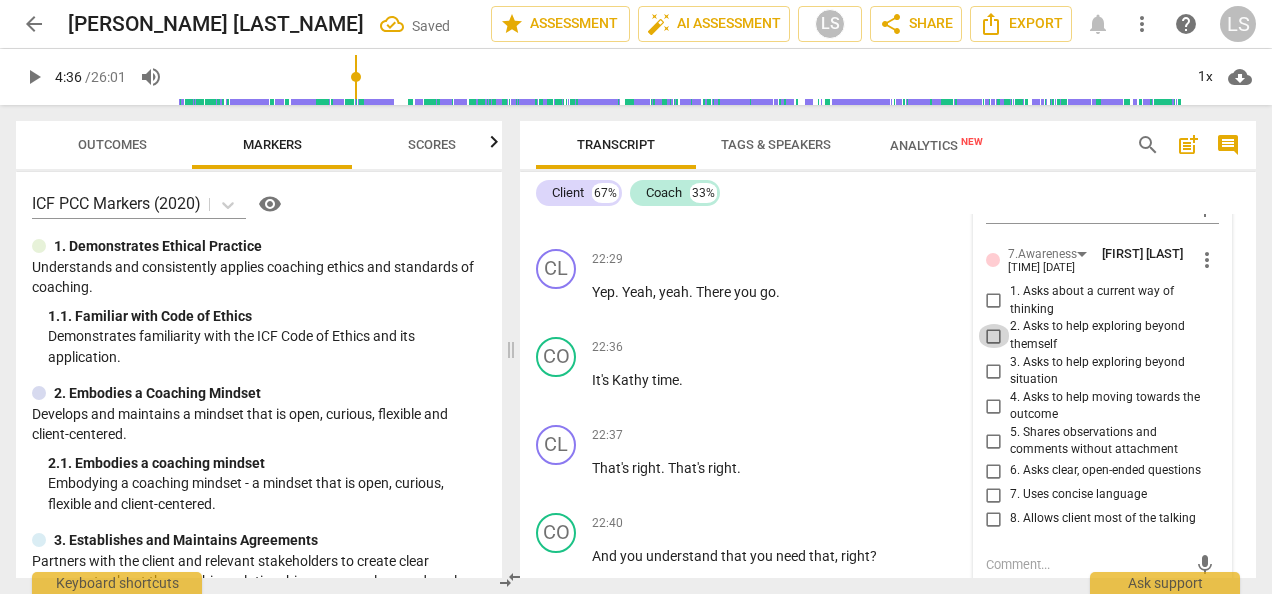 click on "2. Asks to help exploring beyond themself" at bounding box center (994, 336) 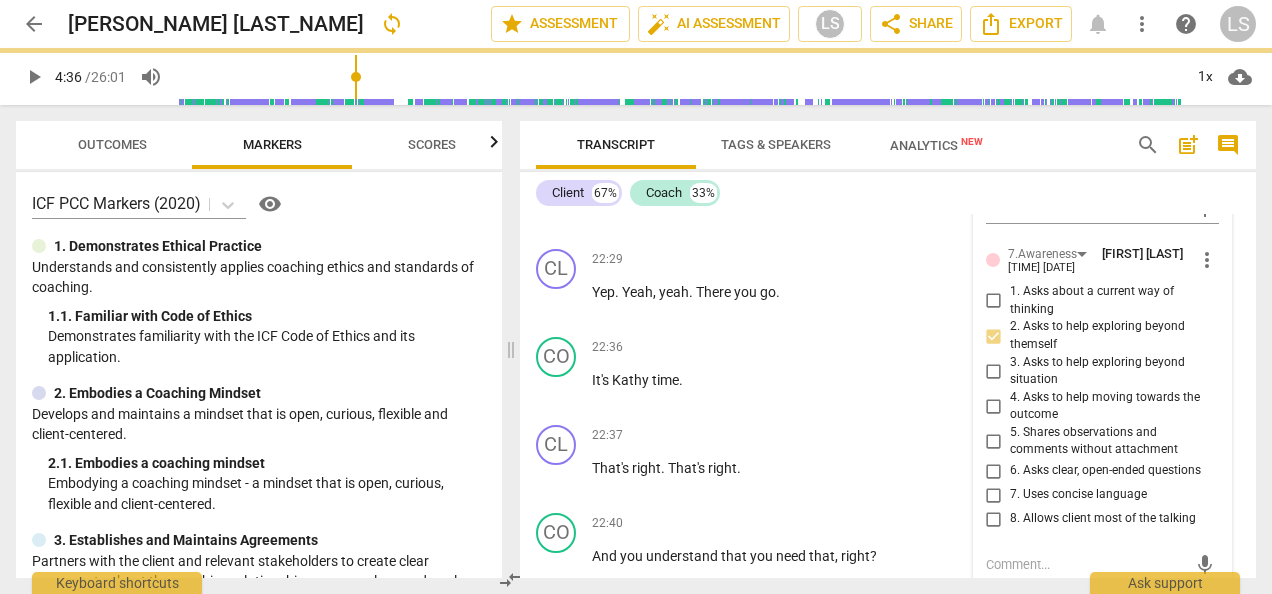 click on "6. Asks clear, open-ended questions" at bounding box center (994, 471) 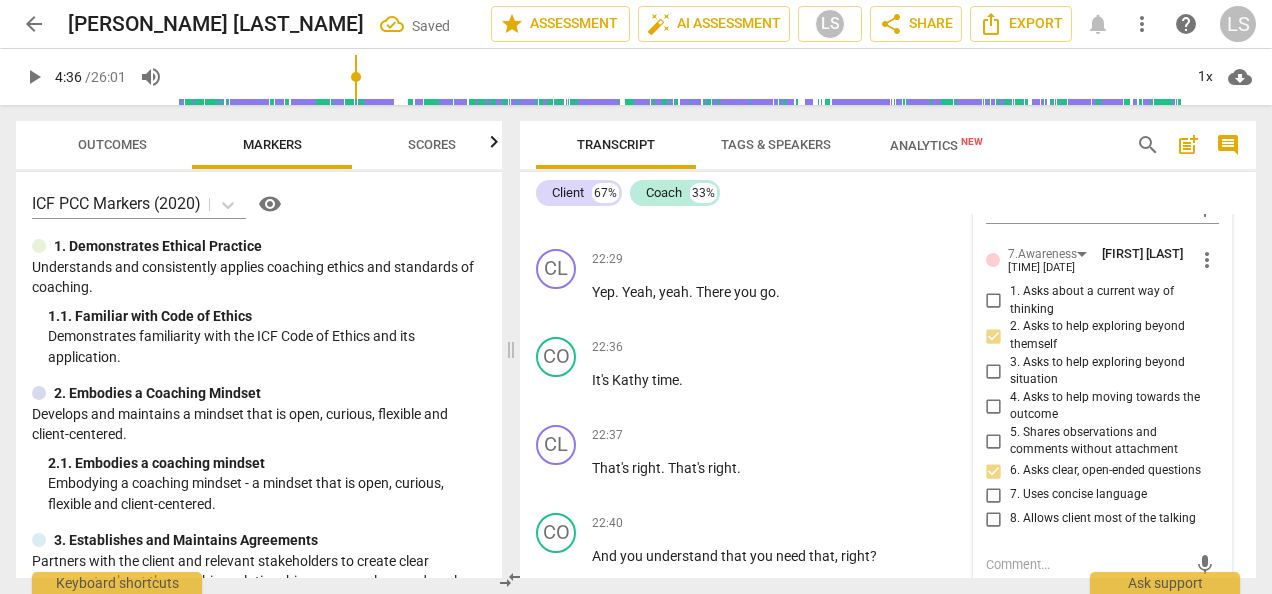 click on "6. Asks clear, open-ended questions" at bounding box center (994, 471) 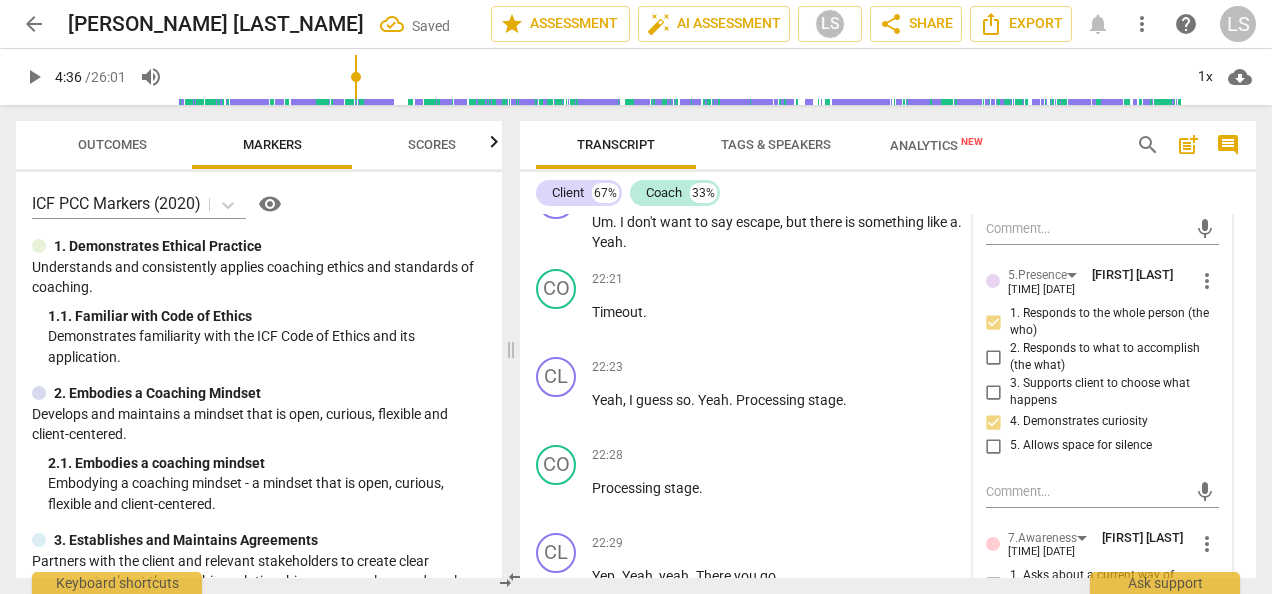 scroll, scrollTop: 15756, scrollLeft: 0, axis: vertical 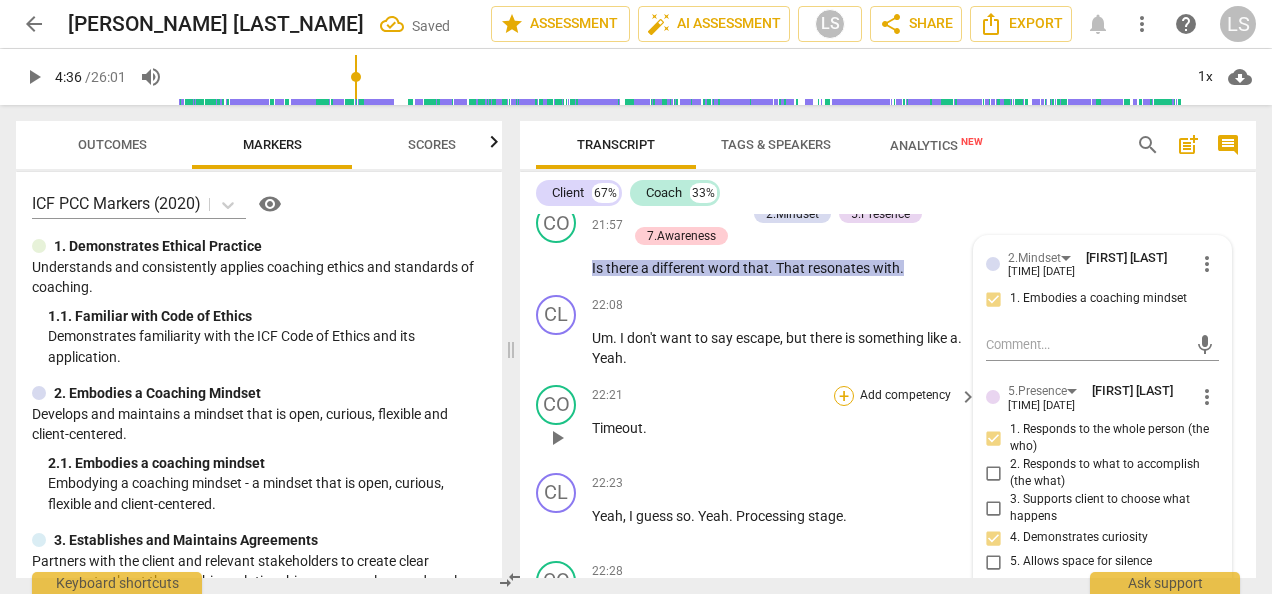 click on "+" at bounding box center (844, 396) 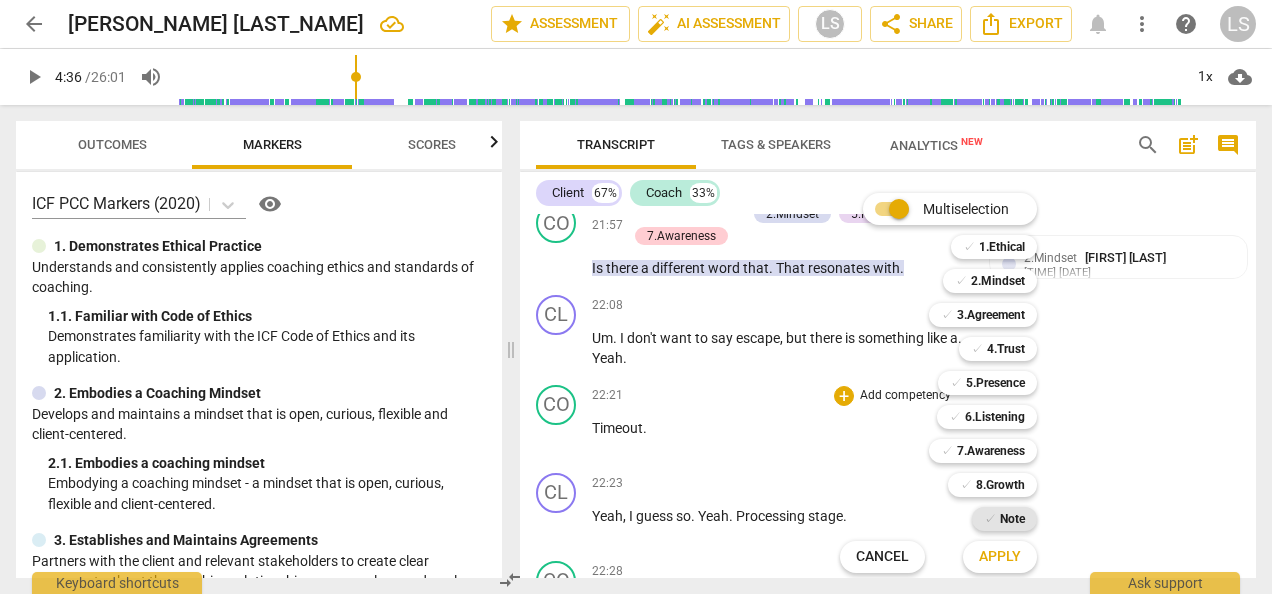 drag, startPoint x: 1005, startPoint y: 522, endPoint x: 995, endPoint y: 547, distance: 26.925823 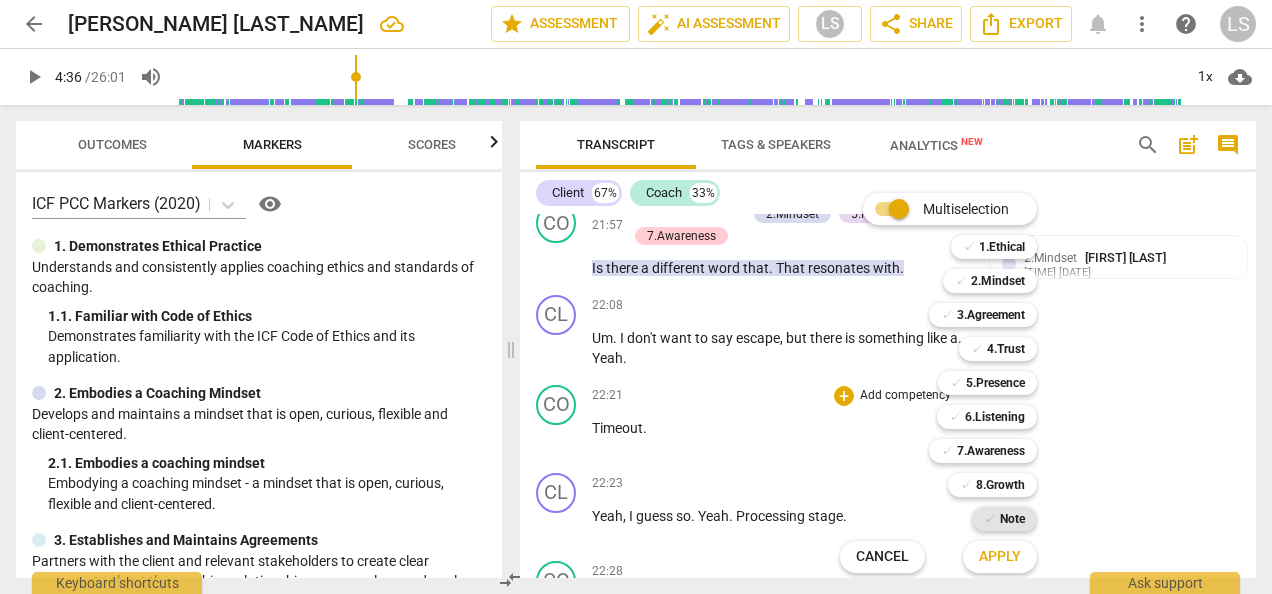 click on "Note" at bounding box center (1012, 519) 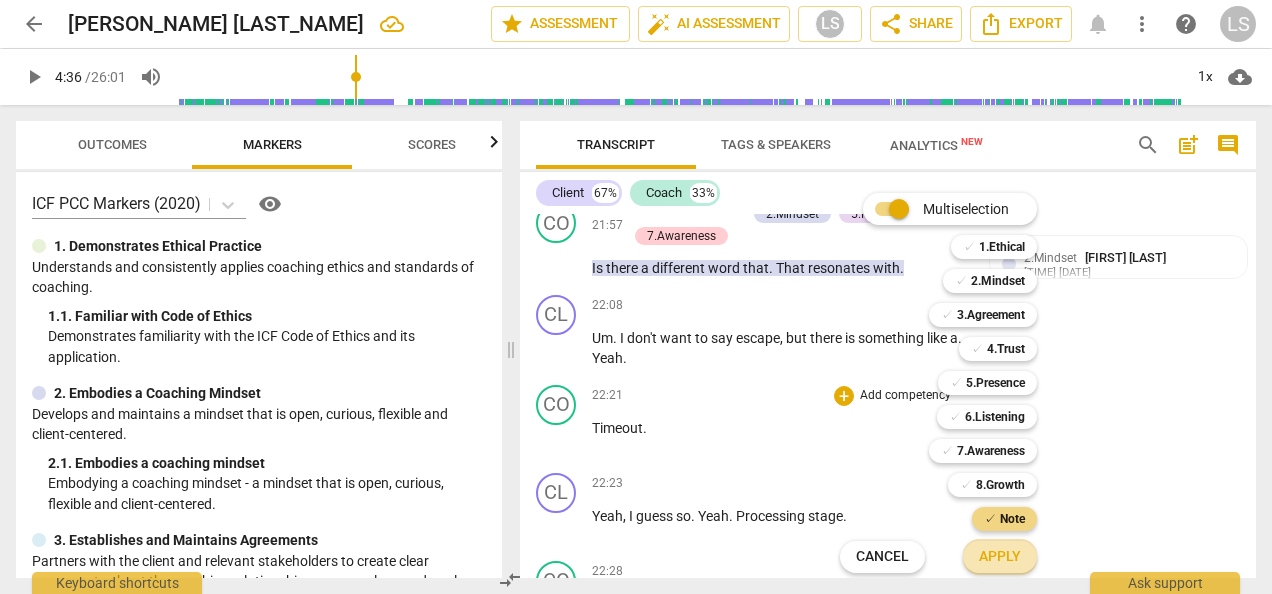 click on "Apply" at bounding box center (1000, 557) 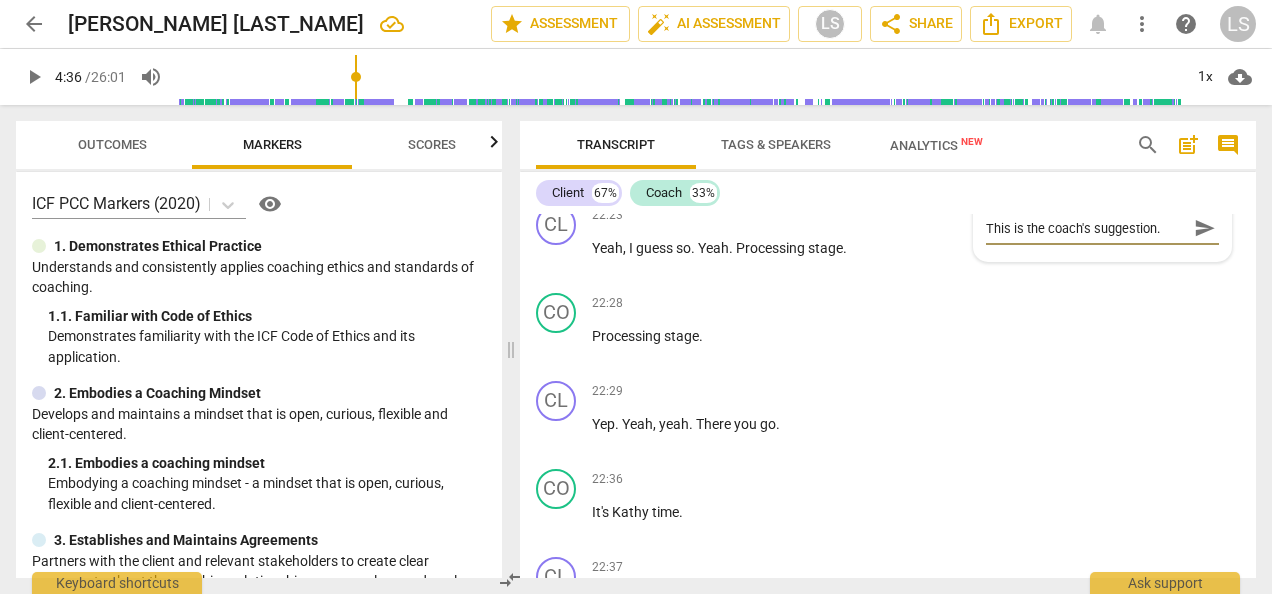 scroll, scrollTop: 16056, scrollLeft: 0, axis: vertical 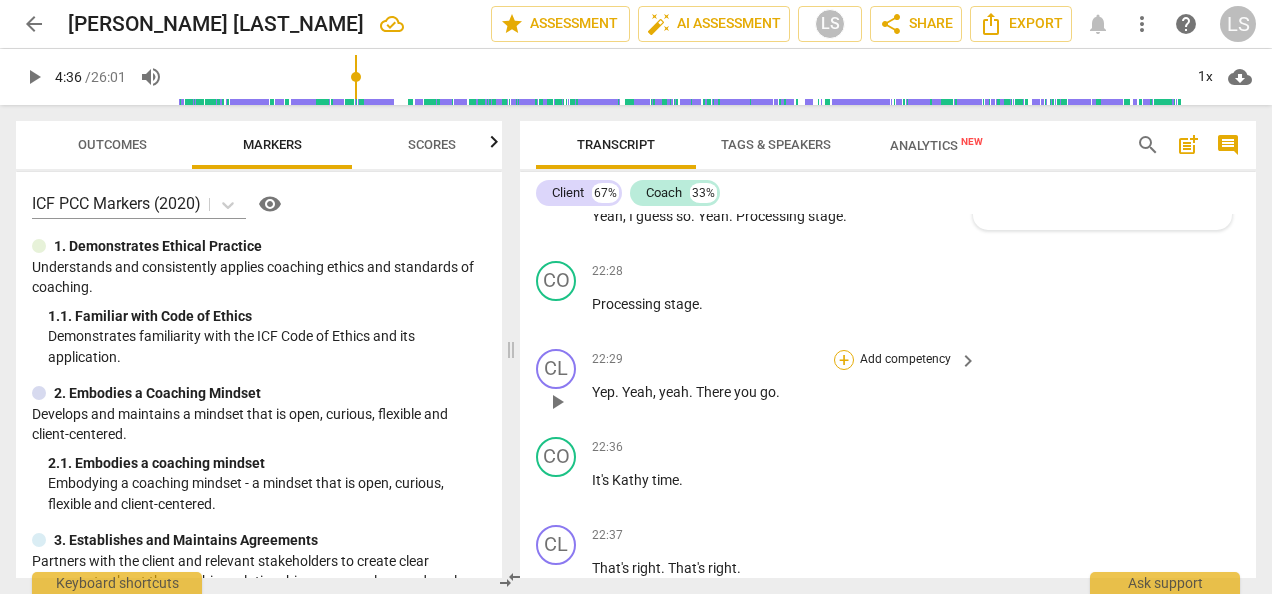 click on "+" at bounding box center [844, 360] 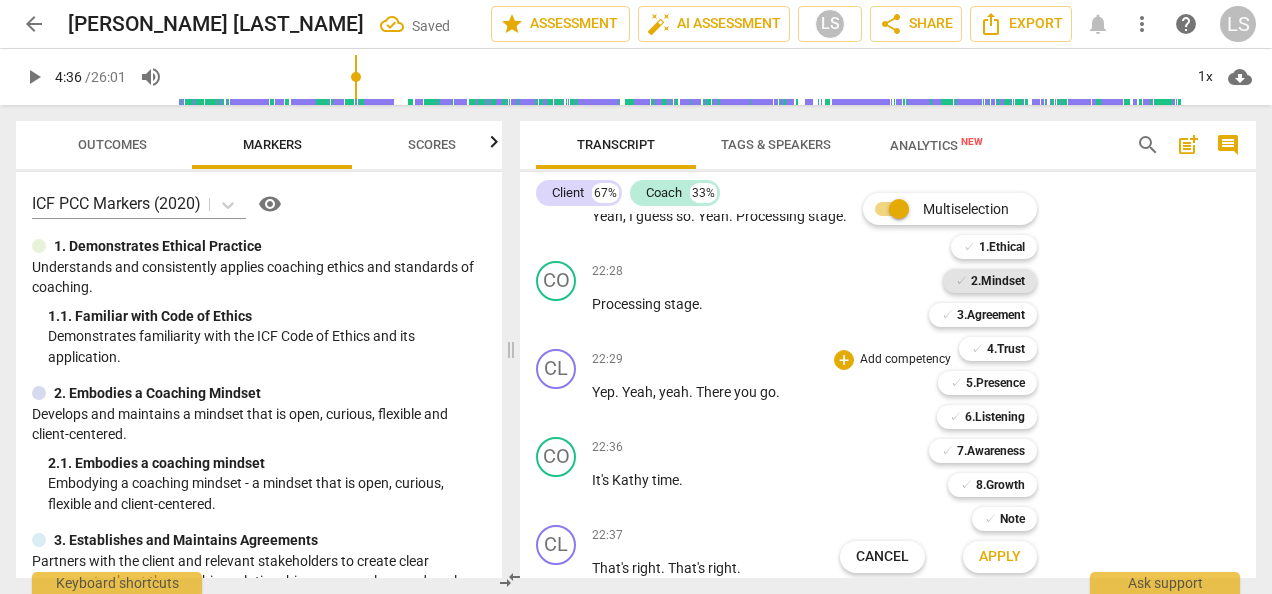 click on "2.Mindset" at bounding box center (998, 281) 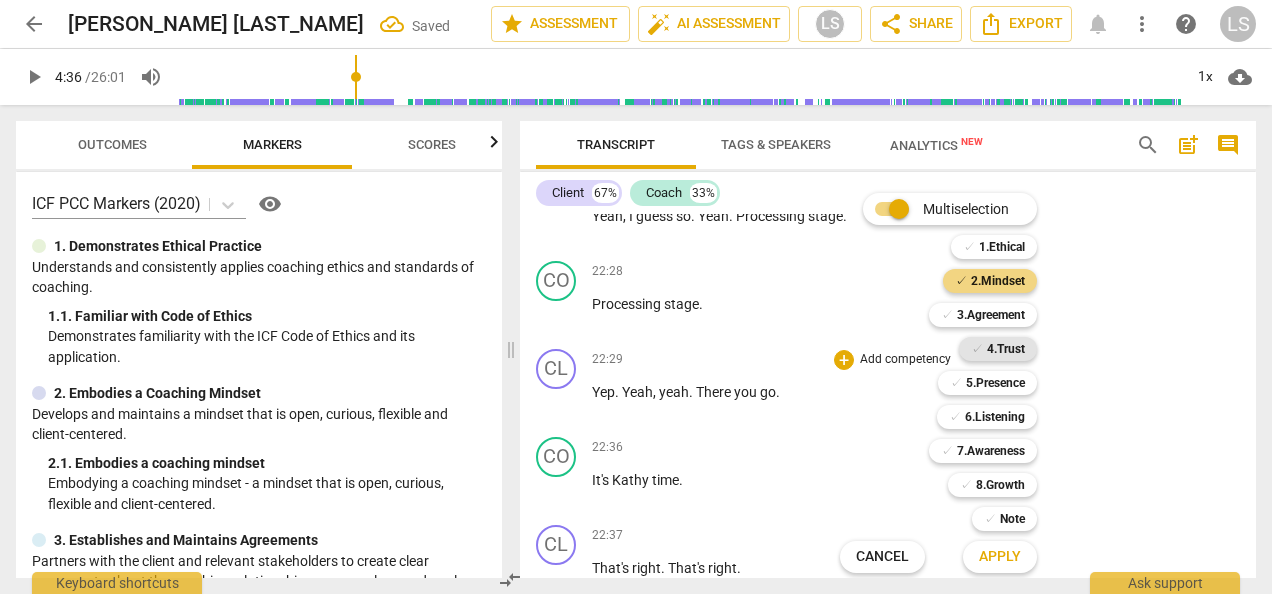 click on "4.Trust" at bounding box center (1006, 349) 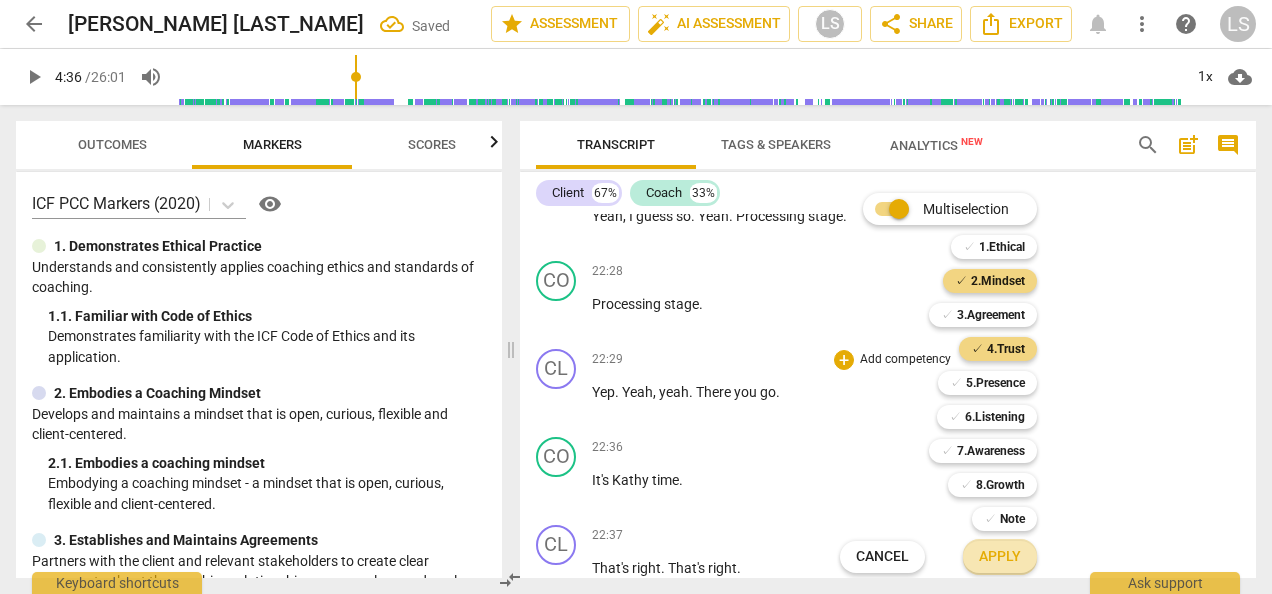 click on "Apply" at bounding box center [1000, 557] 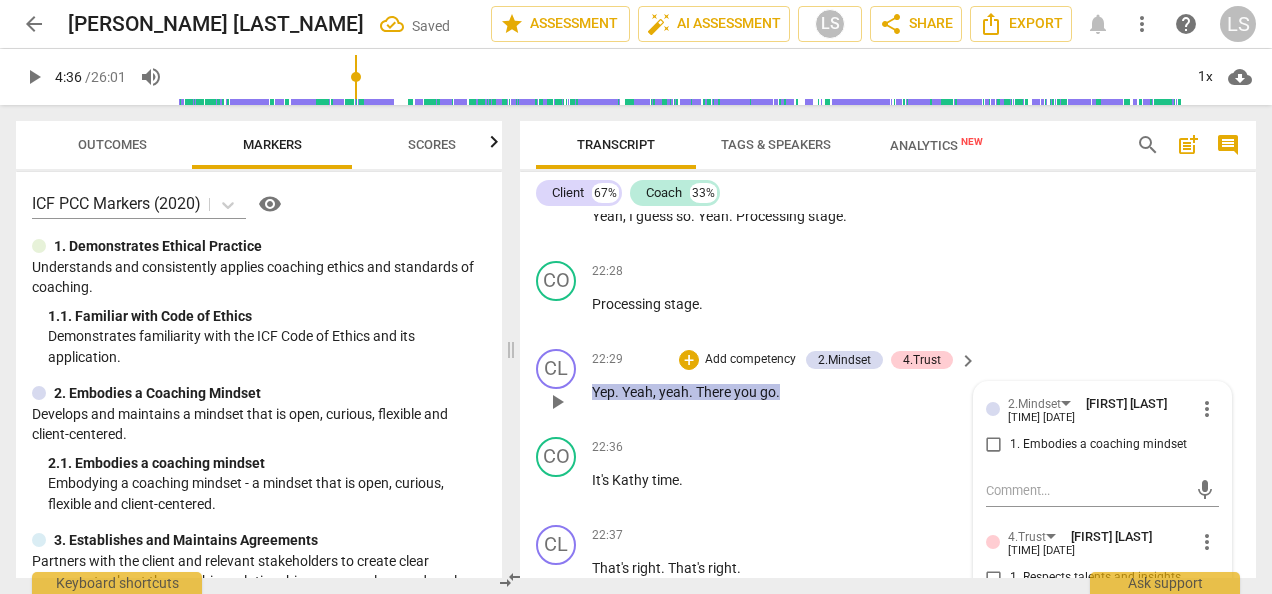 click on "1. Embodies a coaching mindset" at bounding box center [994, 445] 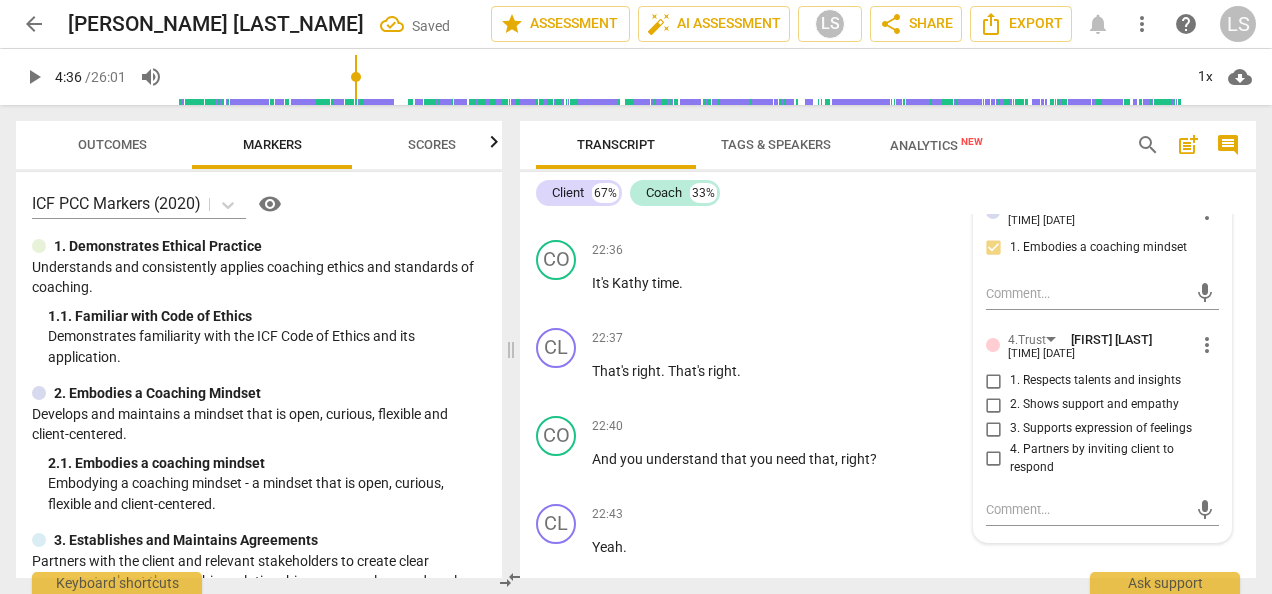 scroll, scrollTop: 16256, scrollLeft: 0, axis: vertical 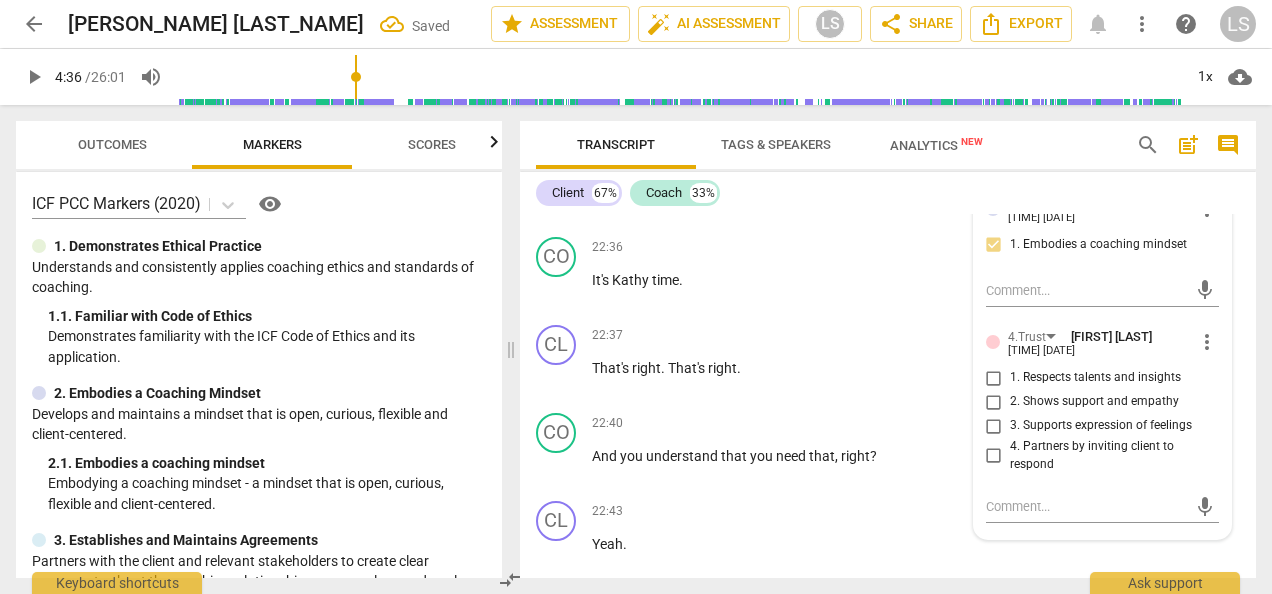 click on "1. Respects talents and insights" at bounding box center [994, 378] 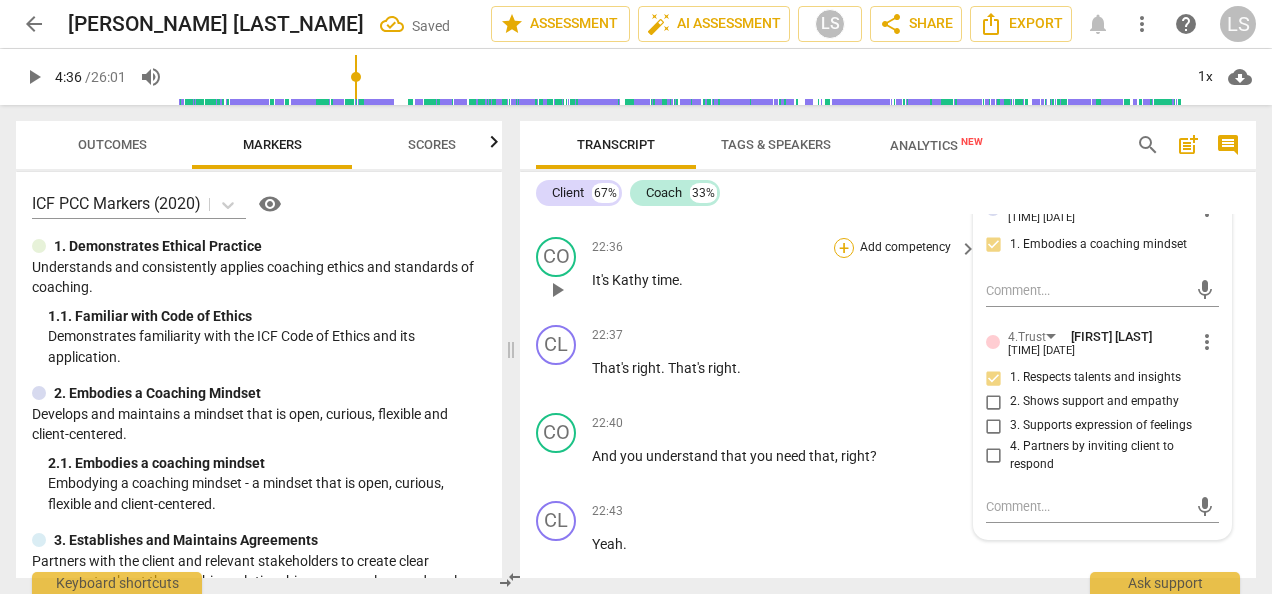 click on "+" at bounding box center [844, 248] 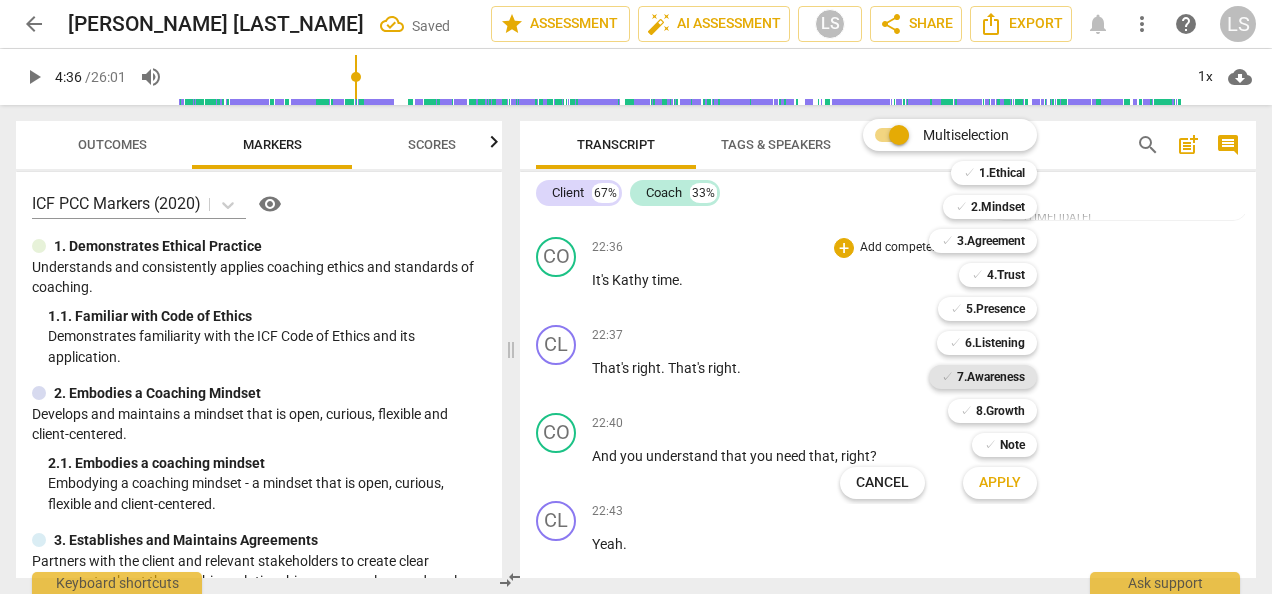 click on "7.Awareness" at bounding box center (991, 377) 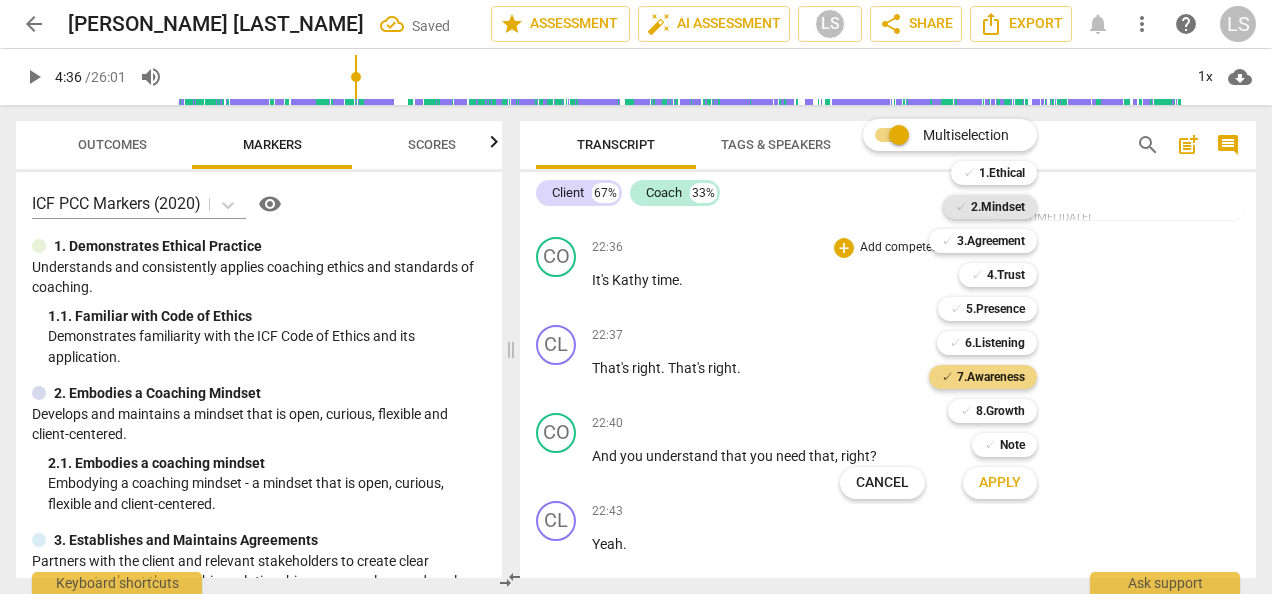 click on "2.Mindset" at bounding box center [998, 207] 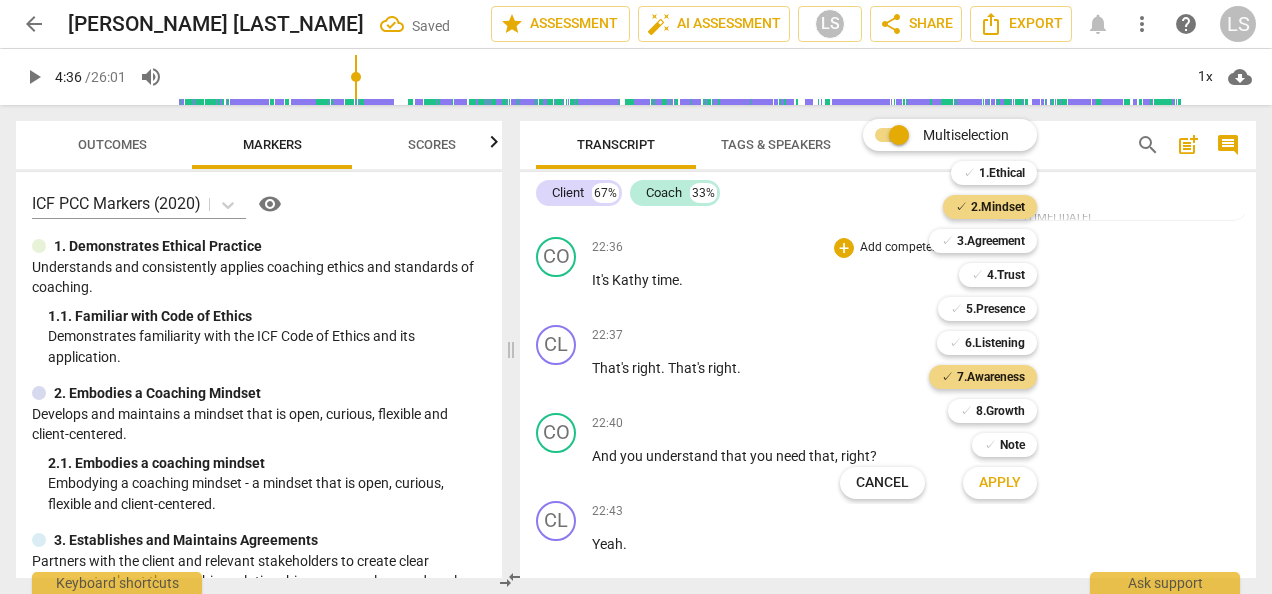 click on "Apply" at bounding box center [1000, 483] 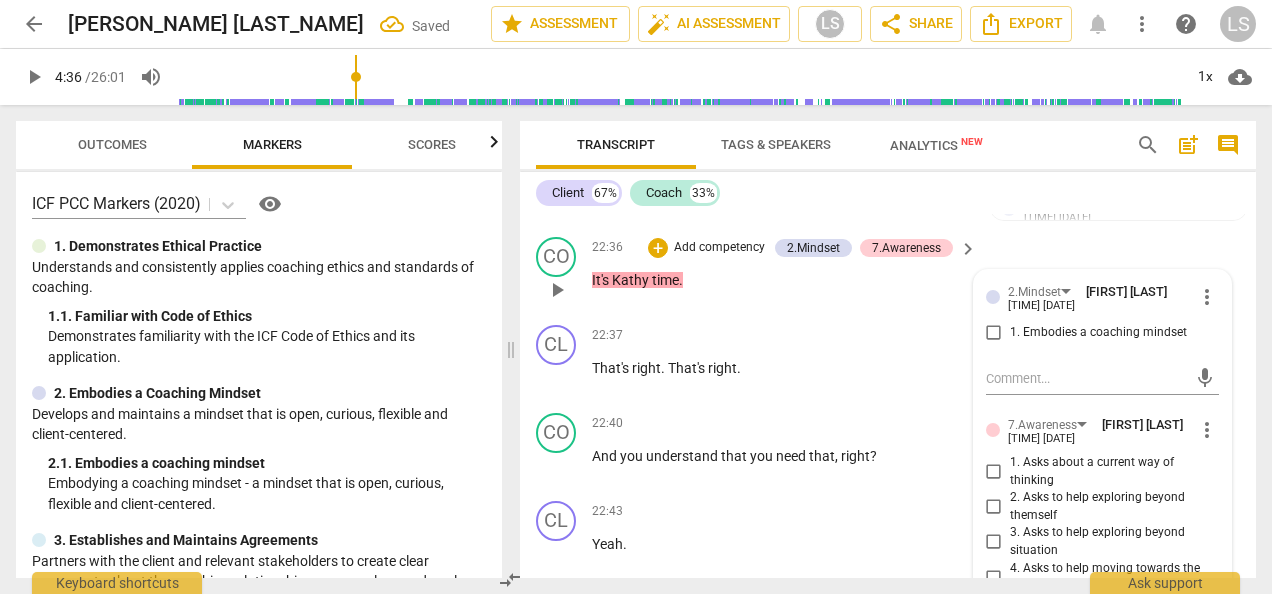 click on ".Mindset [NAME] [LAST] [TIME] more_vert 1. Embodies a coaching mindset" at bounding box center [1102, 318] 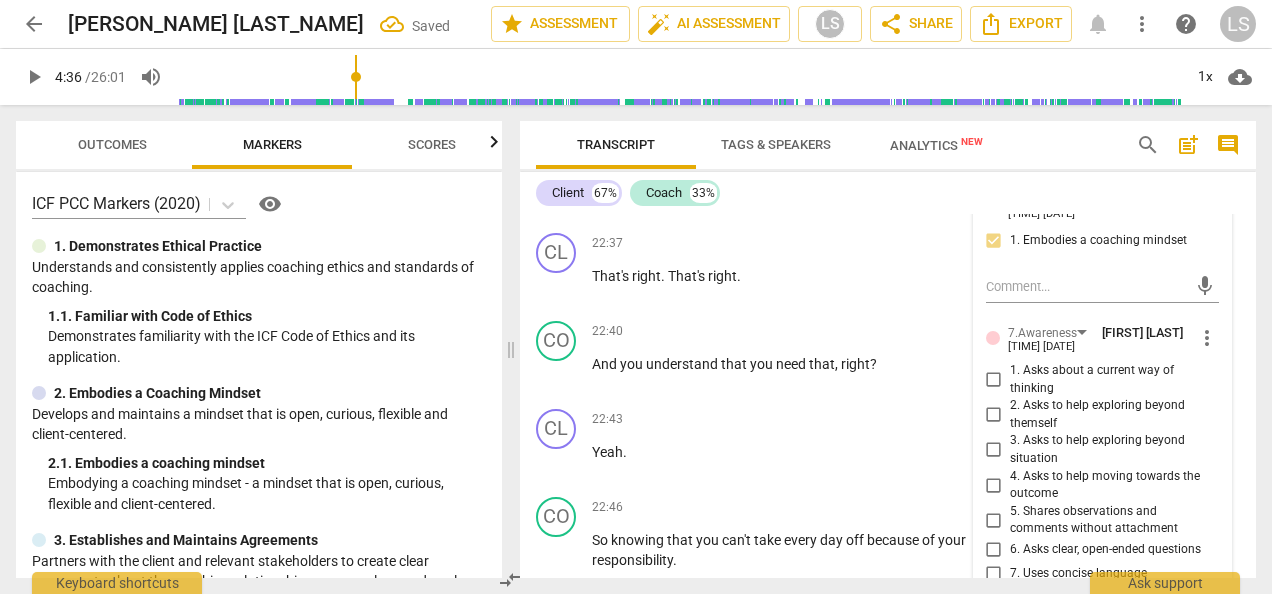 scroll, scrollTop: 16356, scrollLeft: 0, axis: vertical 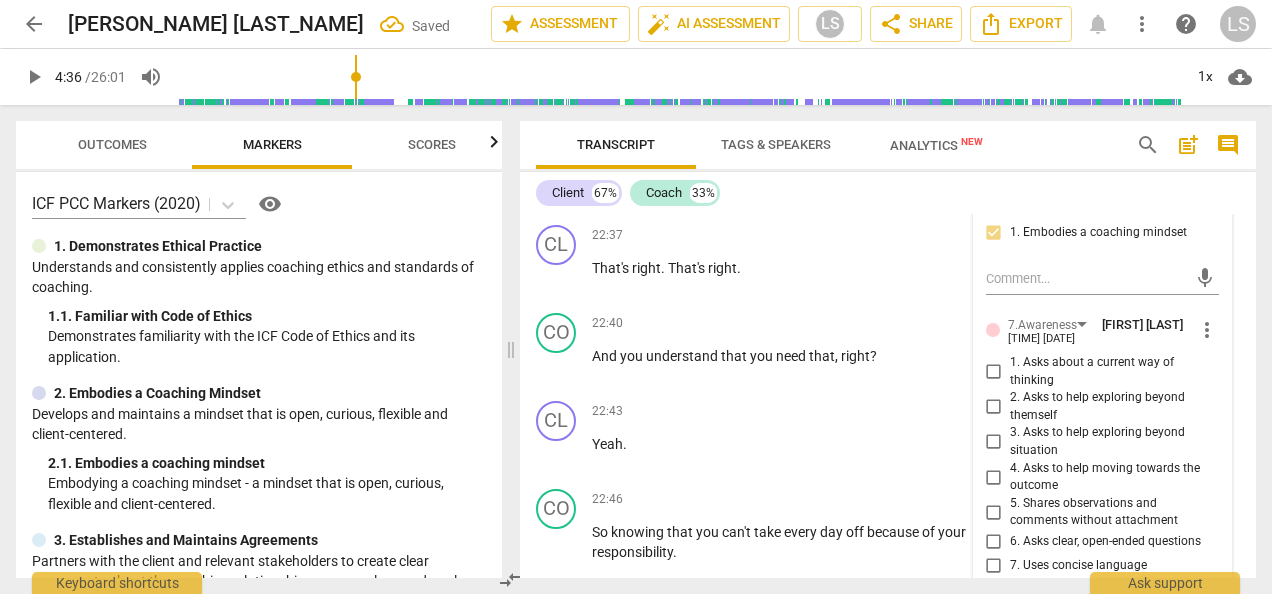 click on "5. Shares observations and comments without attachment" at bounding box center [994, 512] 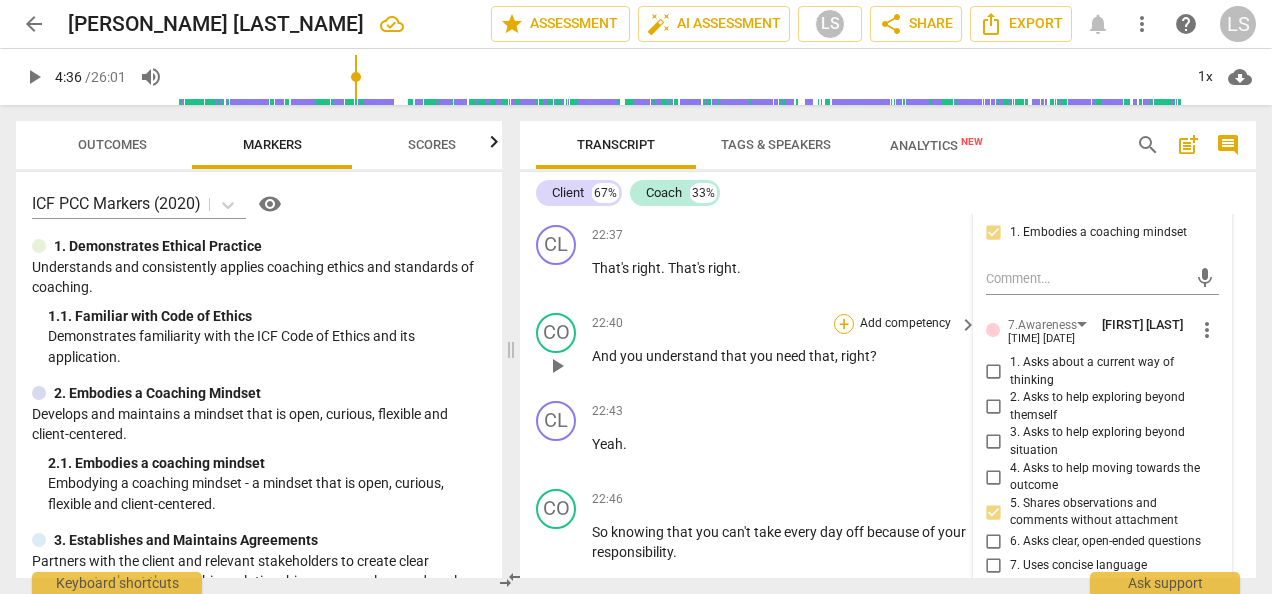 click on "+" at bounding box center (844, 324) 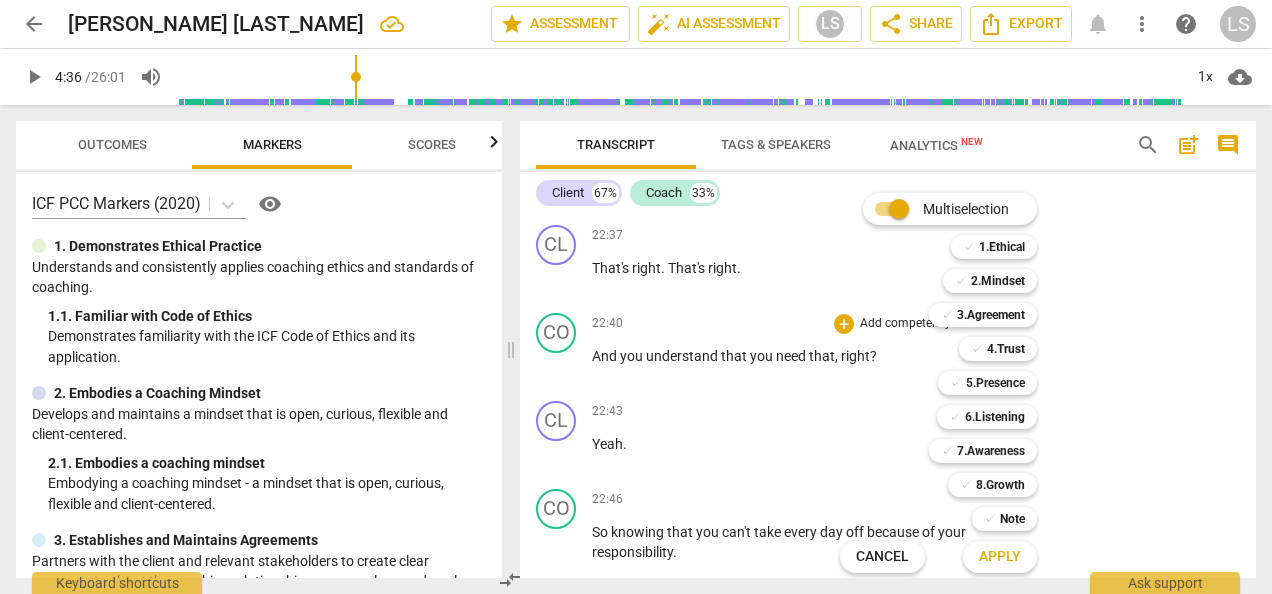 click at bounding box center [636, 297] 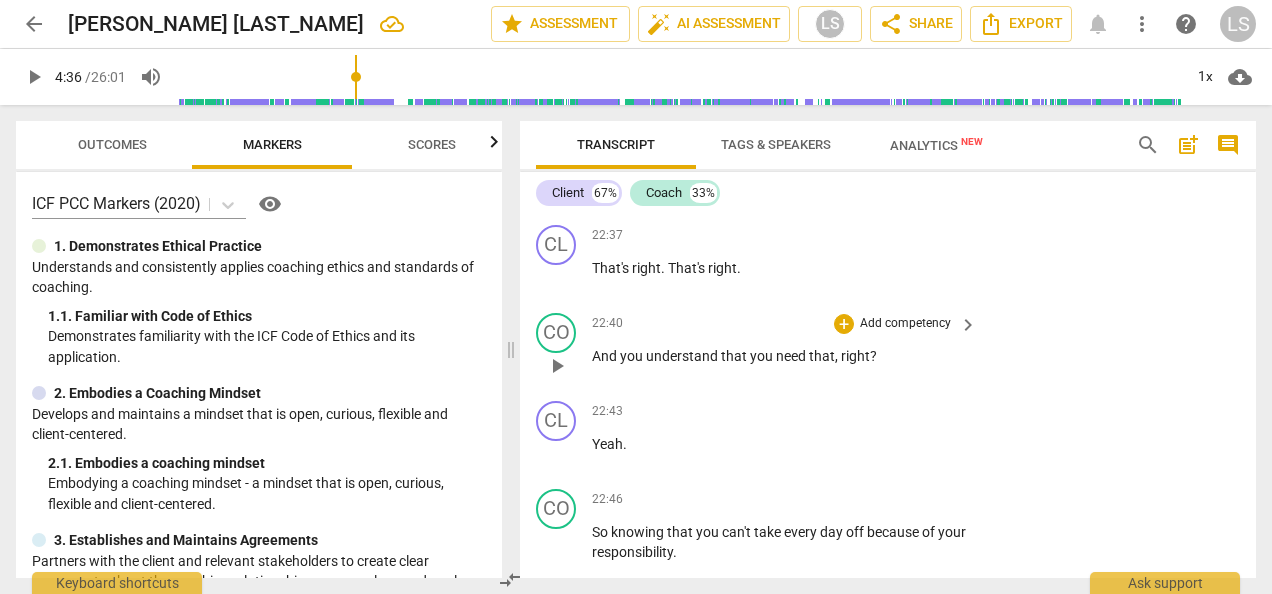 click on "play_arrow" at bounding box center [557, 366] 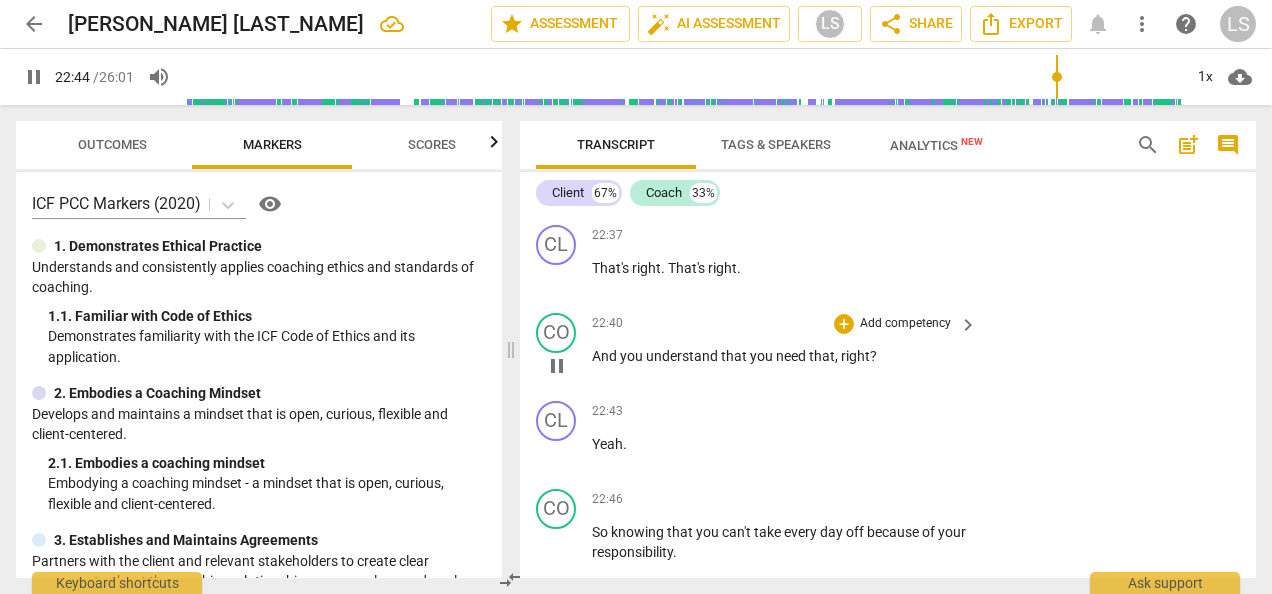 click on "pause" at bounding box center (557, 366) 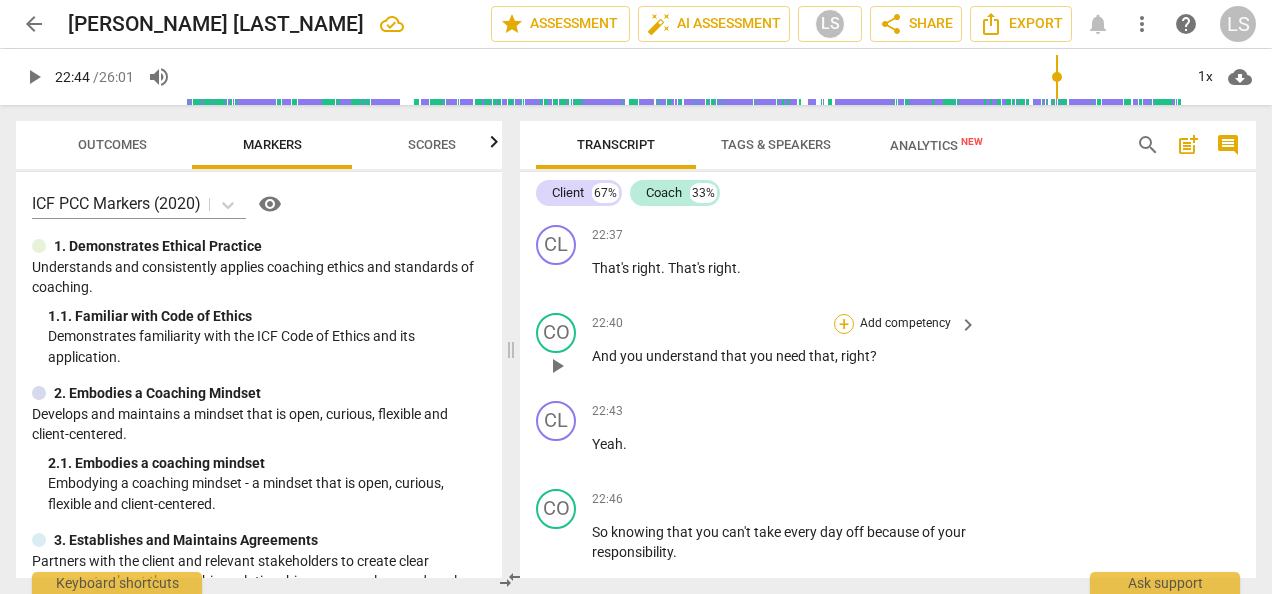 click on "+" at bounding box center (844, 324) 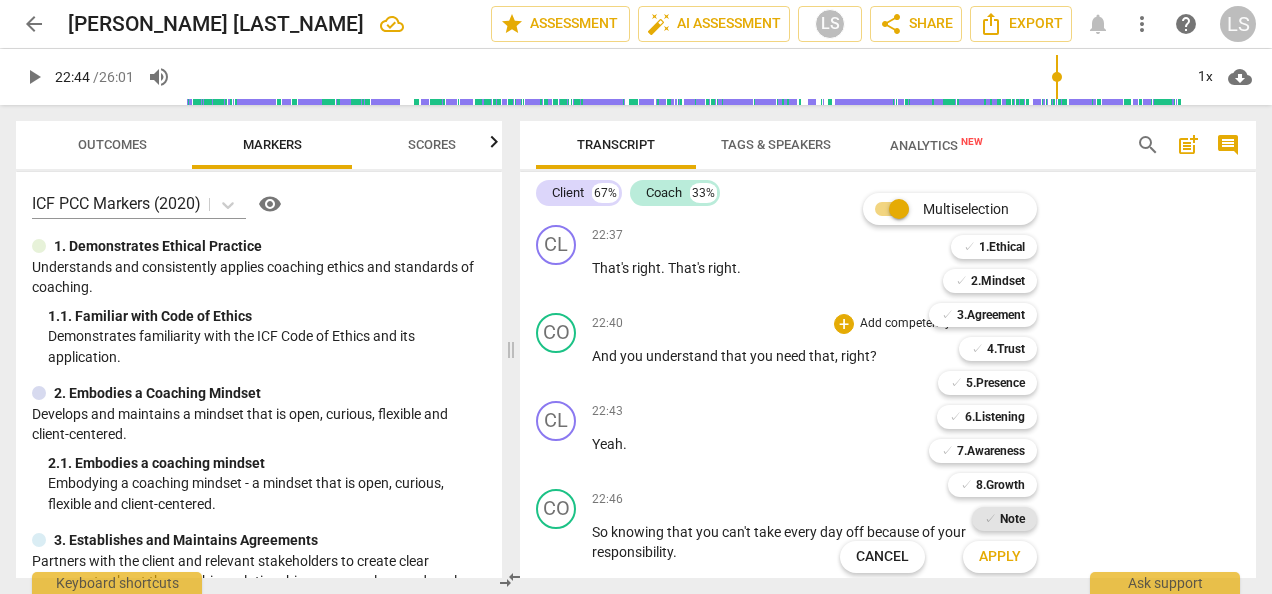 click on "Note" at bounding box center [1012, 519] 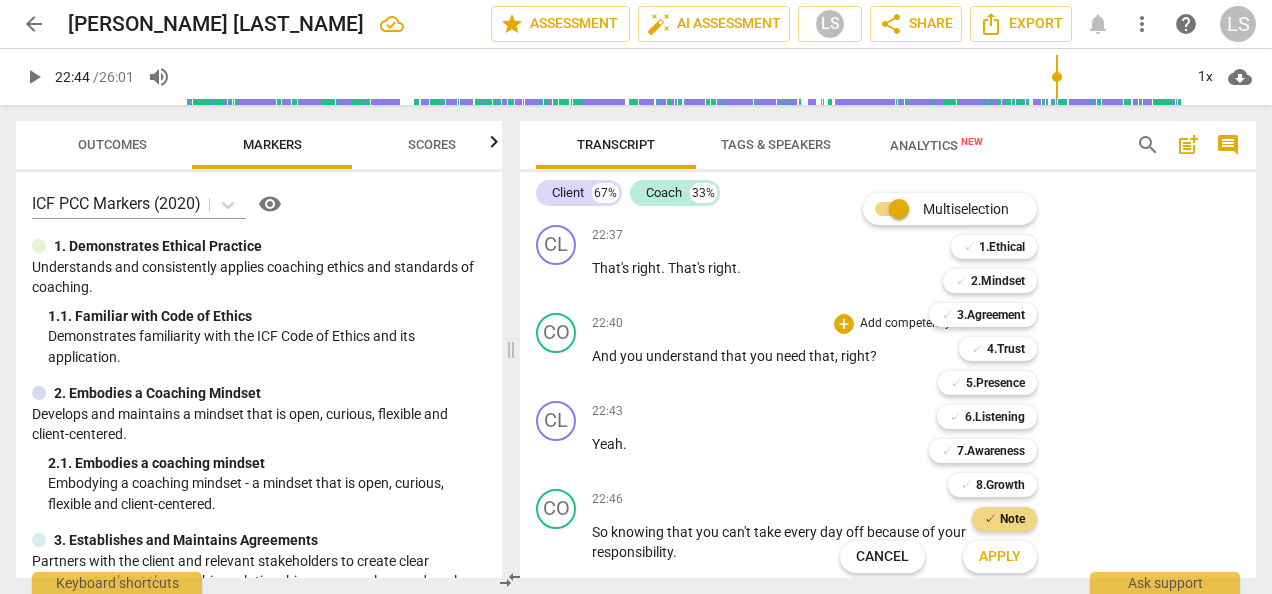 click on "Apply" at bounding box center [1000, 557] 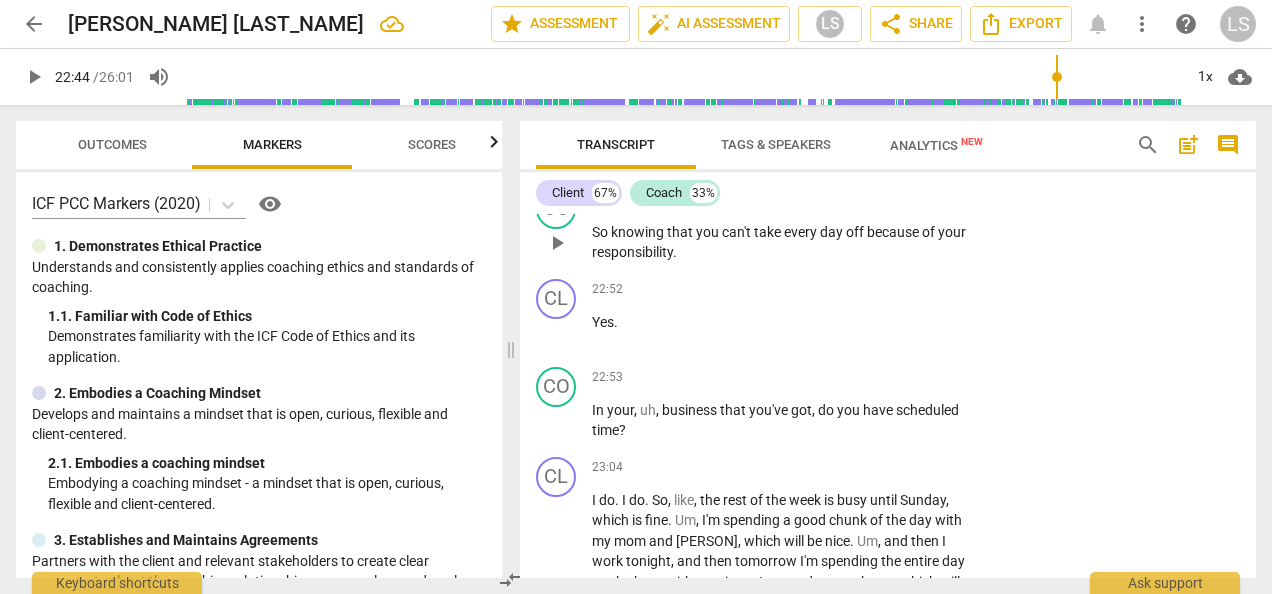 scroll, scrollTop: 16756, scrollLeft: 0, axis: vertical 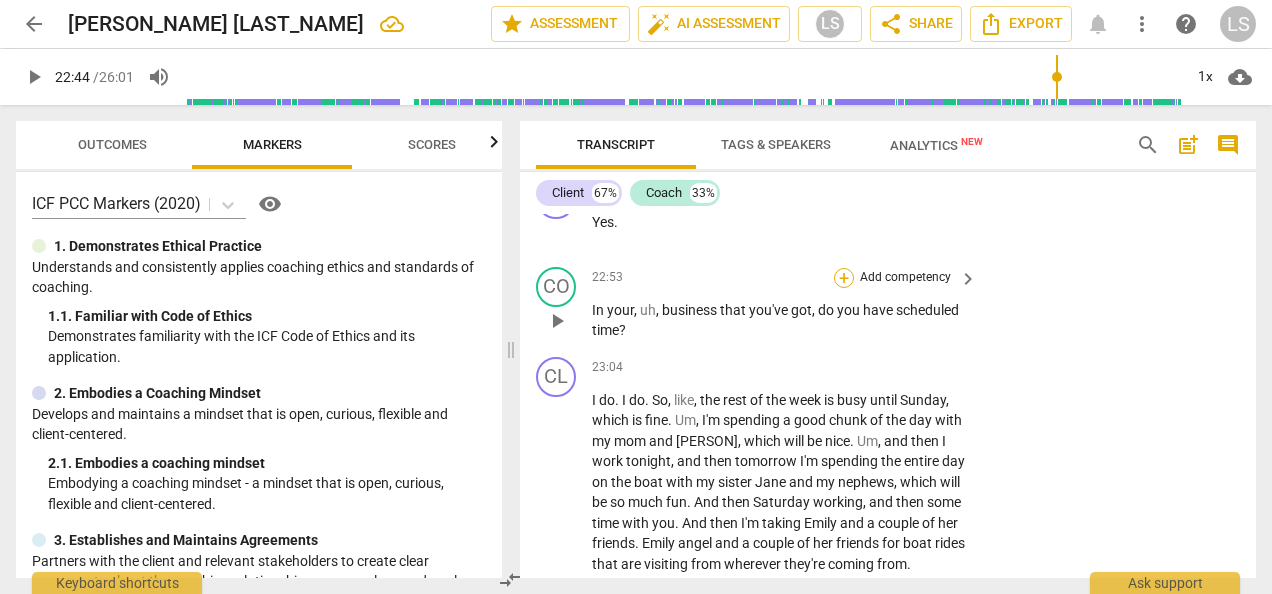 click on "+" at bounding box center [844, 278] 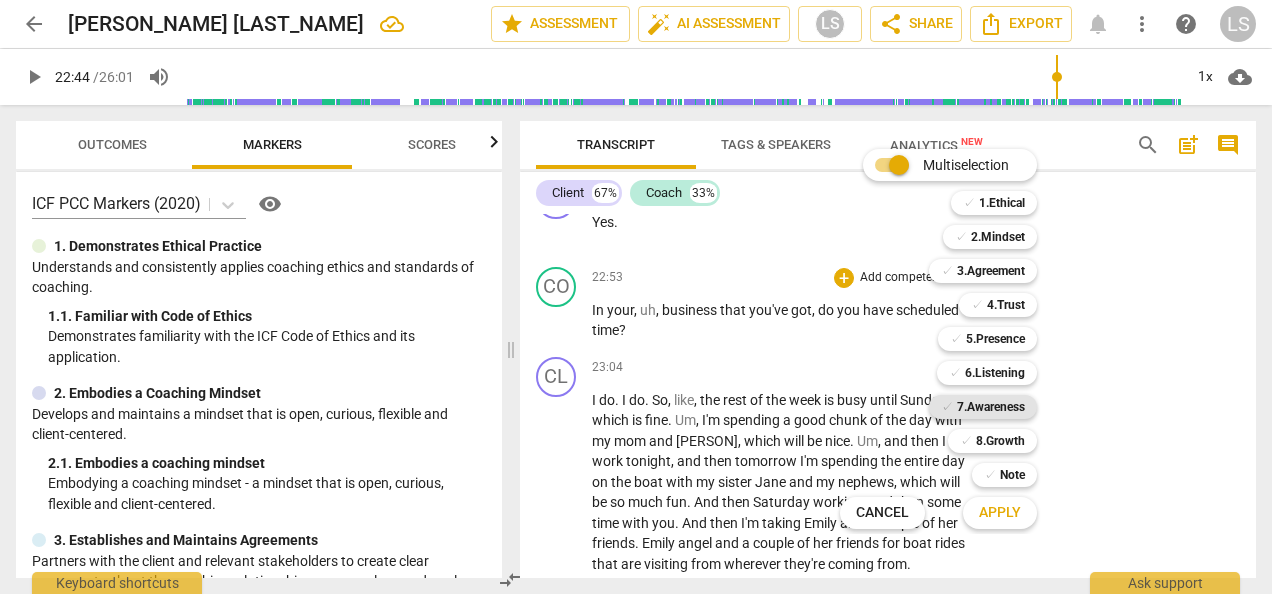 click on "7.Awareness" at bounding box center [991, 407] 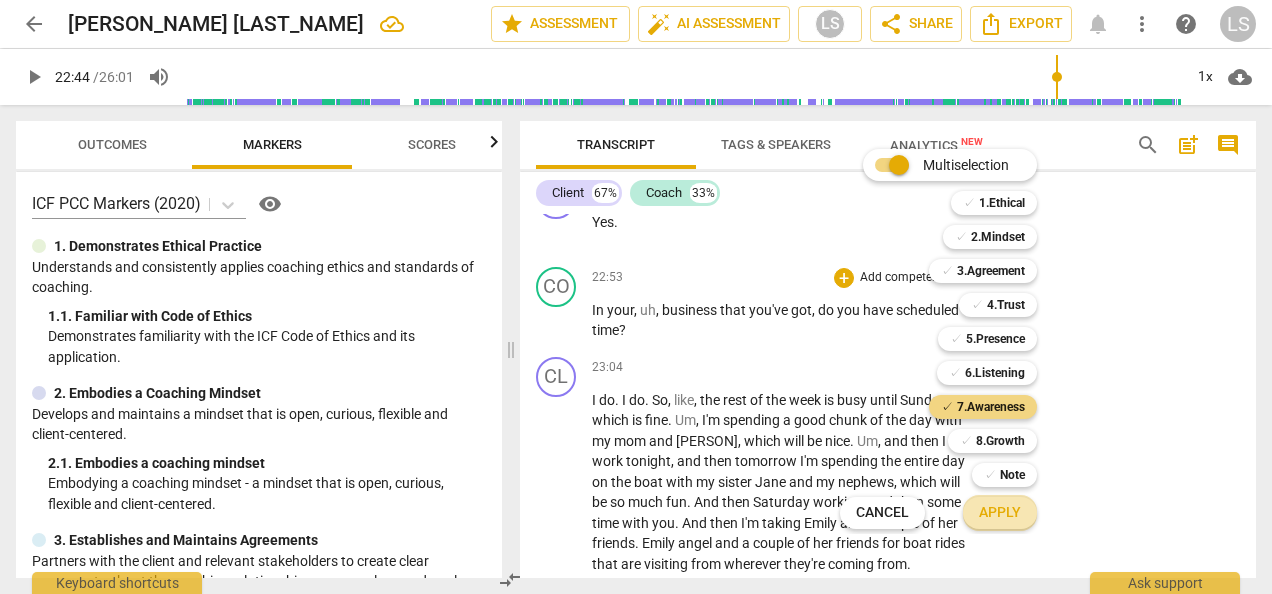 click on "Apply" at bounding box center [1000, 513] 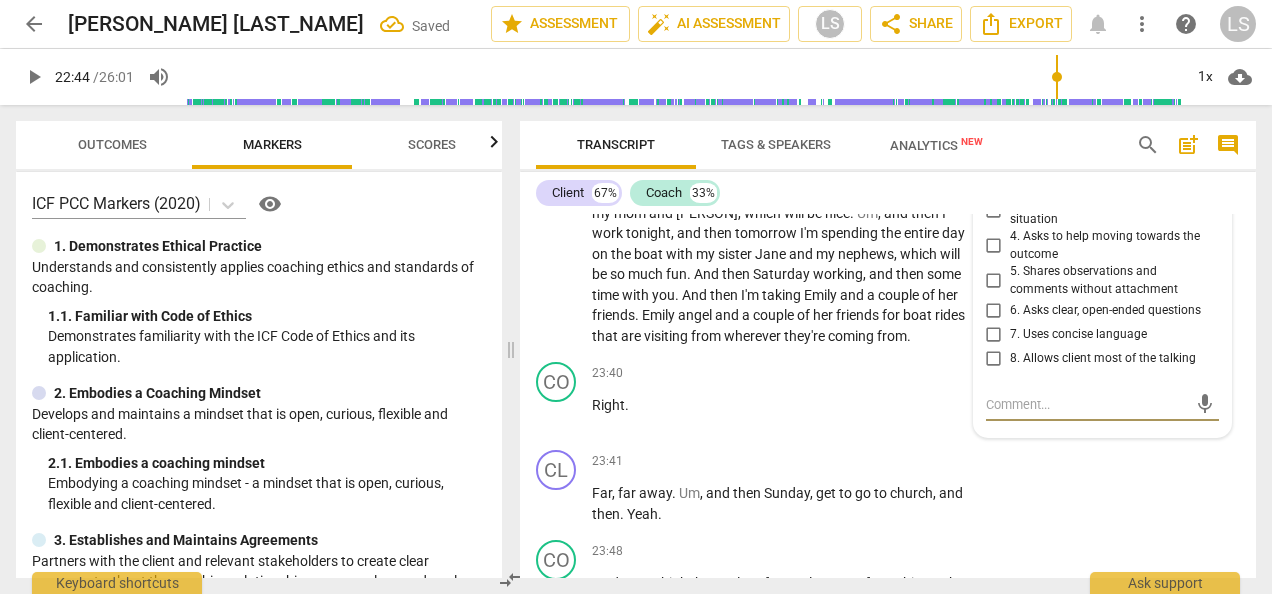scroll, scrollTop: 16953, scrollLeft: 0, axis: vertical 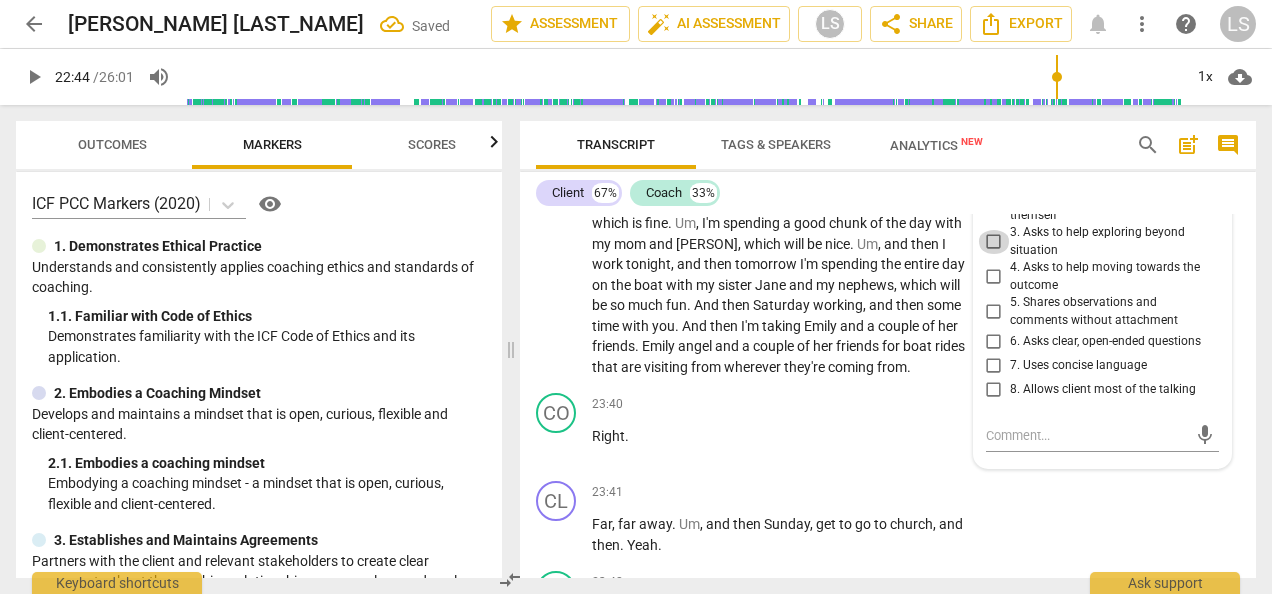 click on "3. Asks to help exploring beyond situation" at bounding box center (994, 242) 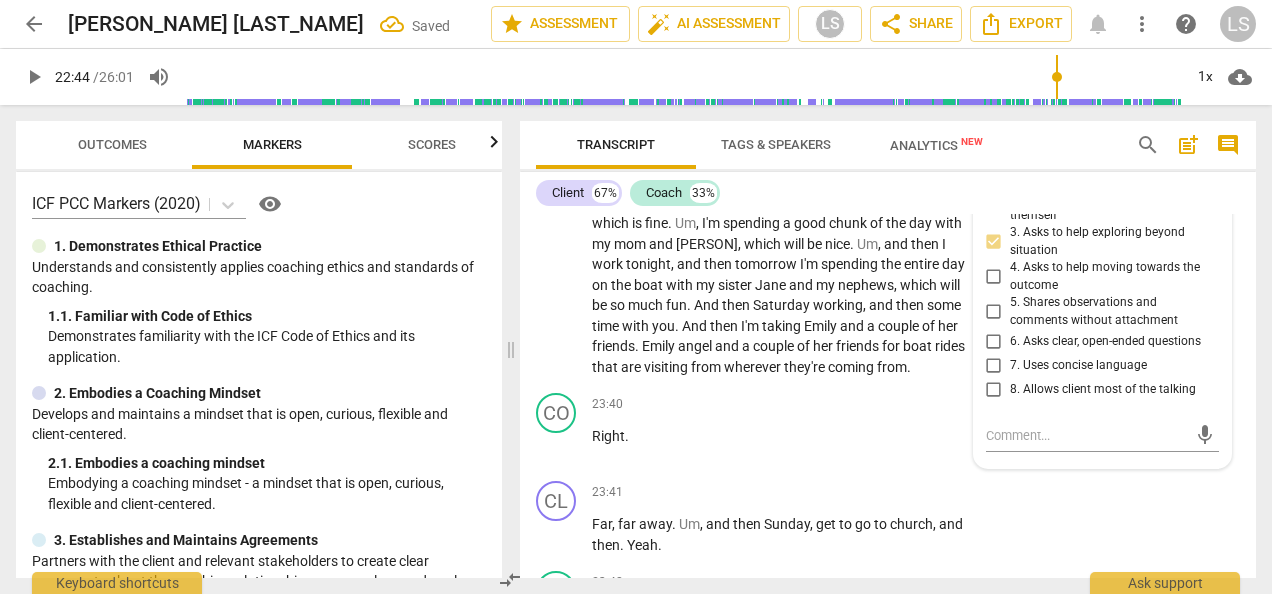 click on "6. Asks clear, open-ended questions" at bounding box center [994, 342] 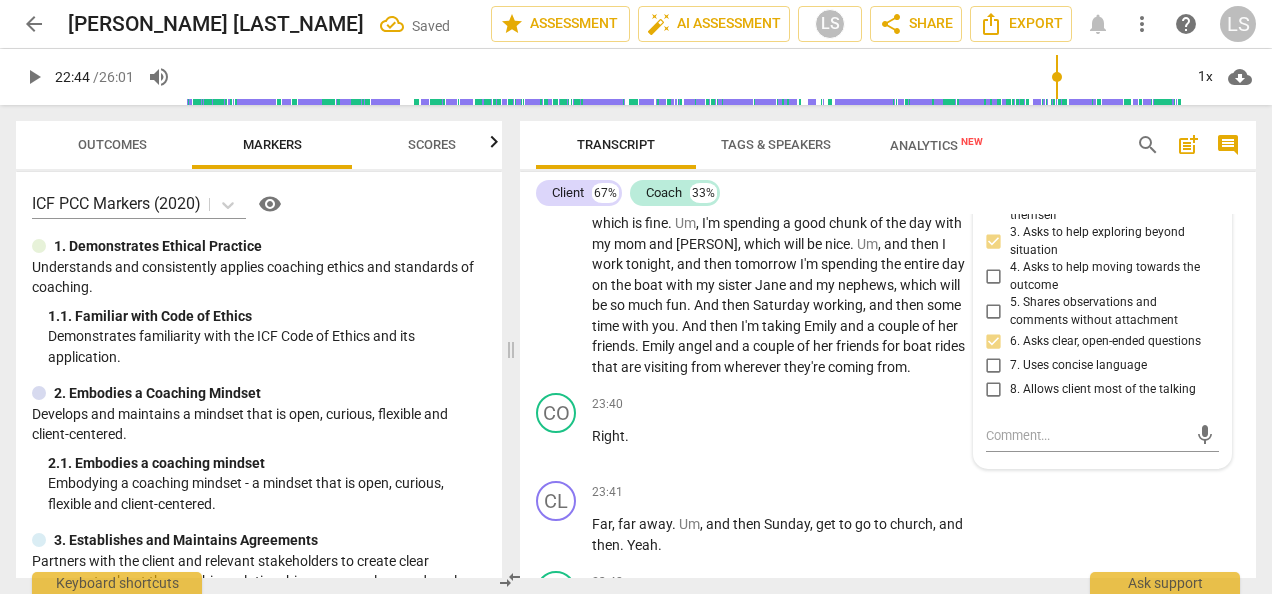 click on "6. Asks clear, open-ended questions" at bounding box center (994, 342) 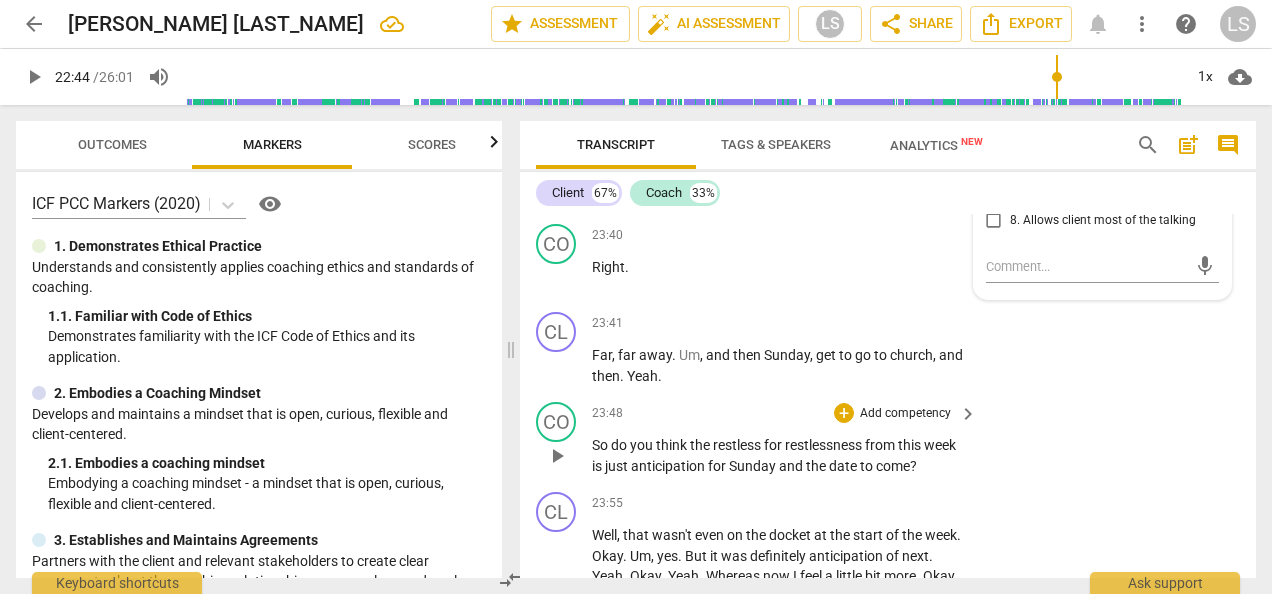 scroll, scrollTop: 17153, scrollLeft: 0, axis: vertical 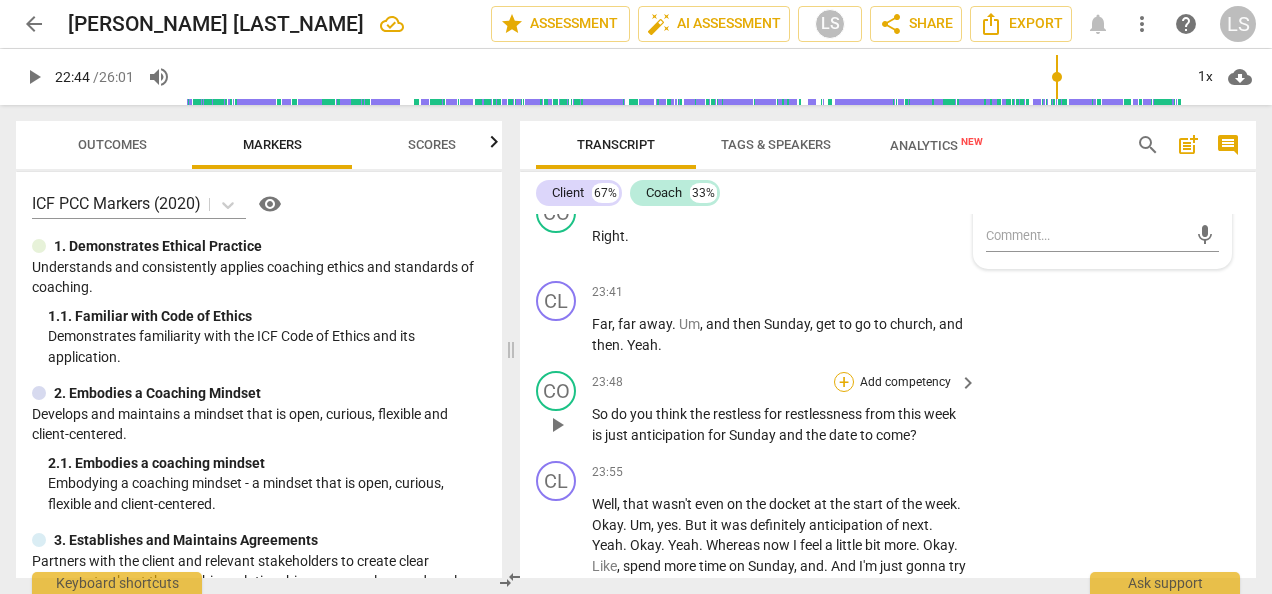 click on "+" at bounding box center [844, 382] 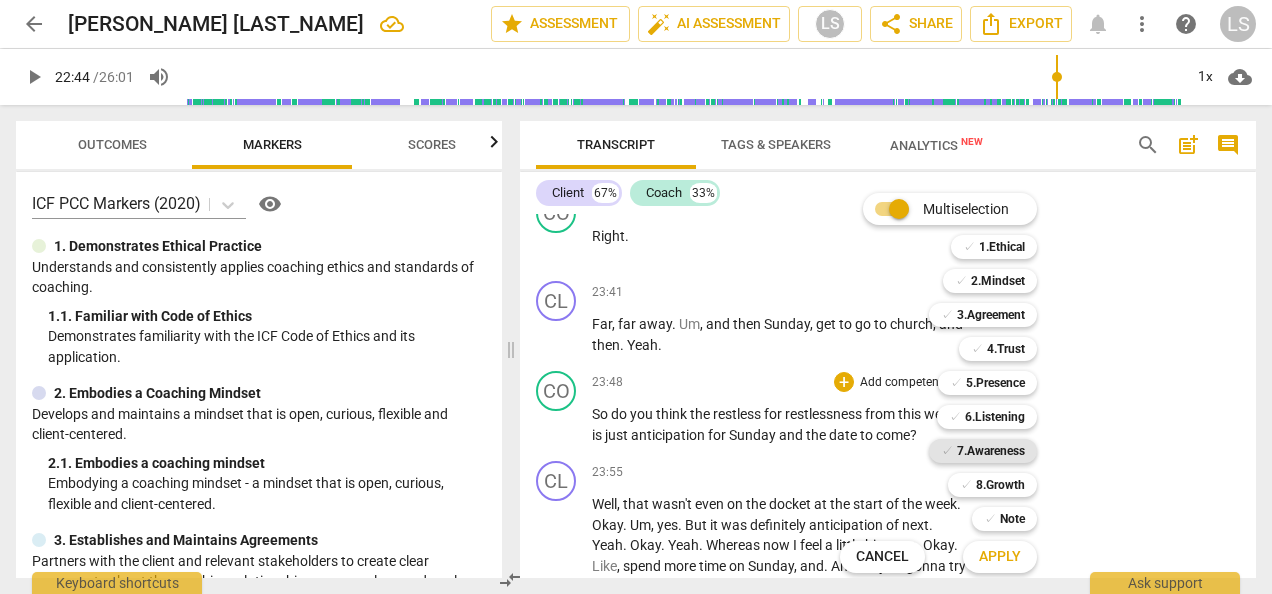 click on "7.Awareness" at bounding box center (991, 451) 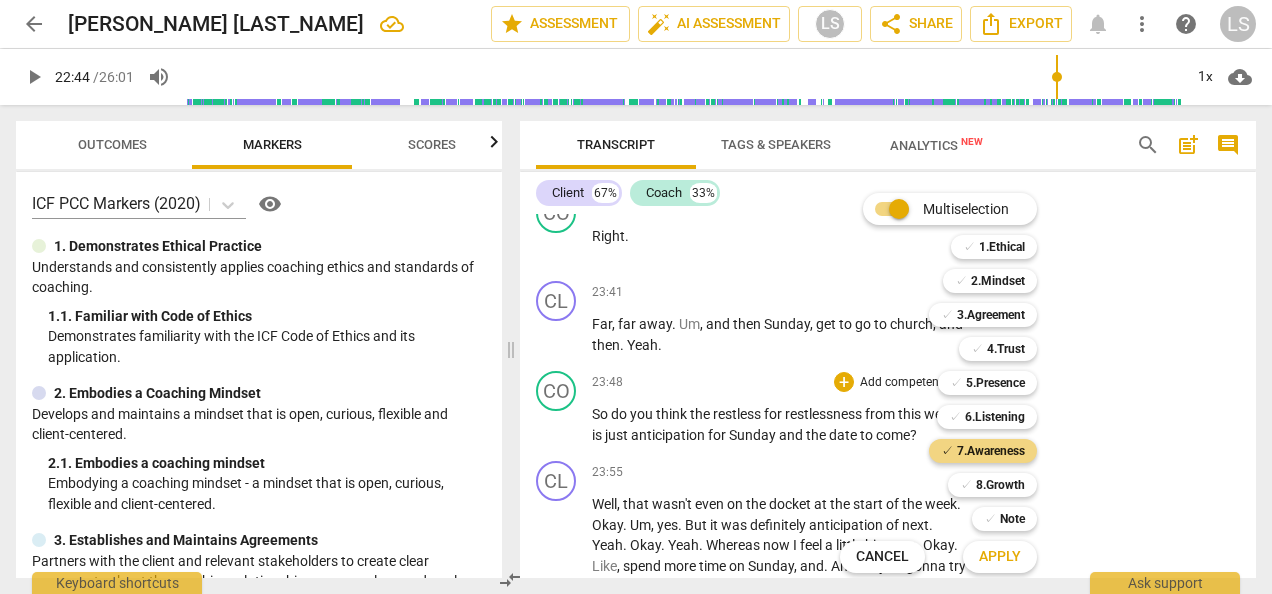 click on "Apply" at bounding box center [1000, 557] 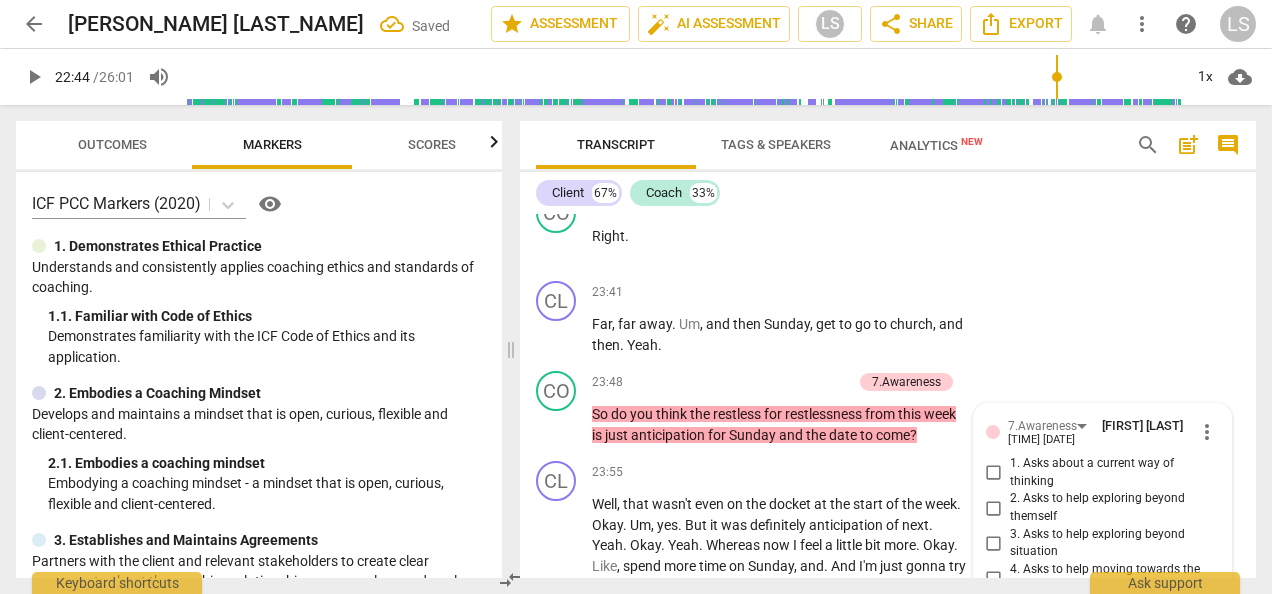 scroll, scrollTop: 17575, scrollLeft: 0, axis: vertical 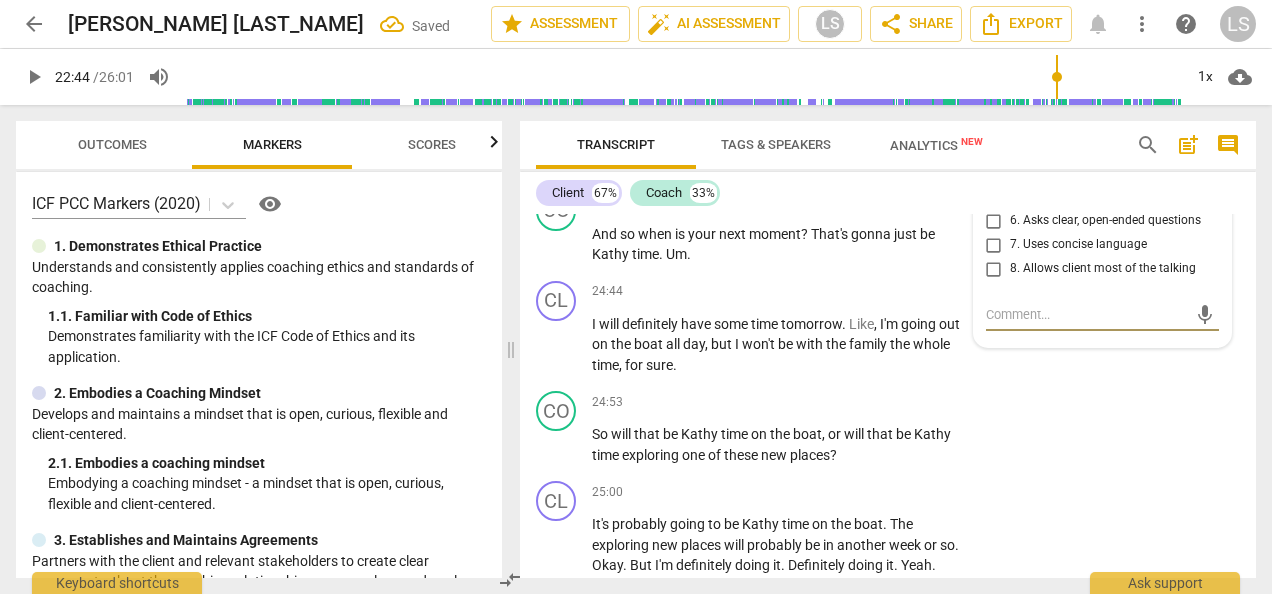 click on "6. Asks clear, open-ended questions" at bounding box center [994, 221] 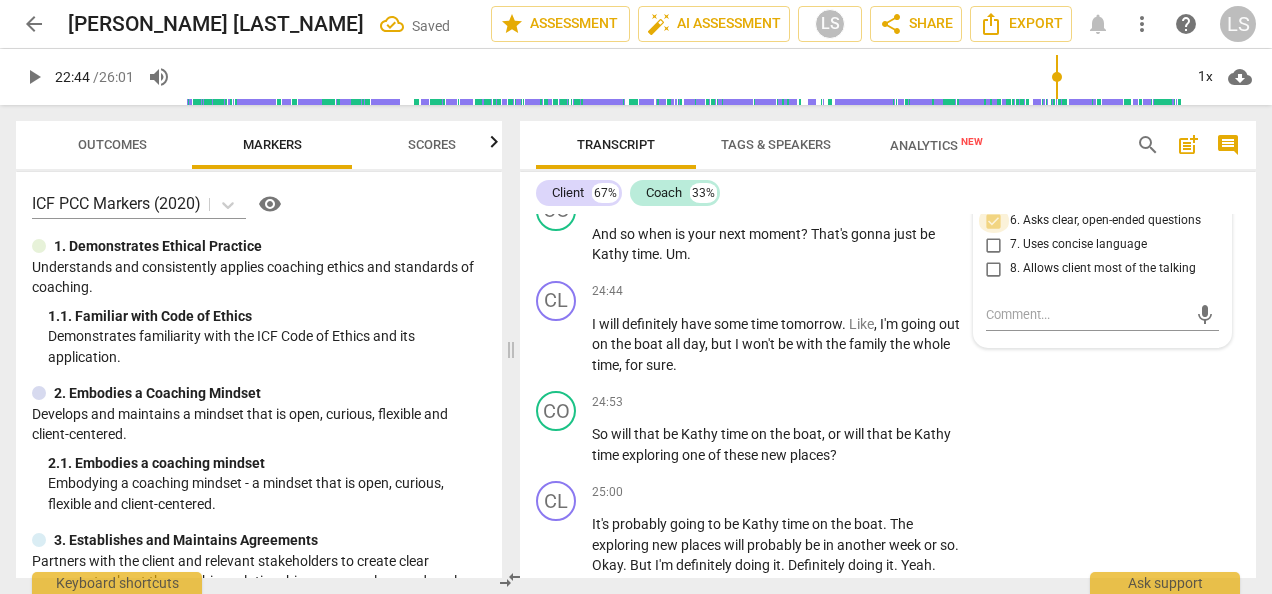 click on "6. Asks clear, open-ended questions" at bounding box center [994, 221] 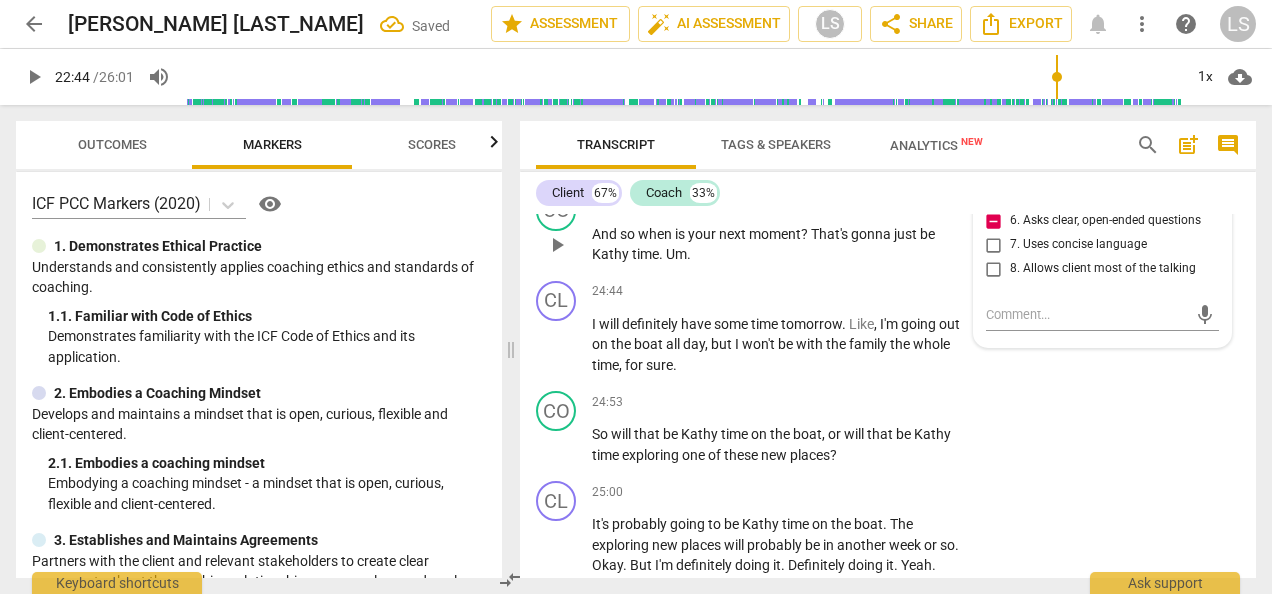 click on "+" at bounding box center (844, 202) 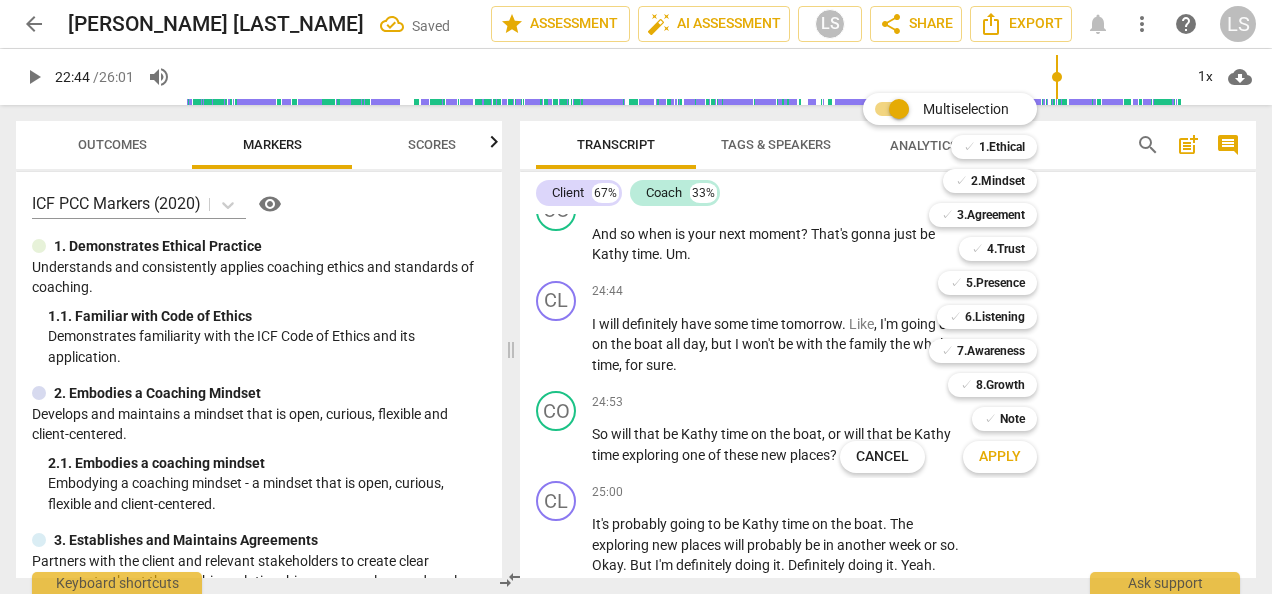 drag, startPoint x: 979, startPoint y: 387, endPoint x: 984, endPoint y: 402, distance: 15.811388 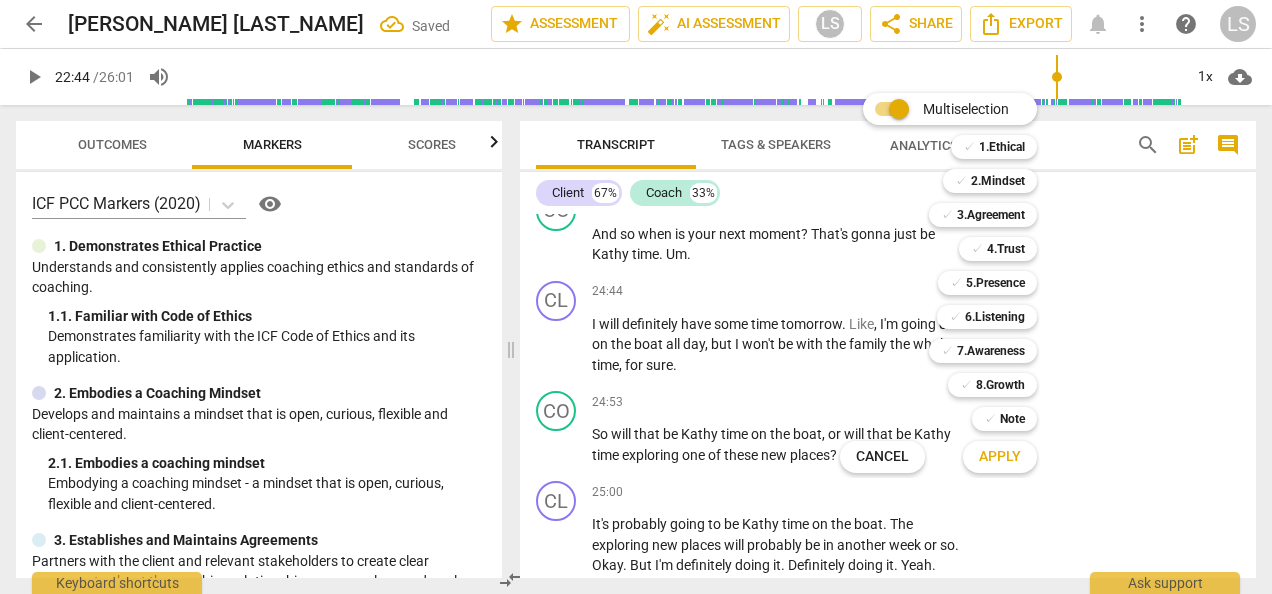 click on "8.Growth" at bounding box center (1000, 385) 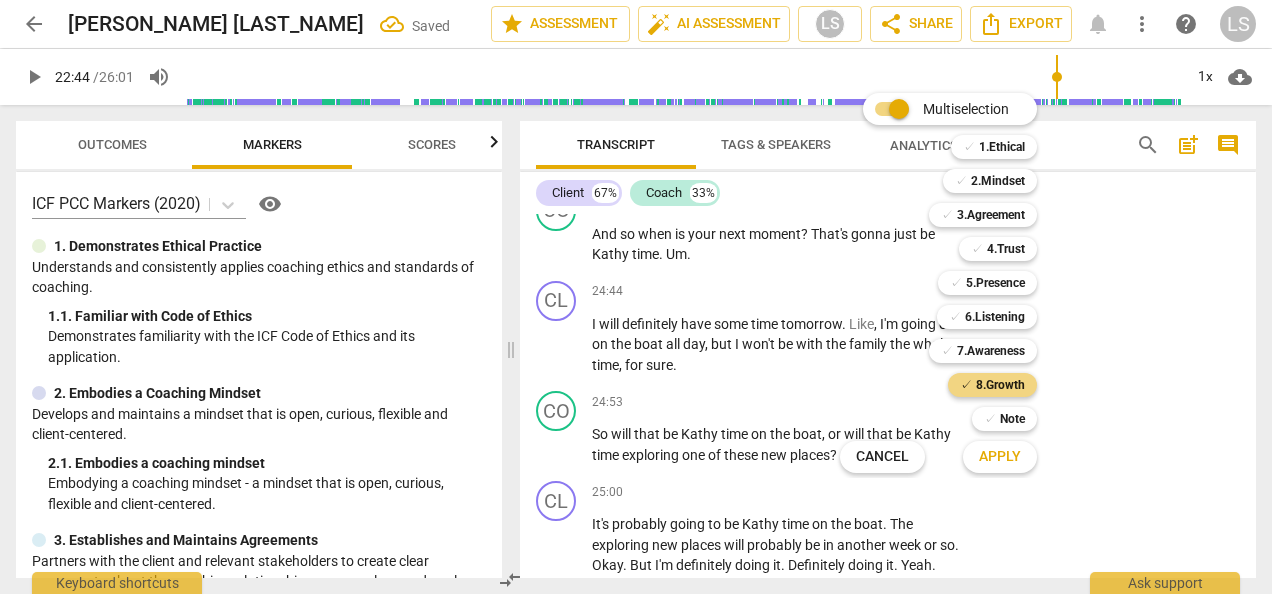 click on "Apply" at bounding box center [1000, 457] 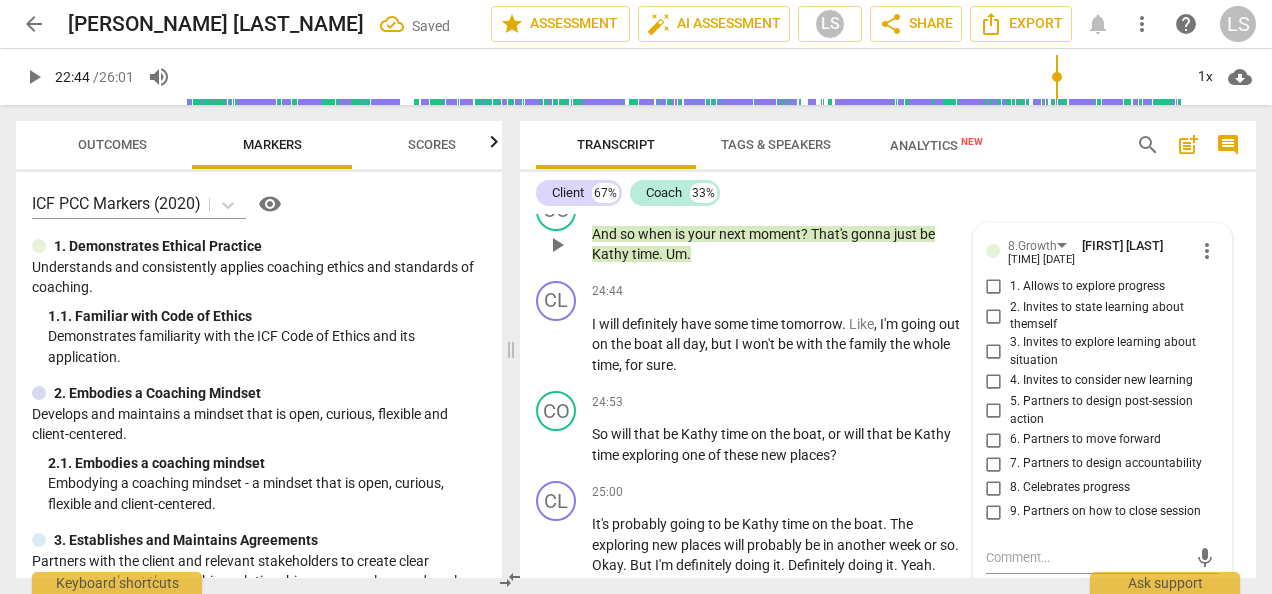 scroll, scrollTop: 17818, scrollLeft: 0, axis: vertical 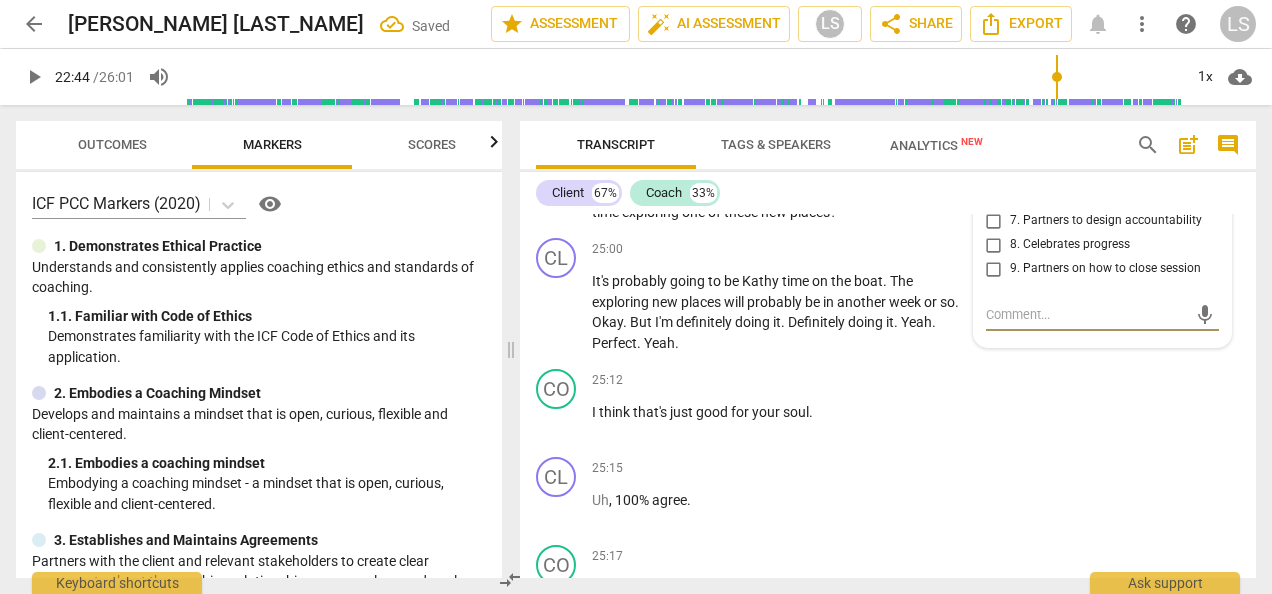 click on "5. Partners to design post-session action" at bounding box center [994, 168] 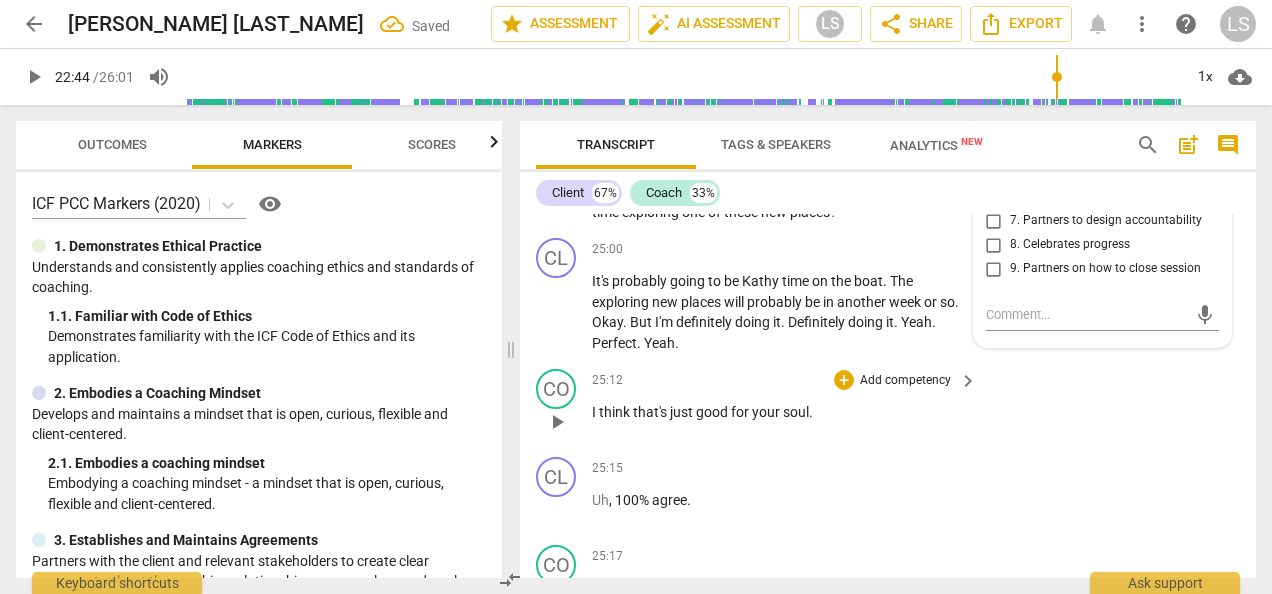 click on "play_arrow" at bounding box center [557, 422] 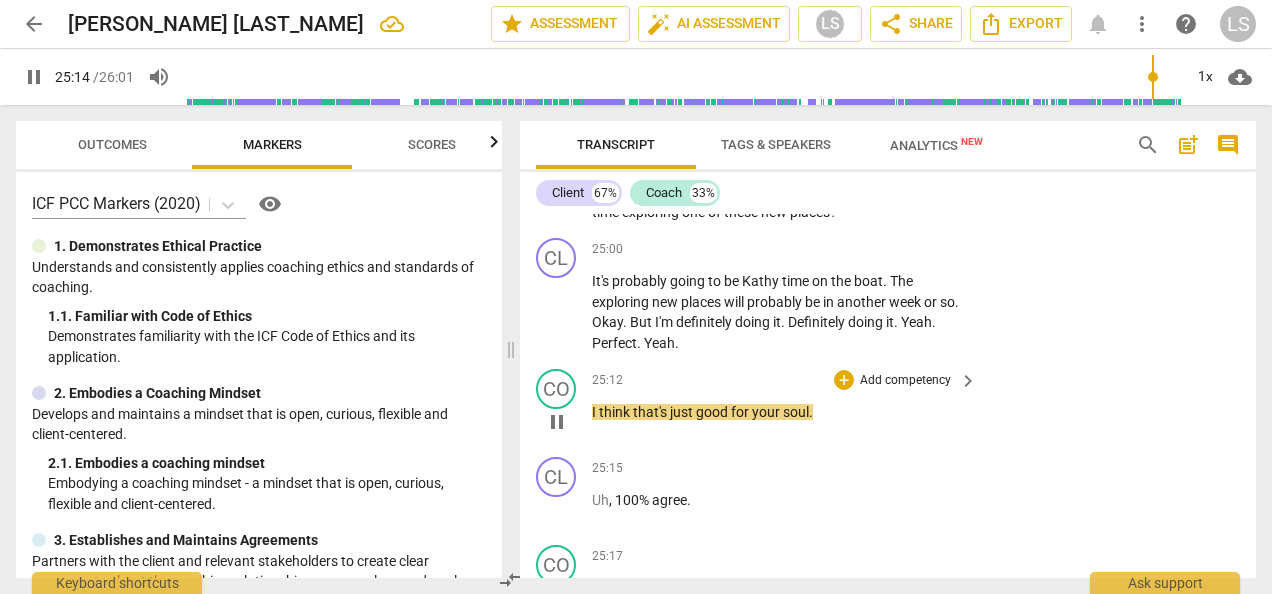 drag, startPoint x: 560, startPoint y: 503, endPoint x: 678, endPoint y: 499, distance: 118.06778 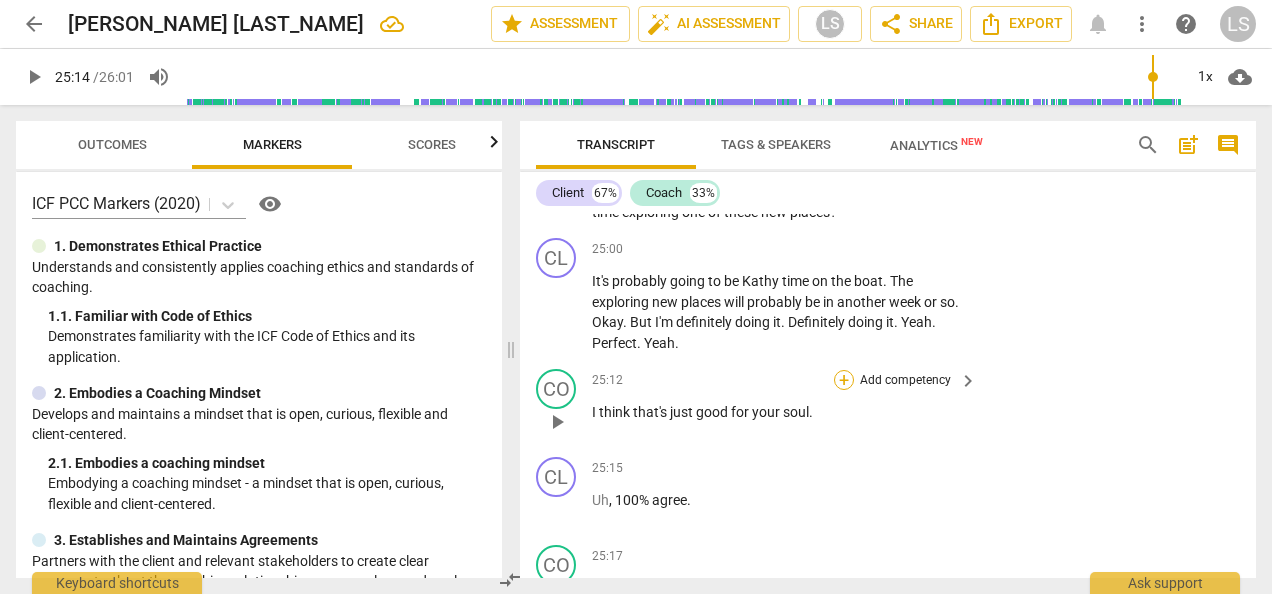 click on "+" at bounding box center (844, 380) 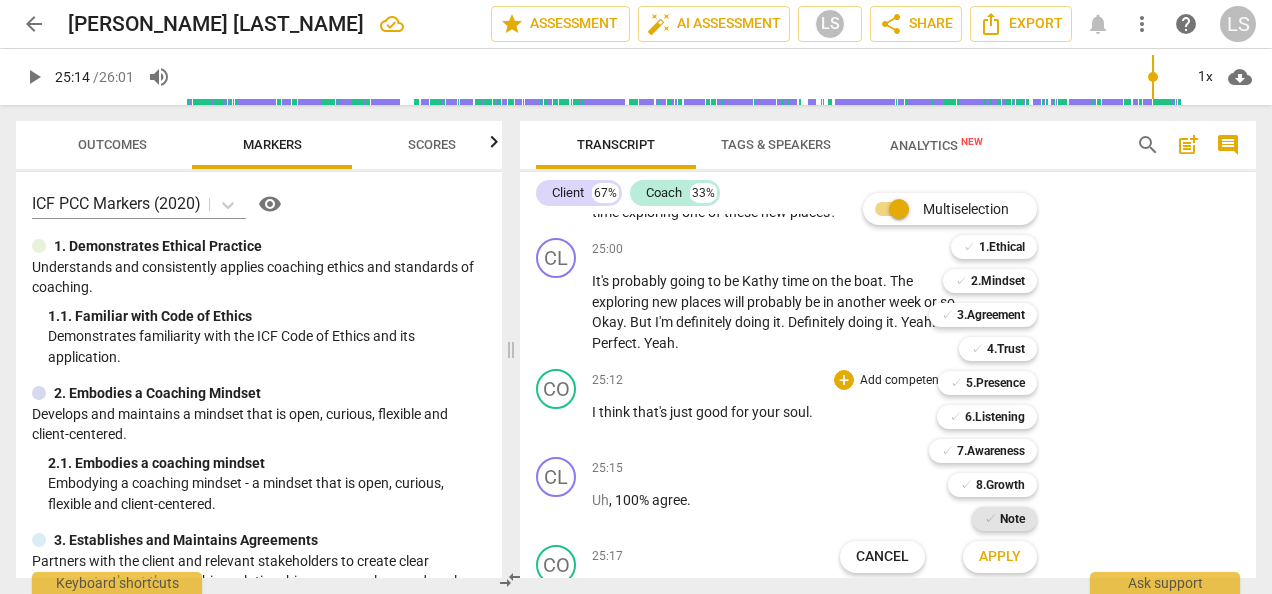 click on "Note" at bounding box center [1012, 519] 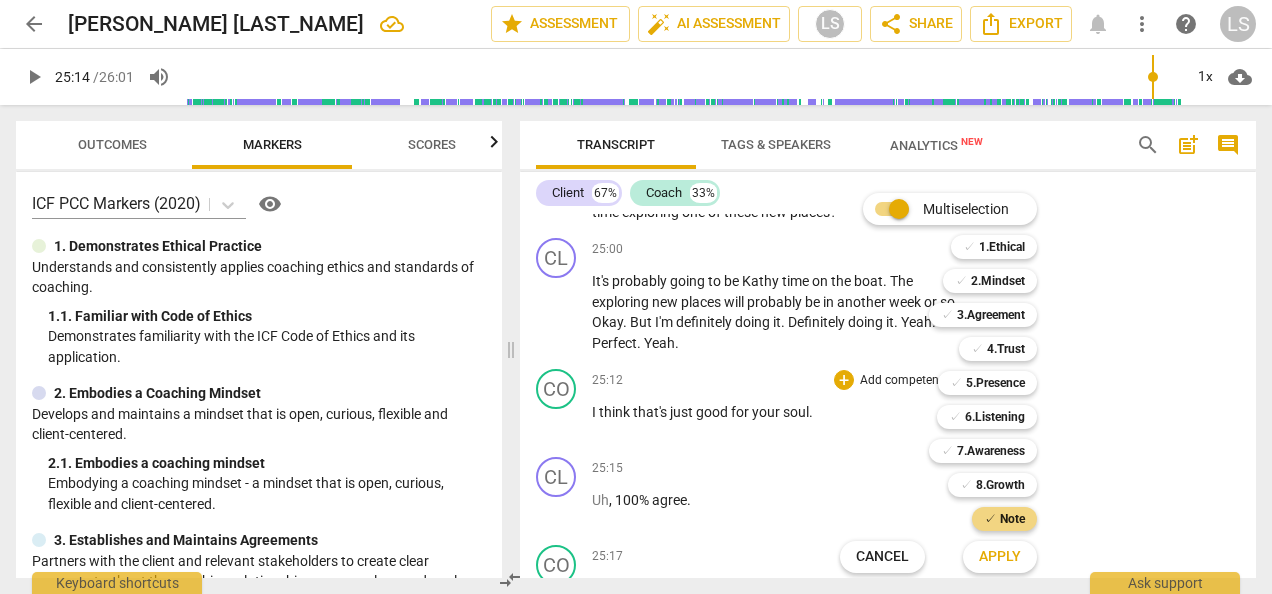 click on "Apply" at bounding box center [1000, 557] 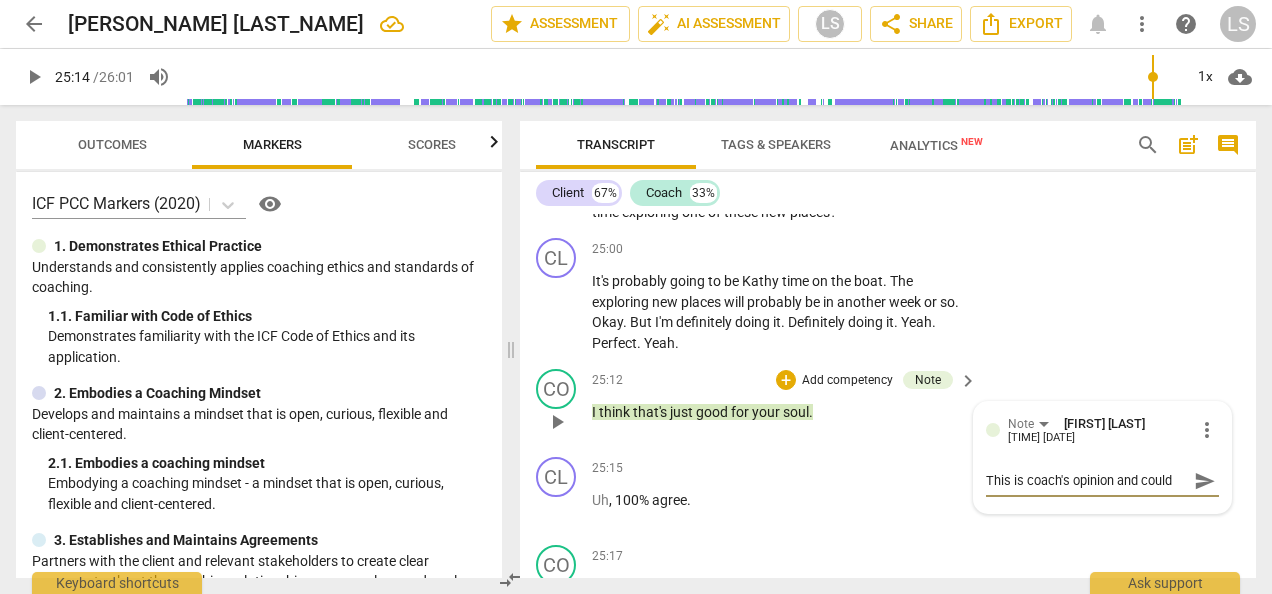 scroll, scrollTop: 16, scrollLeft: 0, axis: vertical 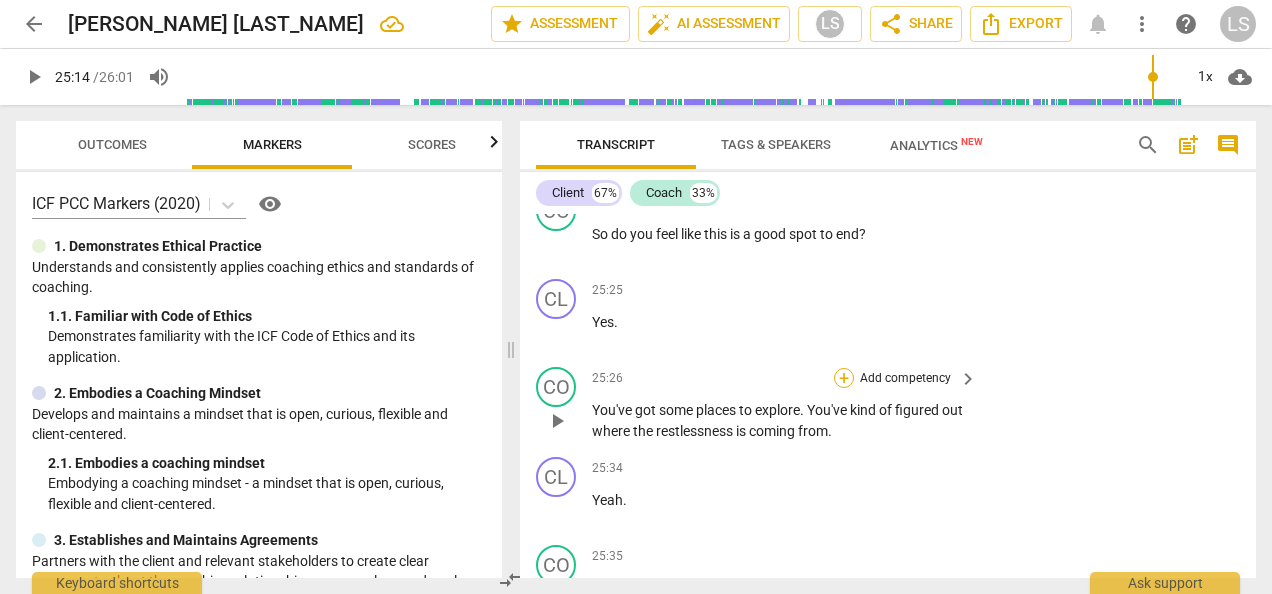 click on "+" at bounding box center [844, 378] 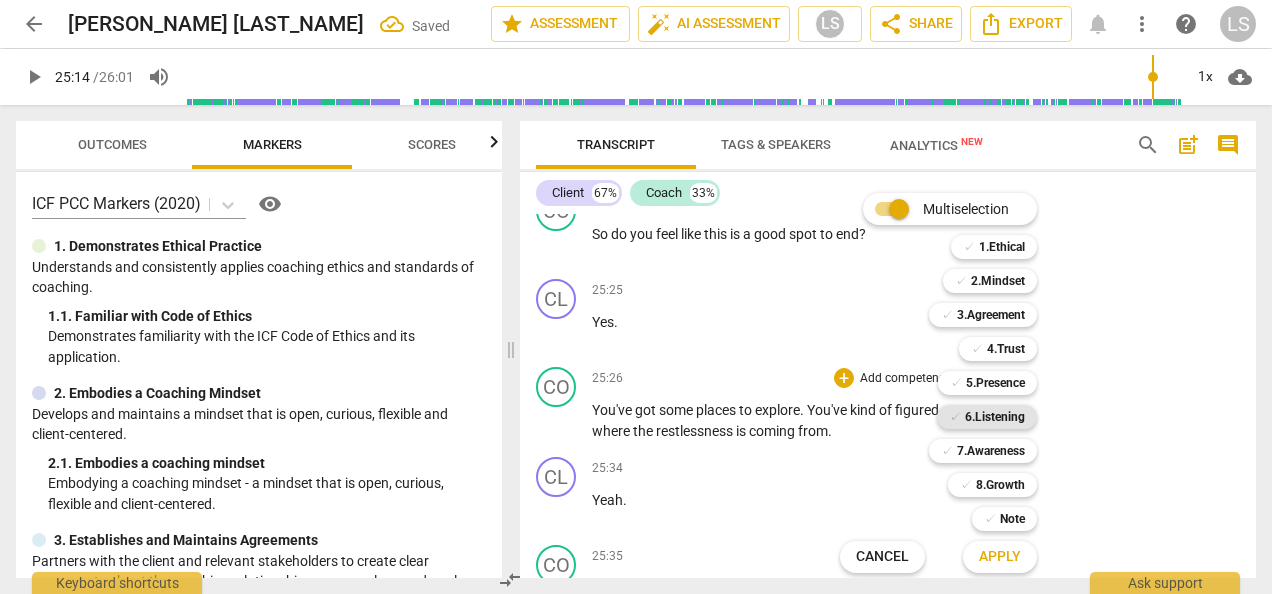 click on "6.Listening" at bounding box center [995, 417] 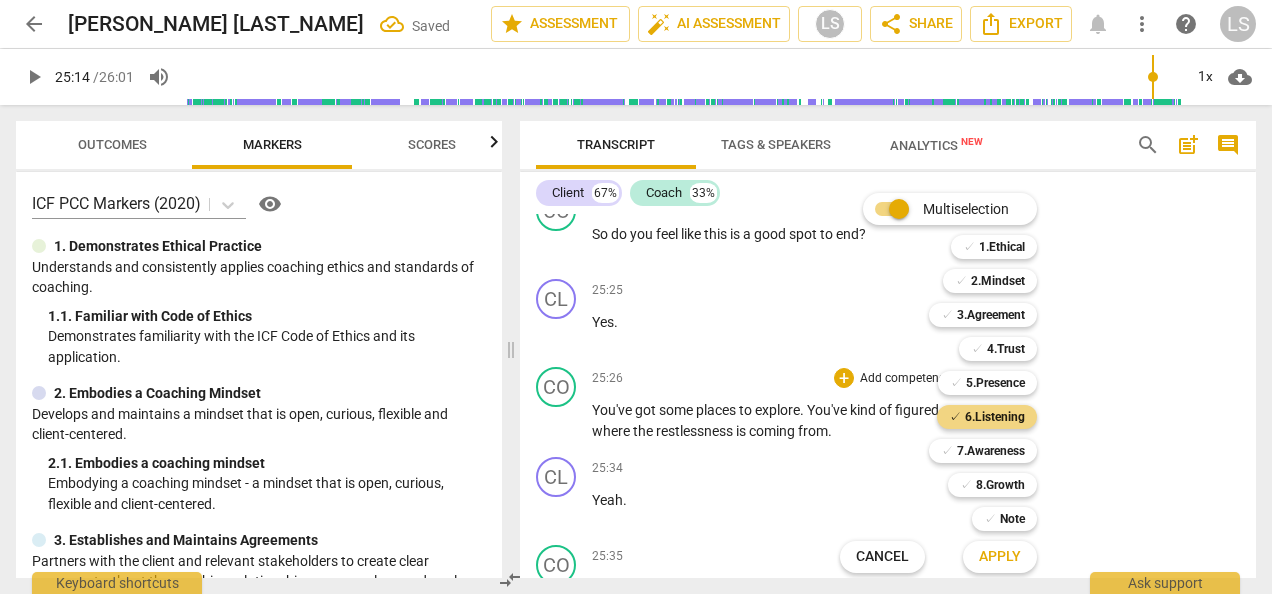 click on "Apply" at bounding box center [1000, 557] 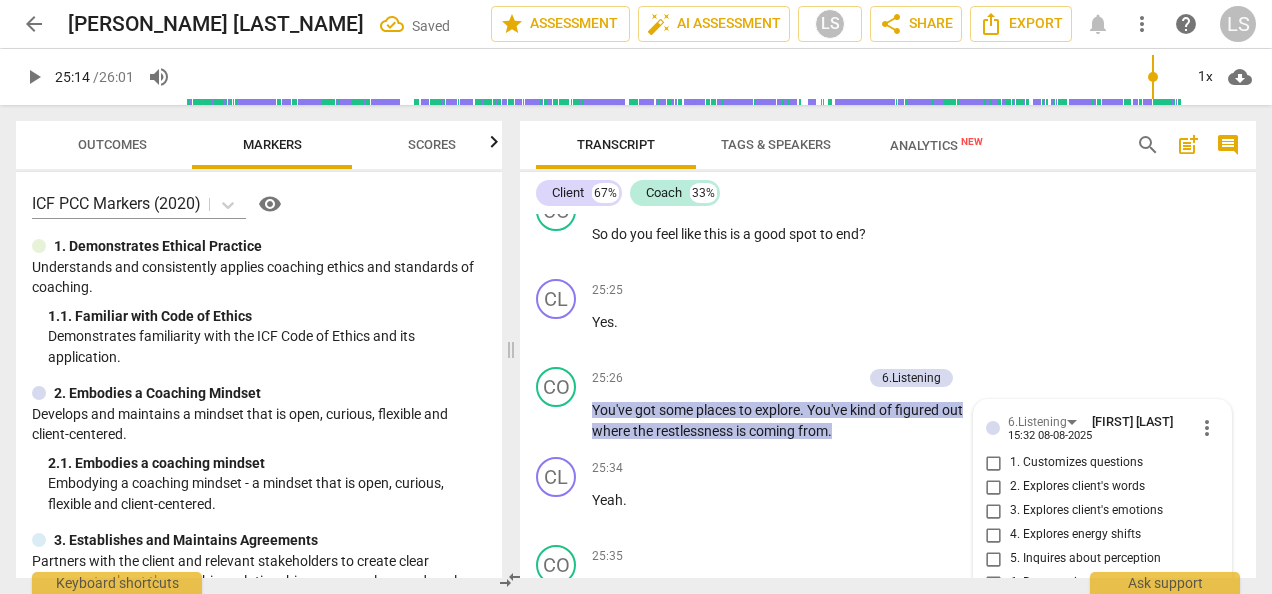 scroll, scrollTop: 18686, scrollLeft: 0, axis: vertical 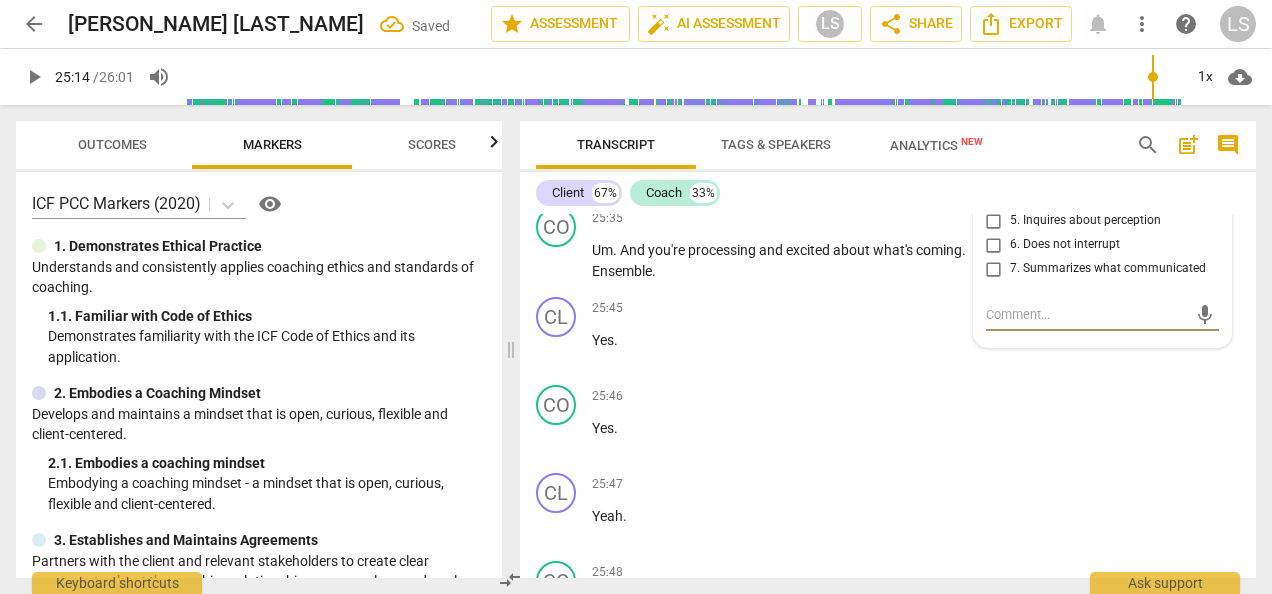 click on "7. Summarizes what communicated" at bounding box center [994, 269] 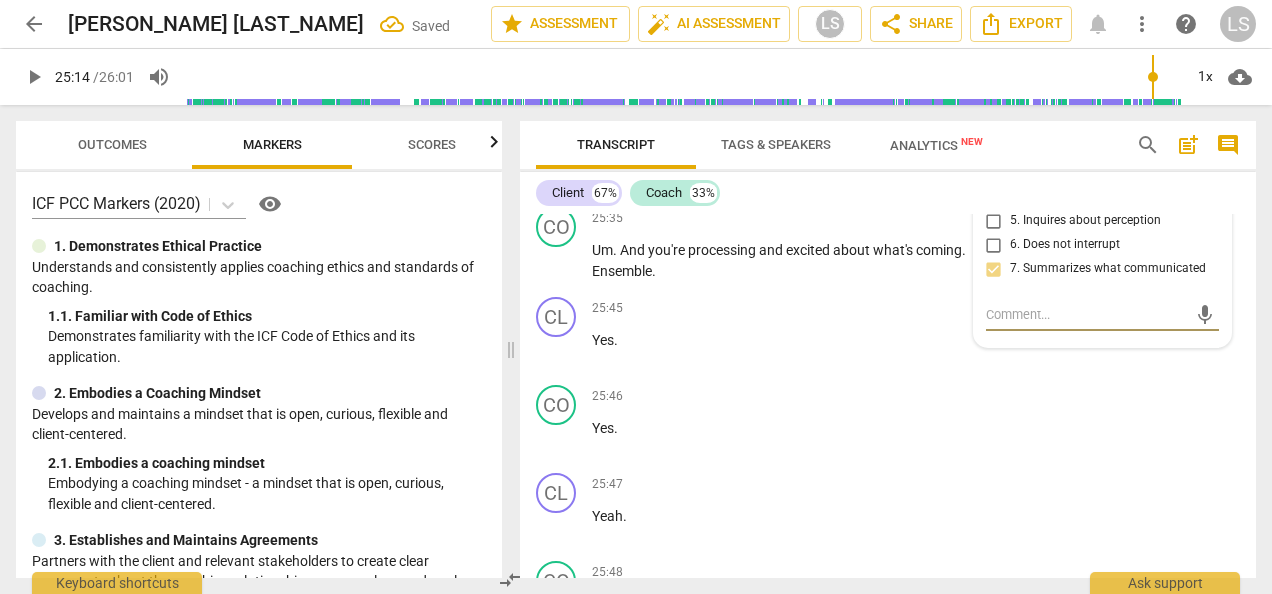 click at bounding box center [1086, 314] 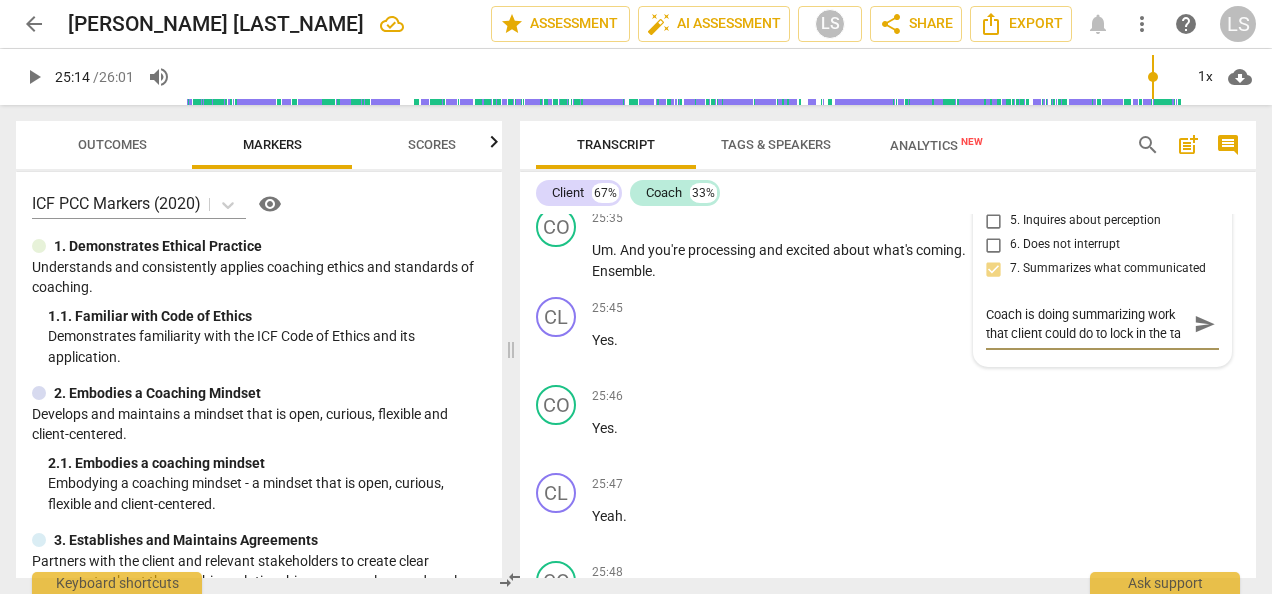 scroll, scrollTop: 17, scrollLeft: 0, axis: vertical 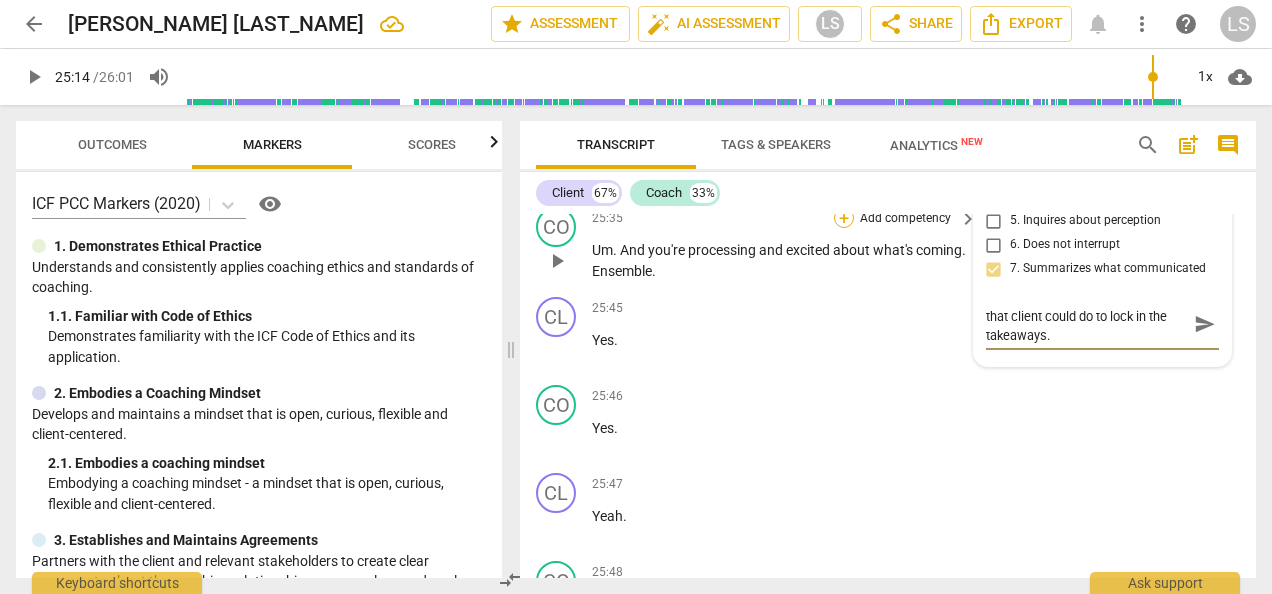 click on "+" at bounding box center [844, 218] 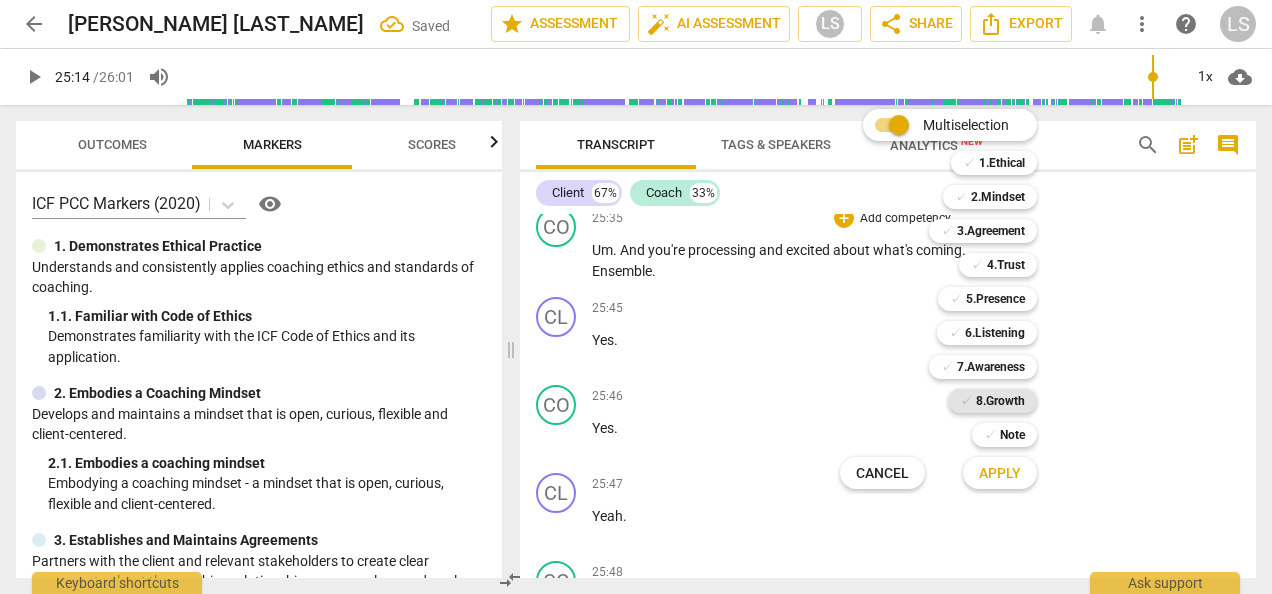 click on "8.Growth" at bounding box center [1000, 401] 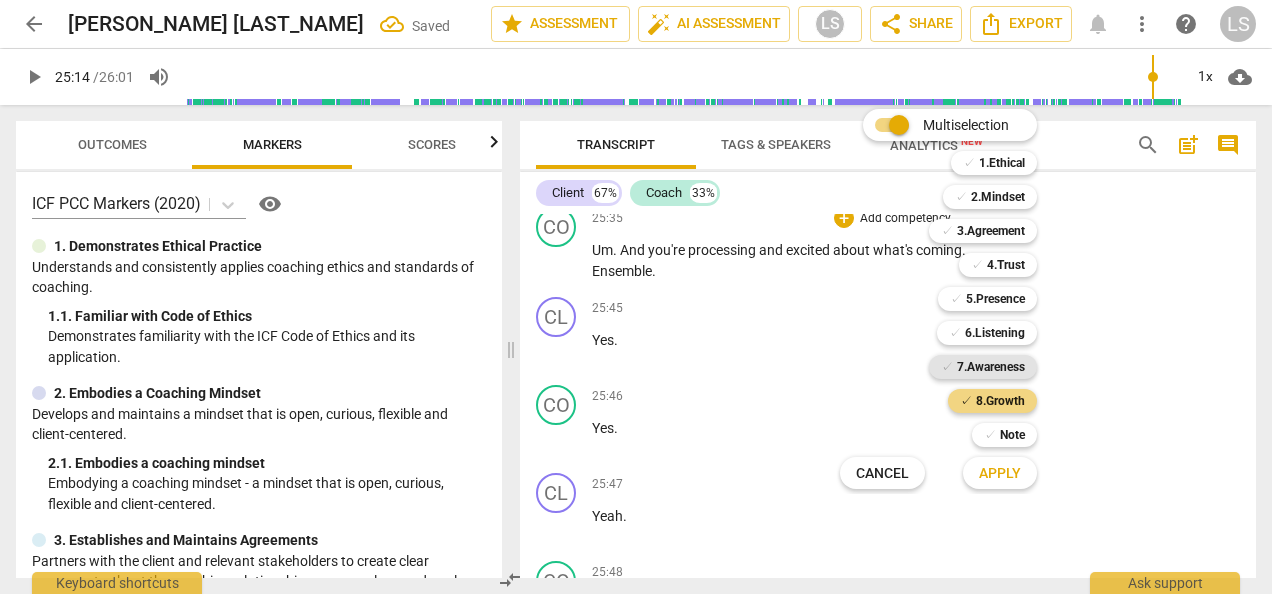 click on "7.Awareness" at bounding box center (991, 367) 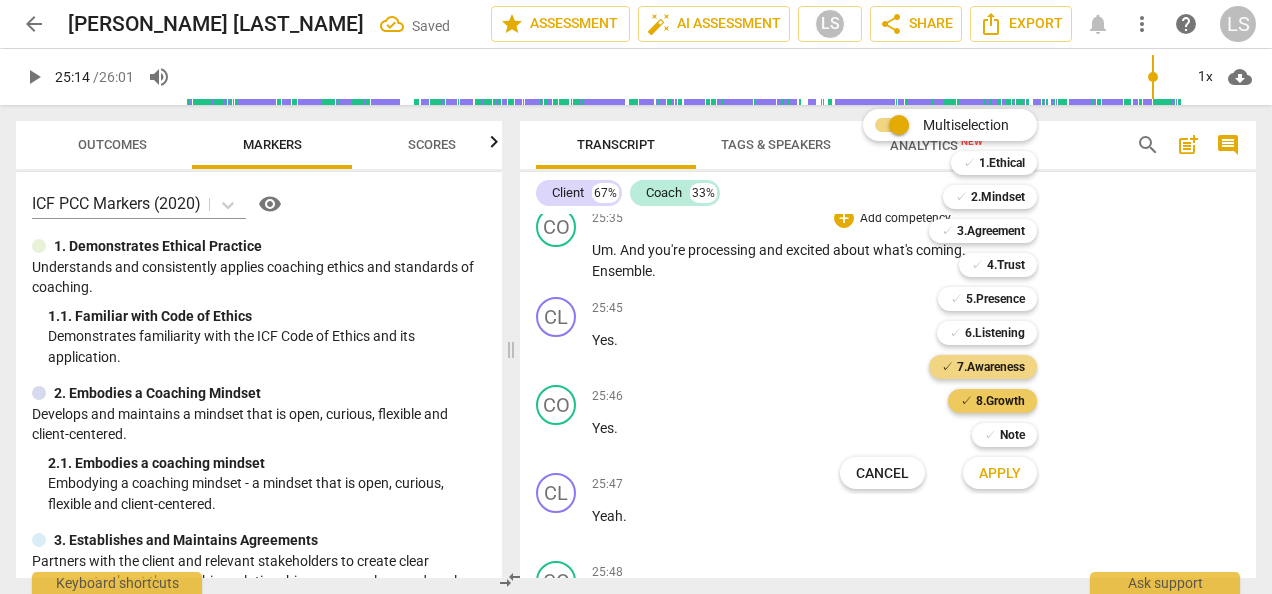 click on "8.Growth" at bounding box center (1000, 401) 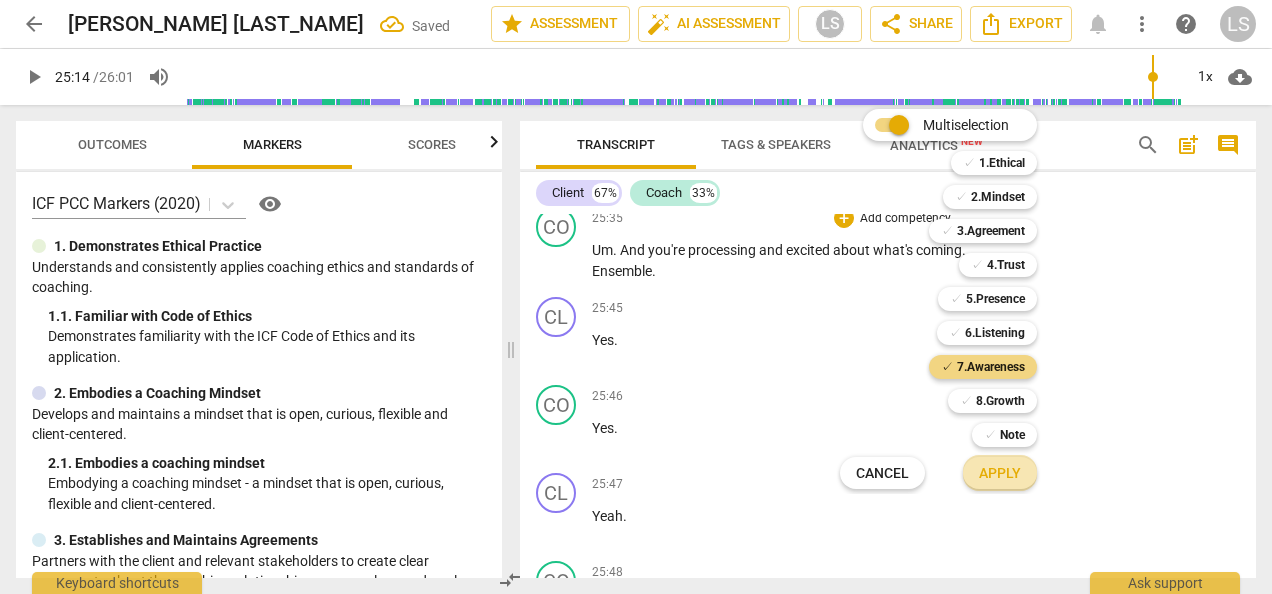 click on "Apply" at bounding box center (1000, 474) 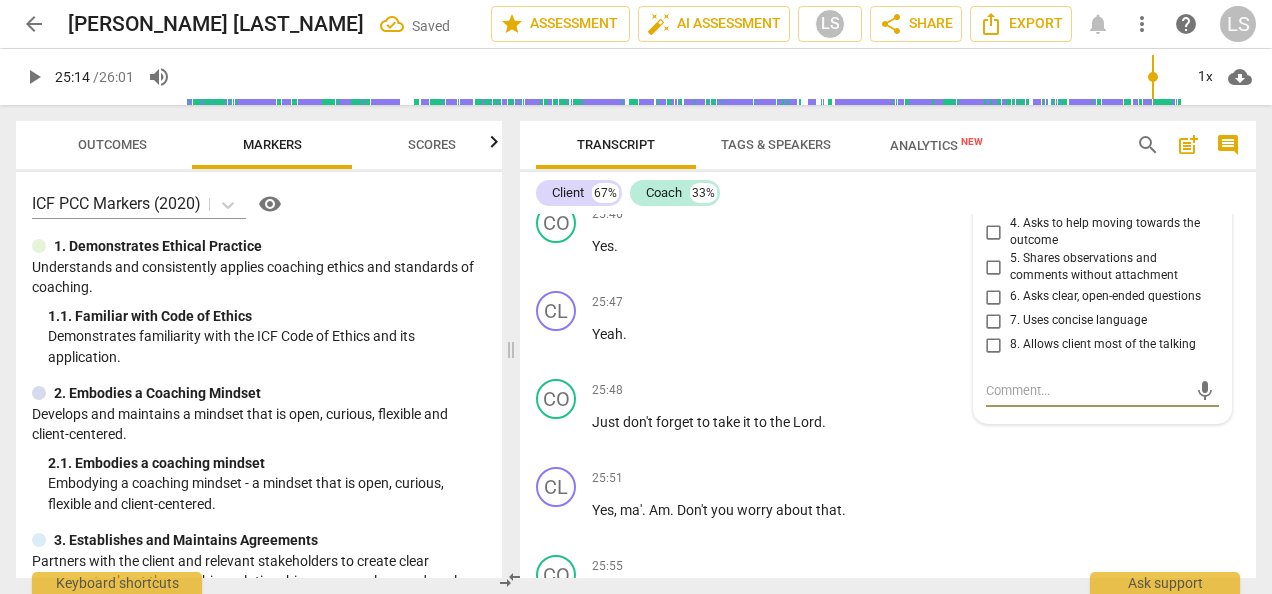 scroll, scrollTop: 18744, scrollLeft: 0, axis: vertical 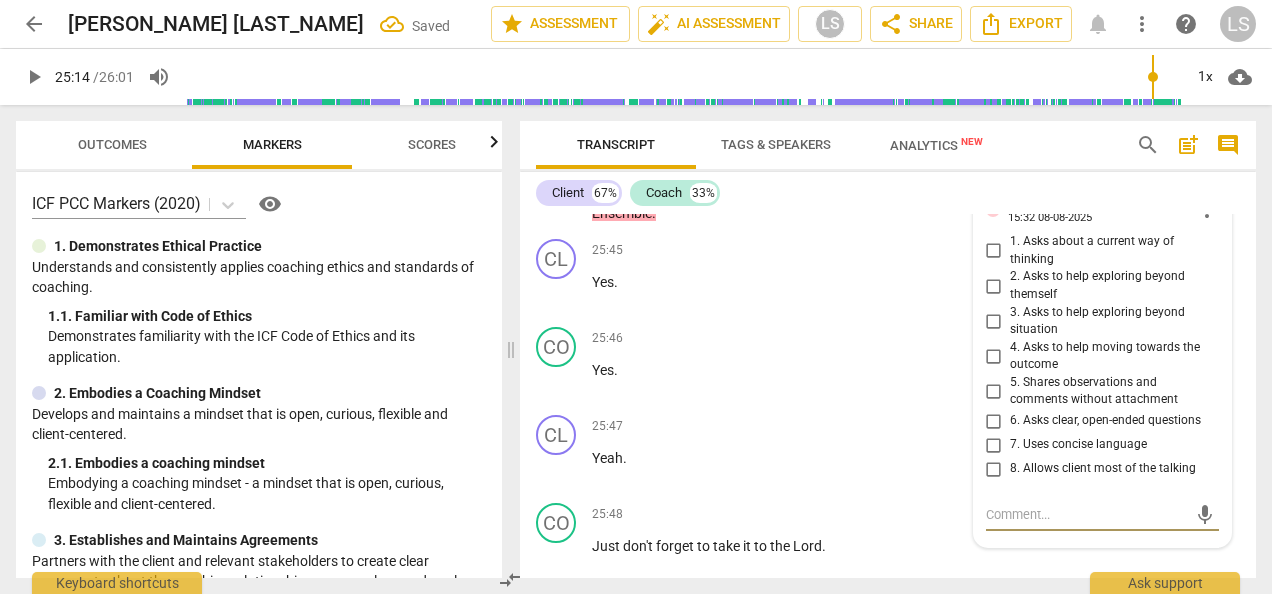 click on "more_vert" at bounding box center (1207, 210) 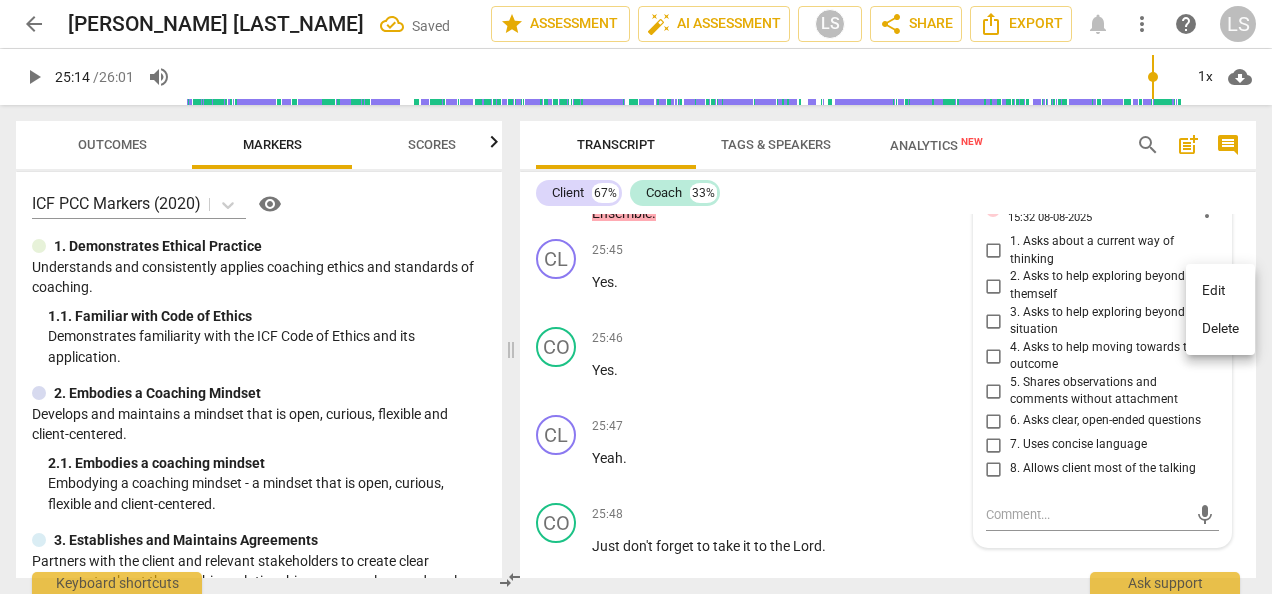 click on "Delete" at bounding box center (1220, 329) 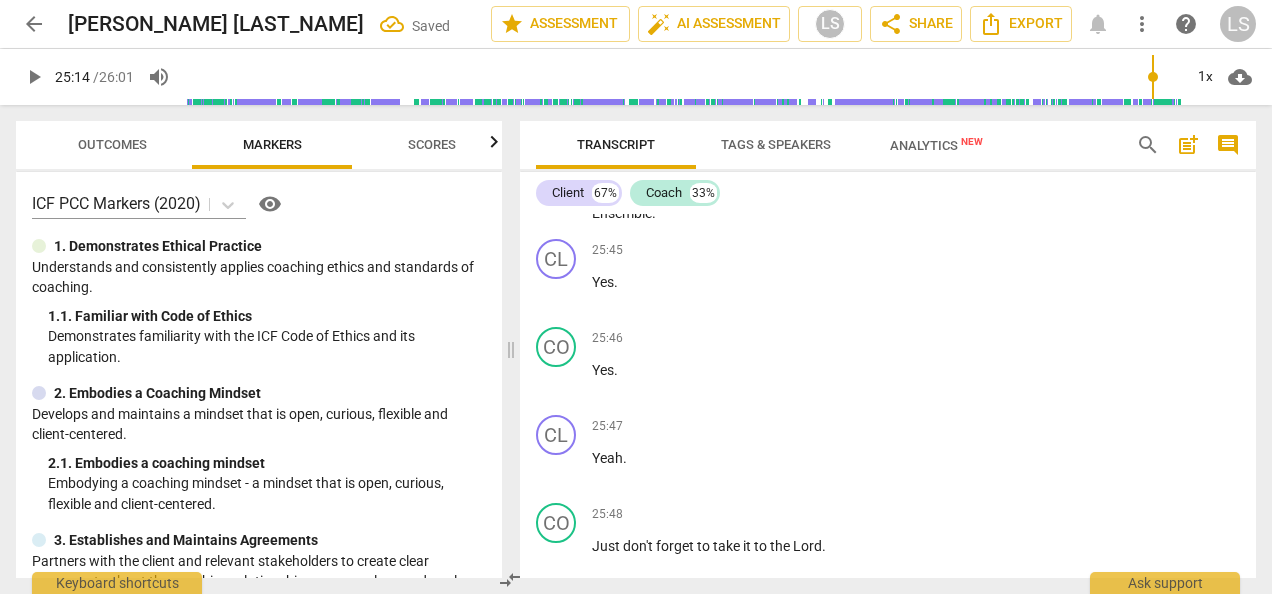 click on "+" at bounding box center [844, 160] 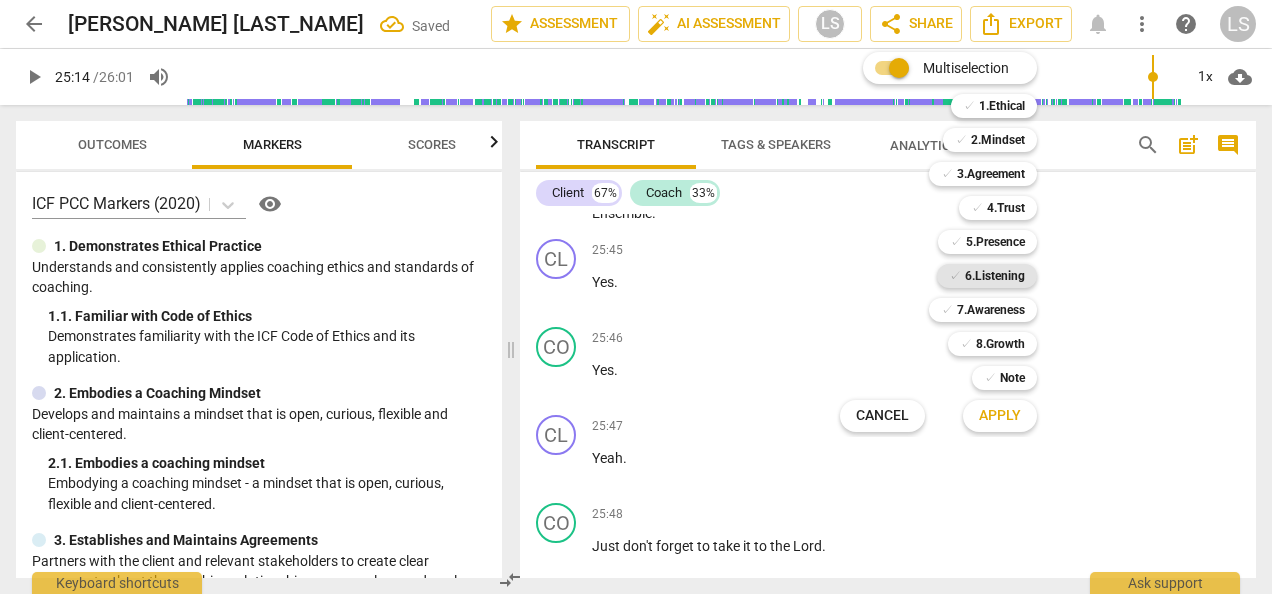 click on "6.Listening" at bounding box center (995, 276) 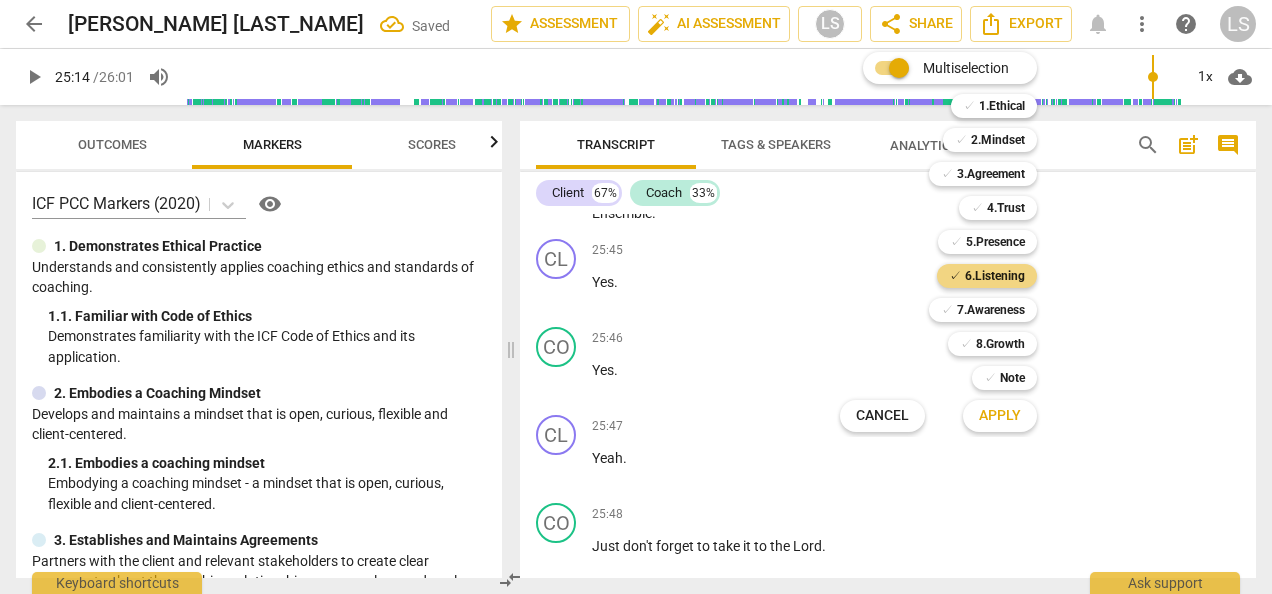 click on "Apply" at bounding box center [1000, 416] 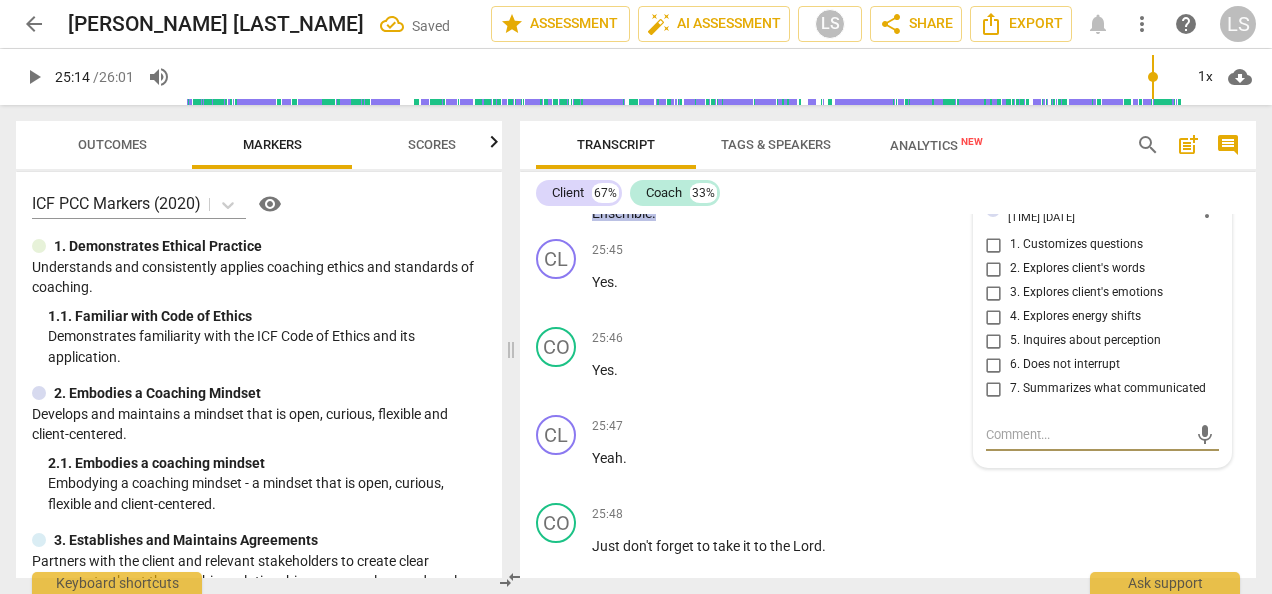 click on "7. Summarizes what communicated" at bounding box center (994, 389) 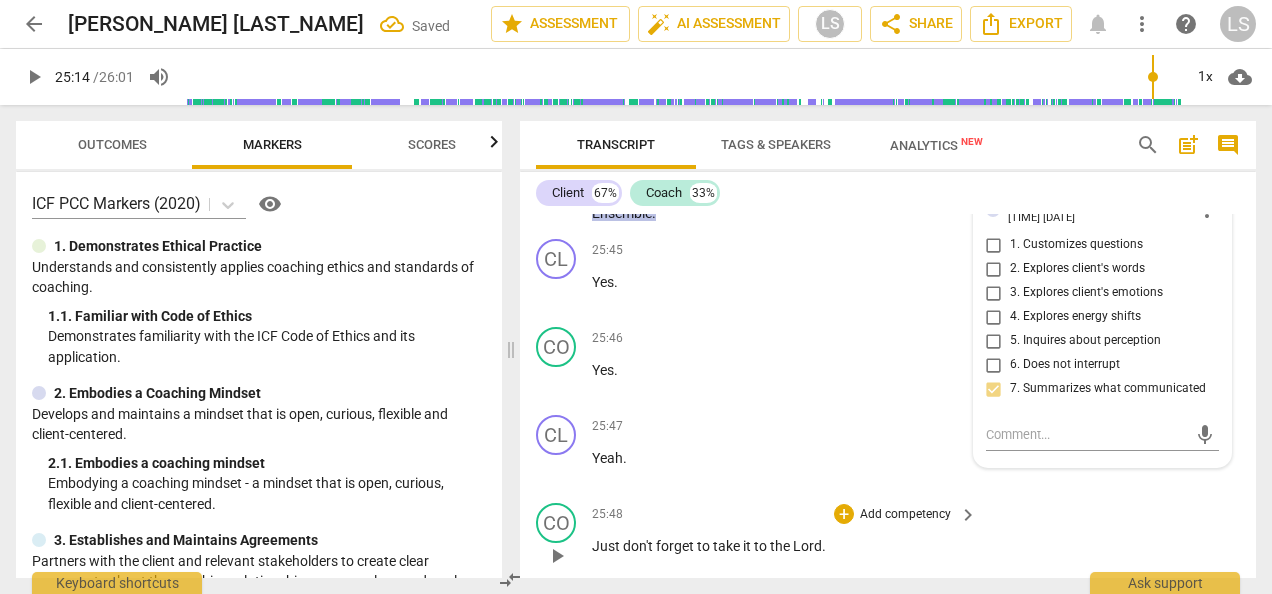 scroll, scrollTop: 18944, scrollLeft: 0, axis: vertical 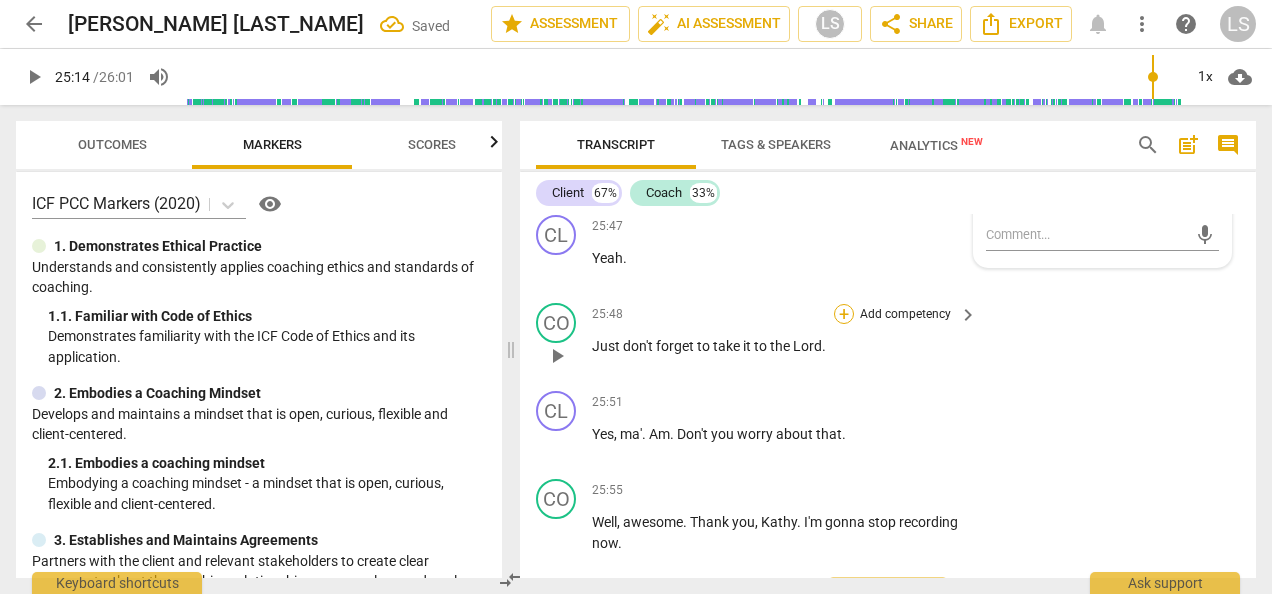 click on "+" at bounding box center [844, 314] 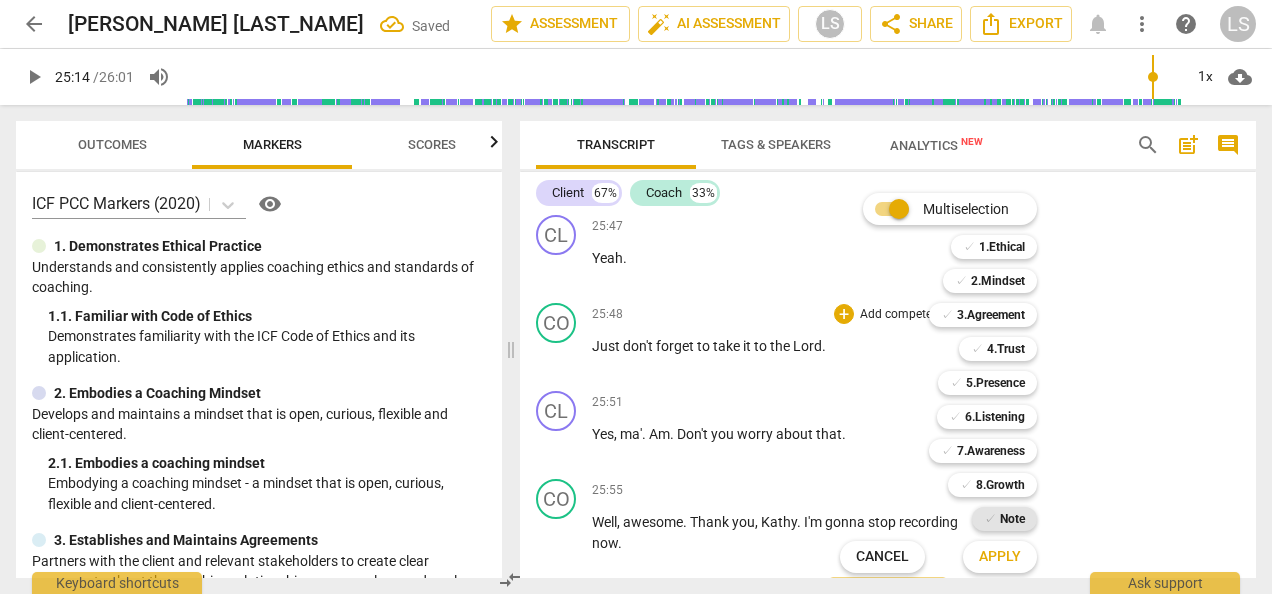 click on "Note" at bounding box center (1012, 519) 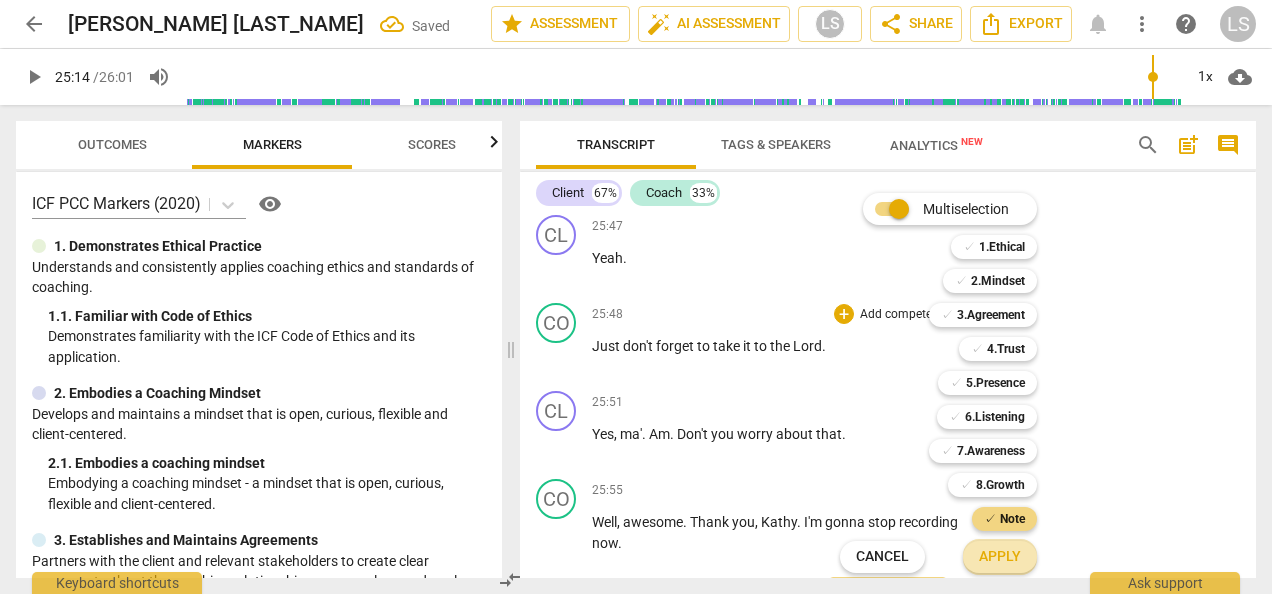 click on "Apply" at bounding box center [1000, 557] 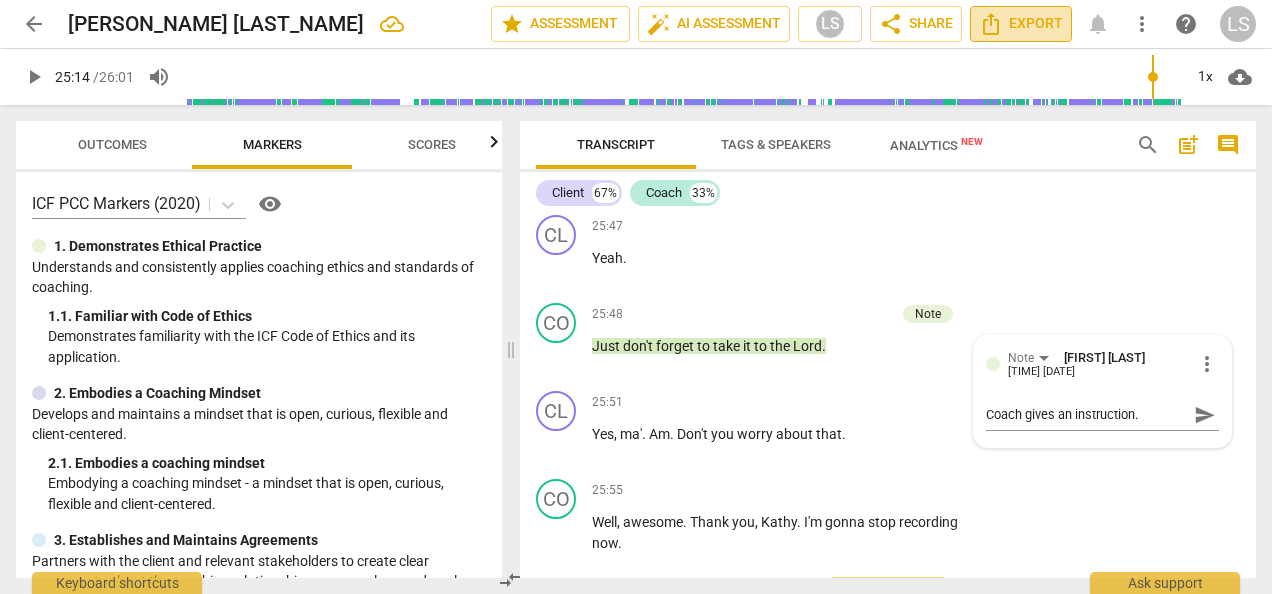 click 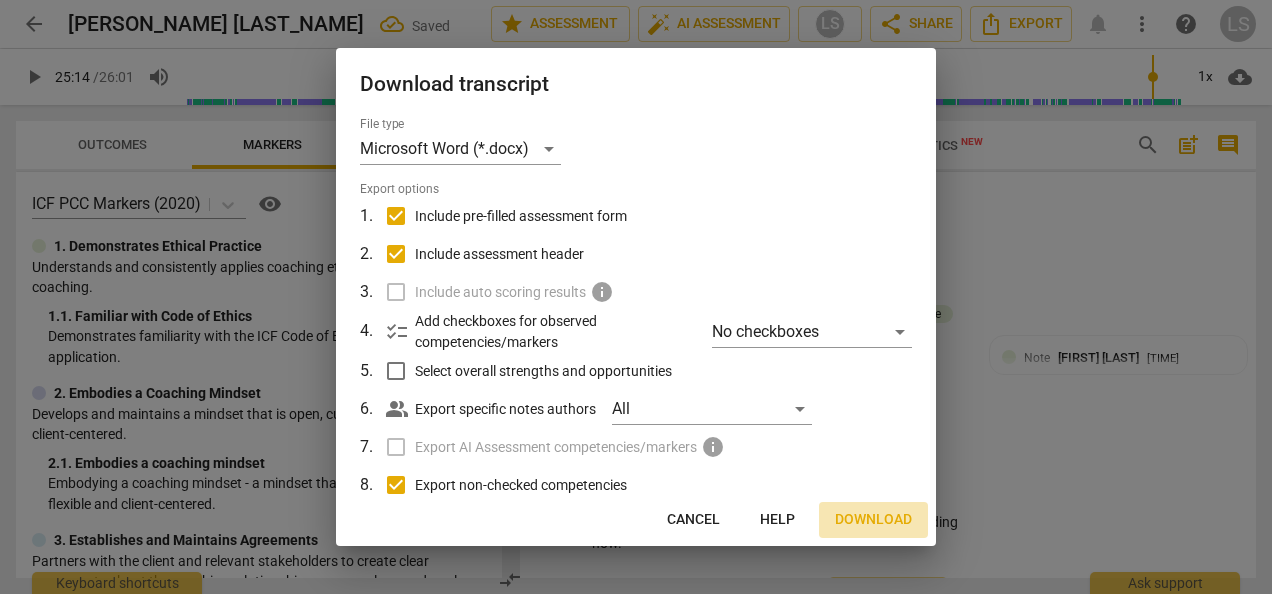 click on "Download" at bounding box center [873, 520] 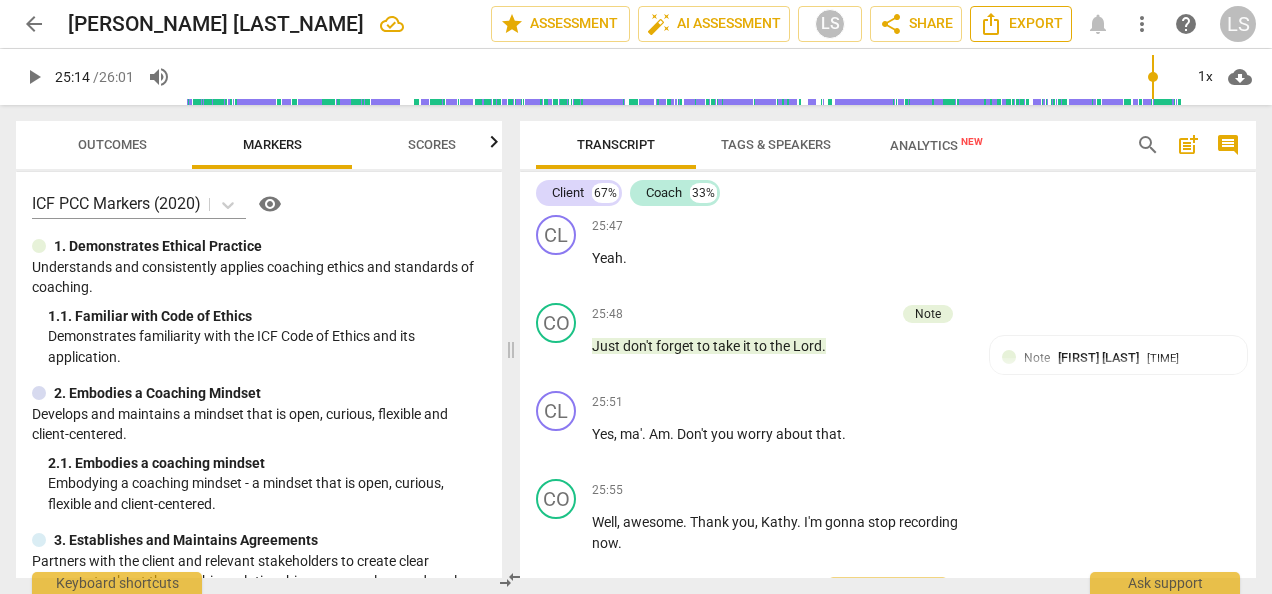 click on "Export" at bounding box center (1021, 24) 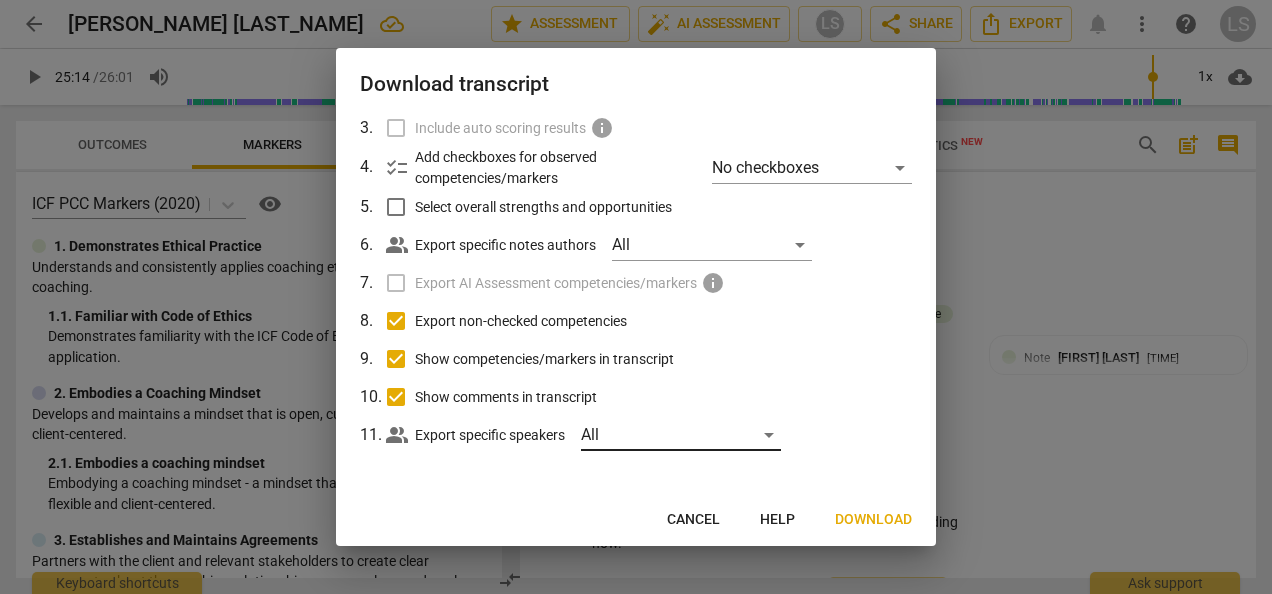 scroll, scrollTop: 64, scrollLeft: 0, axis: vertical 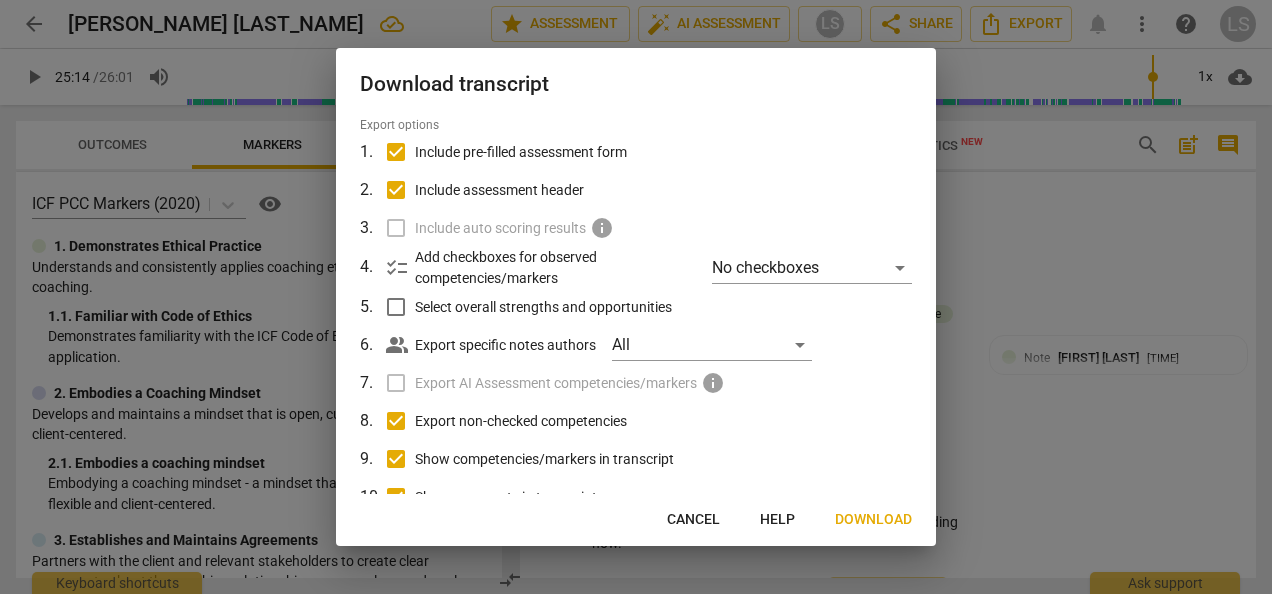 click on "Download" at bounding box center (873, 520) 